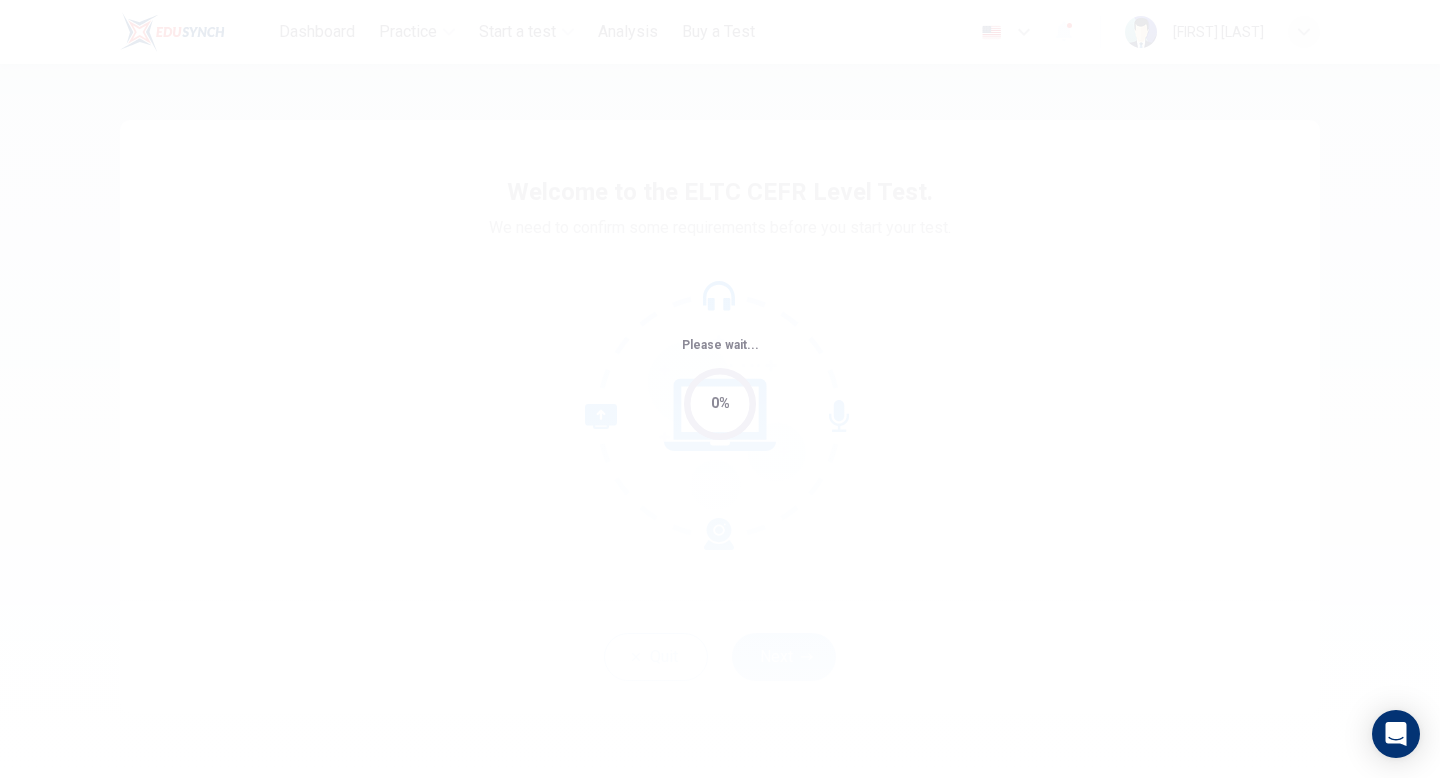 scroll, scrollTop: 0, scrollLeft: 0, axis: both 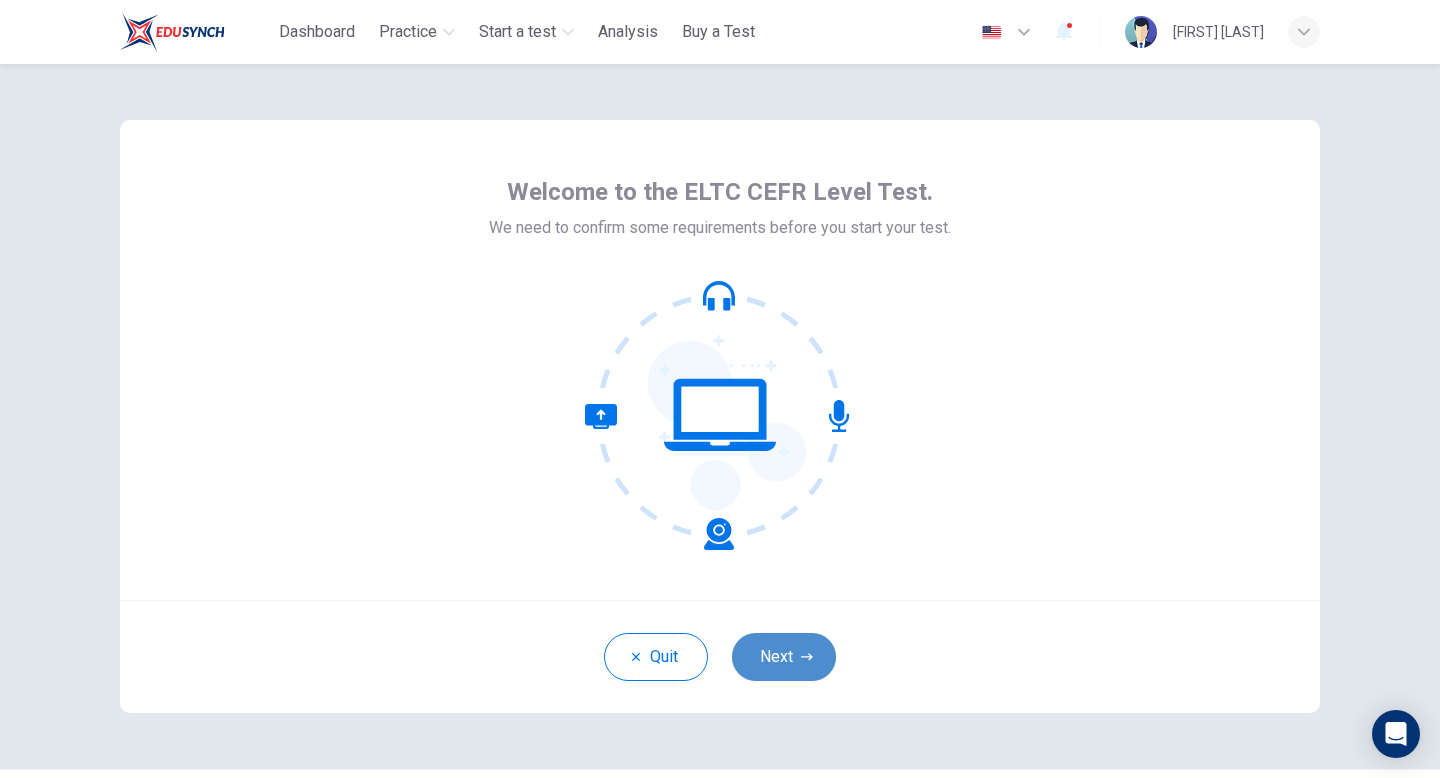 click on "Next" at bounding box center [784, 657] 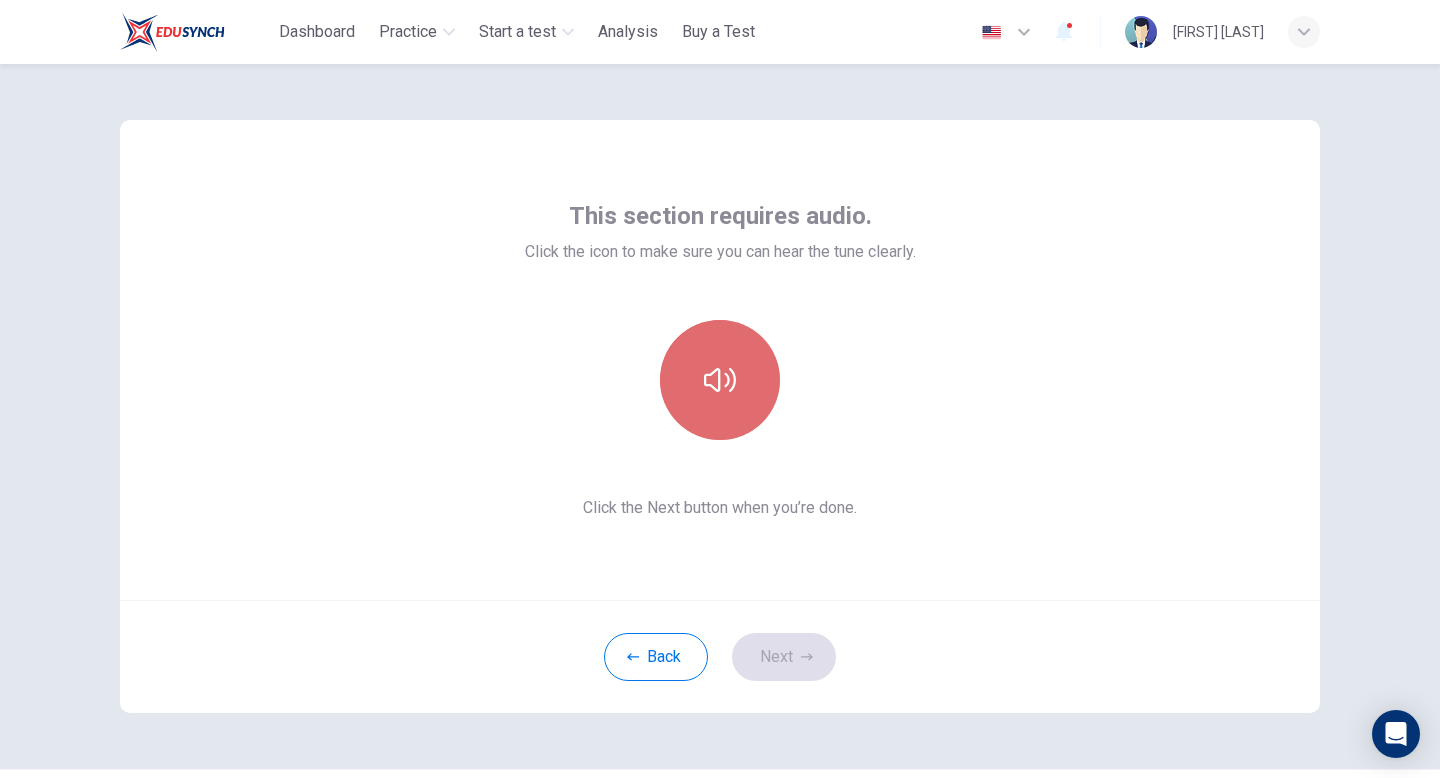 click at bounding box center [720, 380] 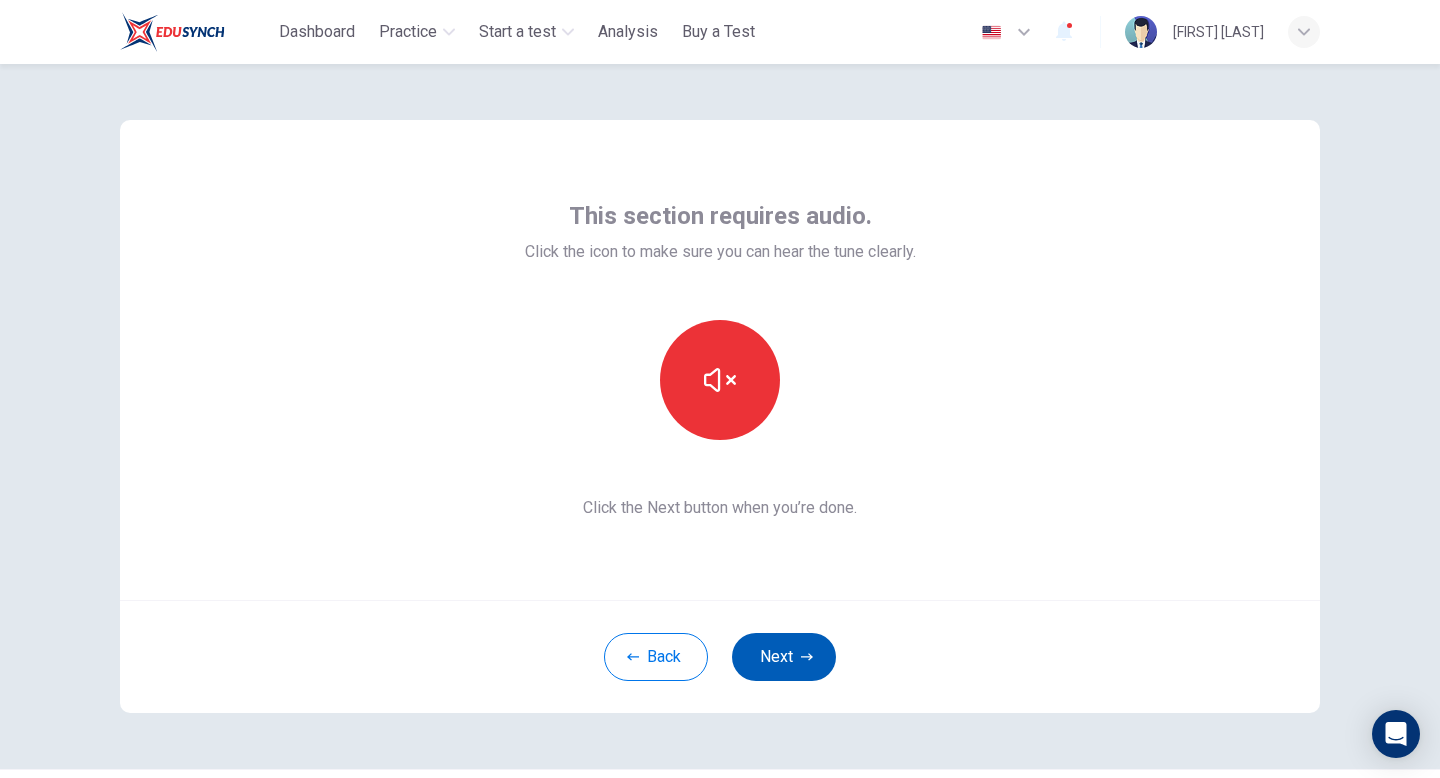 click on "Next" at bounding box center (784, 657) 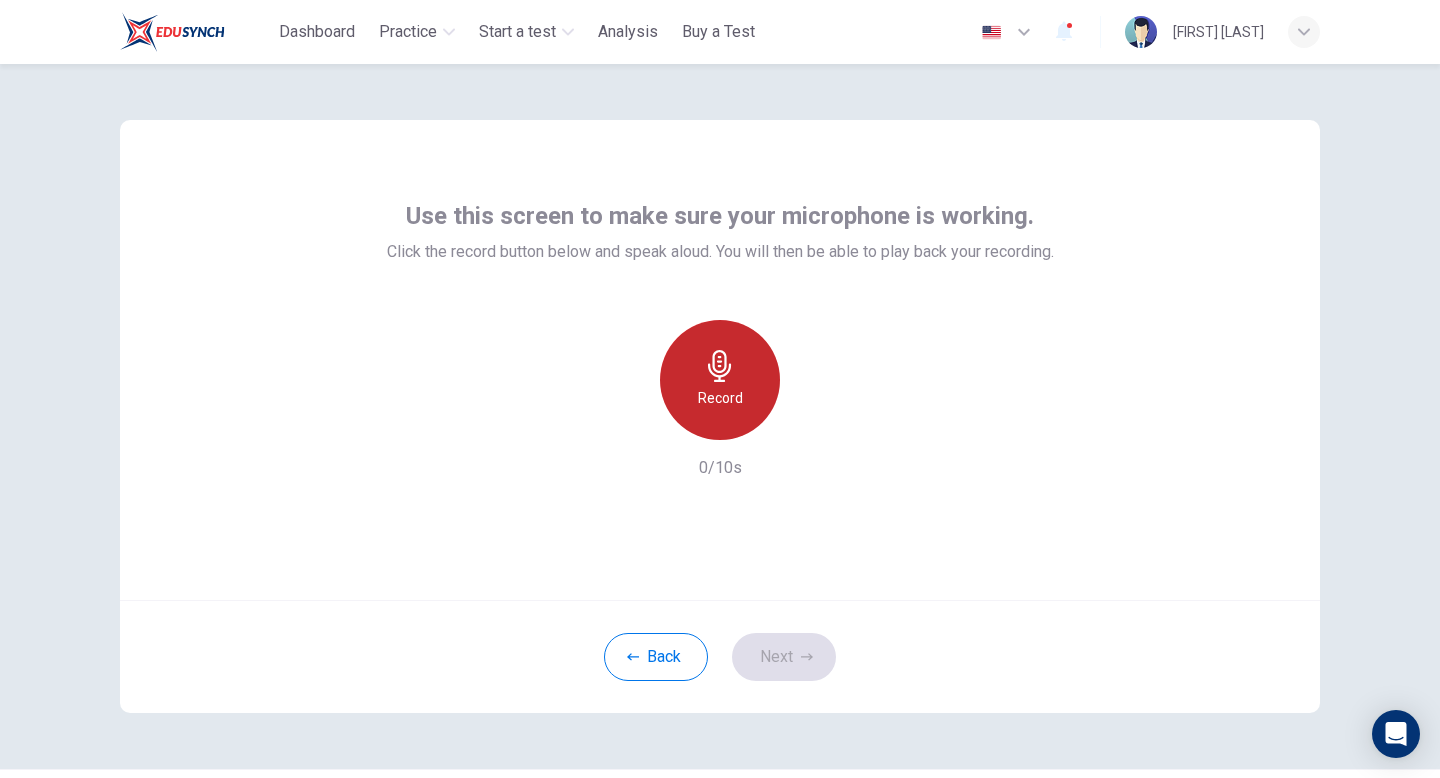 click on "Record" at bounding box center (720, 380) 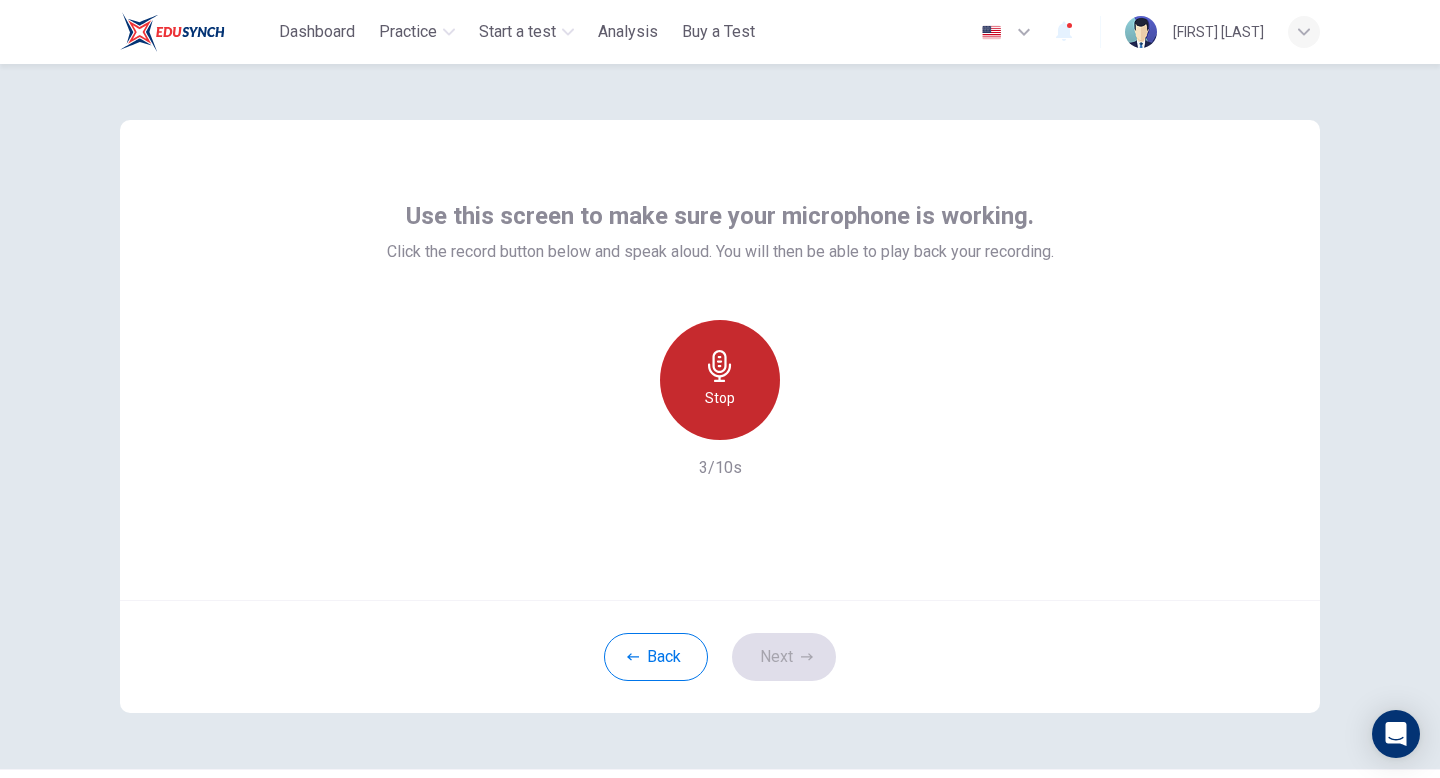 click on "Stop" at bounding box center (720, 380) 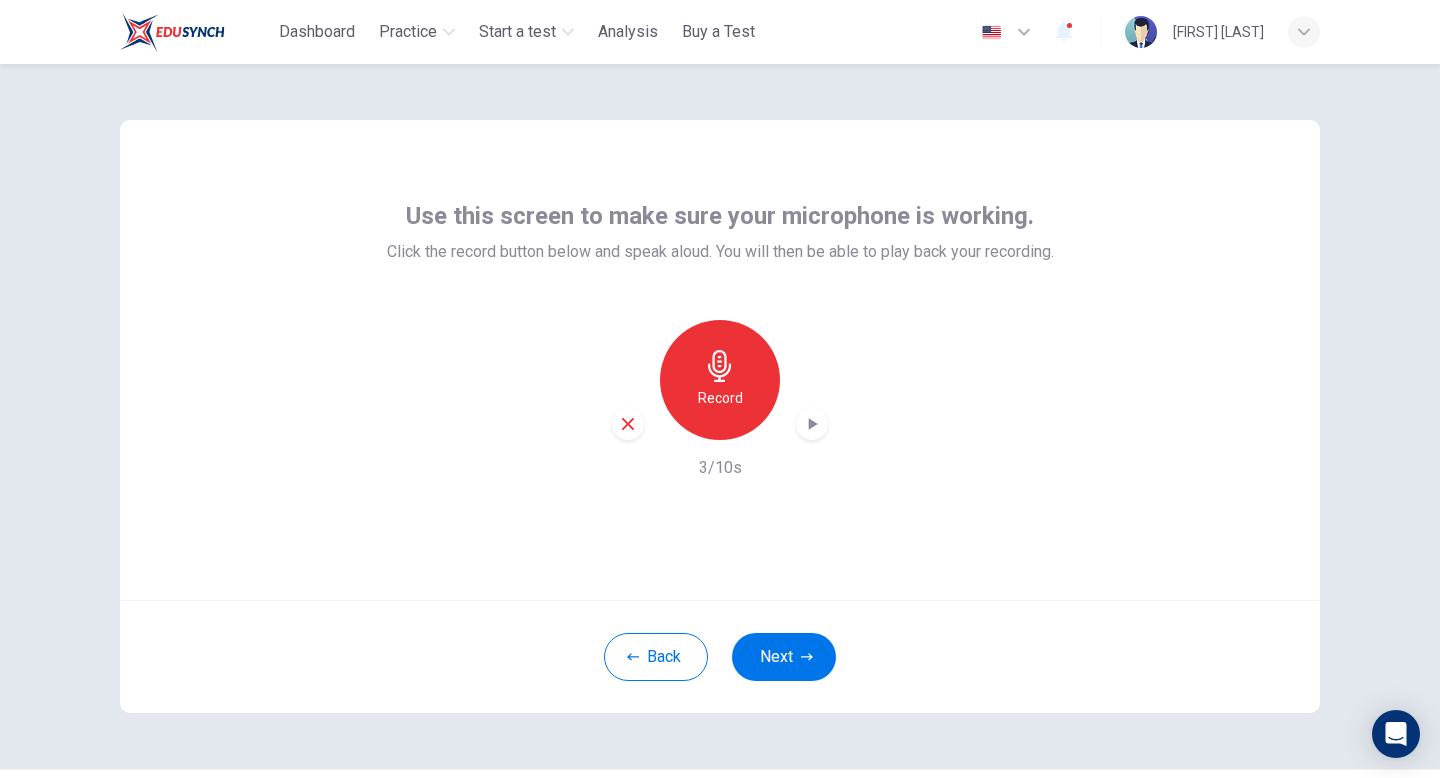 click 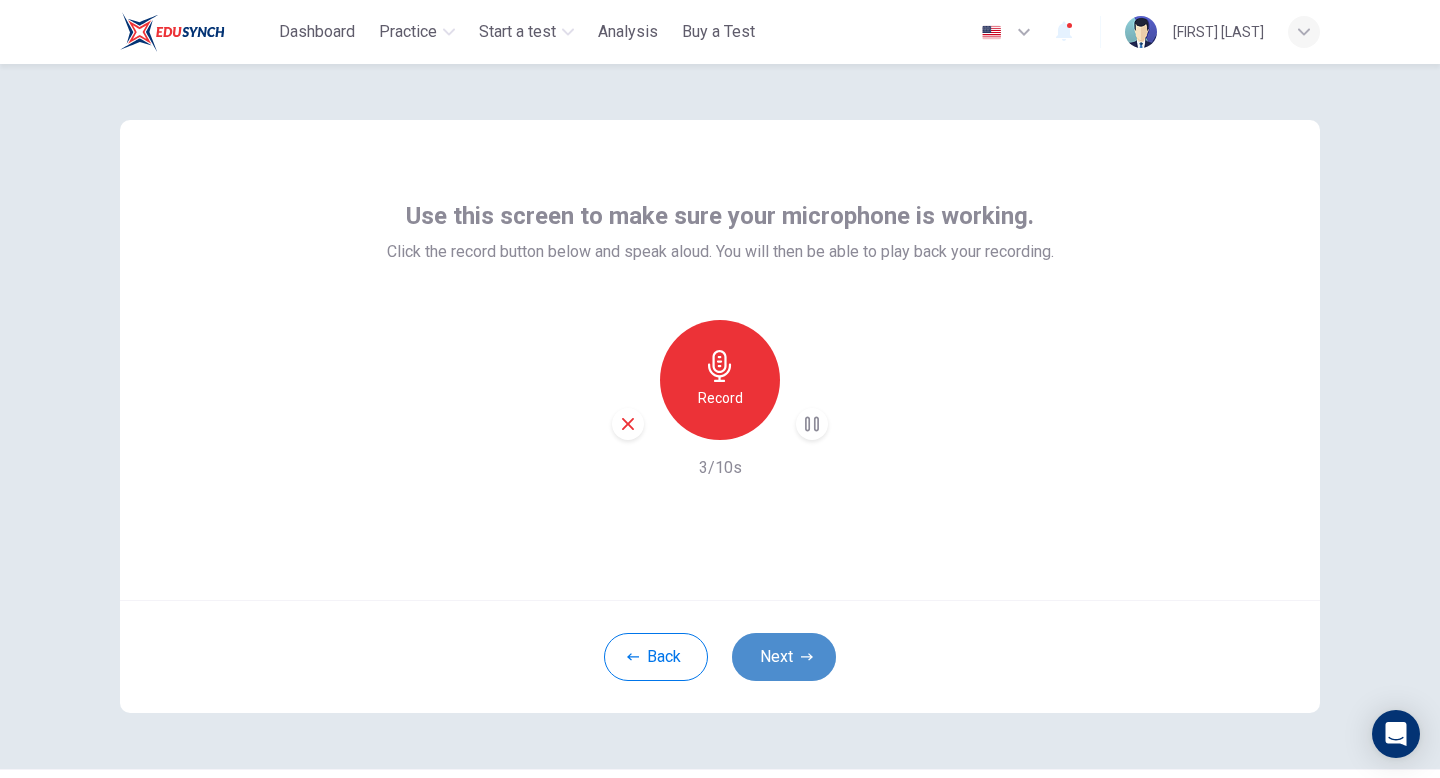 click on "Next" at bounding box center (784, 657) 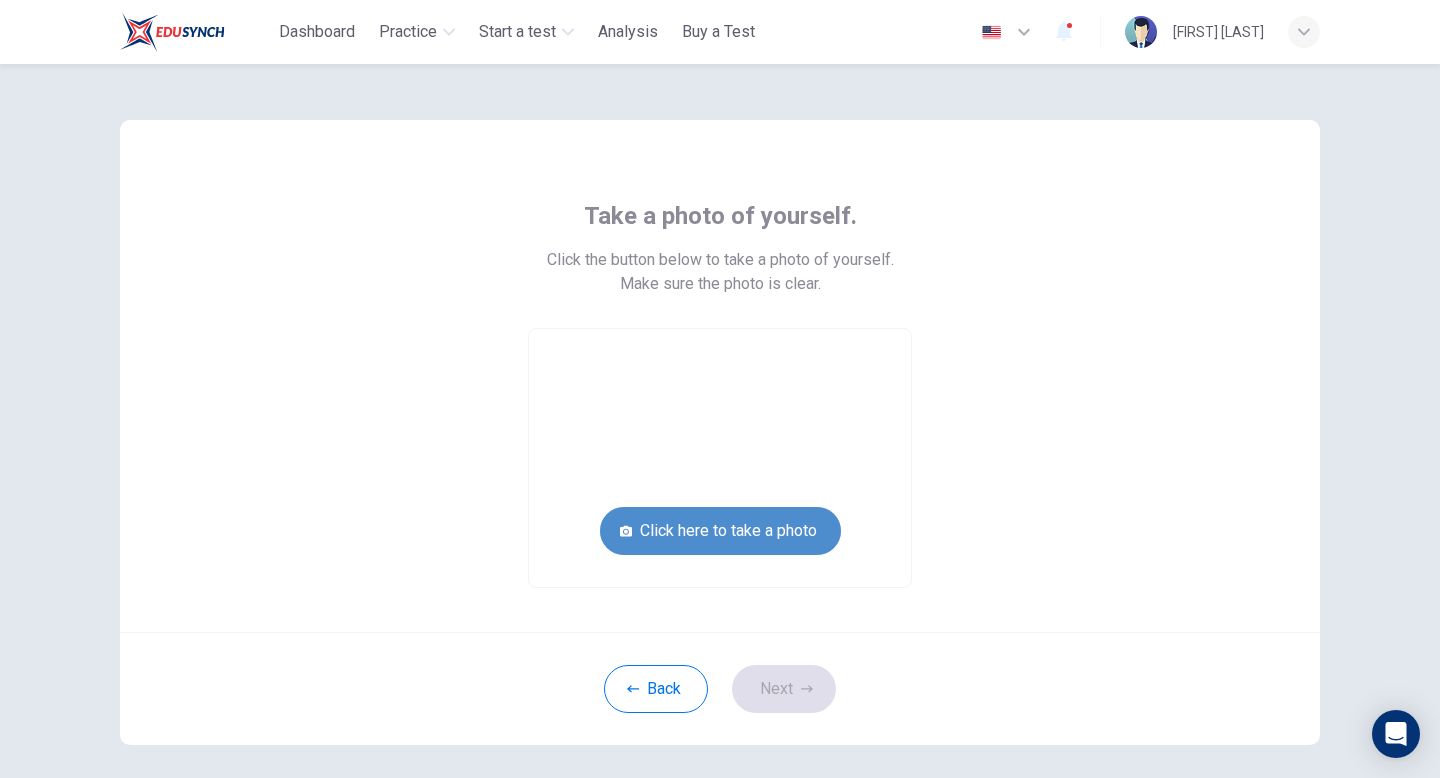 click on "Click here to take a photo" at bounding box center (720, 531) 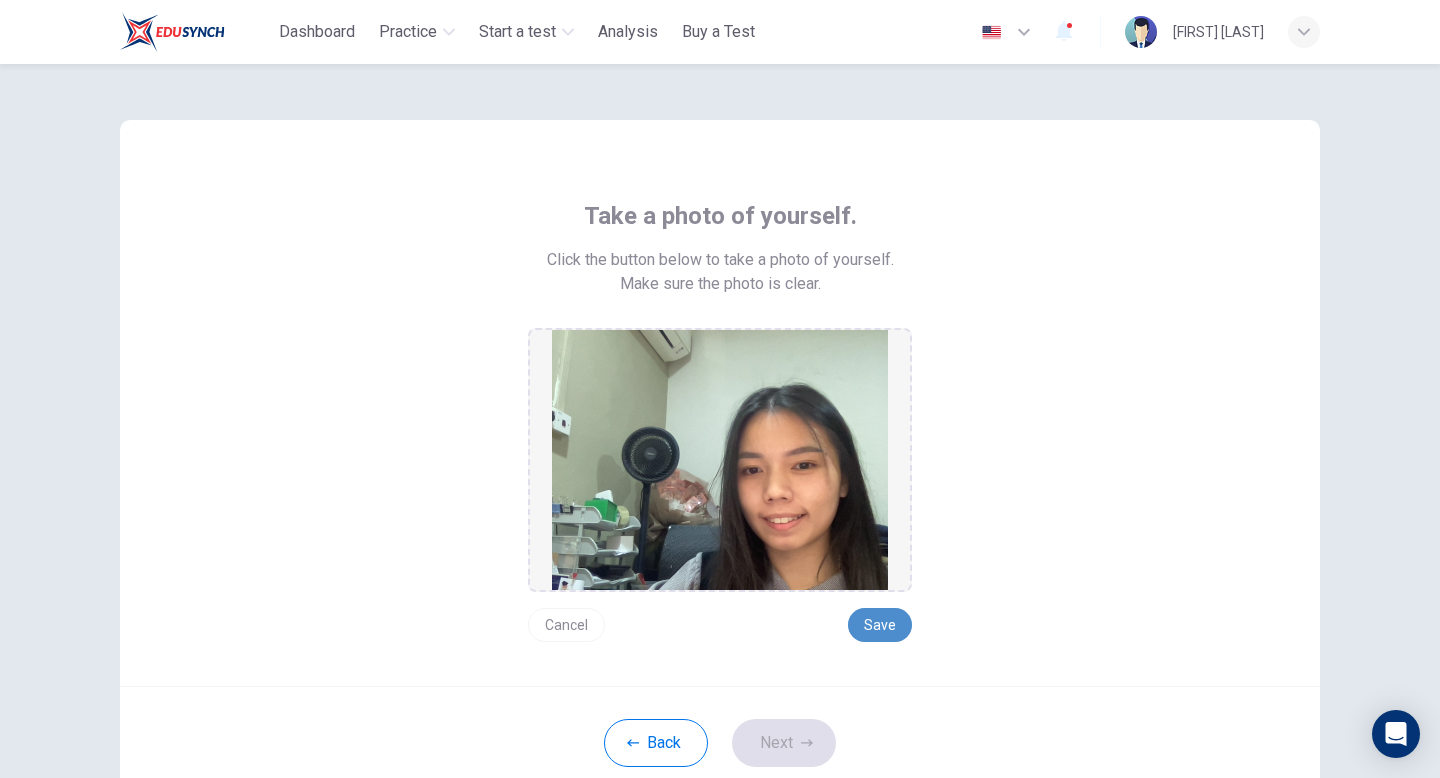 click on "Save" at bounding box center (880, 625) 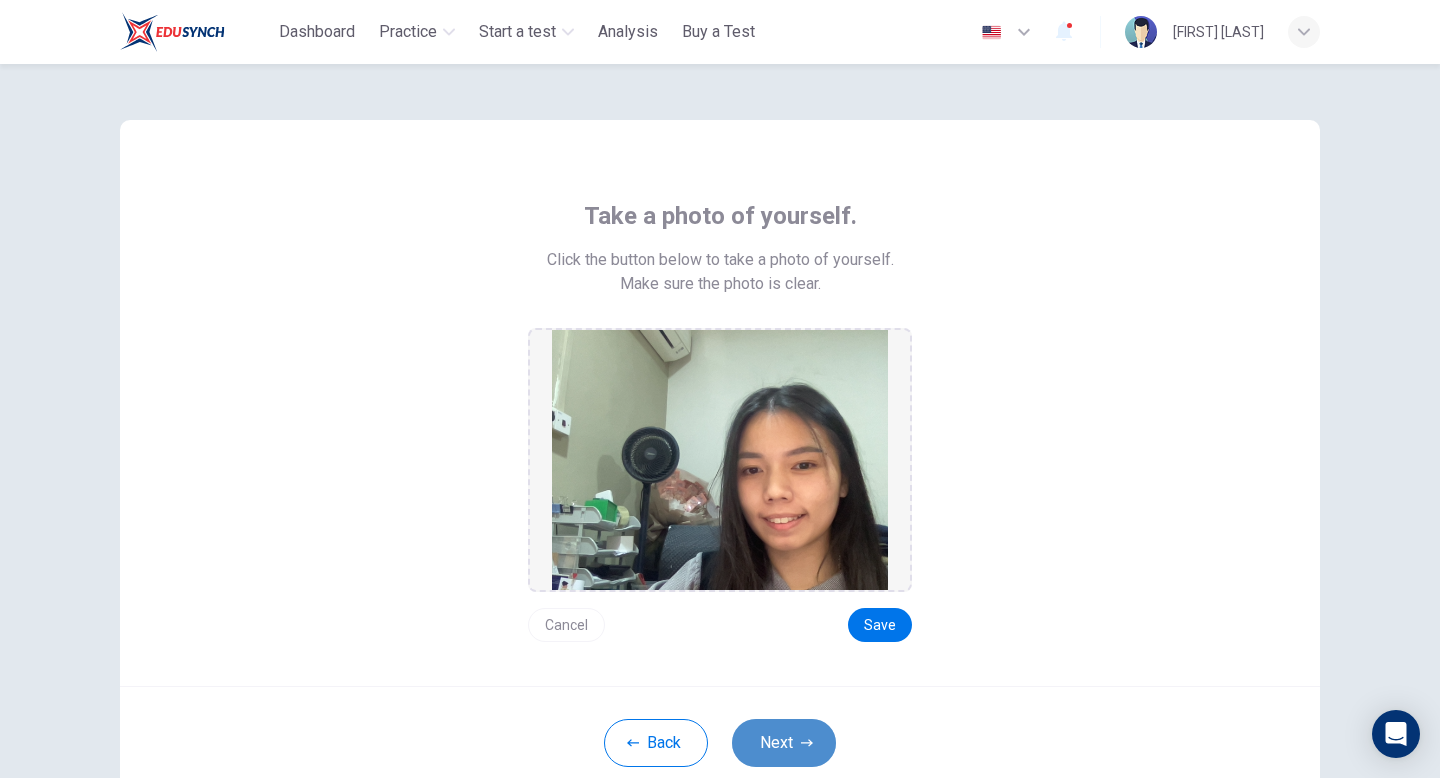 click on "Next" at bounding box center (784, 743) 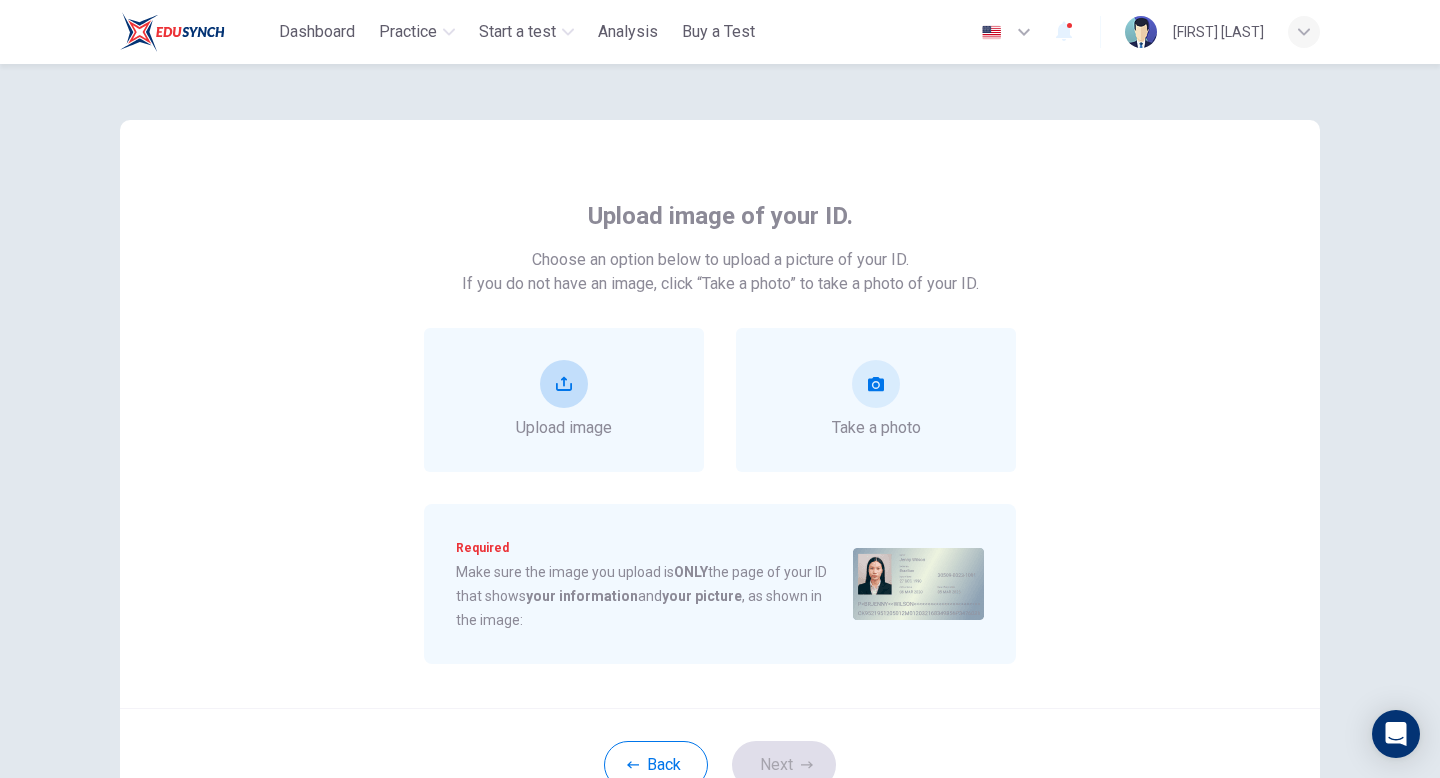click on "Upload image" at bounding box center (564, 400) 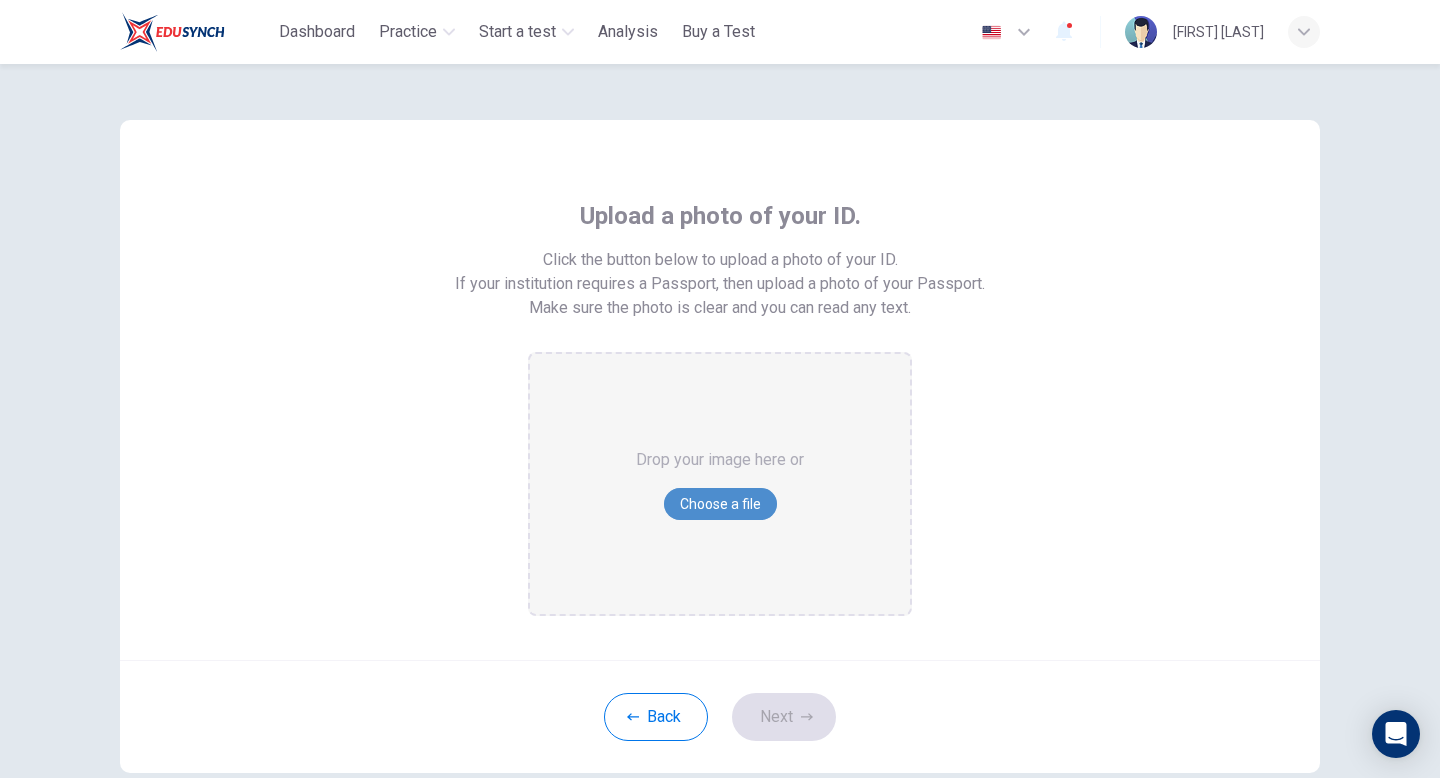 click on "Choose a file" at bounding box center [720, 504] 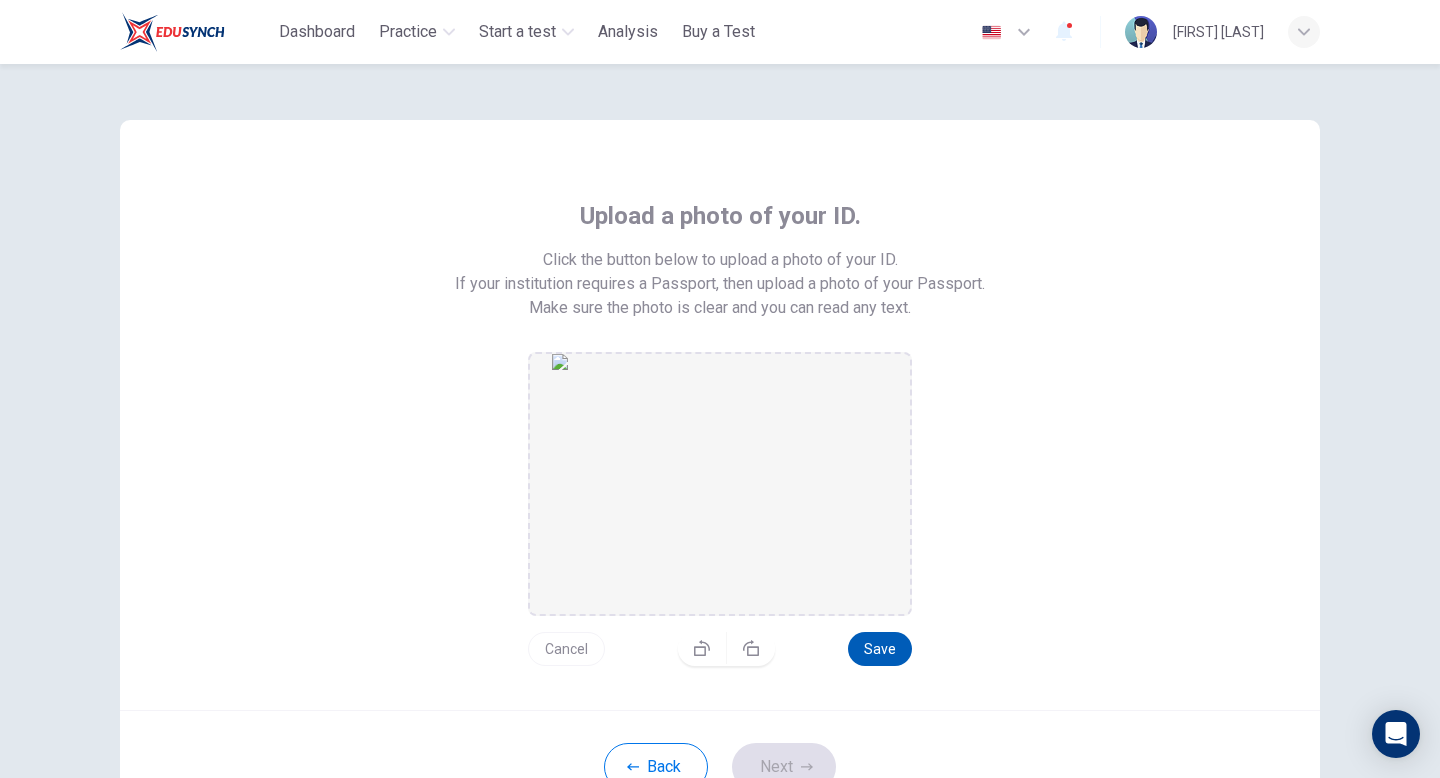 click on "Save" at bounding box center [880, 649] 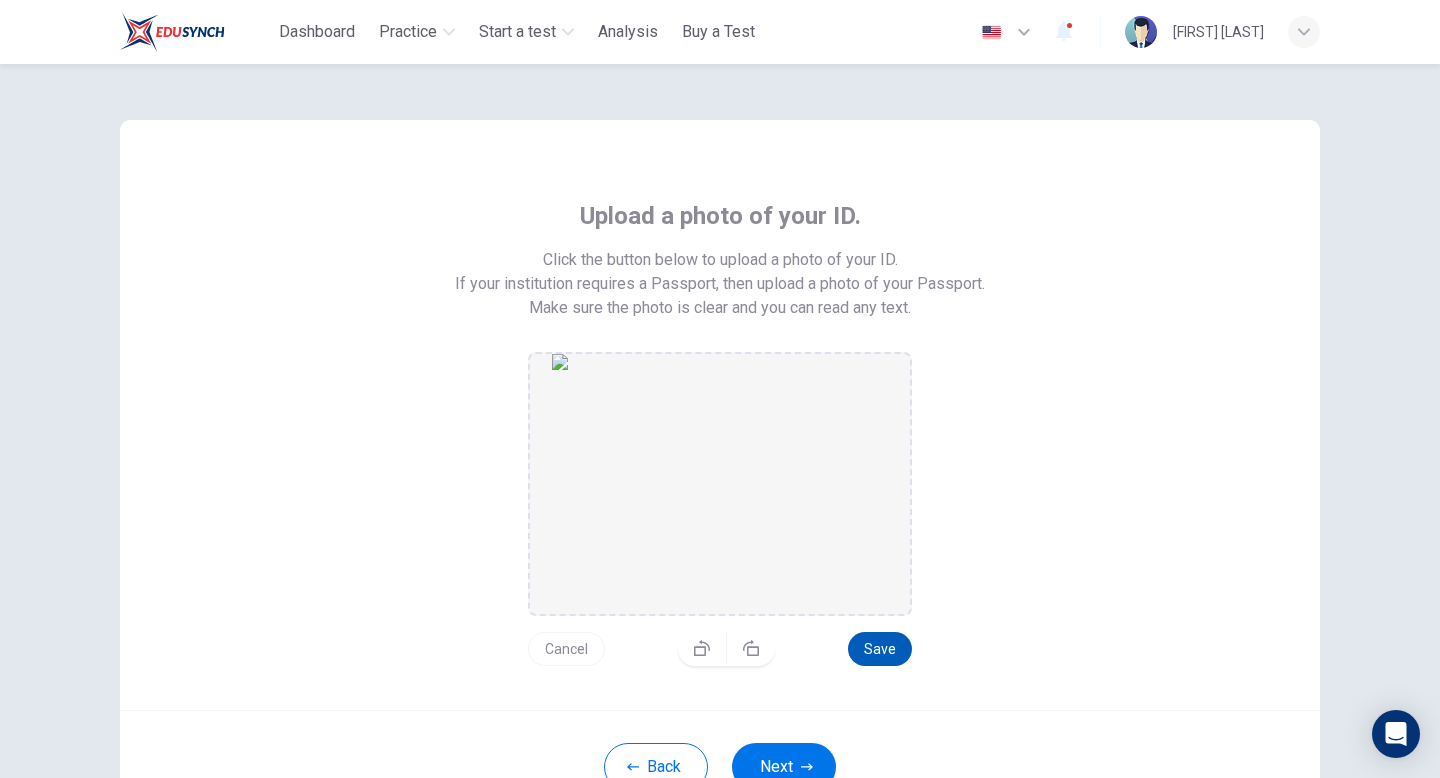 click on "Save" at bounding box center [880, 649] 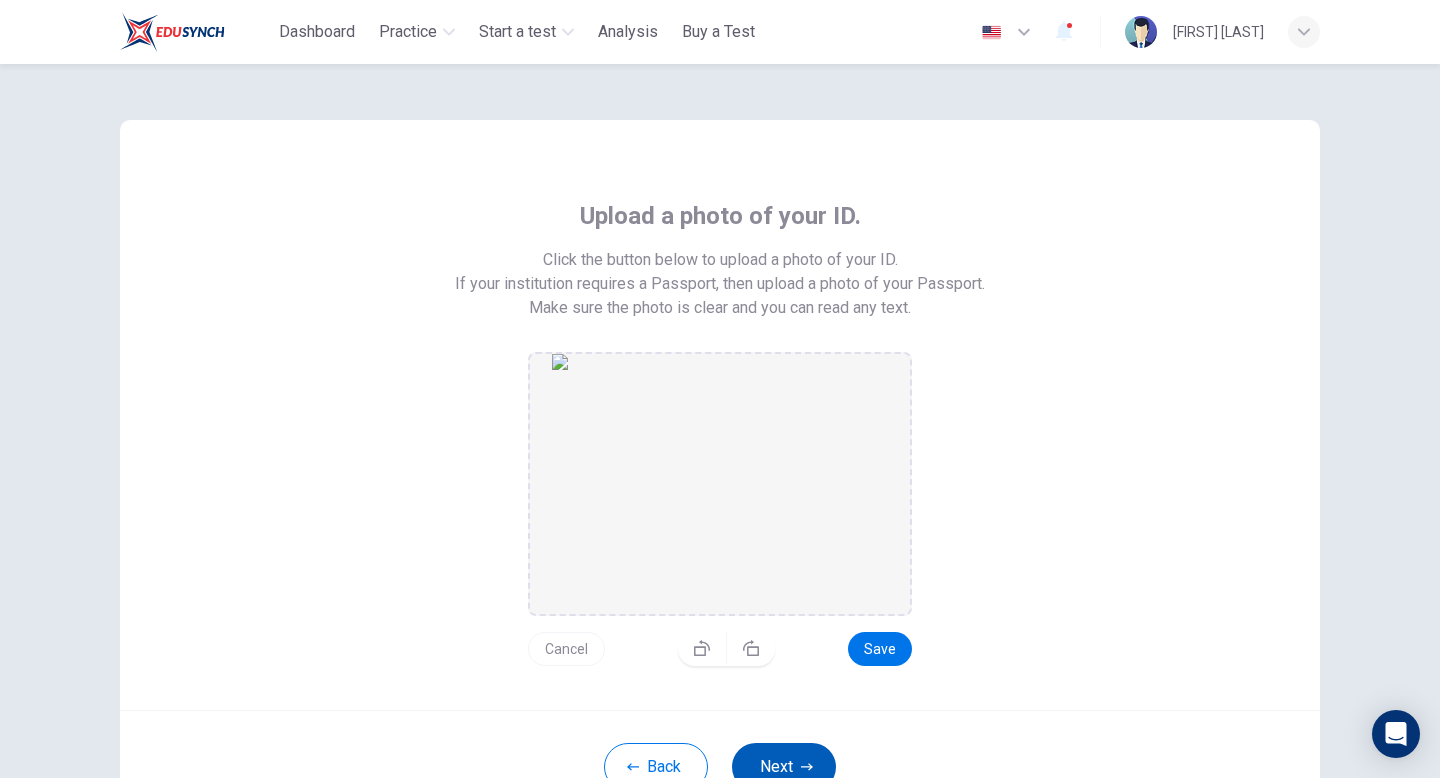 click on "Next" at bounding box center [784, 767] 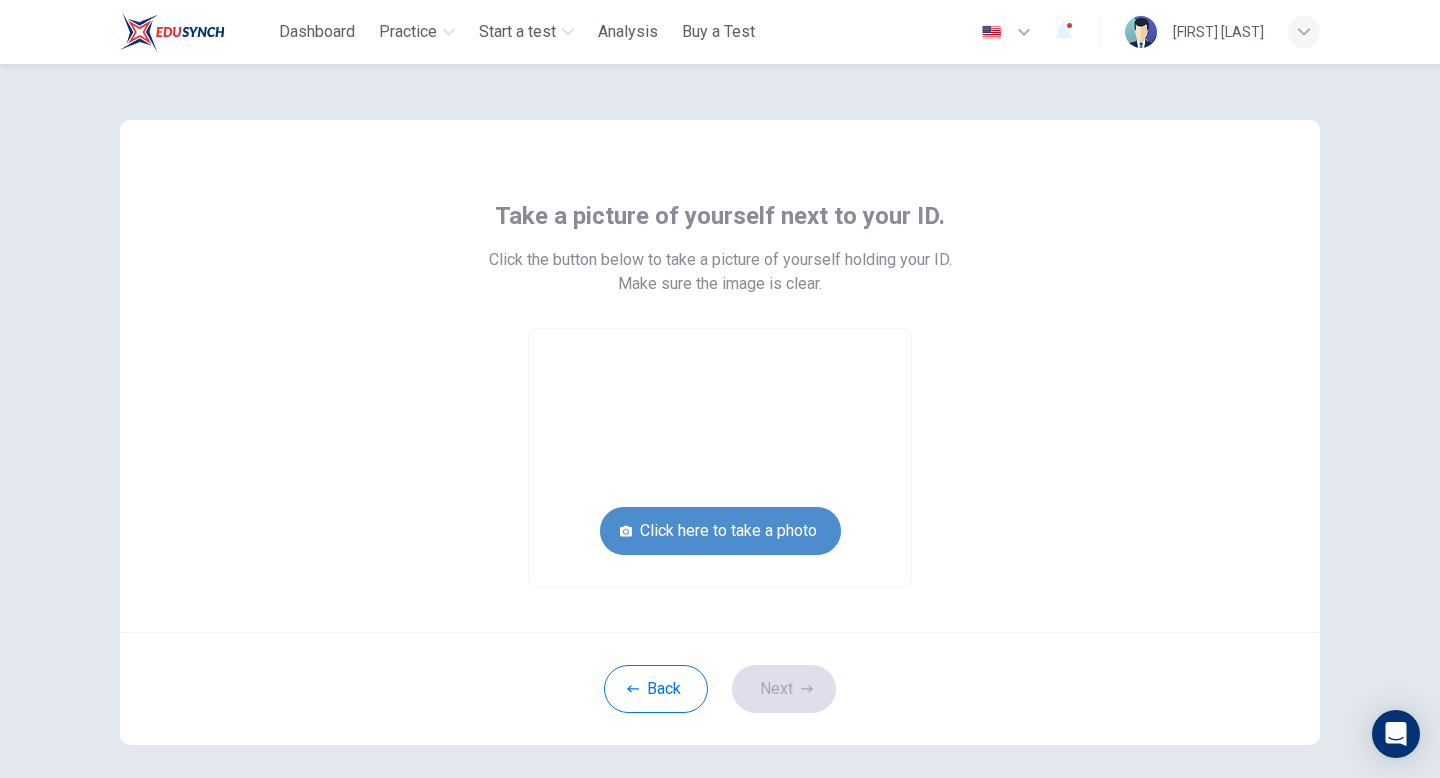 click on "Click here to take a photo" at bounding box center [720, 531] 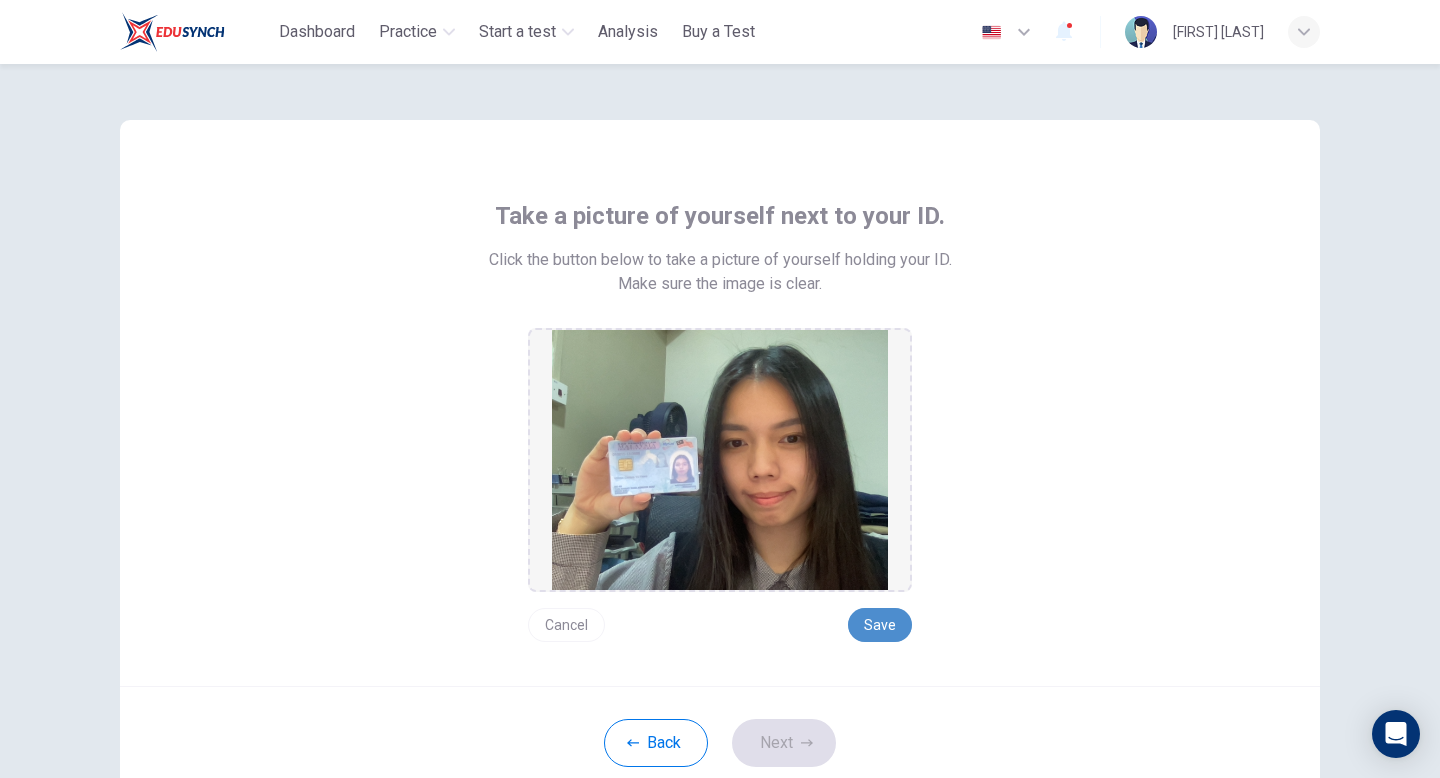 click on "Save" at bounding box center (880, 625) 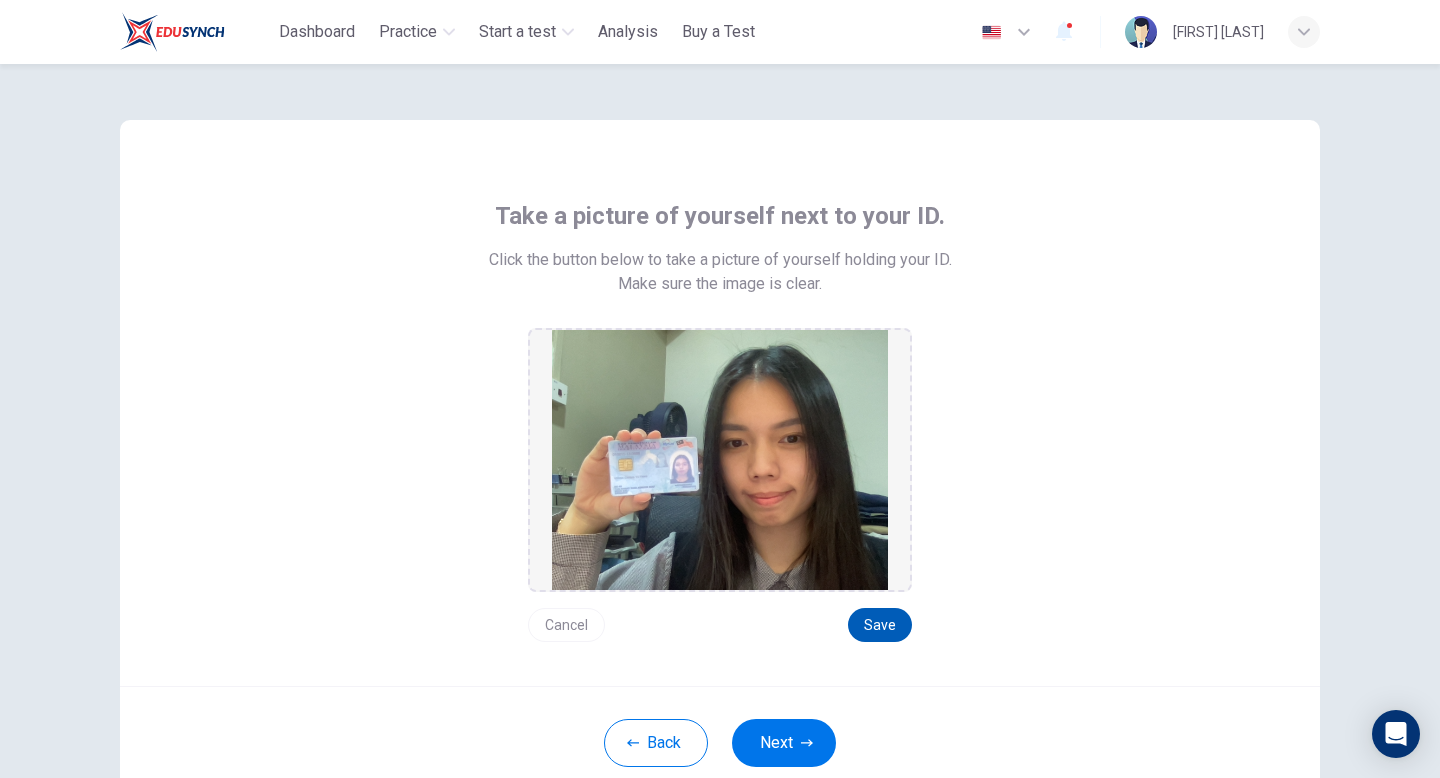 click on "Save" at bounding box center (880, 625) 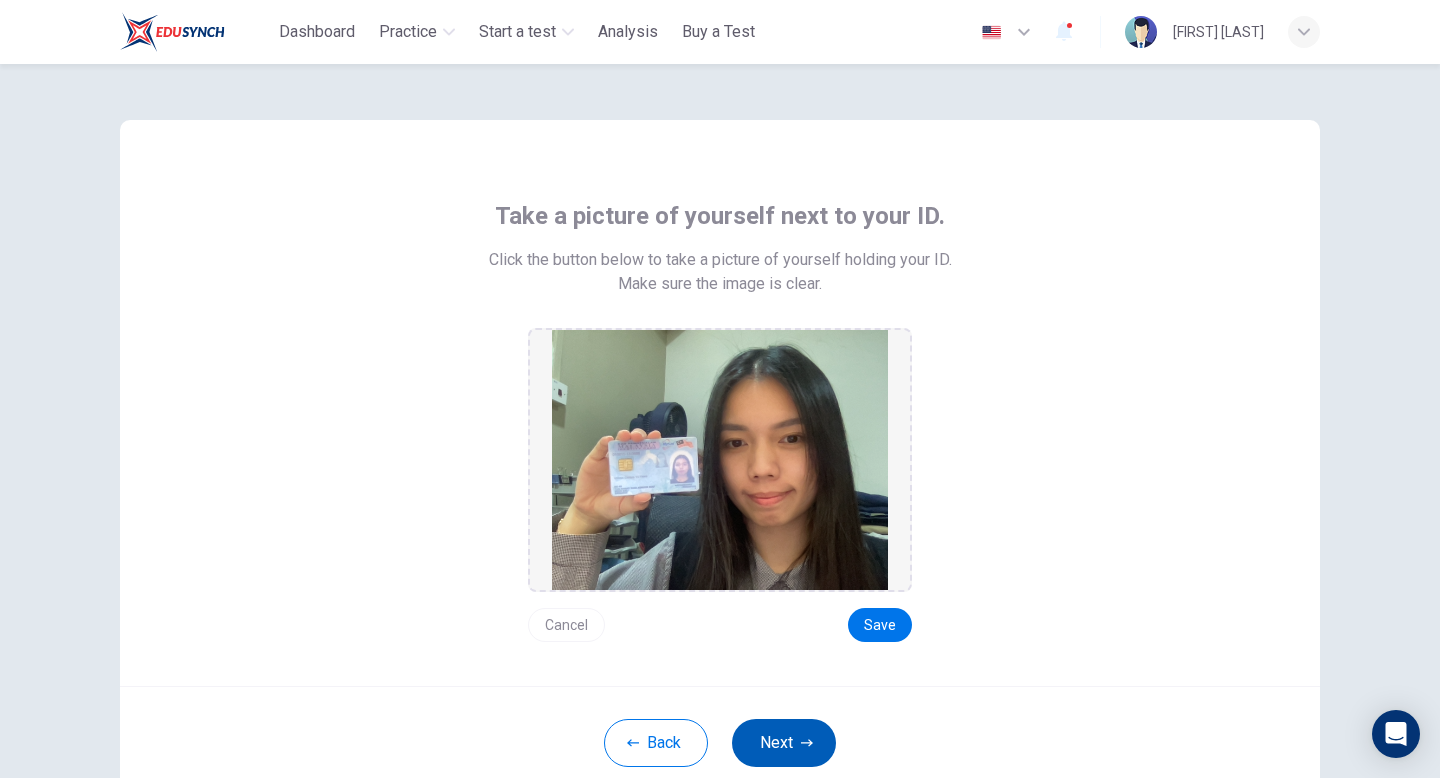 click on "Next" at bounding box center [784, 743] 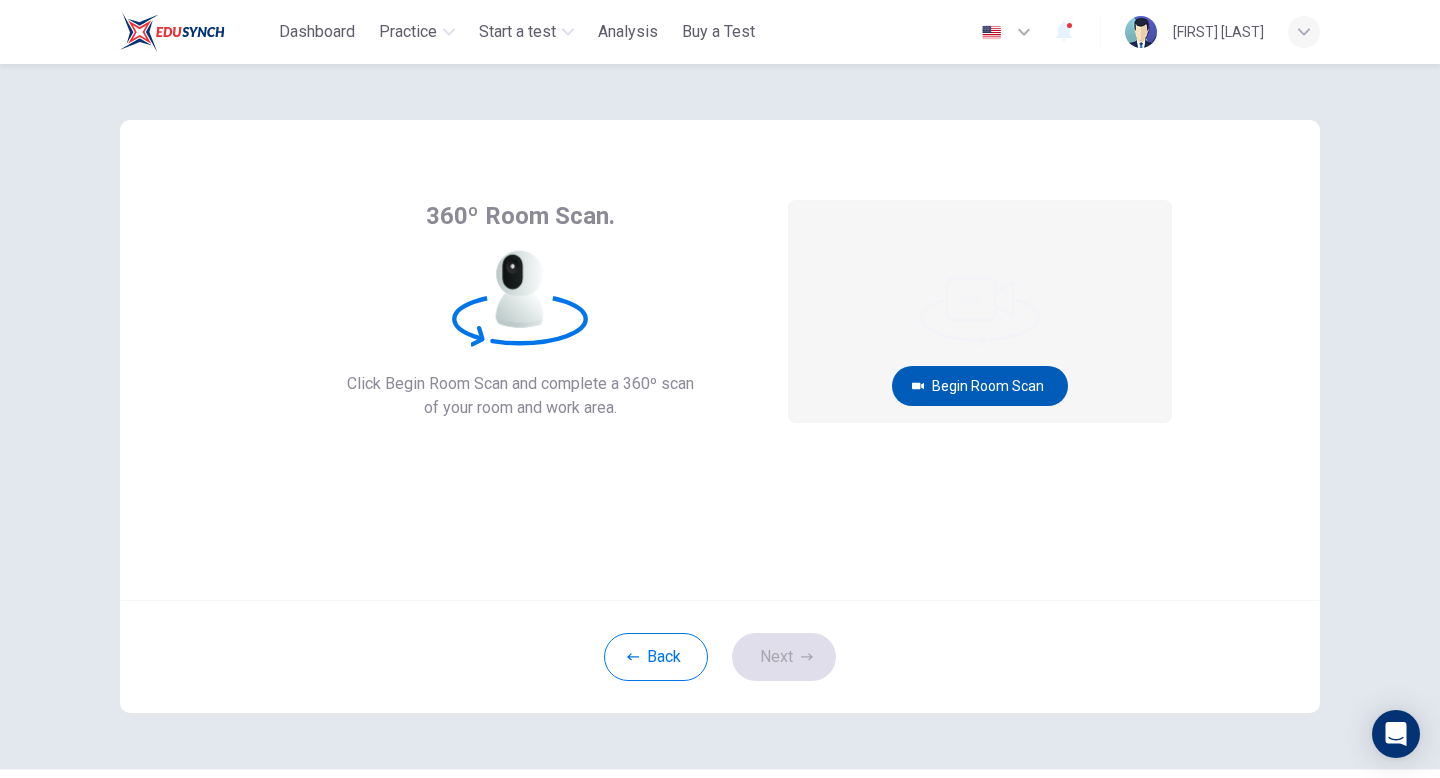 click on "Begin Room Scan" at bounding box center (980, 386) 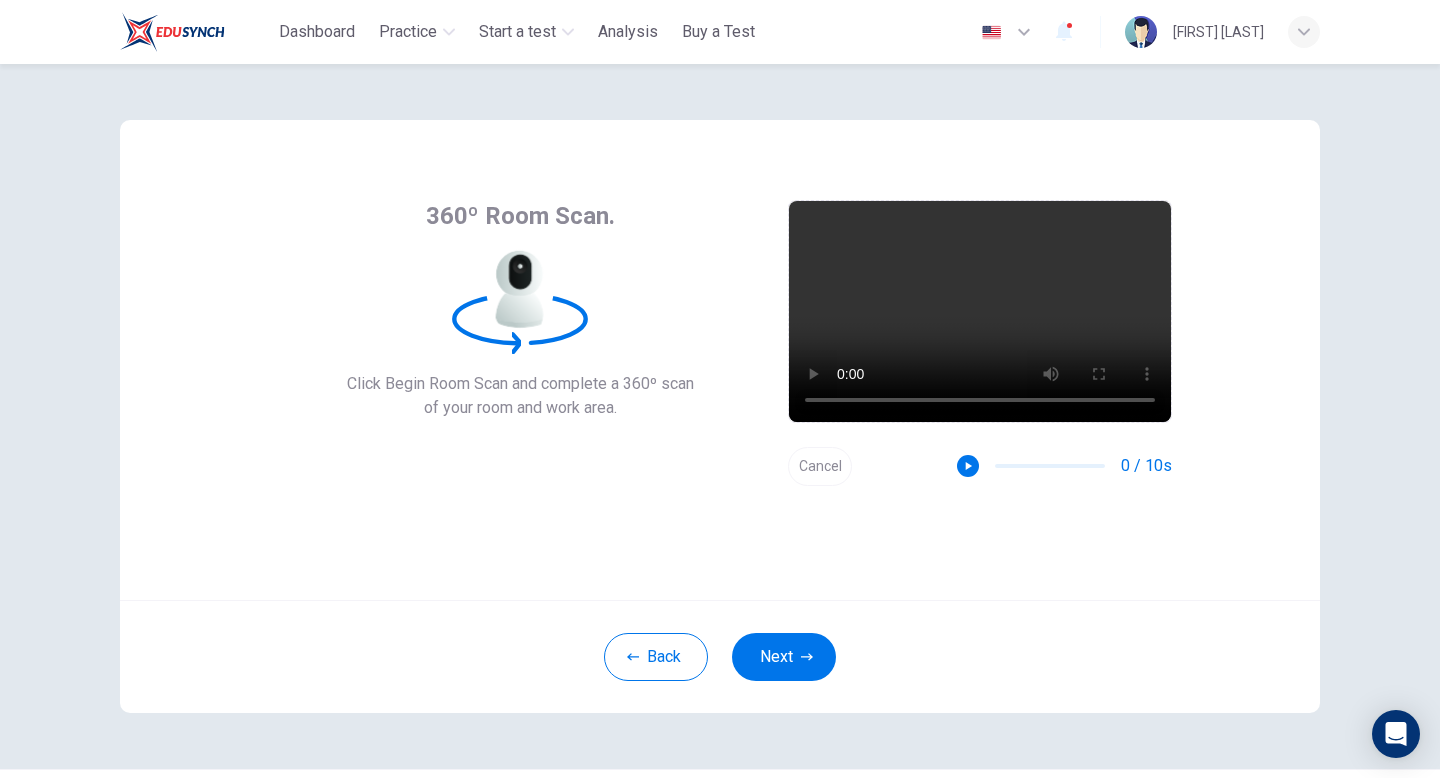 click on "Cancel" at bounding box center (820, 466) 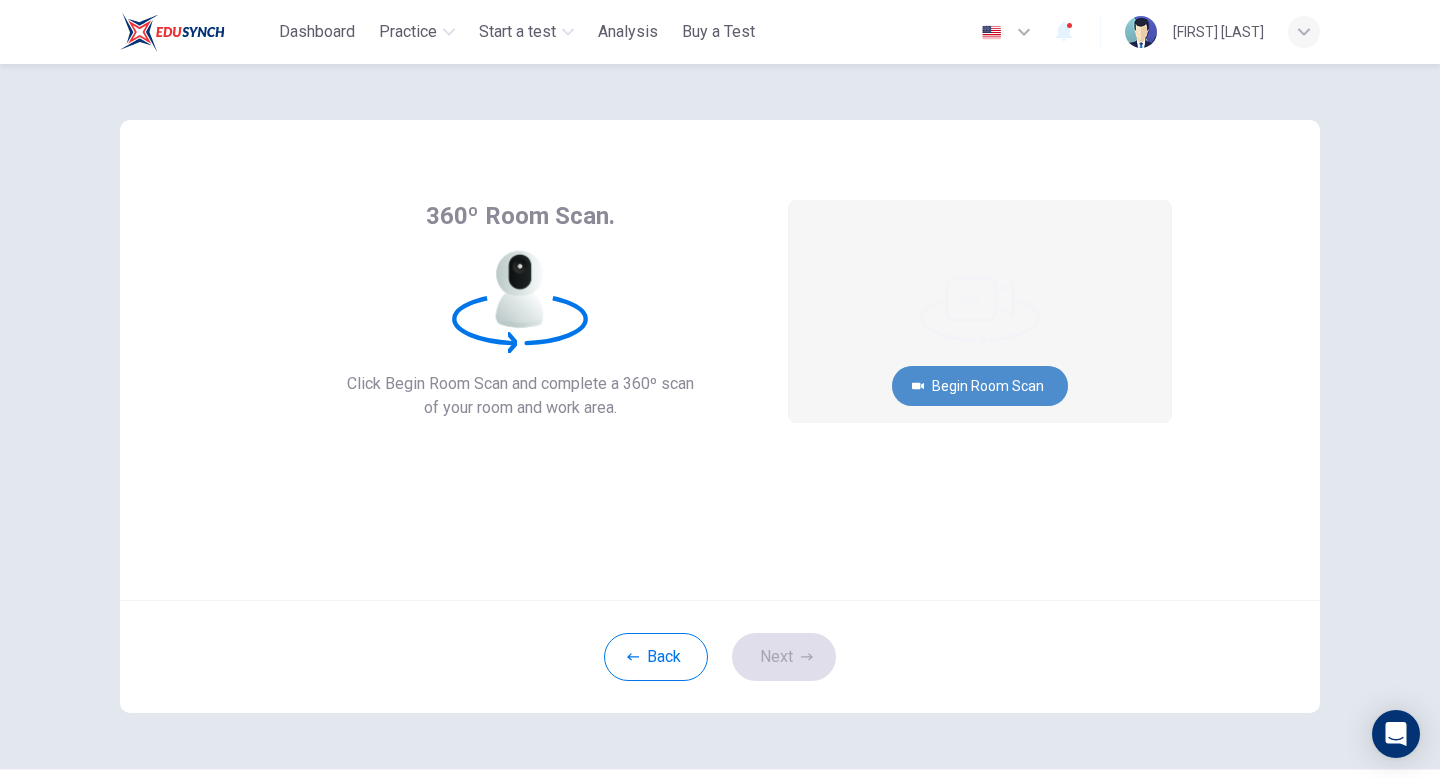 click on "Begin Room Scan" at bounding box center (980, 386) 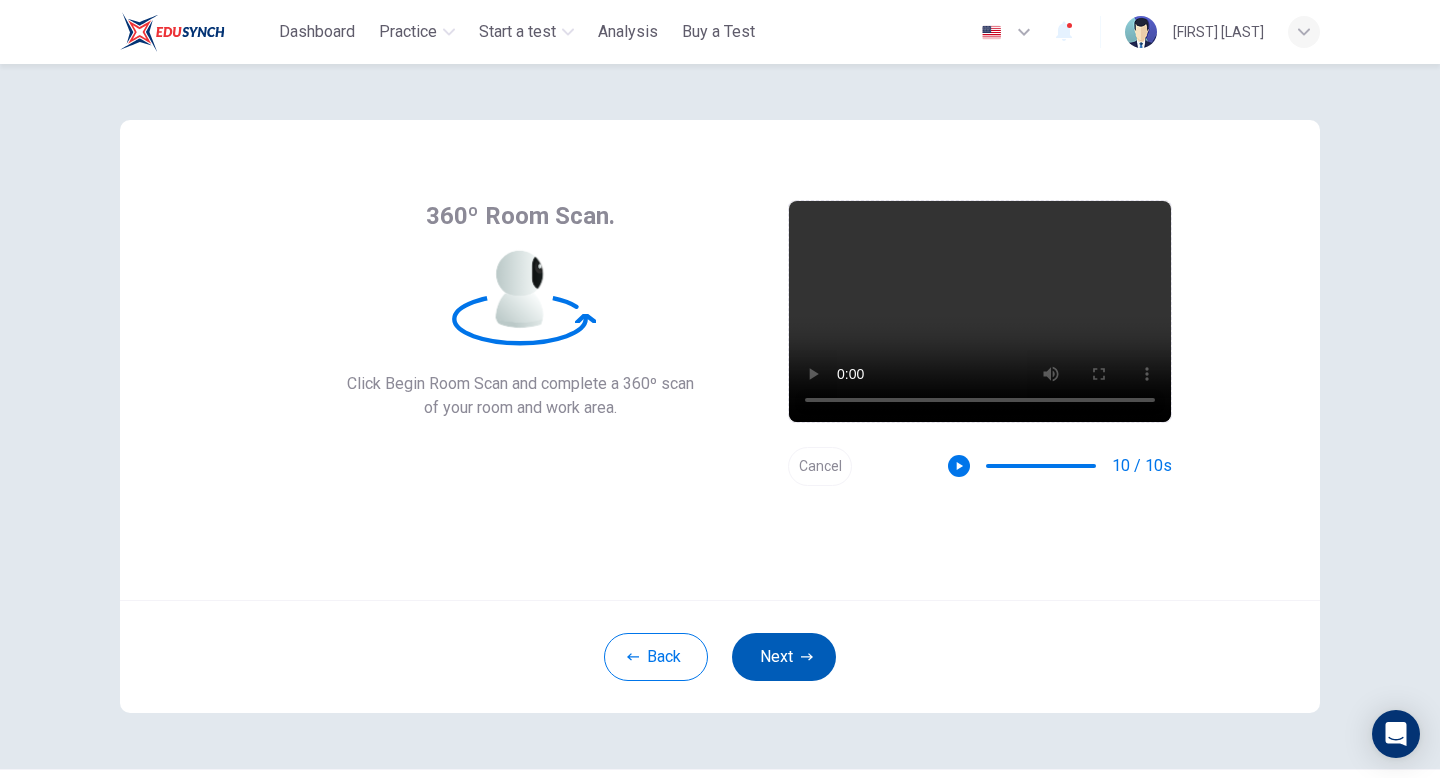 click on "Next" at bounding box center (784, 657) 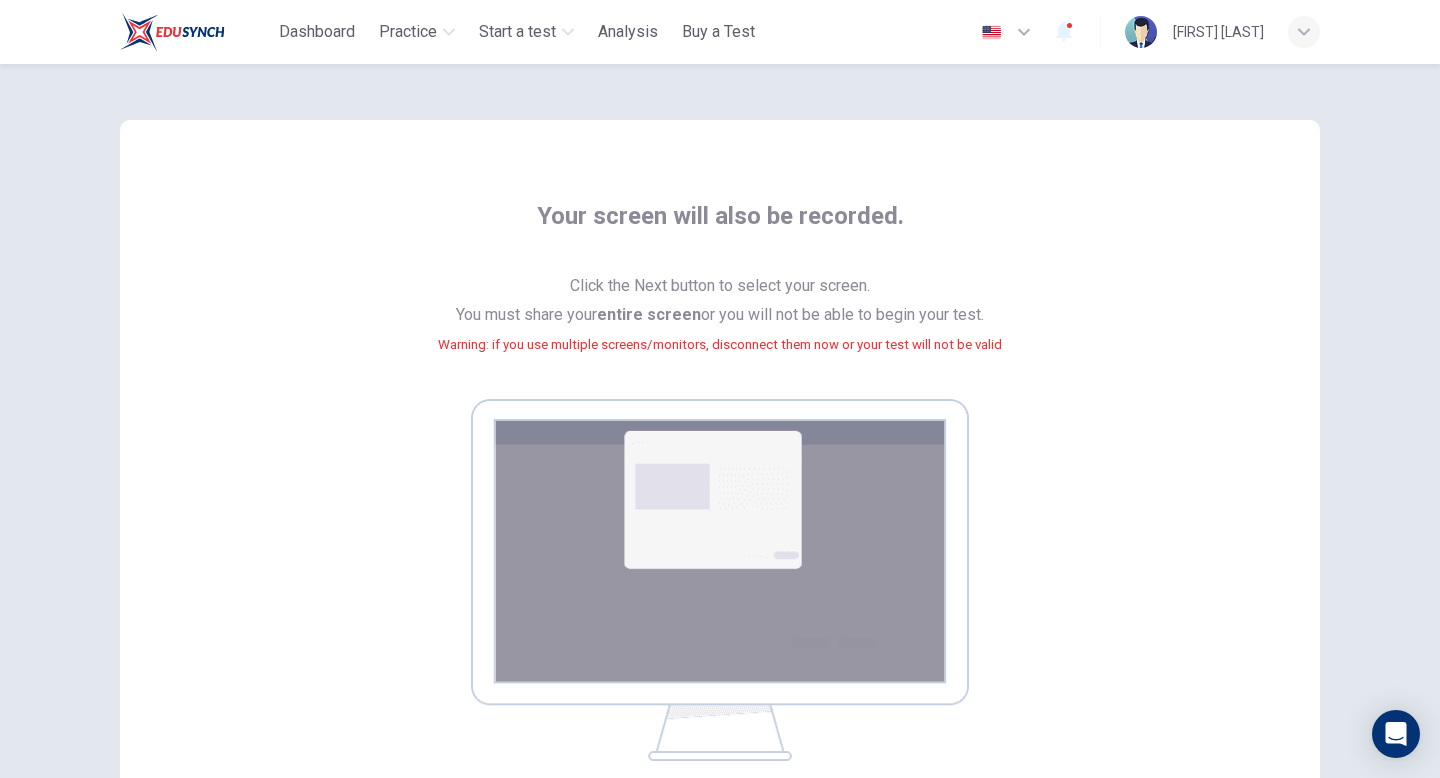 scroll, scrollTop: 124, scrollLeft: 0, axis: vertical 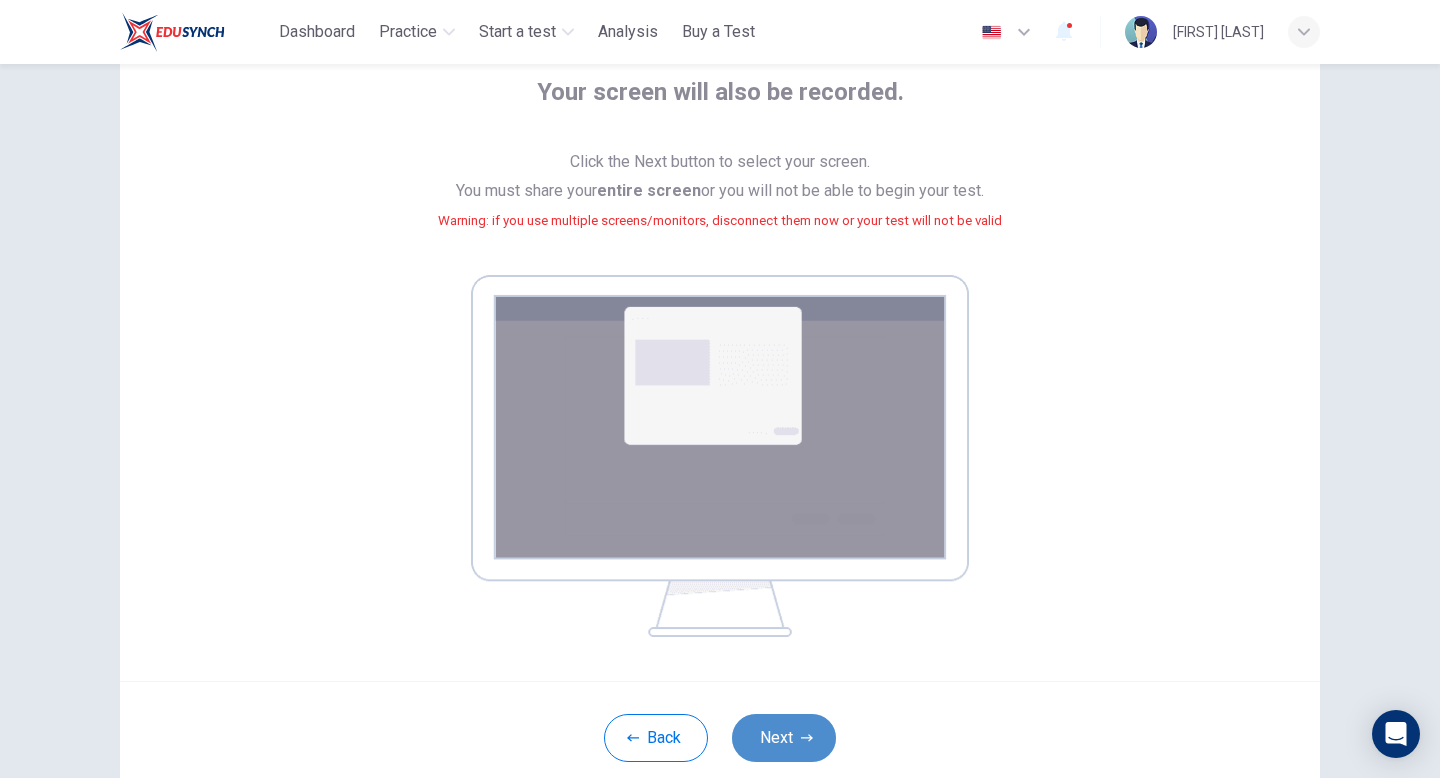 click 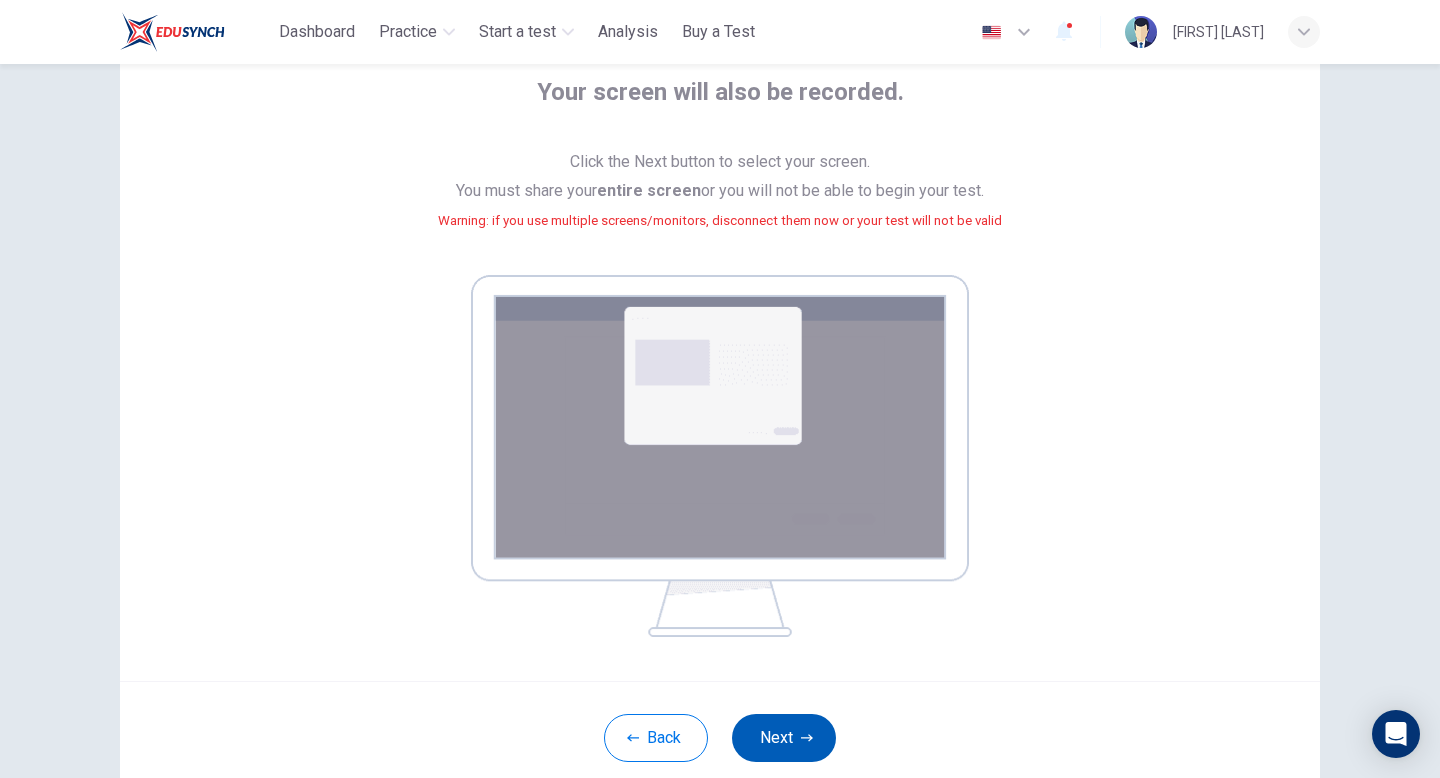scroll, scrollTop: 55, scrollLeft: 0, axis: vertical 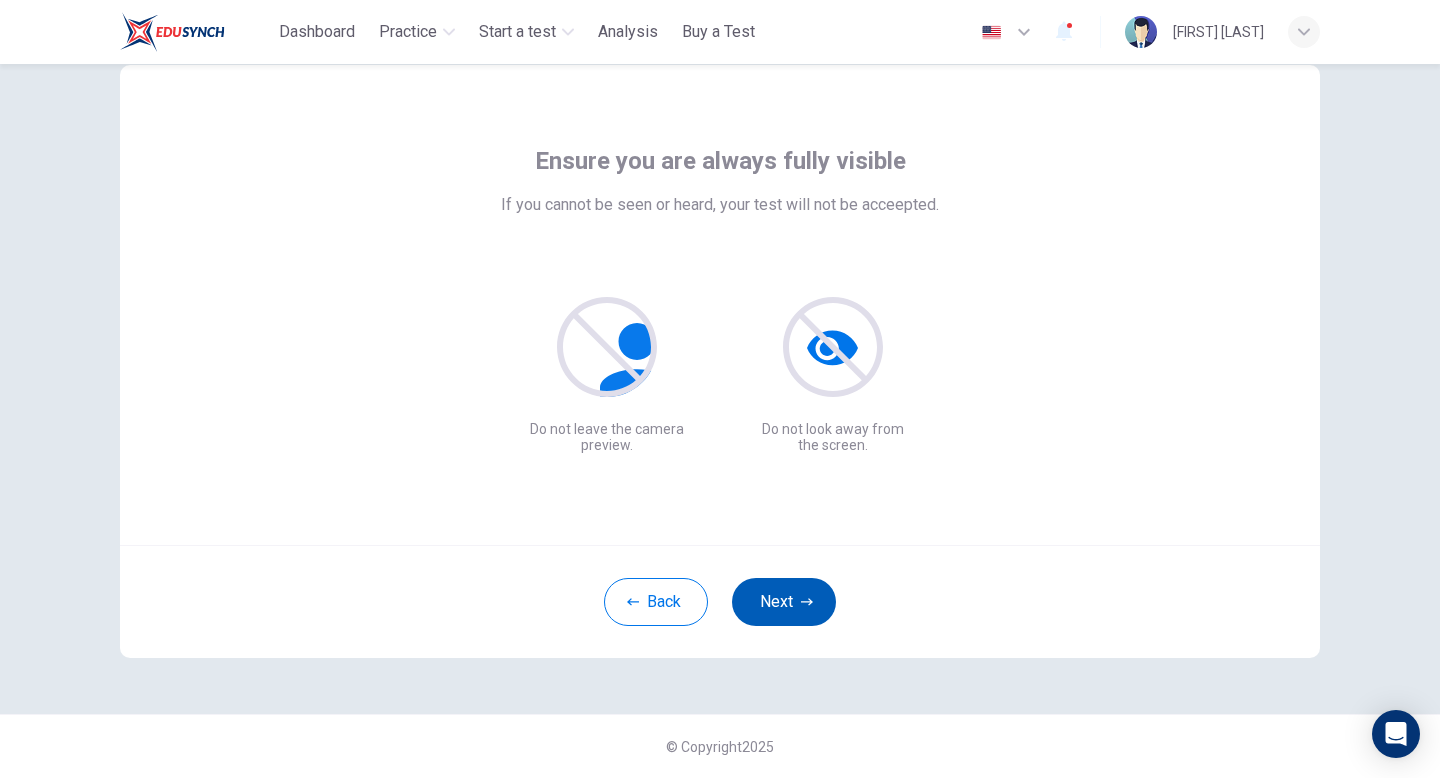 click on "Next" at bounding box center [784, 602] 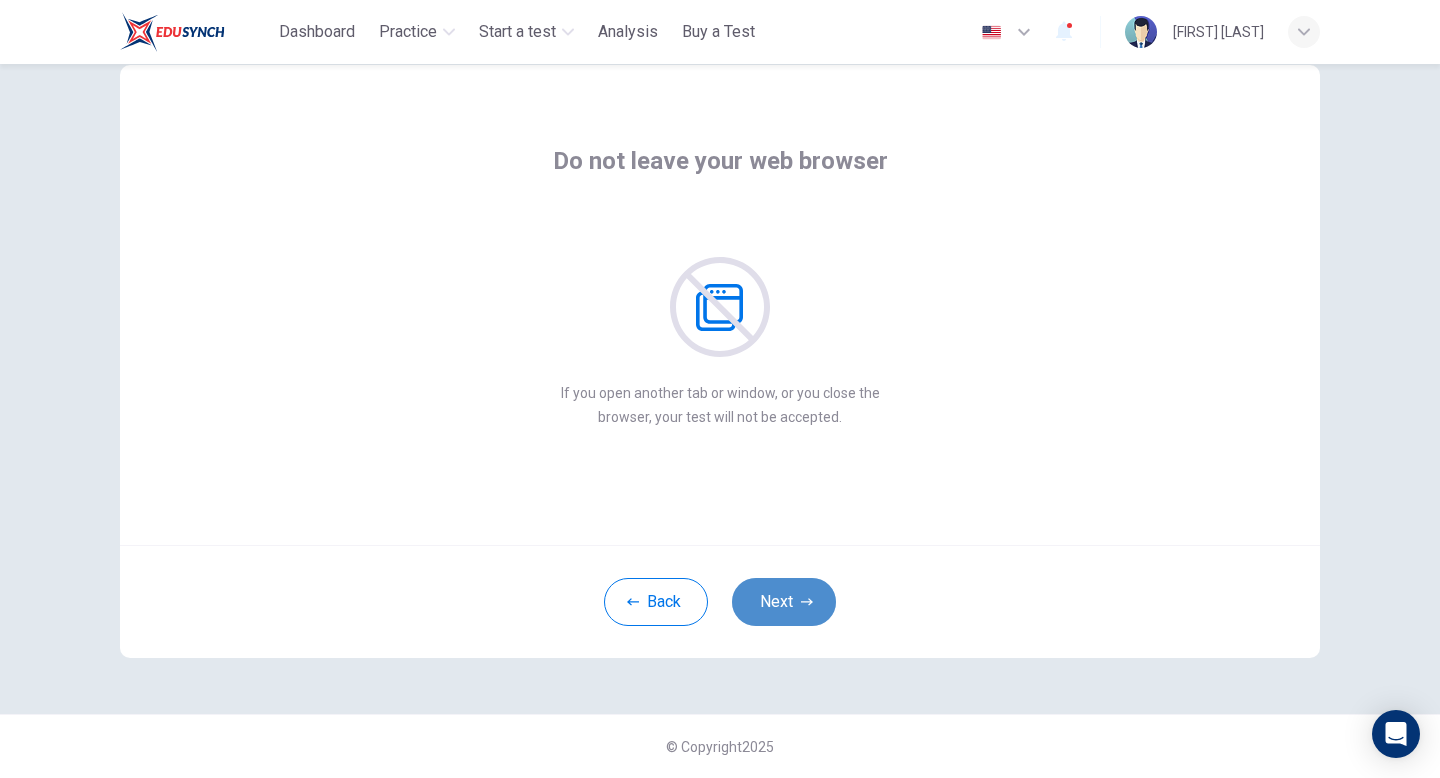 click on "Next" at bounding box center [784, 602] 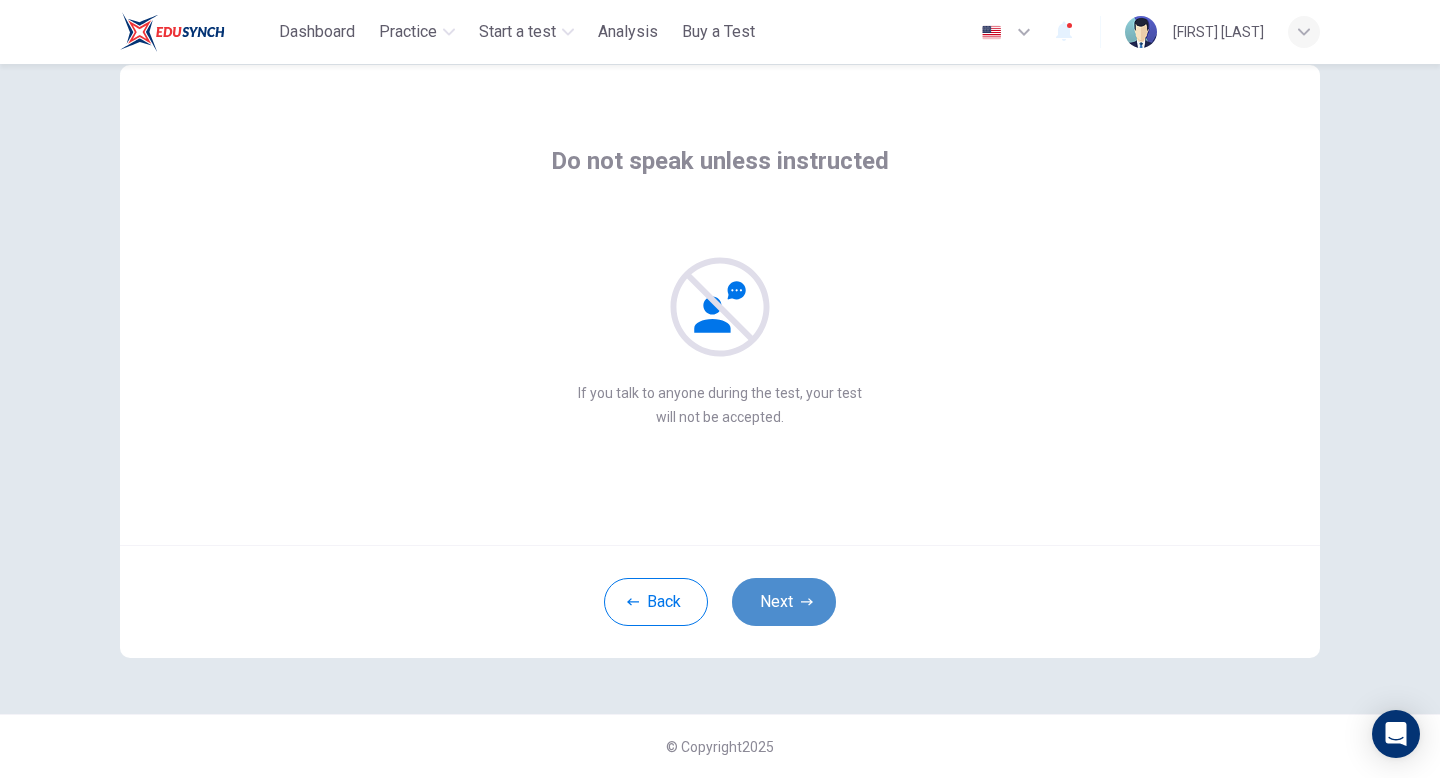 click on "Next" at bounding box center (784, 602) 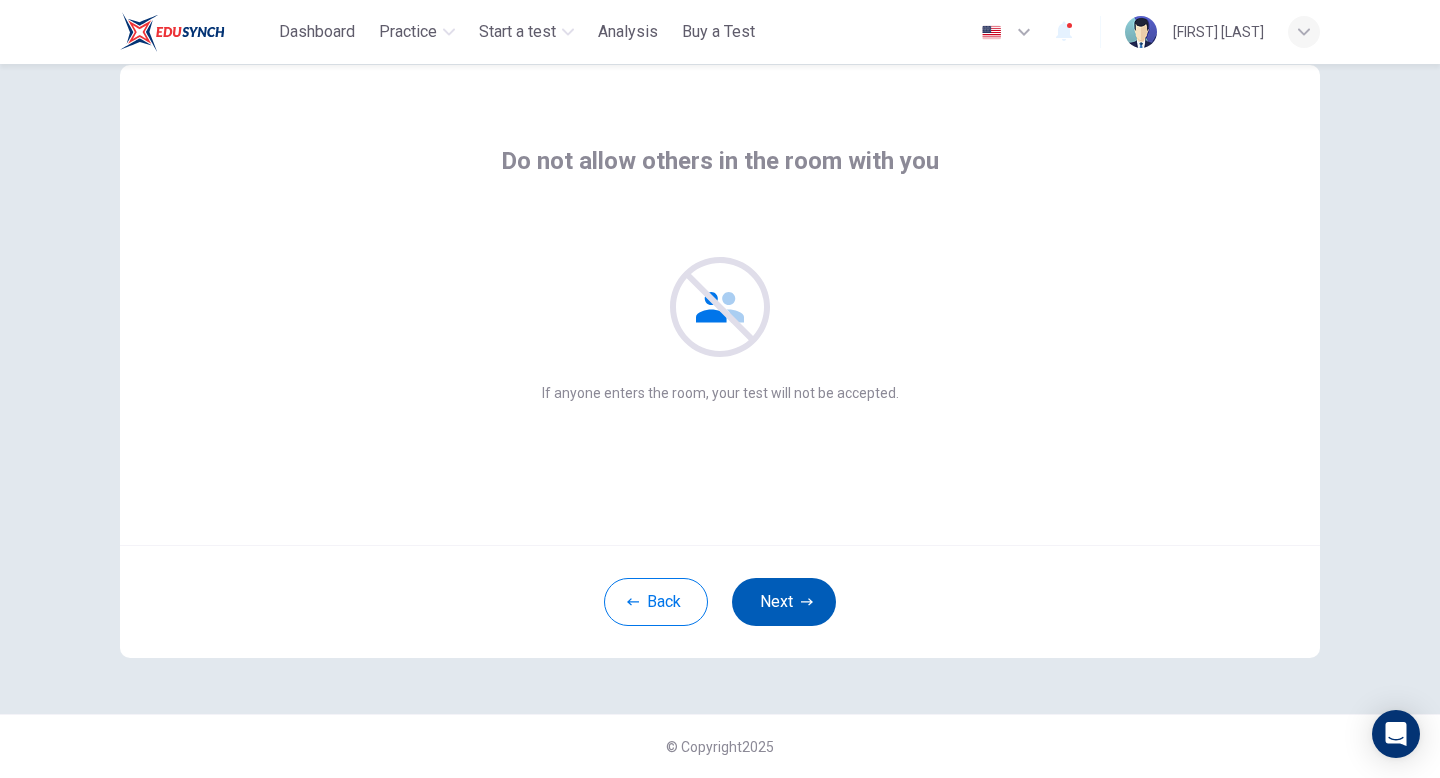 click on "Next" at bounding box center (784, 602) 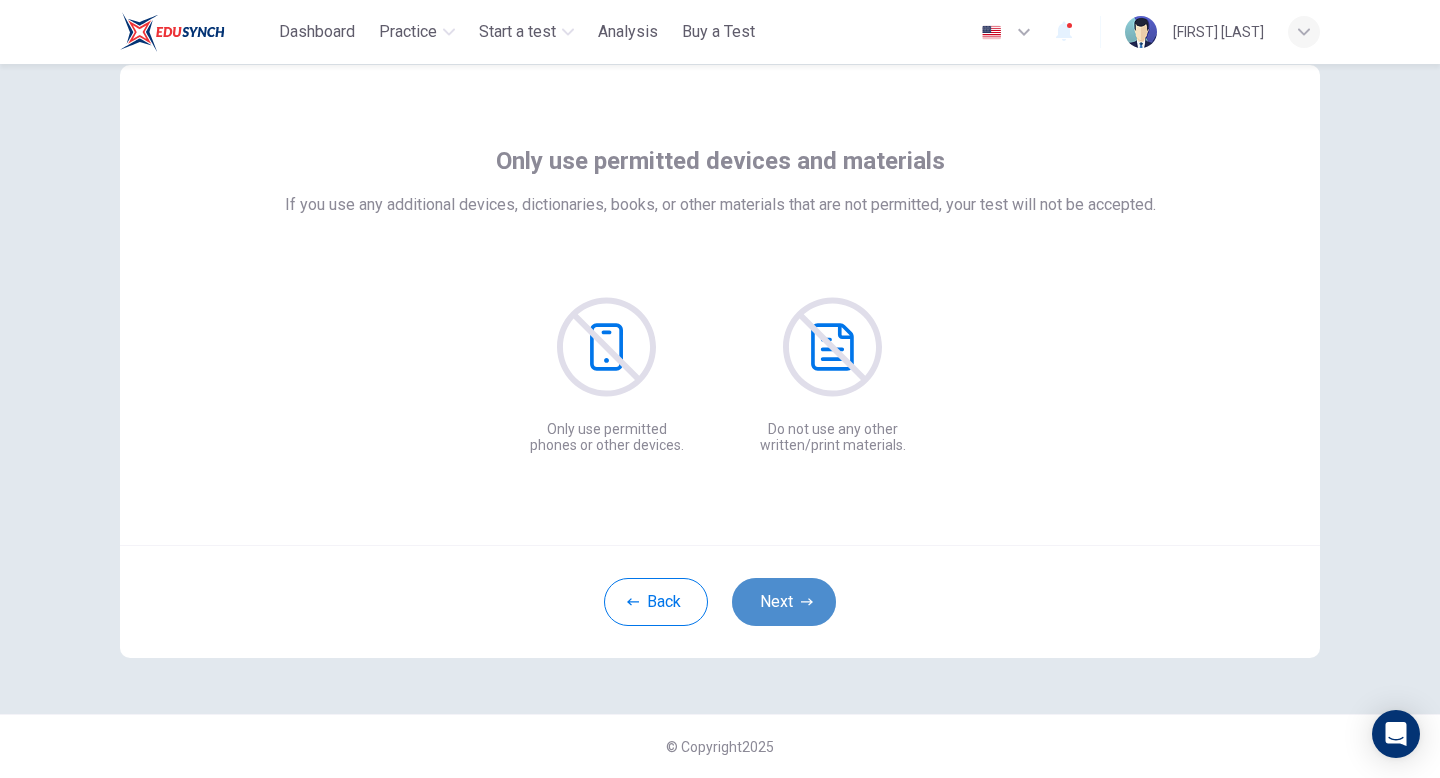 click 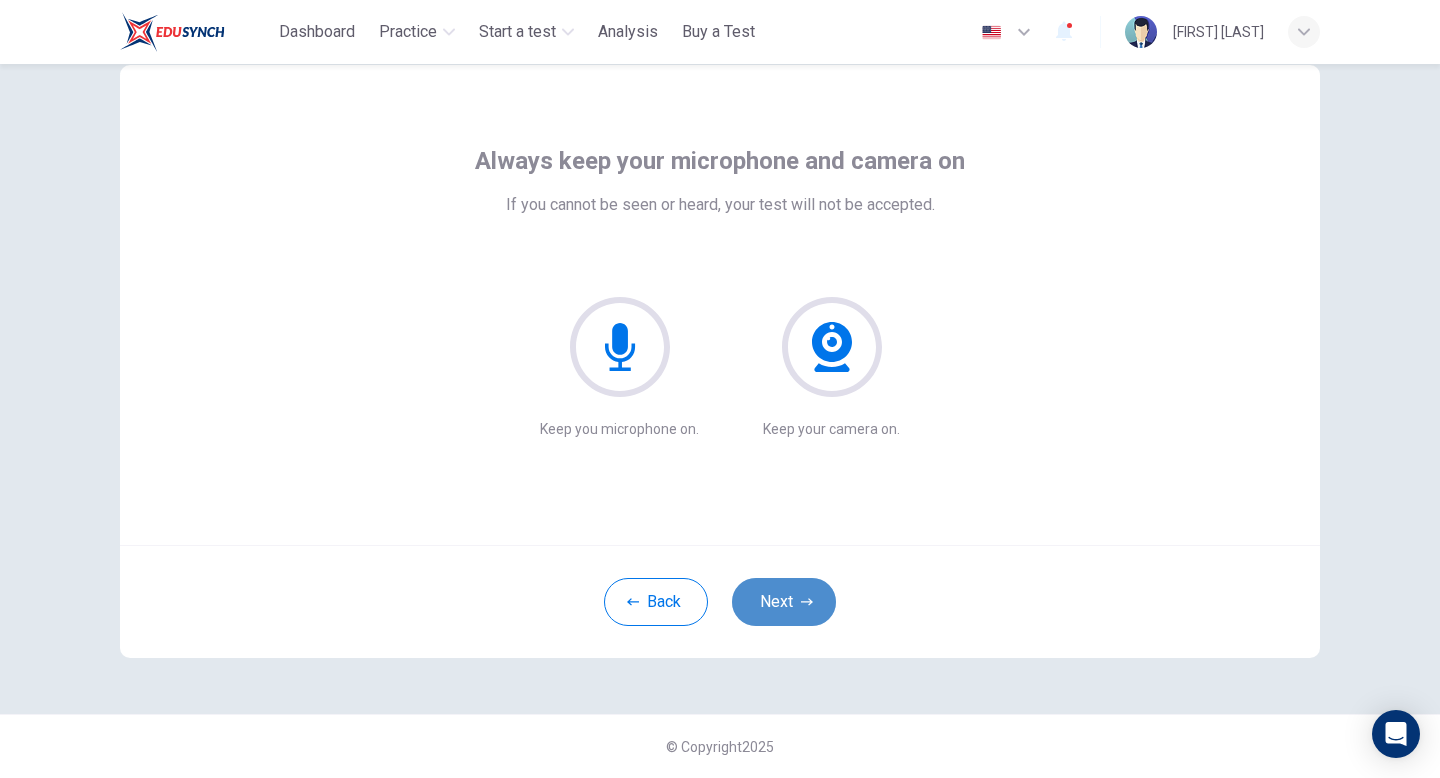 click 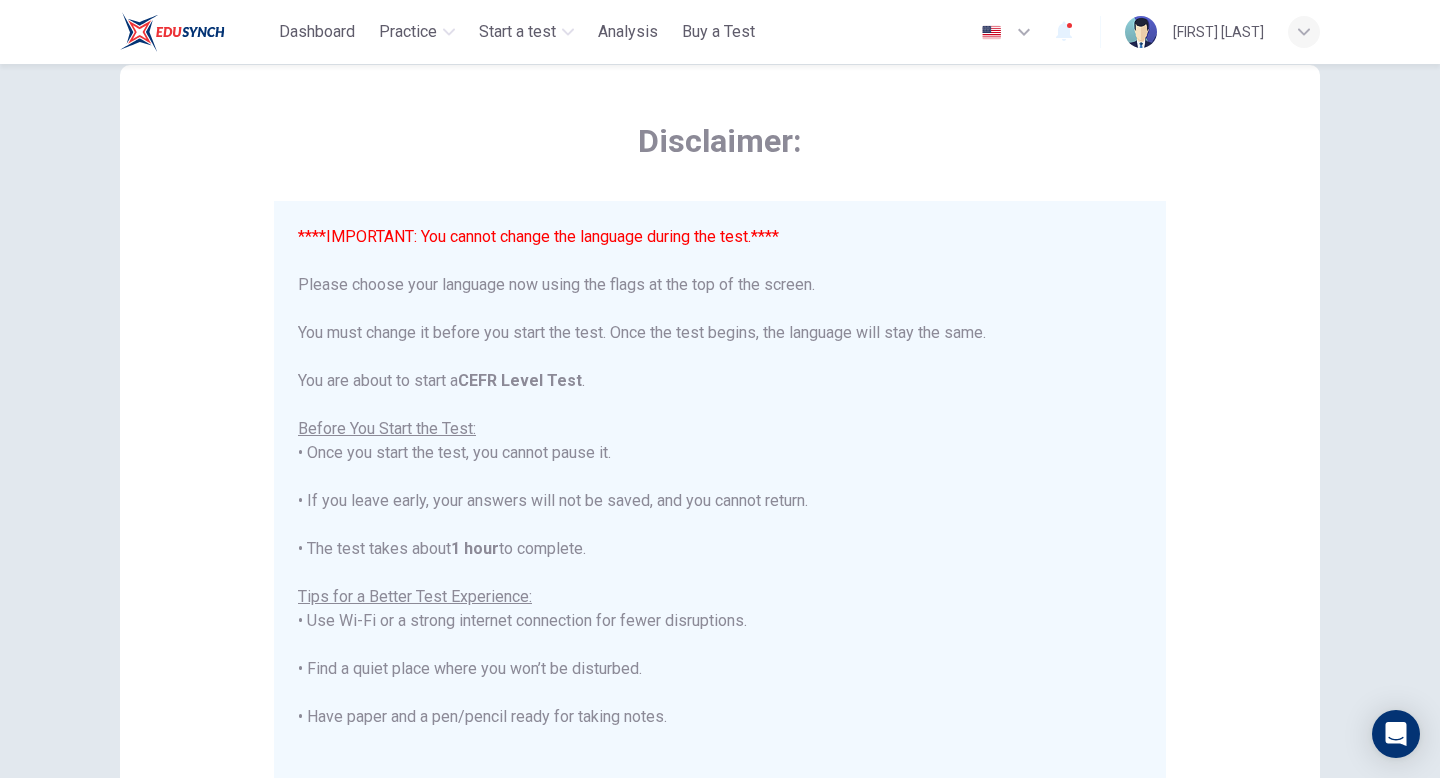 scroll, scrollTop: 191, scrollLeft: 0, axis: vertical 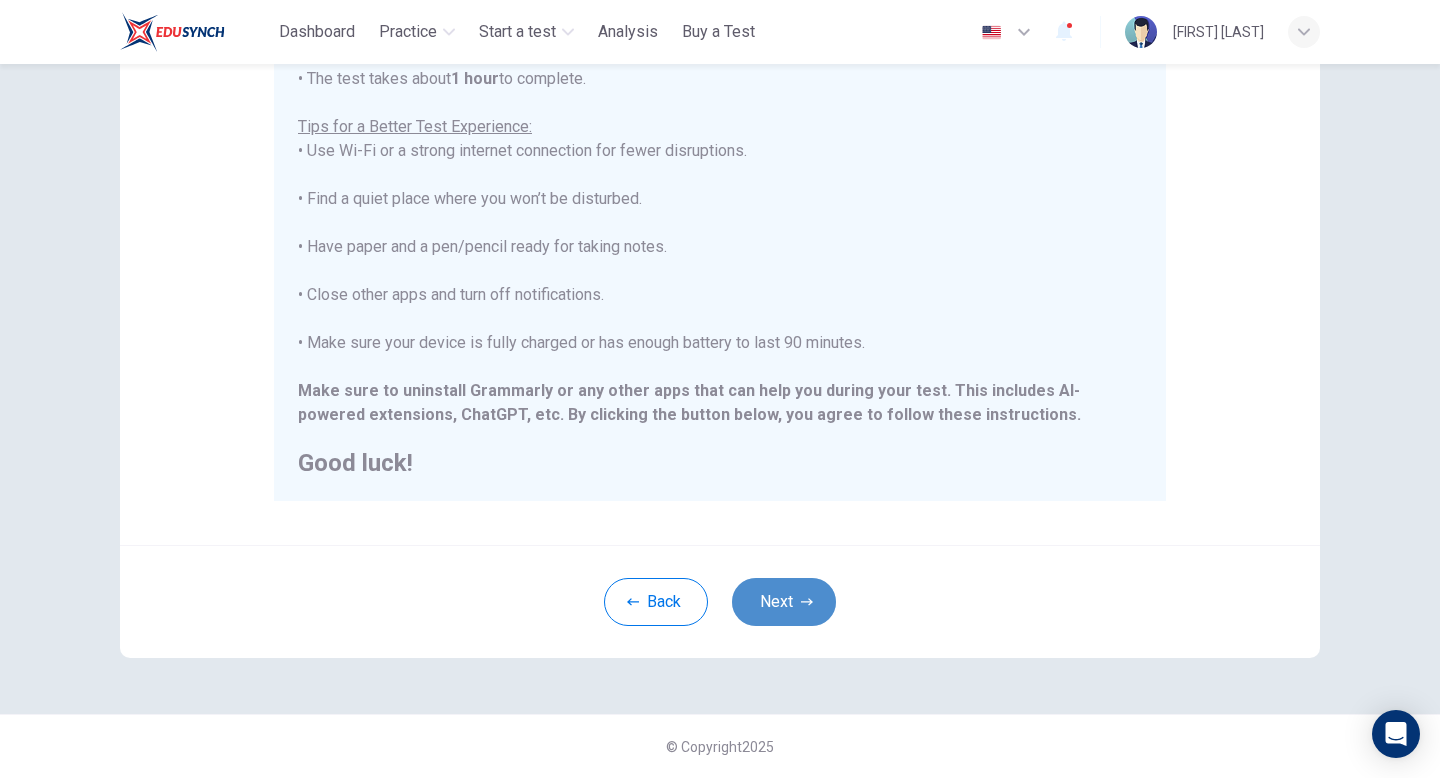 click on "Next" at bounding box center [784, 602] 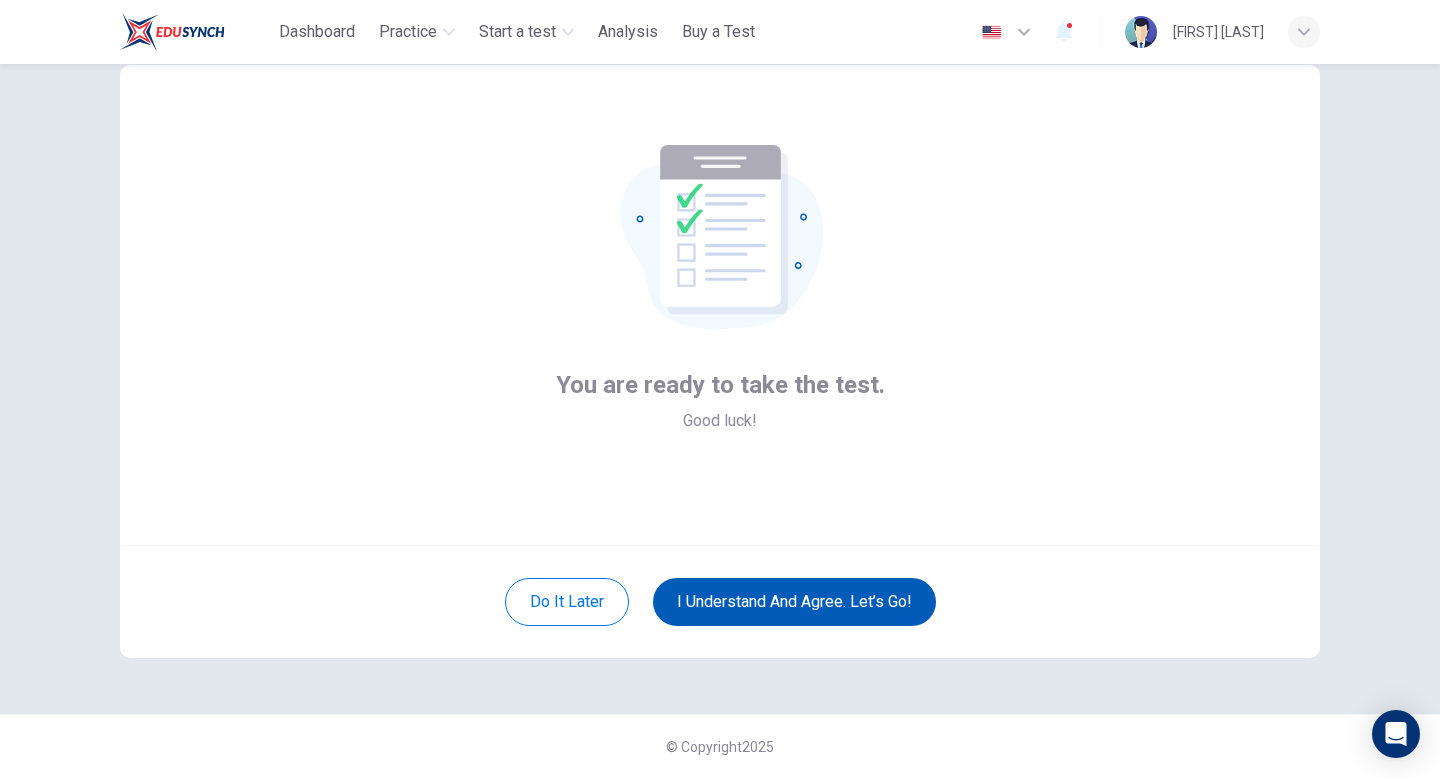 scroll, scrollTop: 55, scrollLeft: 0, axis: vertical 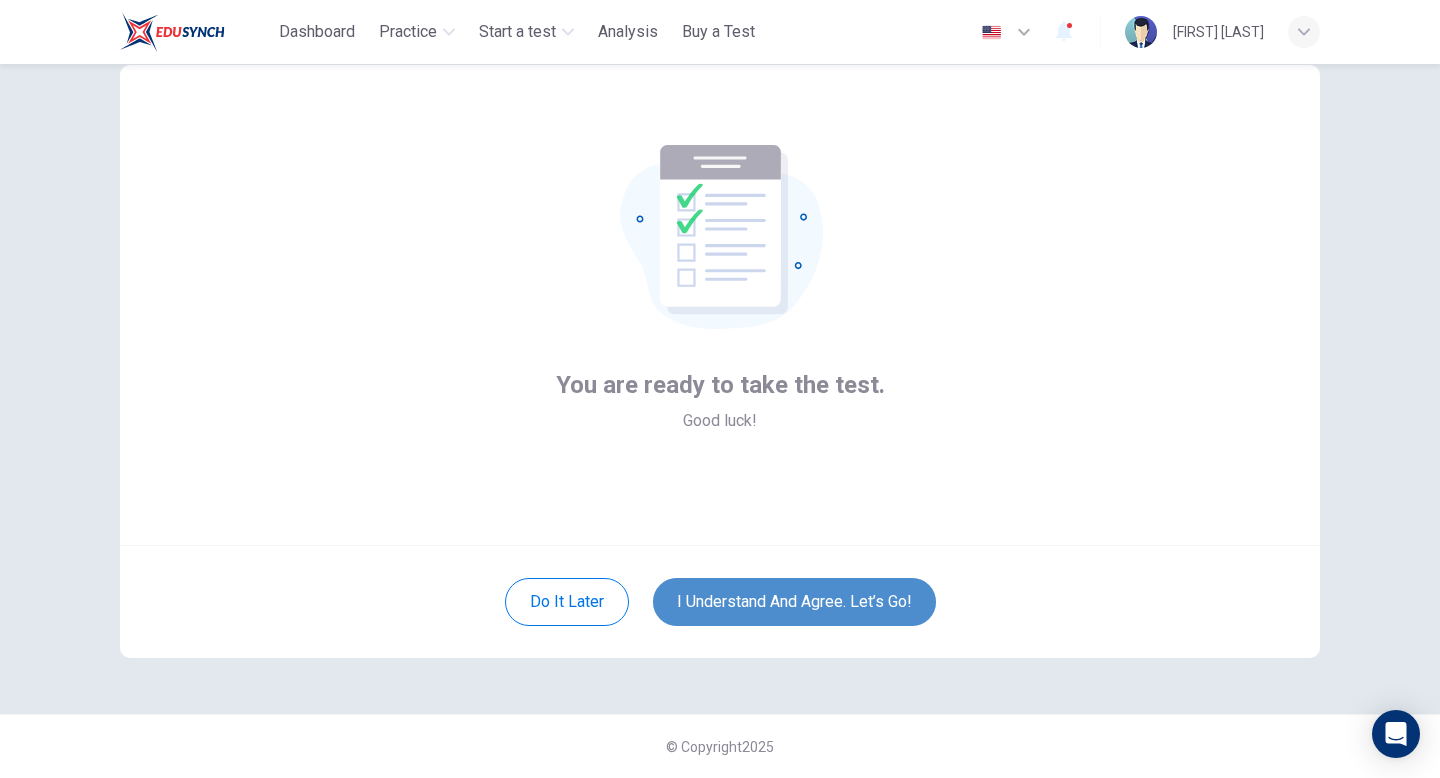 click on "I understand and agree. Let’s go!" at bounding box center [794, 602] 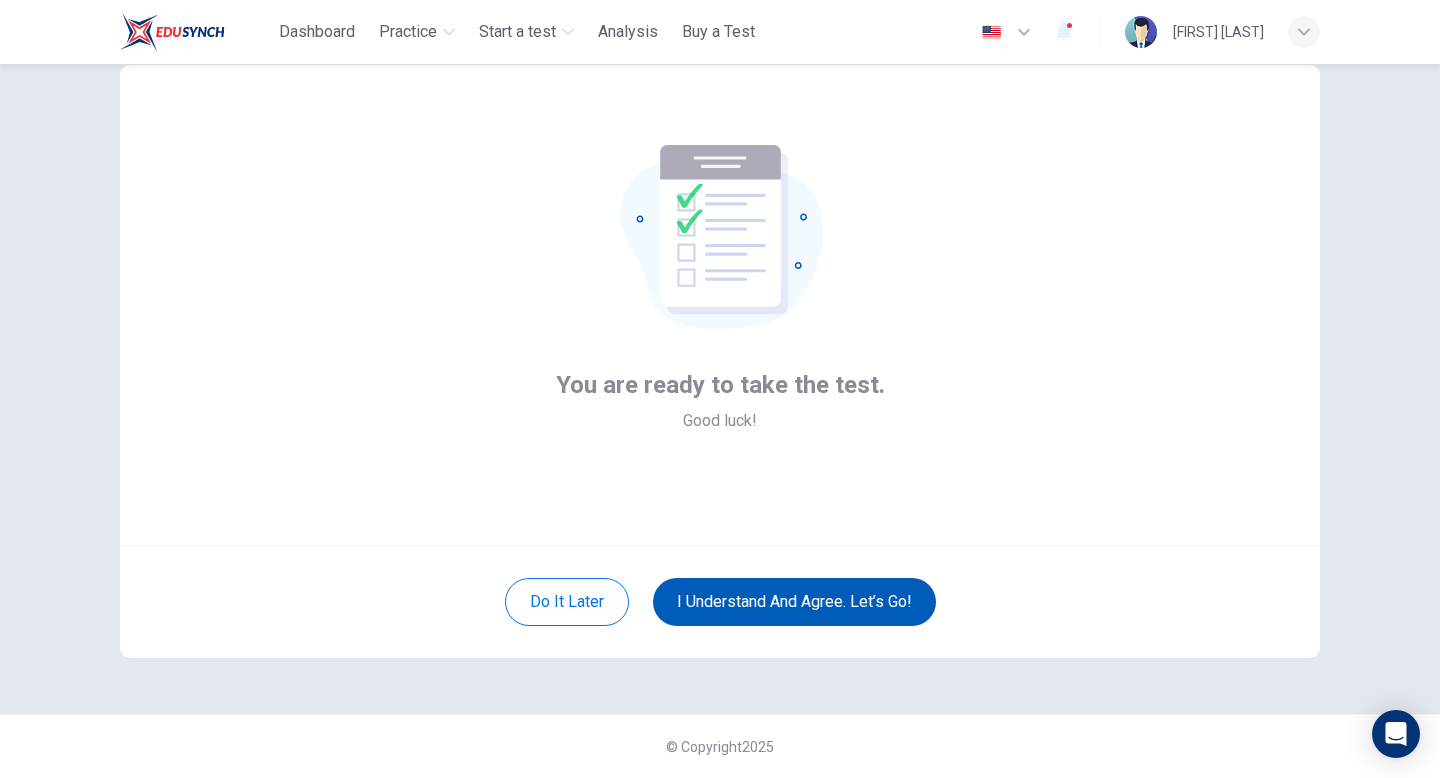 click on "I understand and agree. Let’s go!" at bounding box center [794, 602] 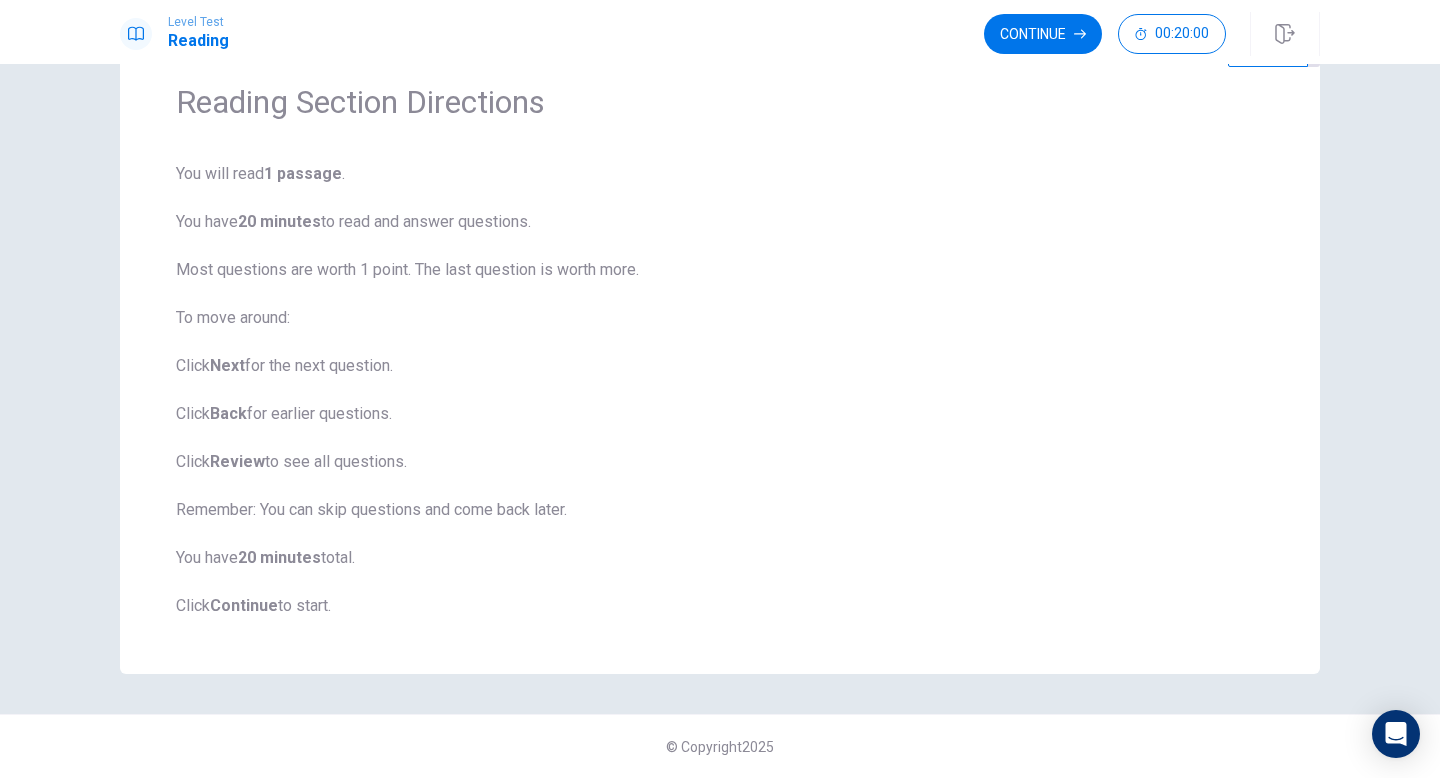 scroll, scrollTop: 54, scrollLeft: 0, axis: vertical 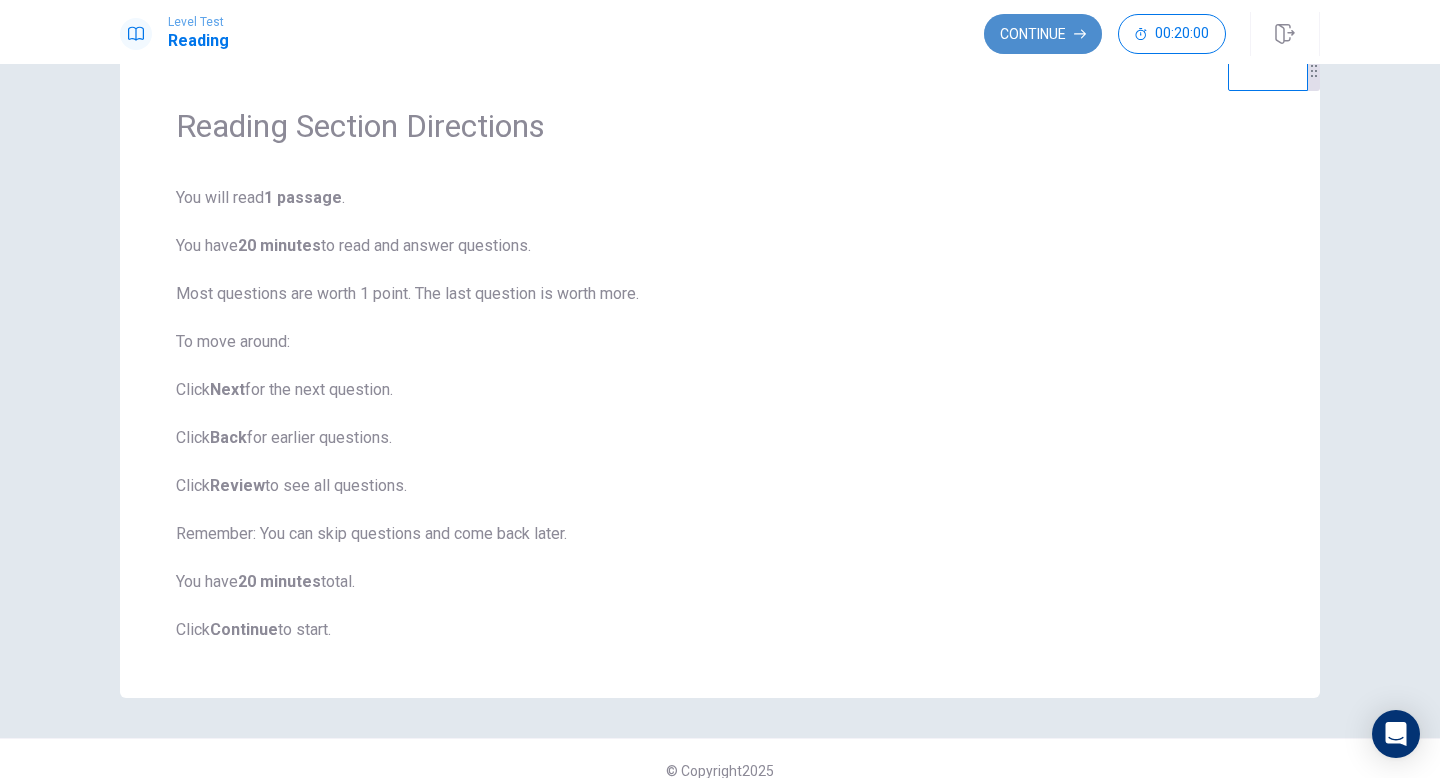click on "Continue" at bounding box center (1043, 34) 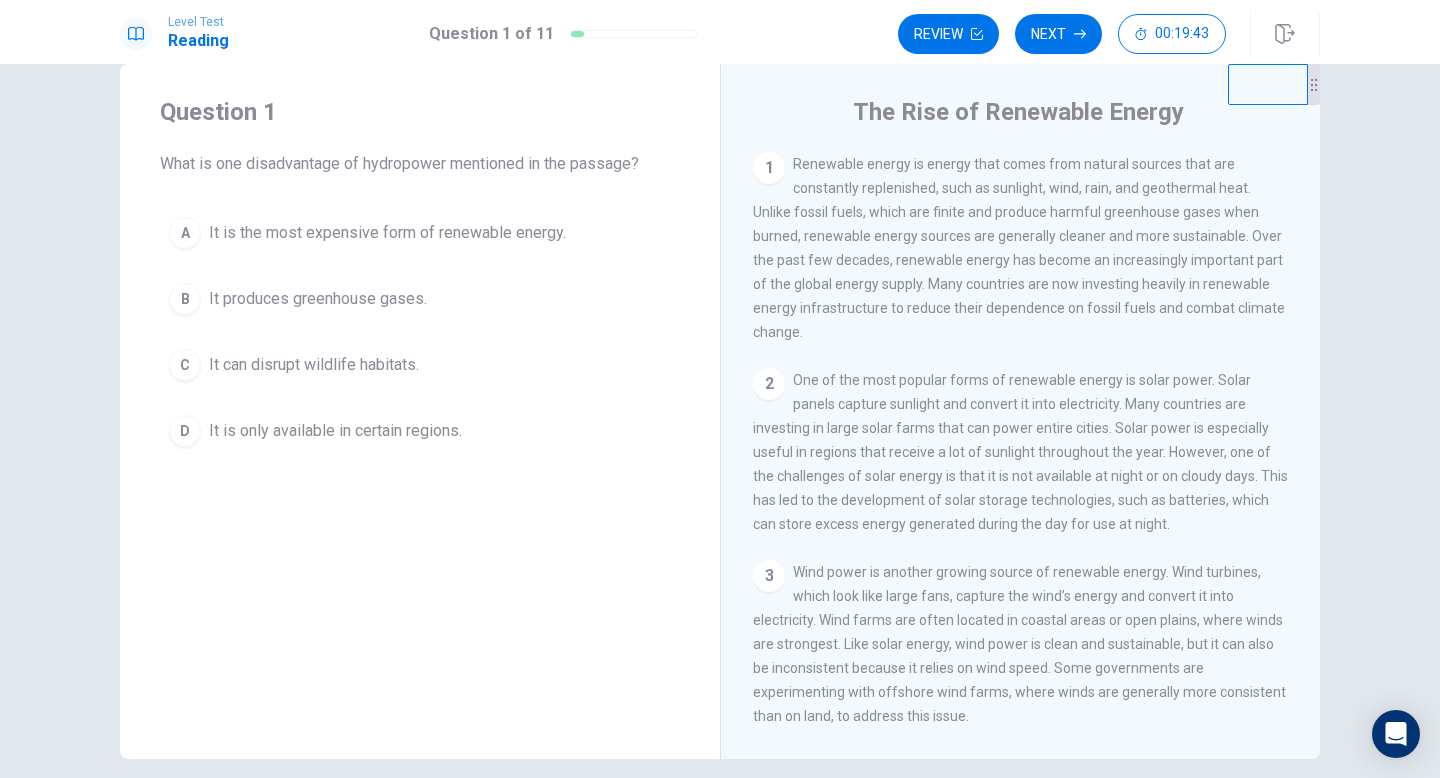 scroll, scrollTop: 125, scrollLeft: 0, axis: vertical 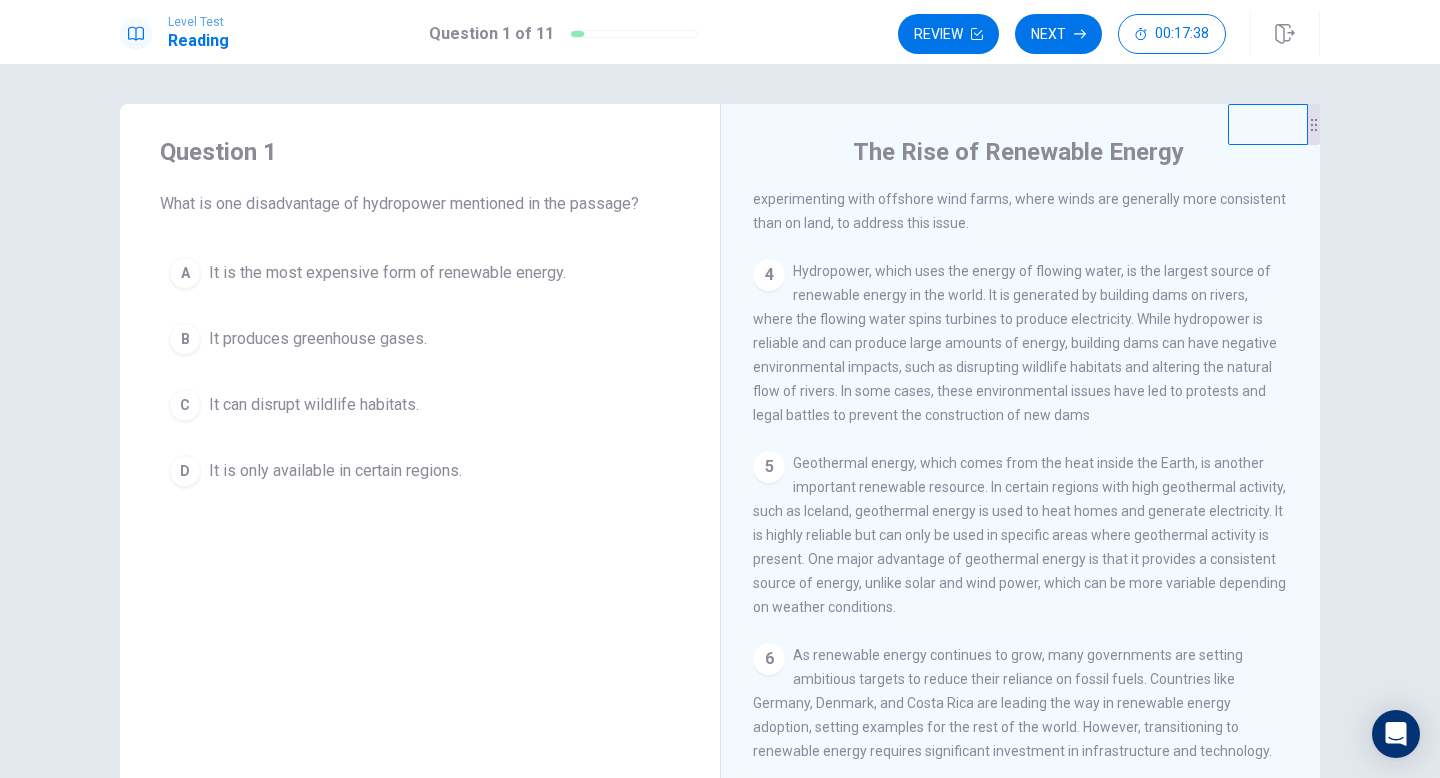 click on "C" at bounding box center (185, 405) 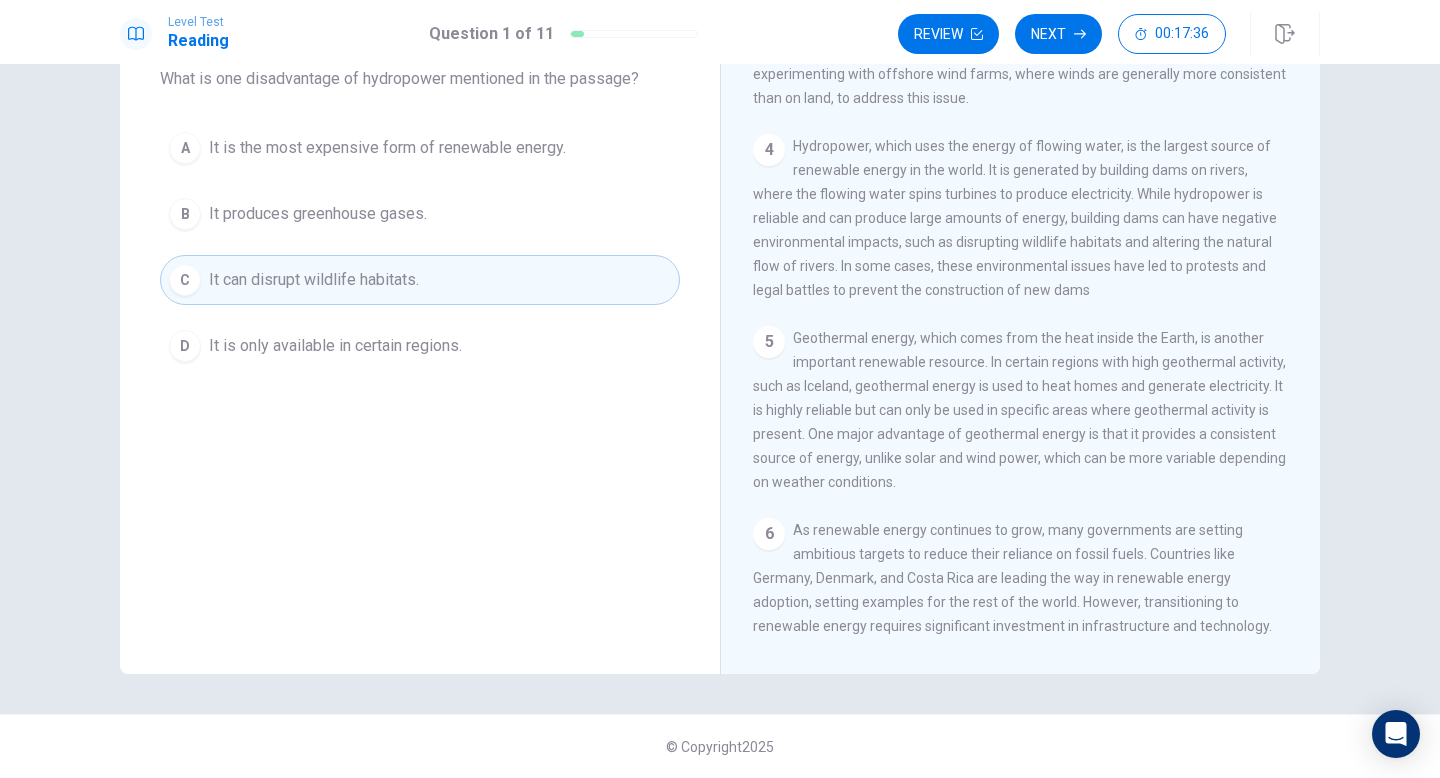 scroll, scrollTop: 0, scrollLeft: 0, axis: both 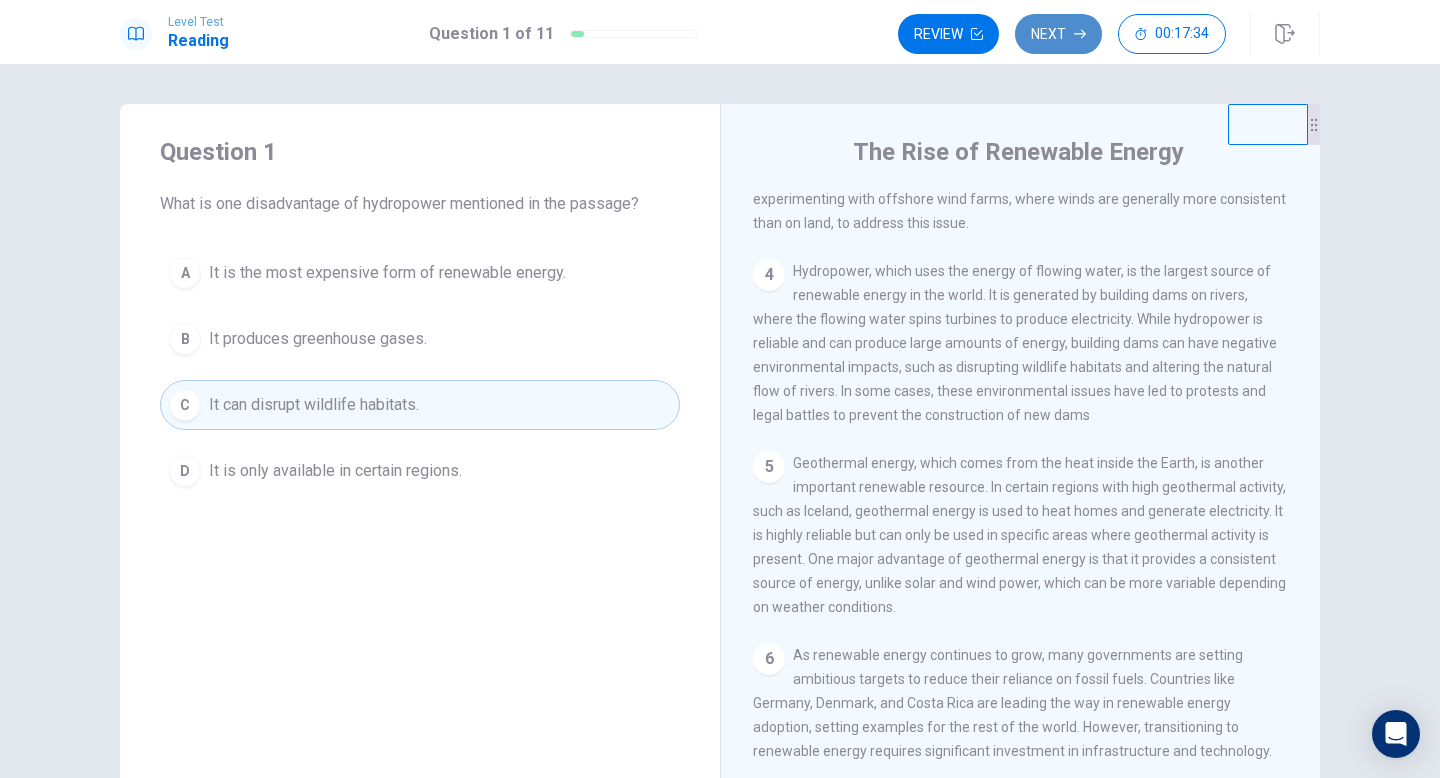 click on "Next" at bounding box center (1058, 34) 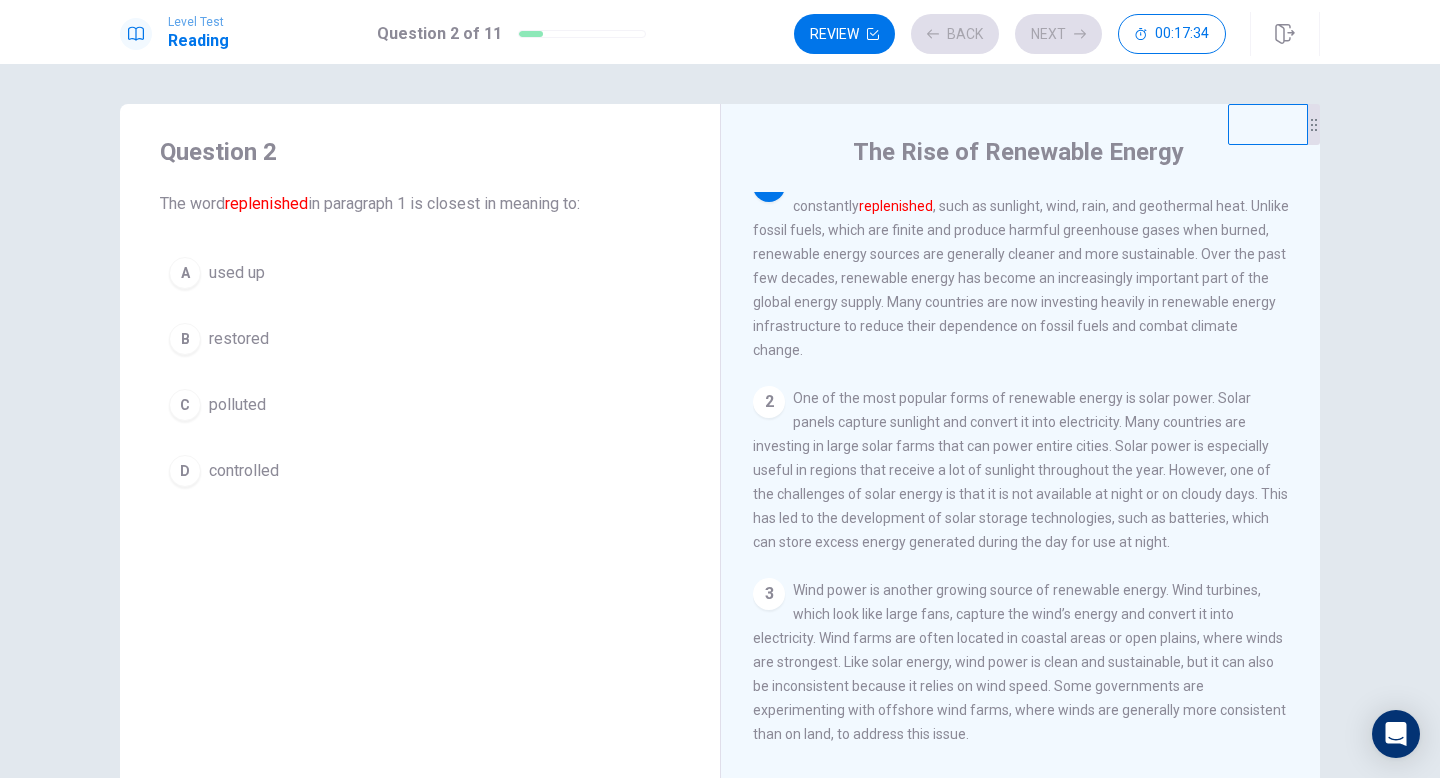 scroll, scrollTop: 0, scrollLeft: 0, axis: both 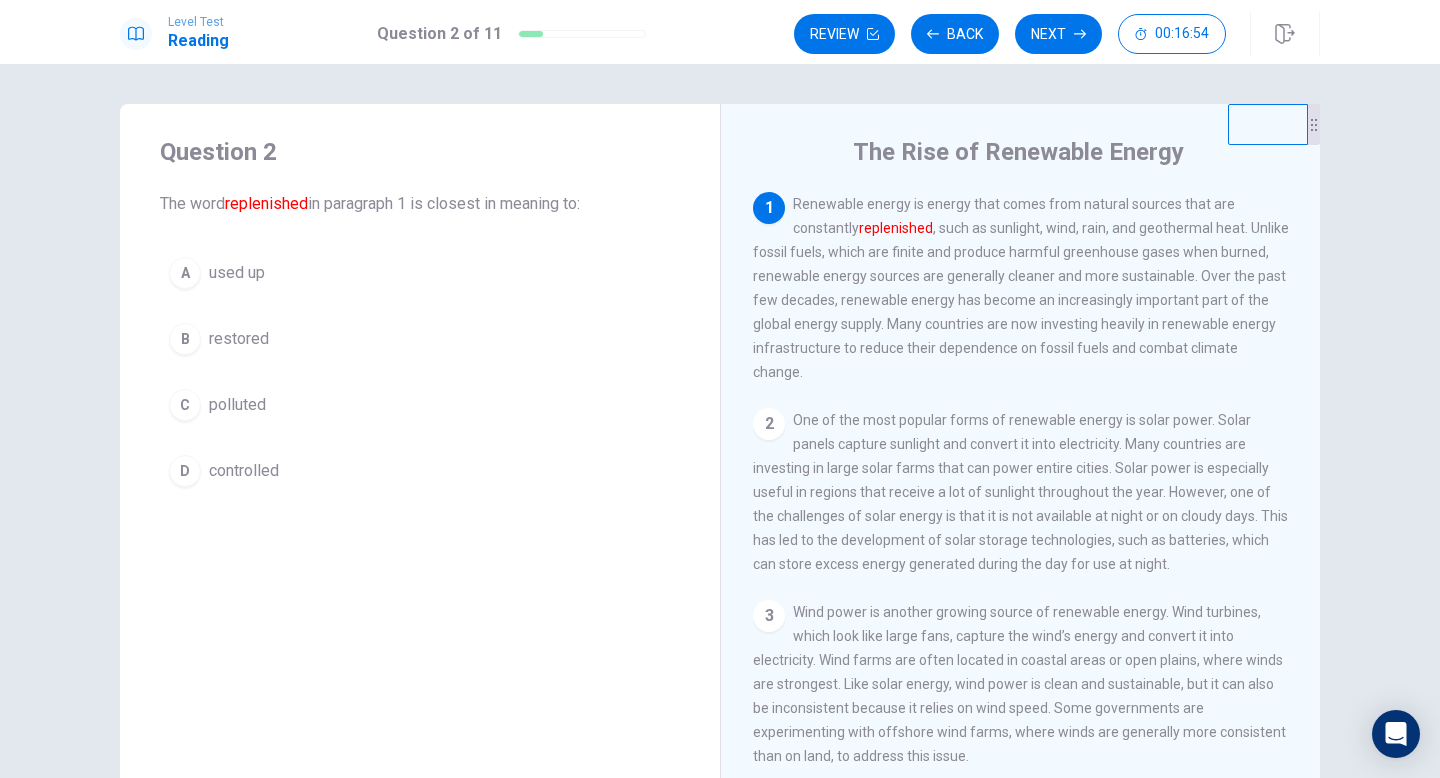 drag, startPoint x: 865, startPoint y: 229, endPoint x: 949, endPoint y: 228, distance: 84.00595 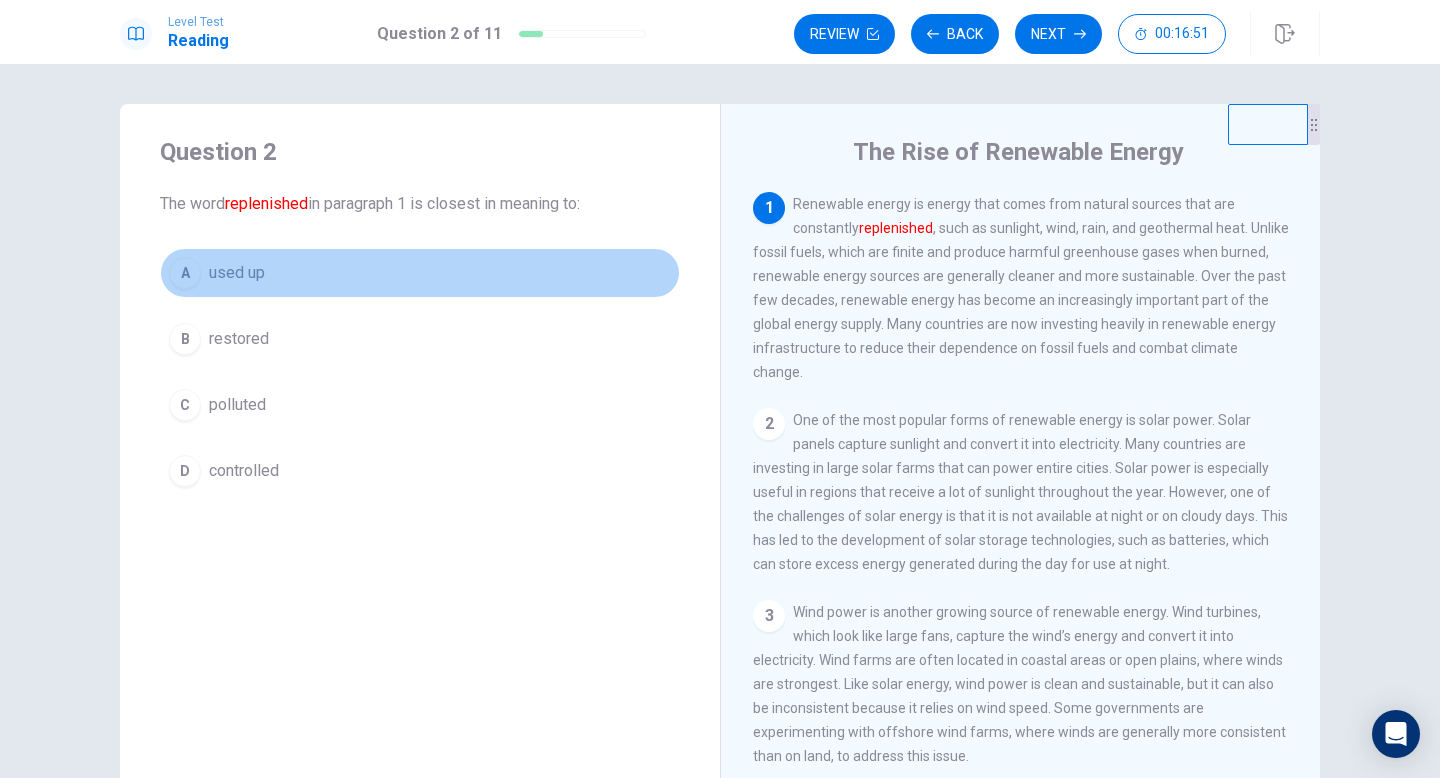 click on "A" at bounding box center [185, 273] 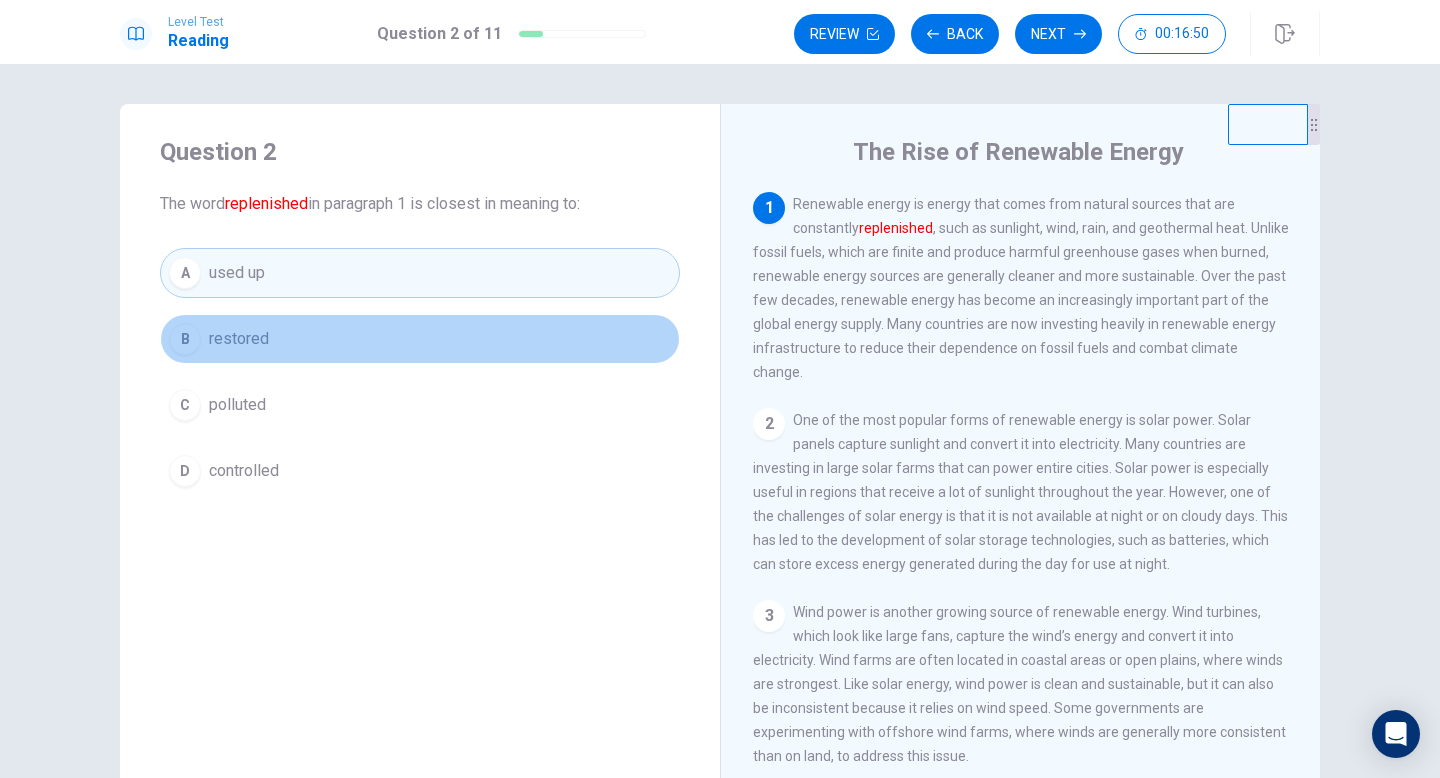 click on "B" at bounding box center [185, 339] 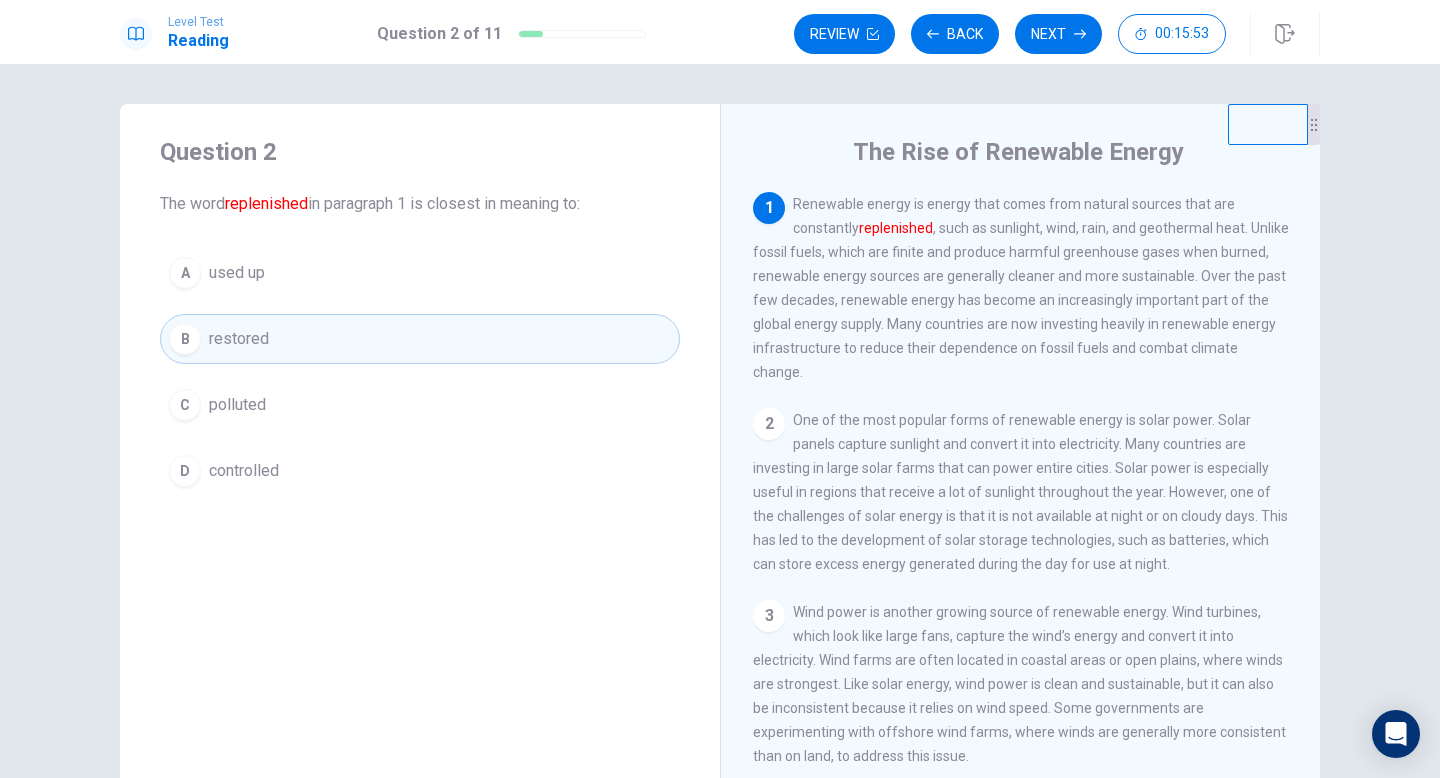 click on "B" at bounding box center [185, 339] 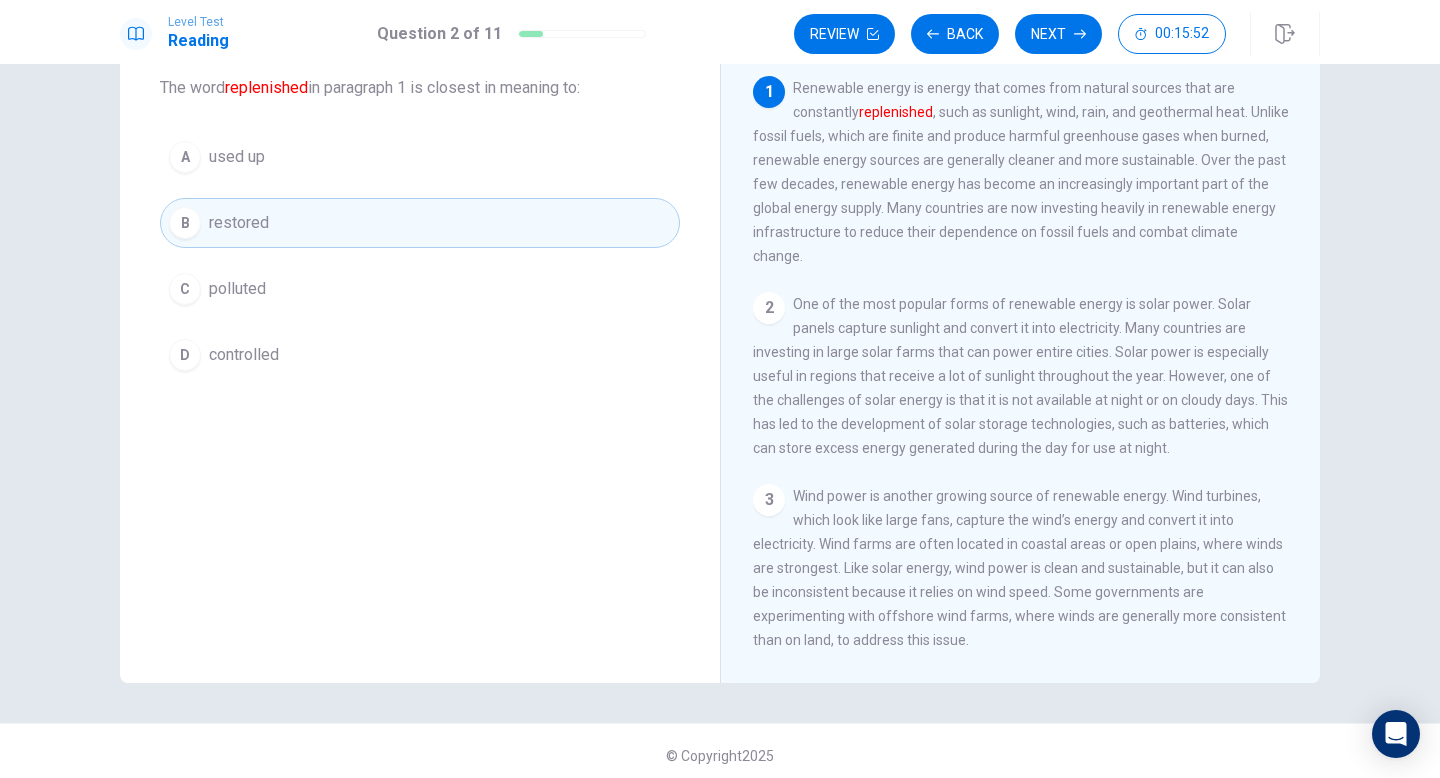 scroll, scrollTop: 125, scrollLeft: 0, axis: vertical 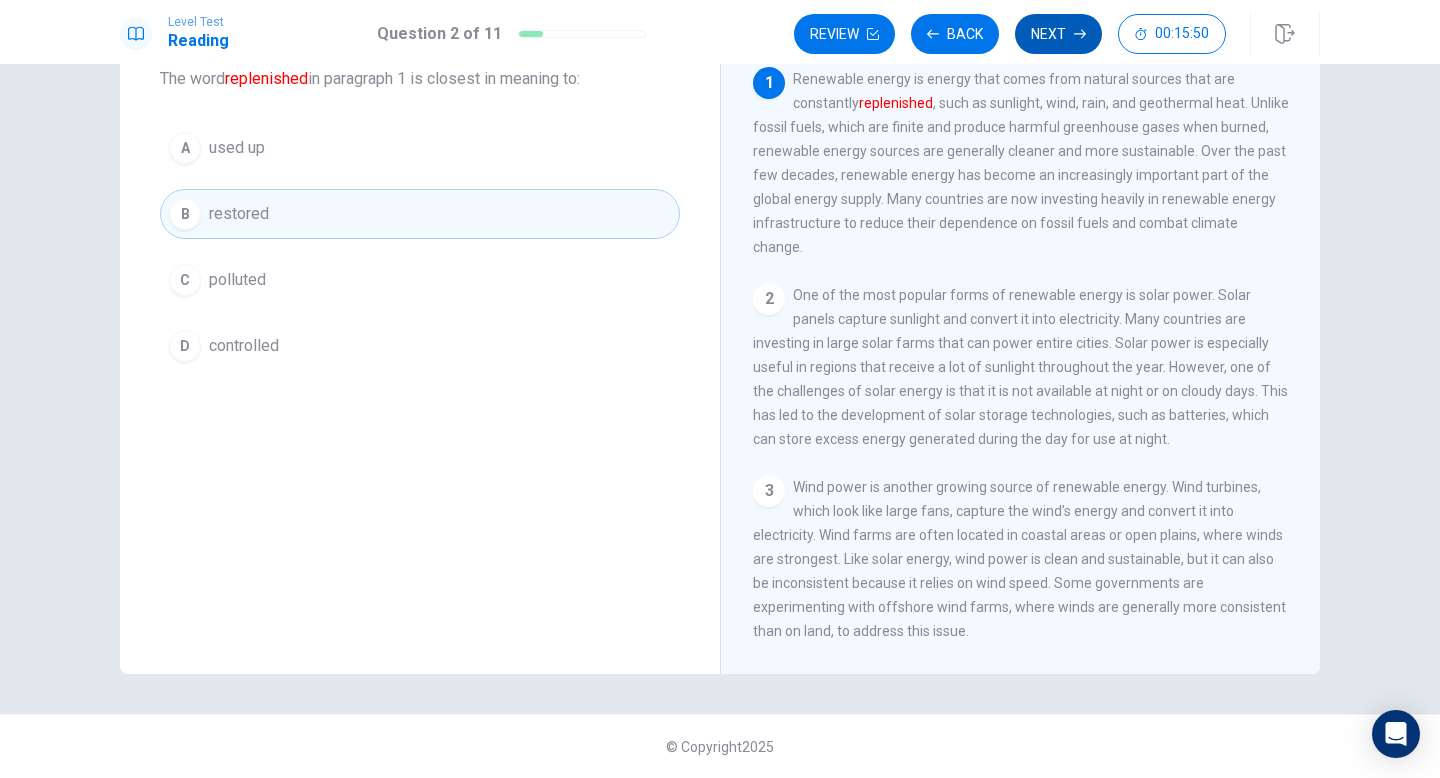 click on "Next" at bounding box center [1058, 34] 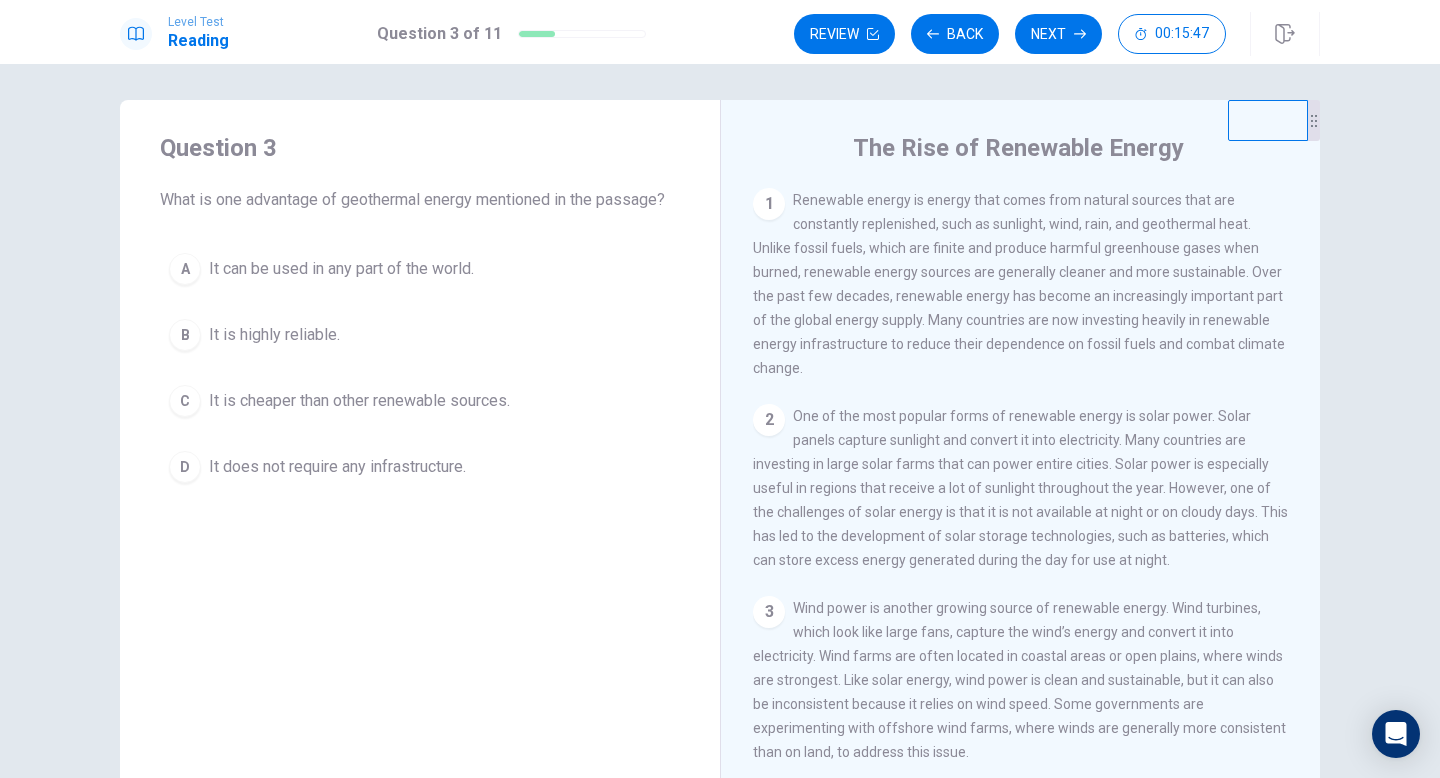 scroll, scrollTop: 1, scrollLeft: 0, axis: vertical 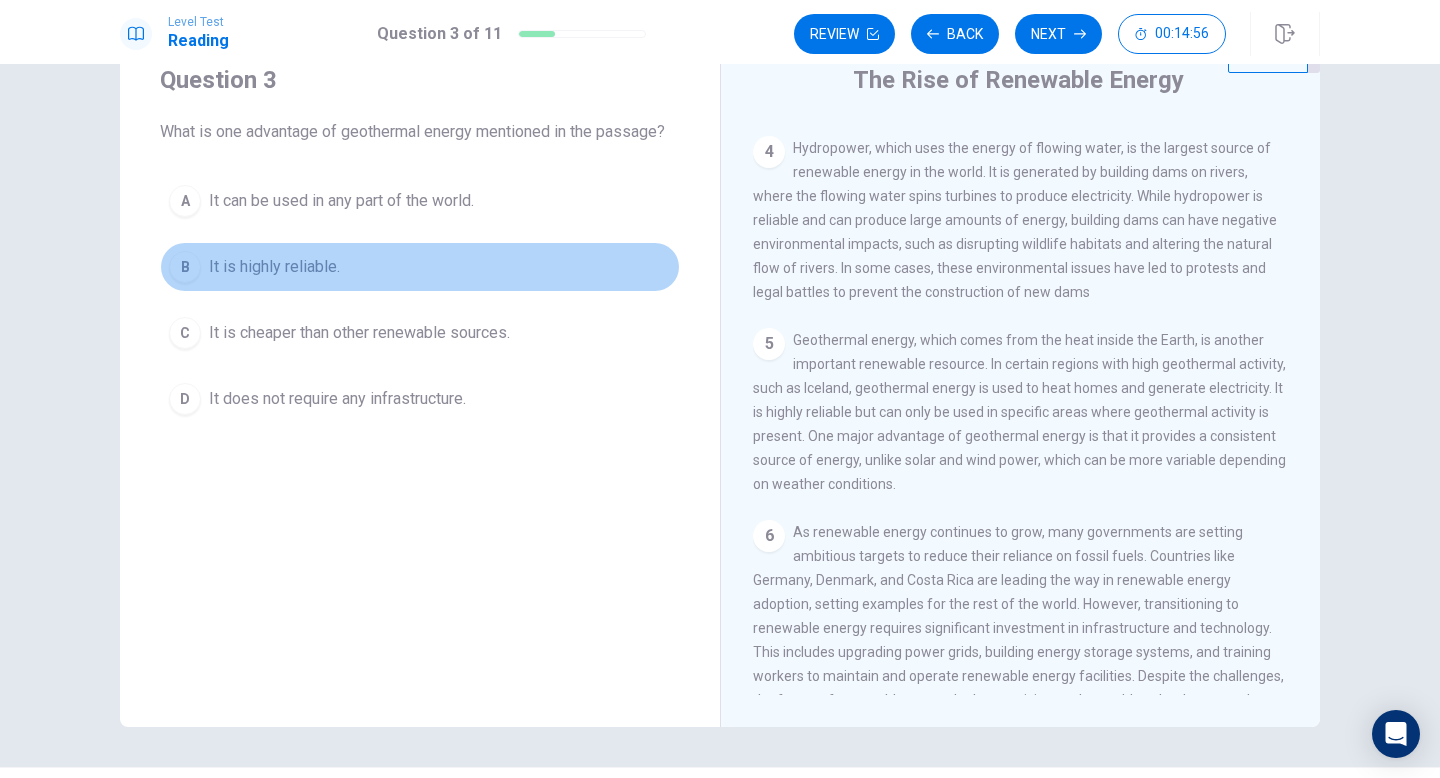 click on "B" at bounding box center [185, 267] 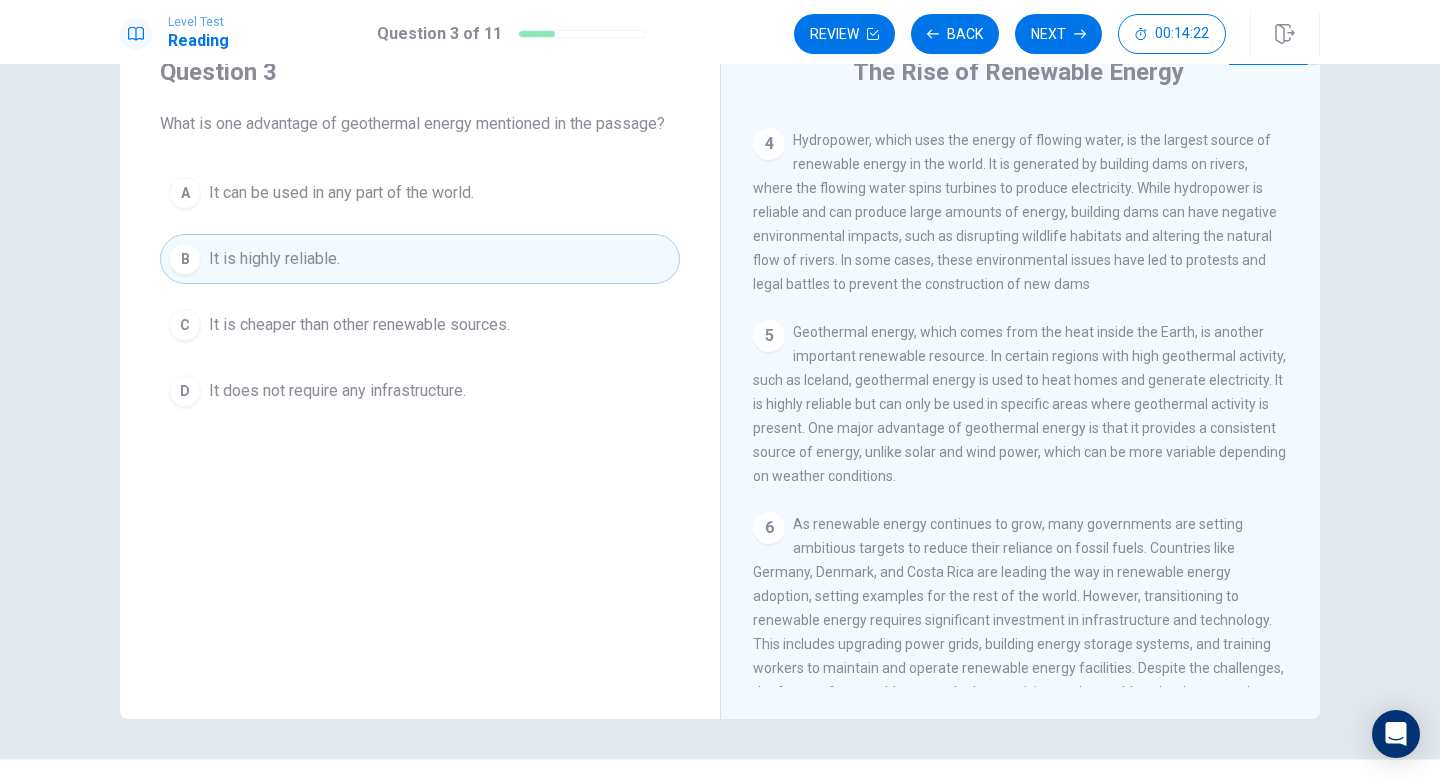 scroll, scrollTop: 83, scrollLeft: 0, axis: vertical 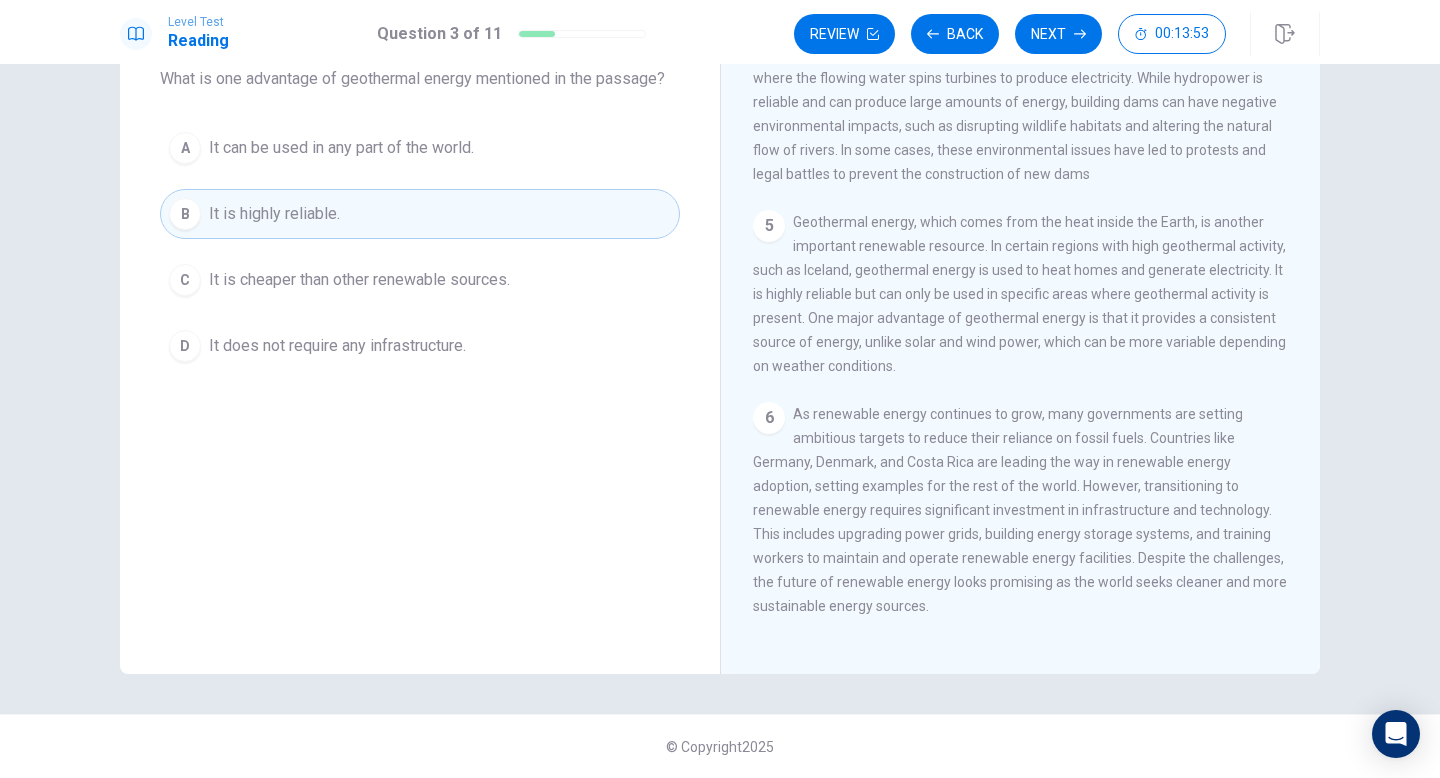 drag, startPoint x: 794, startPoint y: 208, endPoint x: 941, endPoint y: 286, distance: 166.41214 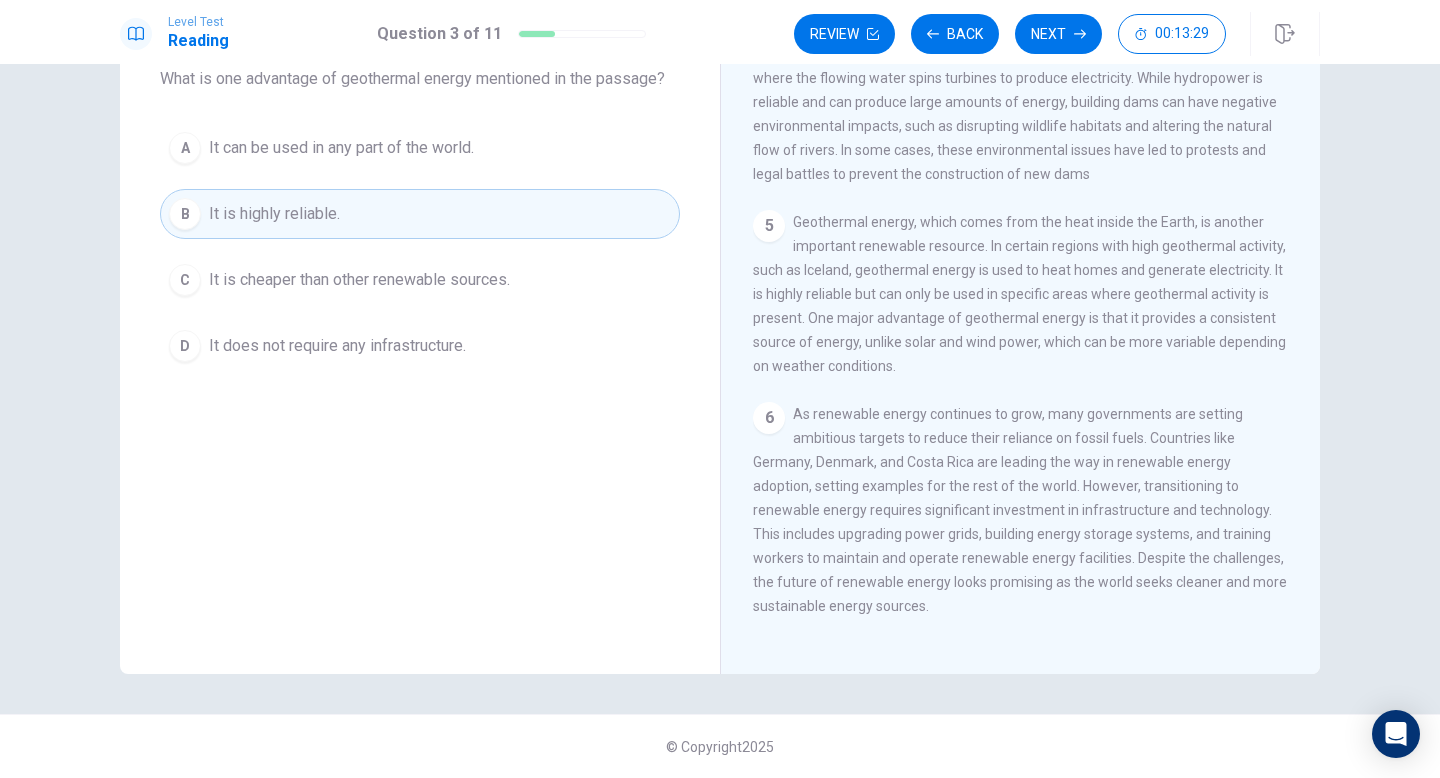 drag, startPoint x: 943, startPoint y: 305, endPoint x: 1065, endPoint y: 323, distance: 123.32072 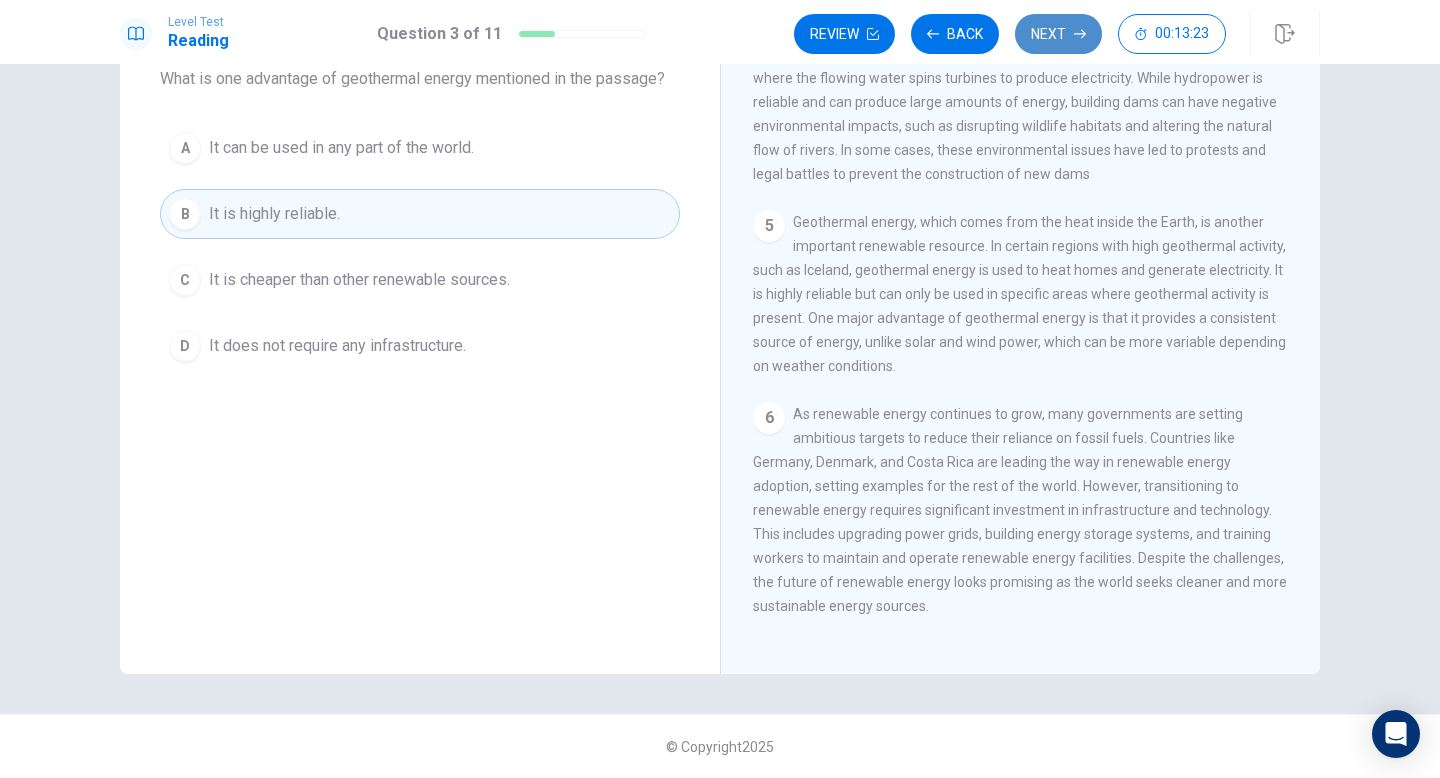 click on "Next" at bounding box center [1058, 34] 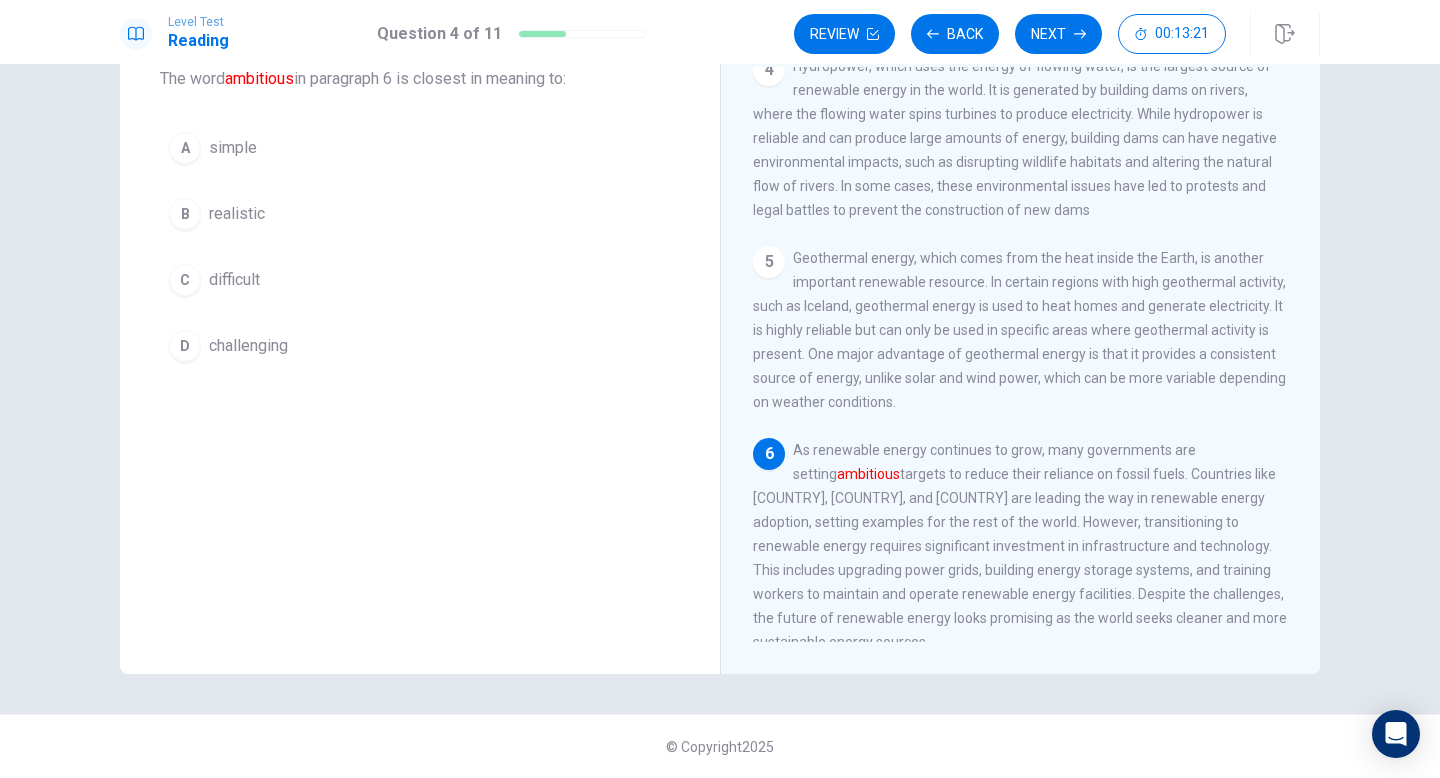 scroll, scrollTop: 607, scrollLeft: 0, axis: vertical 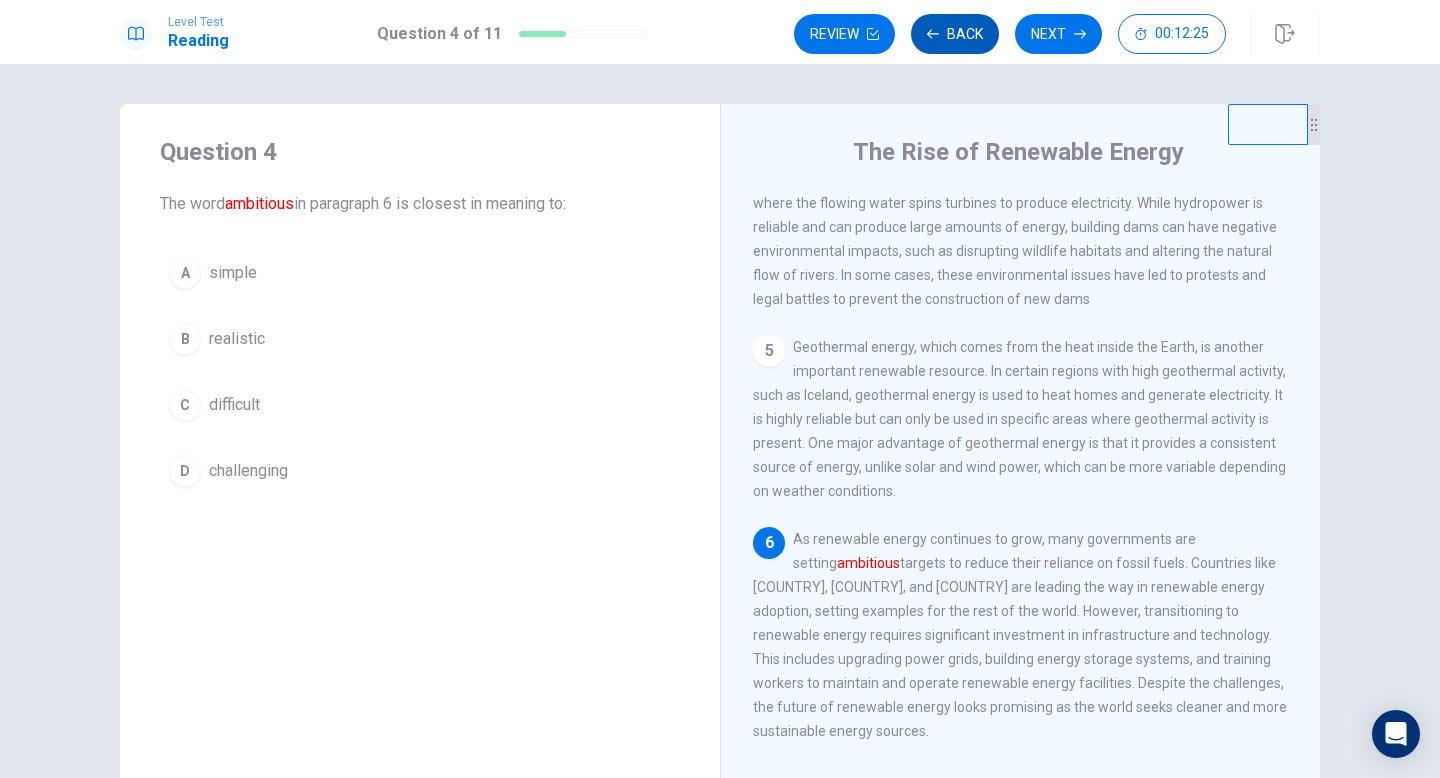 click on "Back" at bounding box center [955, 34] 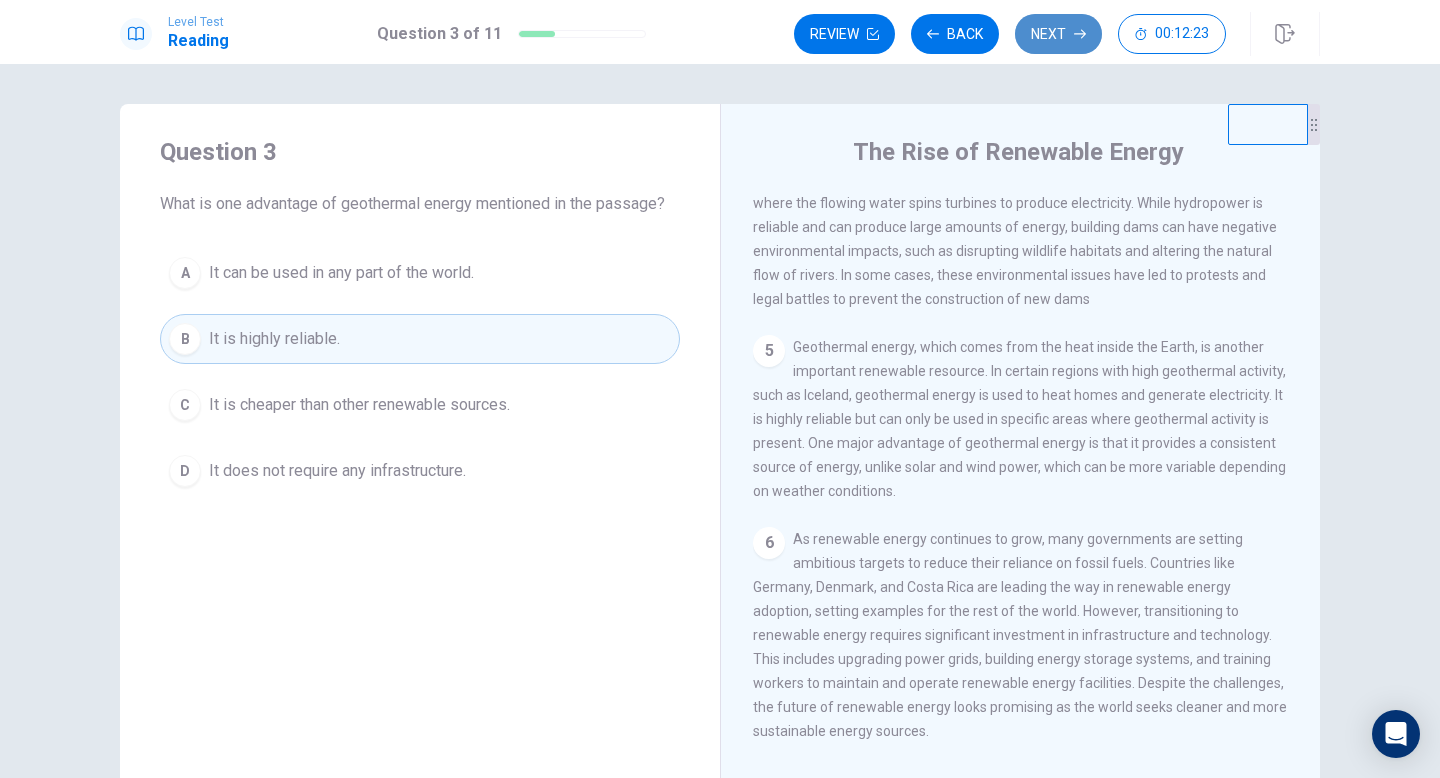 click on "Next" at bounding box center (1058, 34) 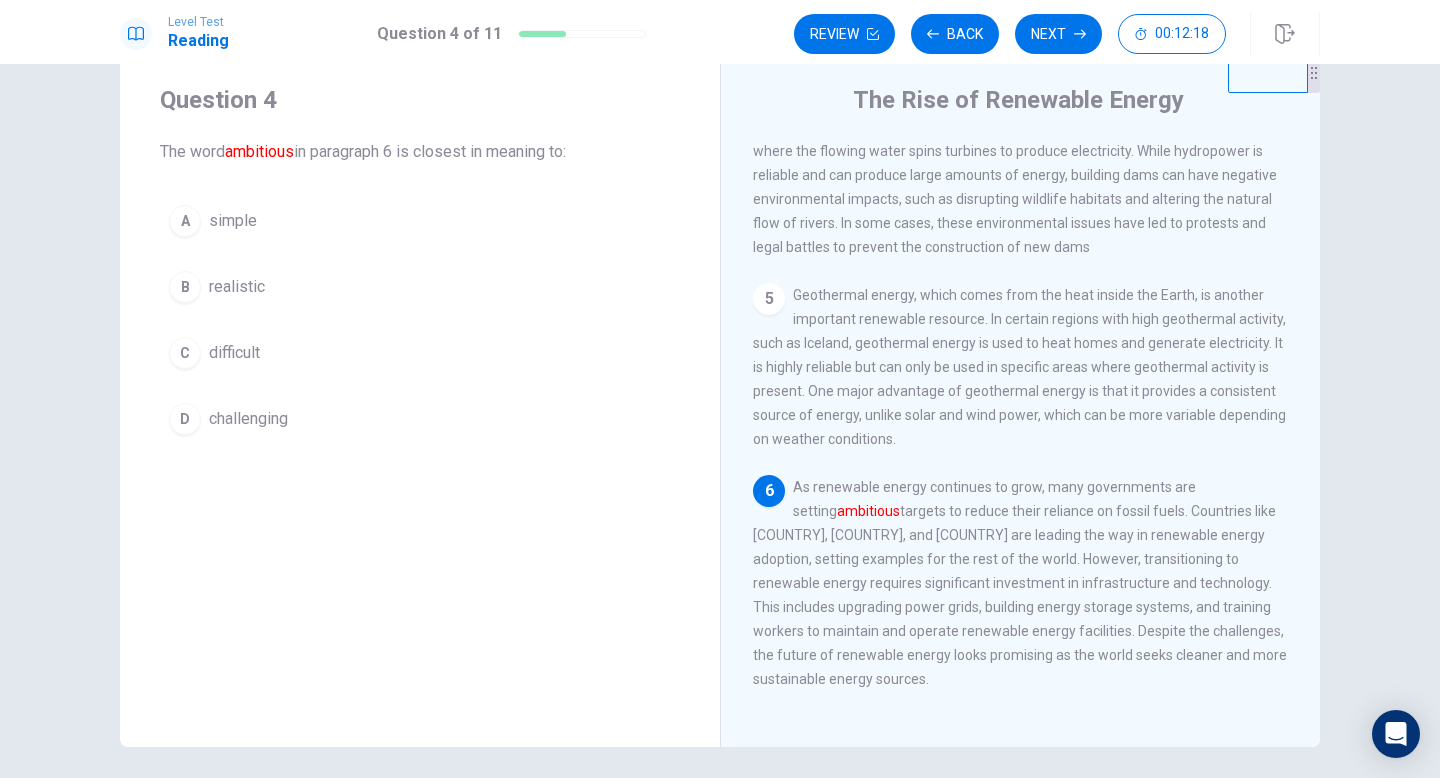 scroll, scrollTop: 73, scrollLeft: 0, axis: vertical 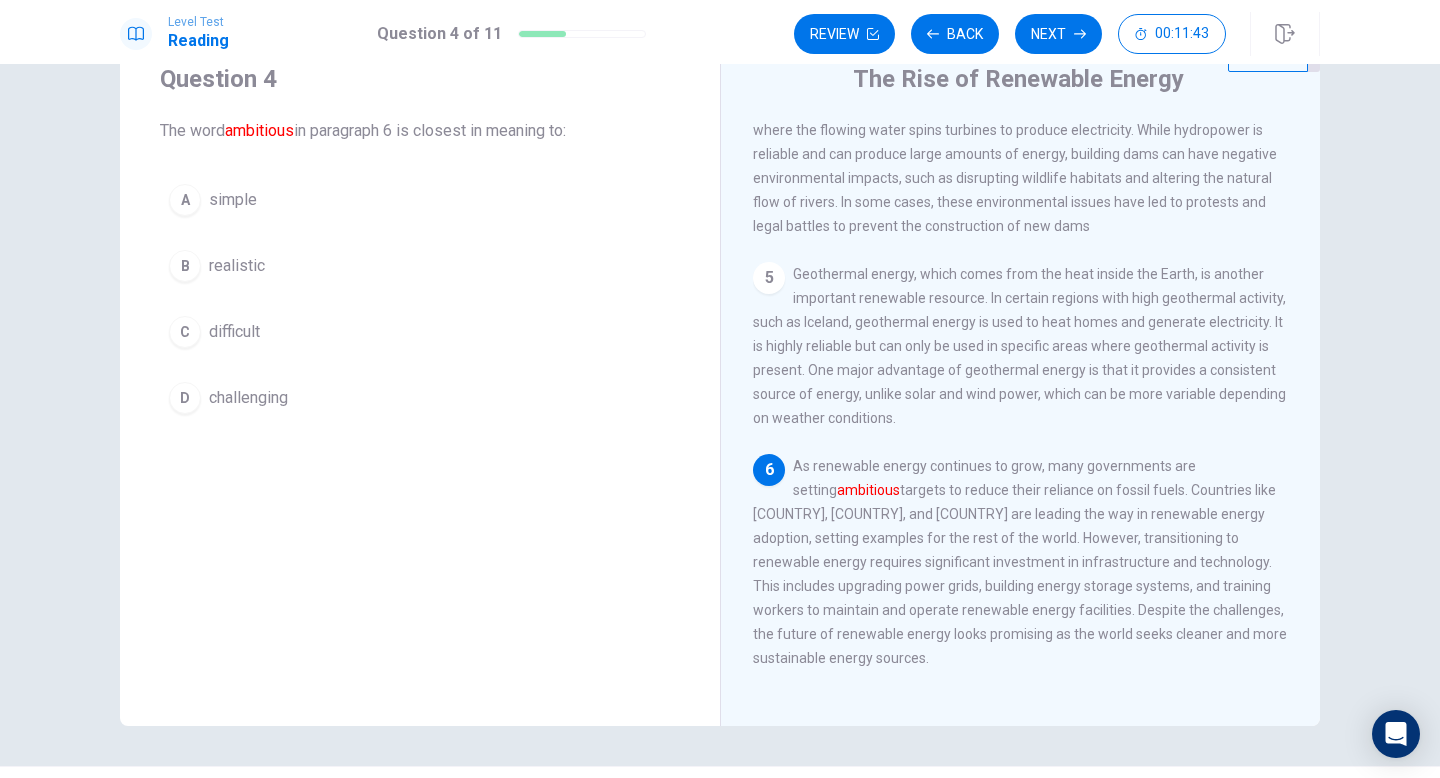 click on "D" at bounding box center (185, 398) 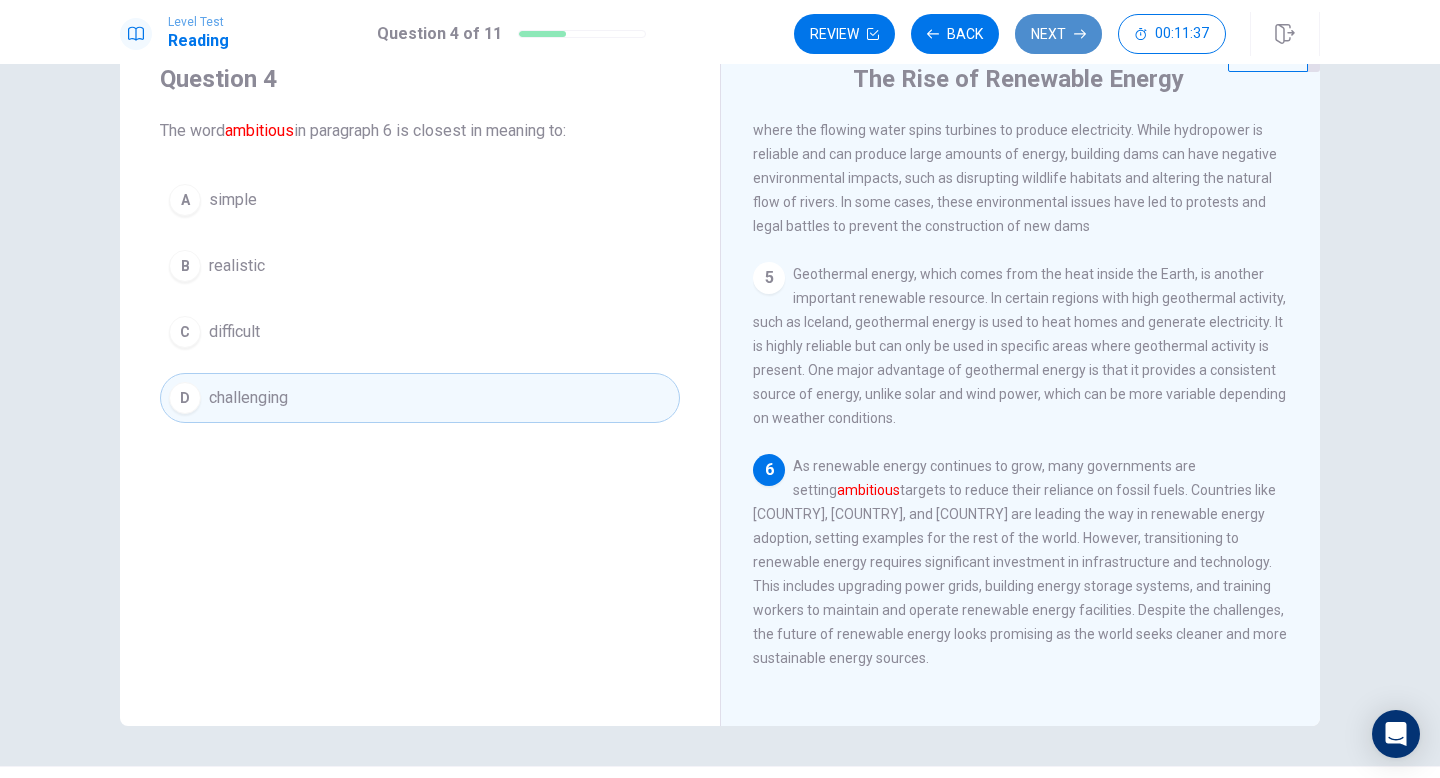 click on "Next" at bounding box center (1058, 34) 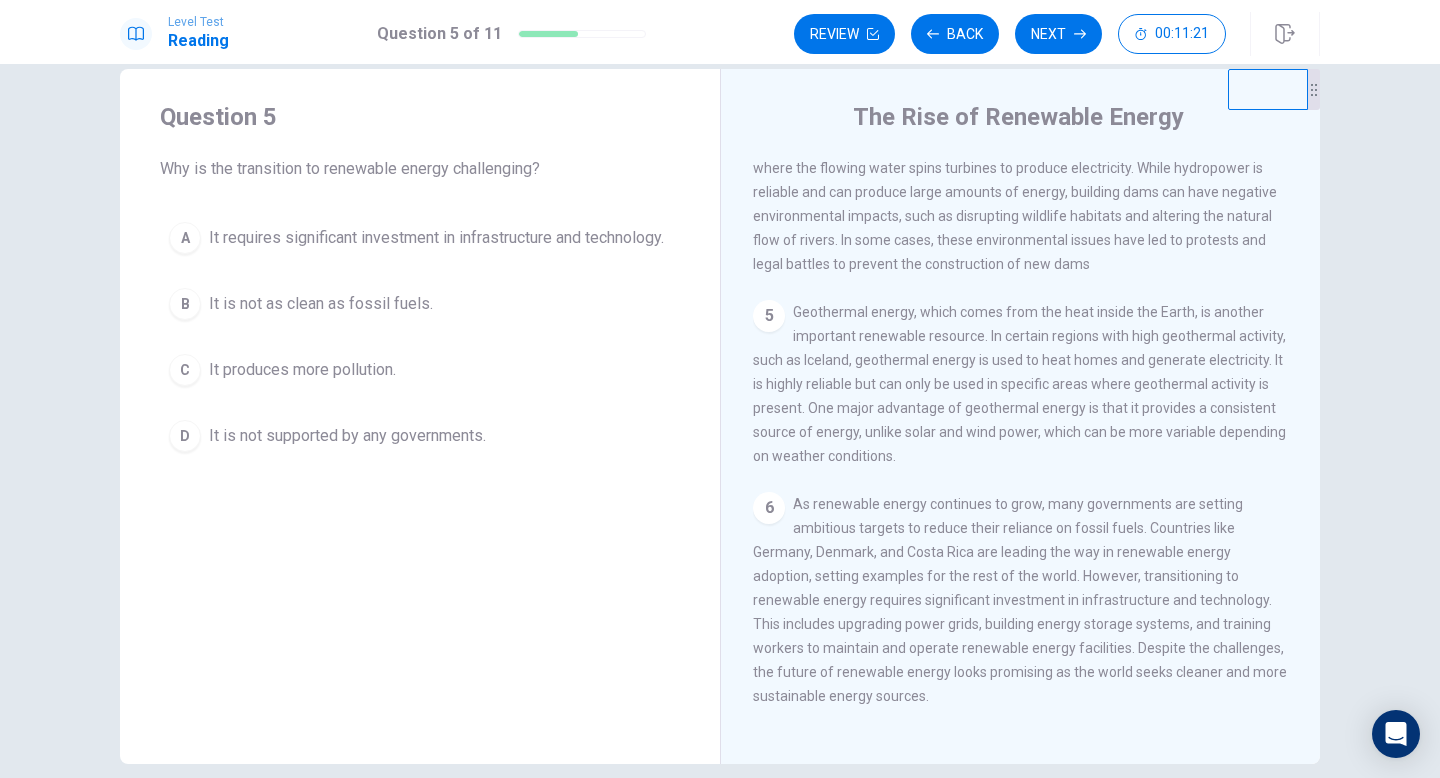 scroll, scrollTop: 54, scrollLeft: 0, axis: vertical 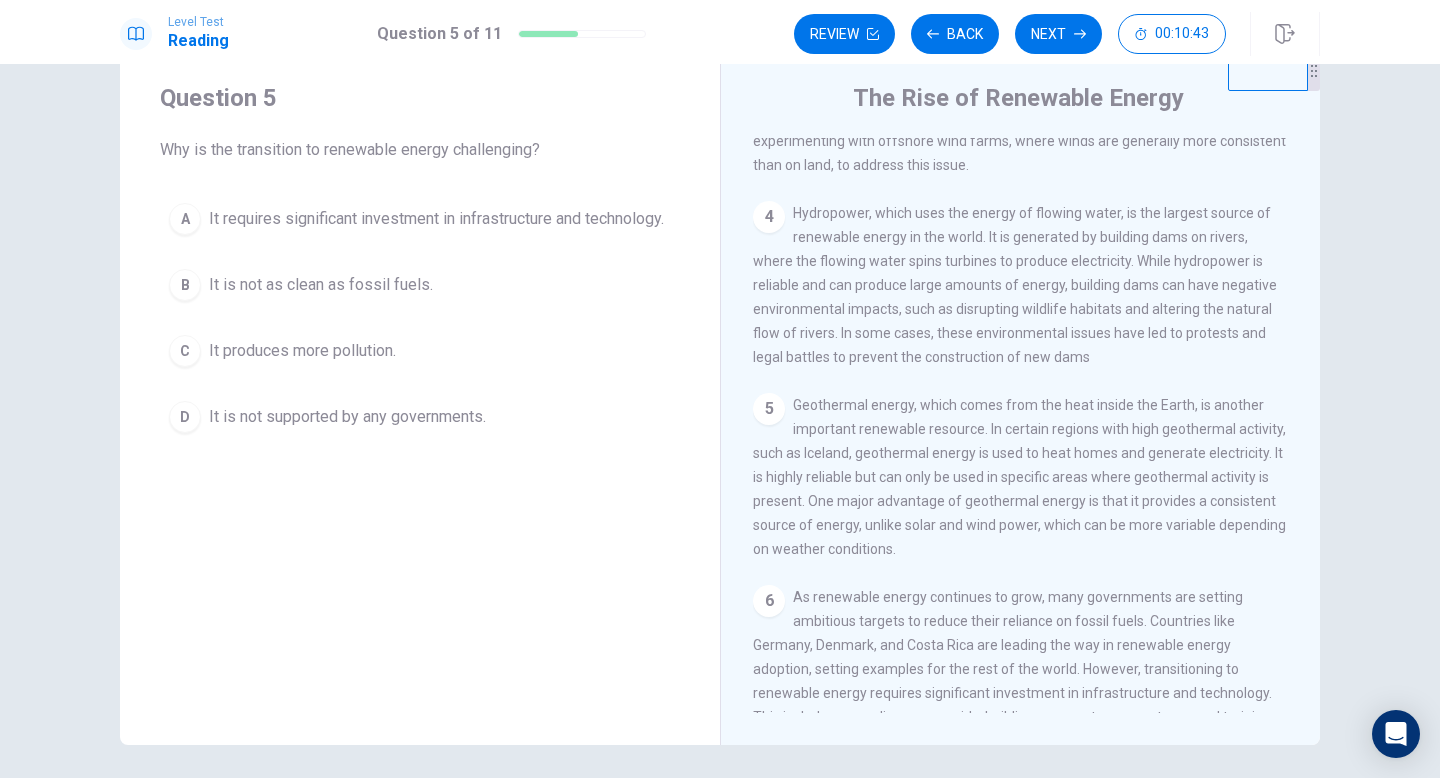 click on "A" at bounding box center (185, 219) 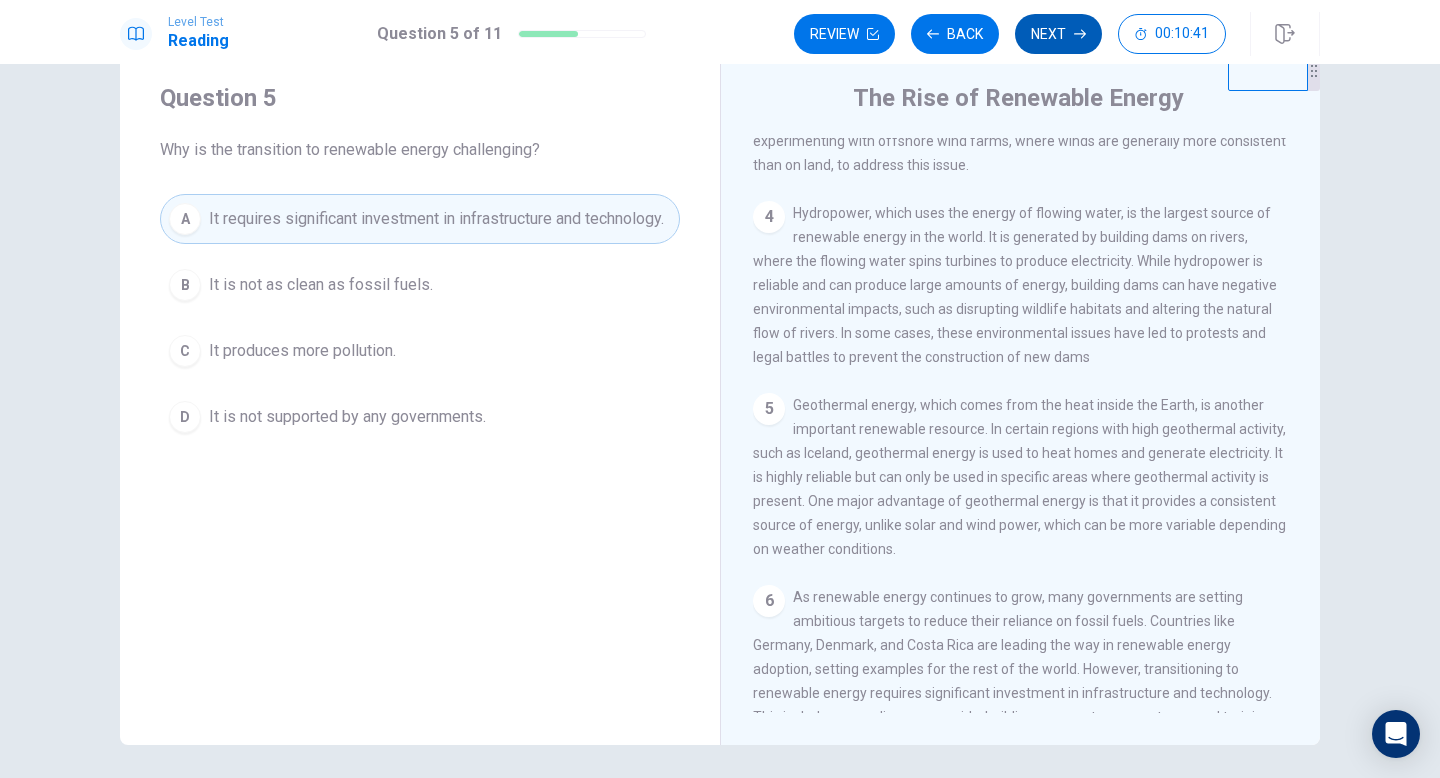 click on "Next" at bounding box center [1058, 34] 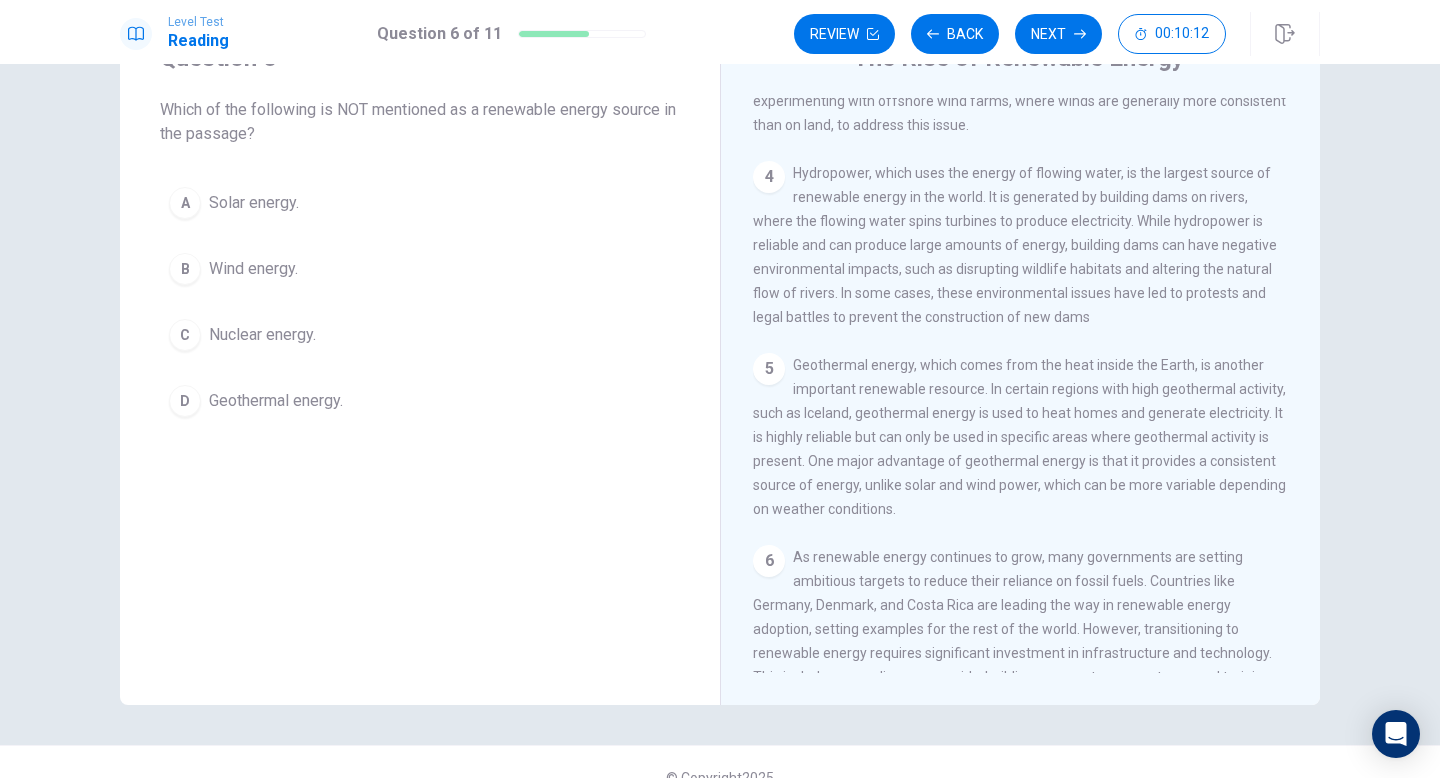 scroll, scrollTop: 108, scrollLeft: 0, axis: vertical 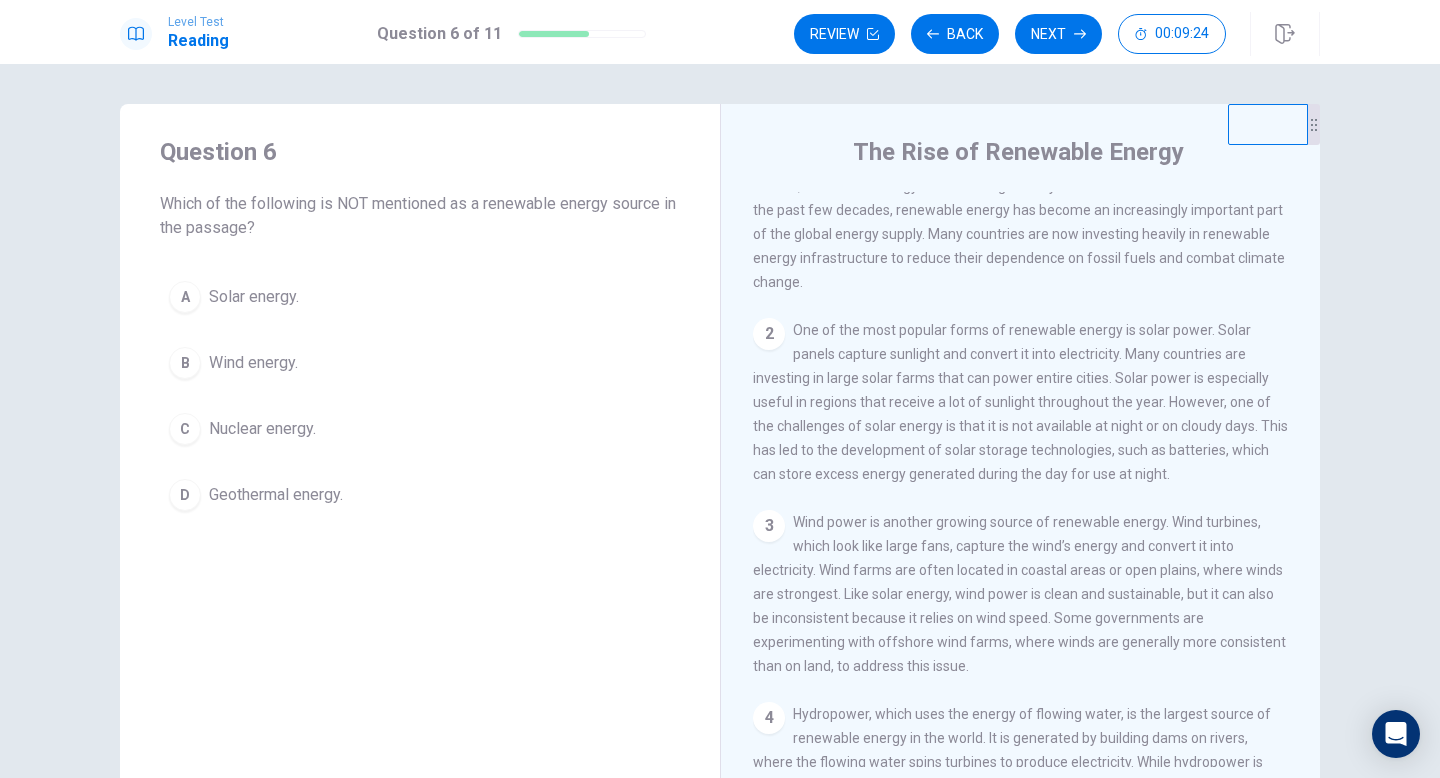 click on "C" at bounding box center [185, 429] 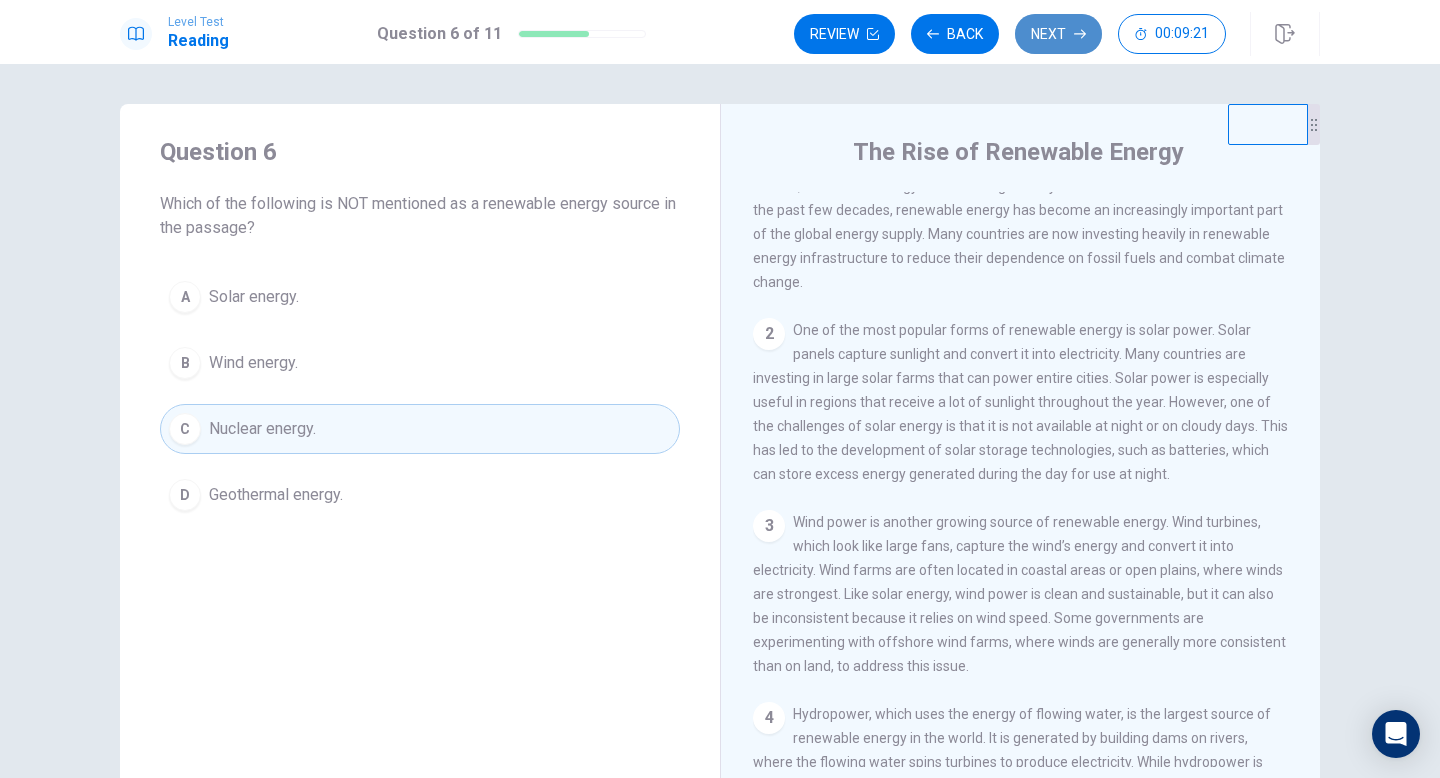 click on "Next" at bounding box center [1058, 34] 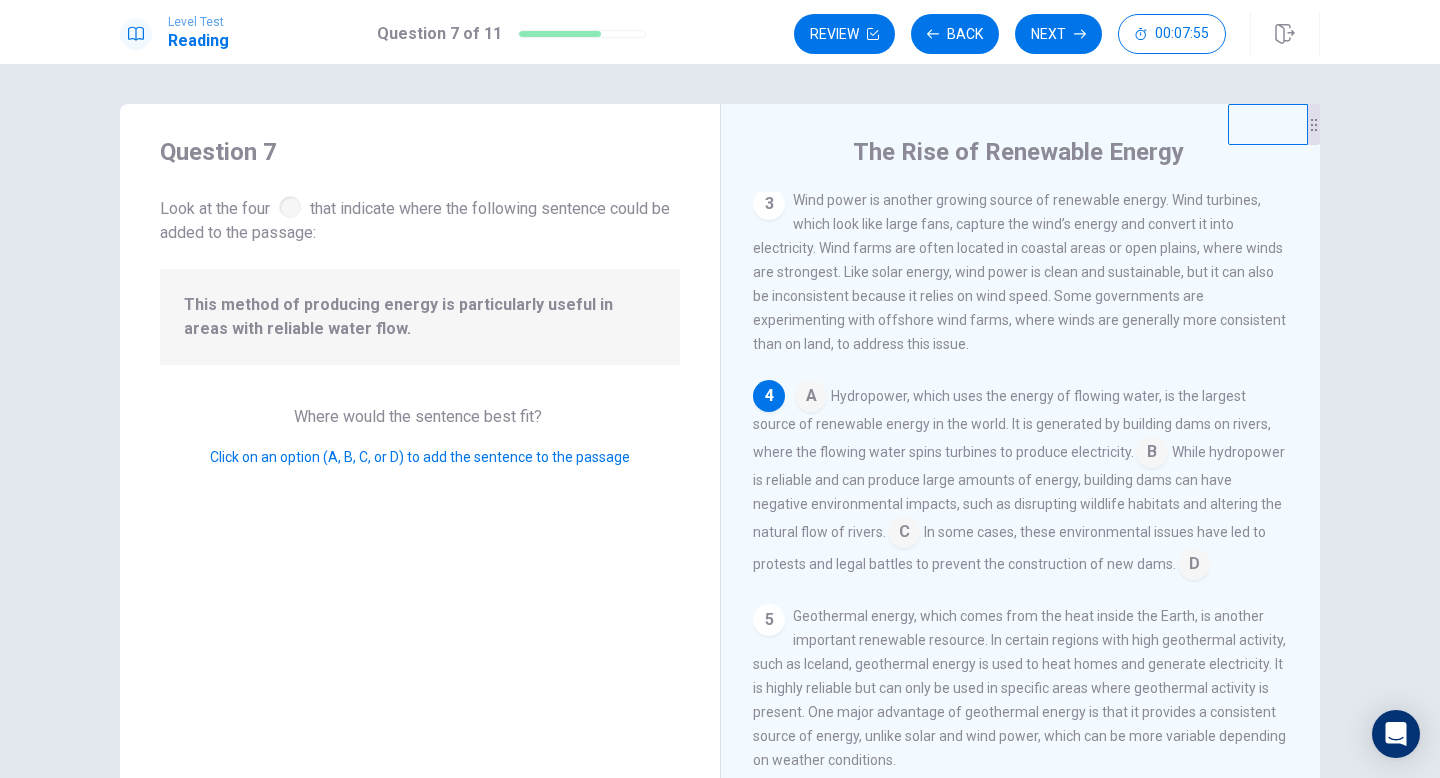 scroll, scrollTop: 425, scrollLeft: 0, axis: vertical 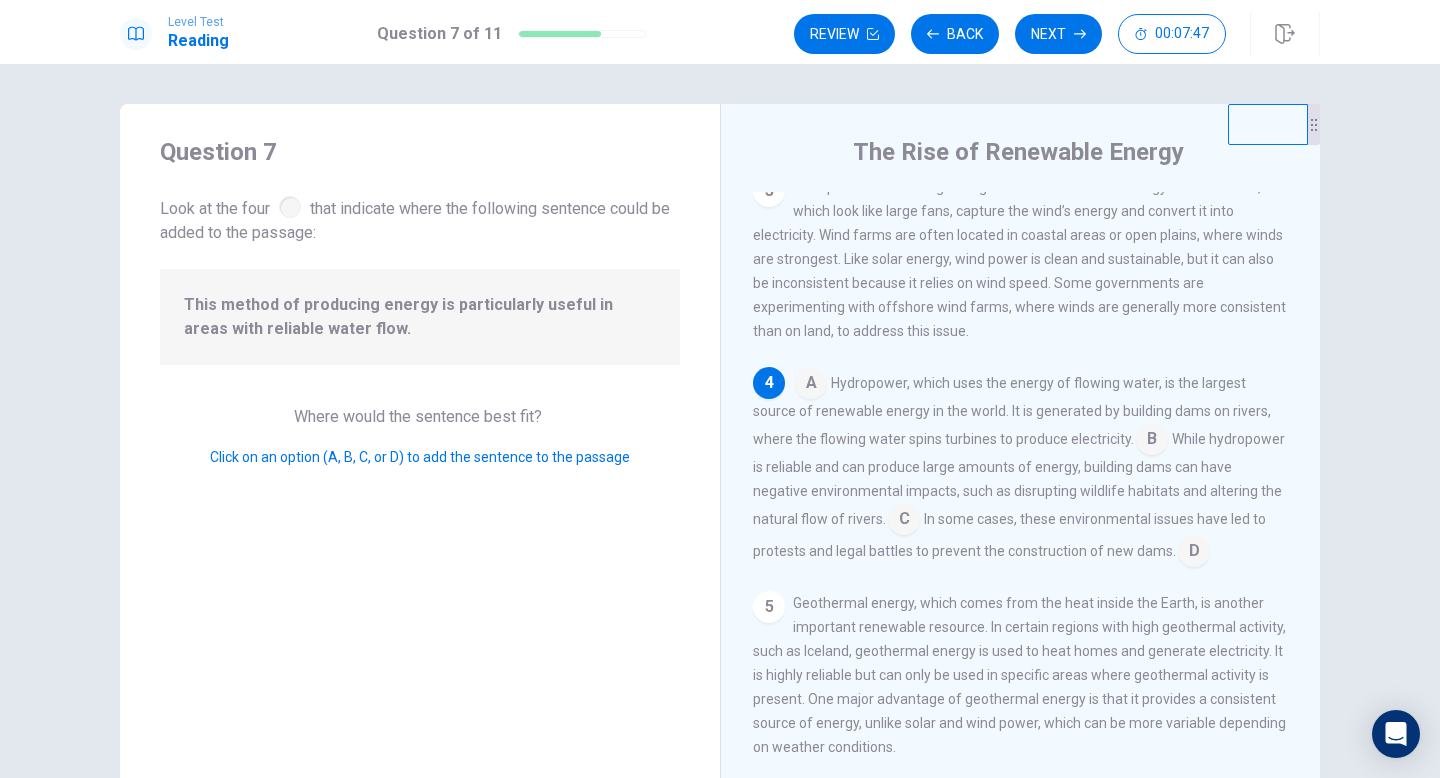 click at bounding box center (811, 385) 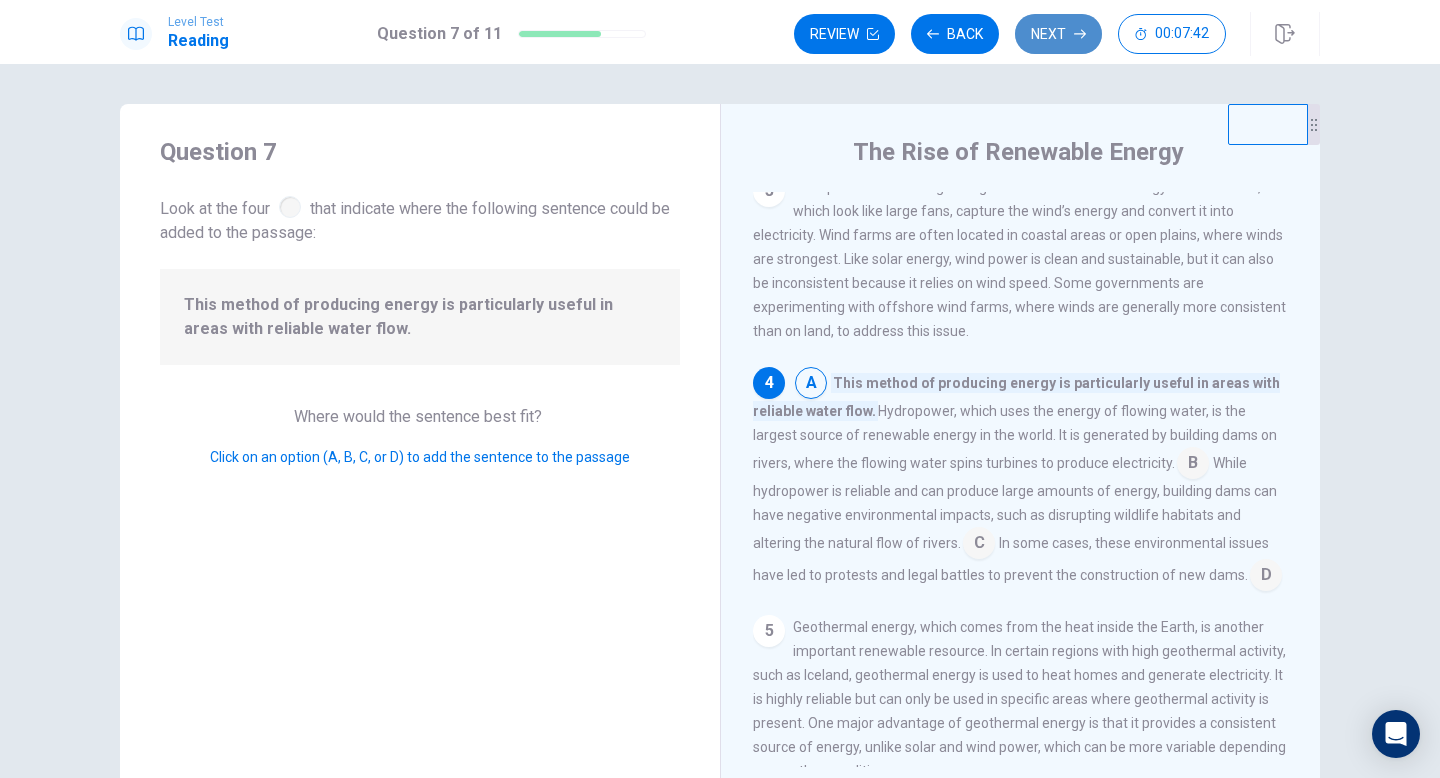 click on "Next" at bounding box center (1058, 34) 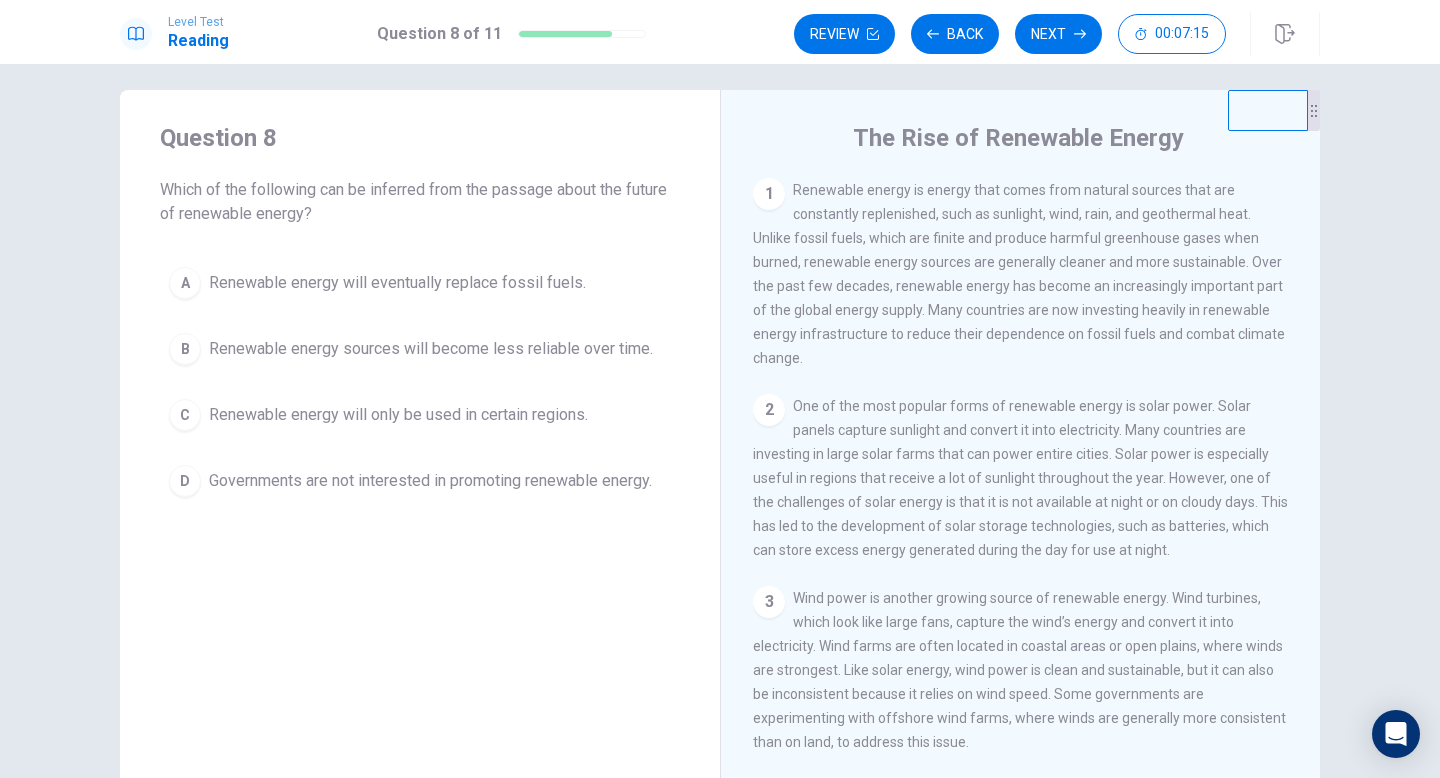 scroll, scrollTop: 0, scrollLeft: 0, axis: both 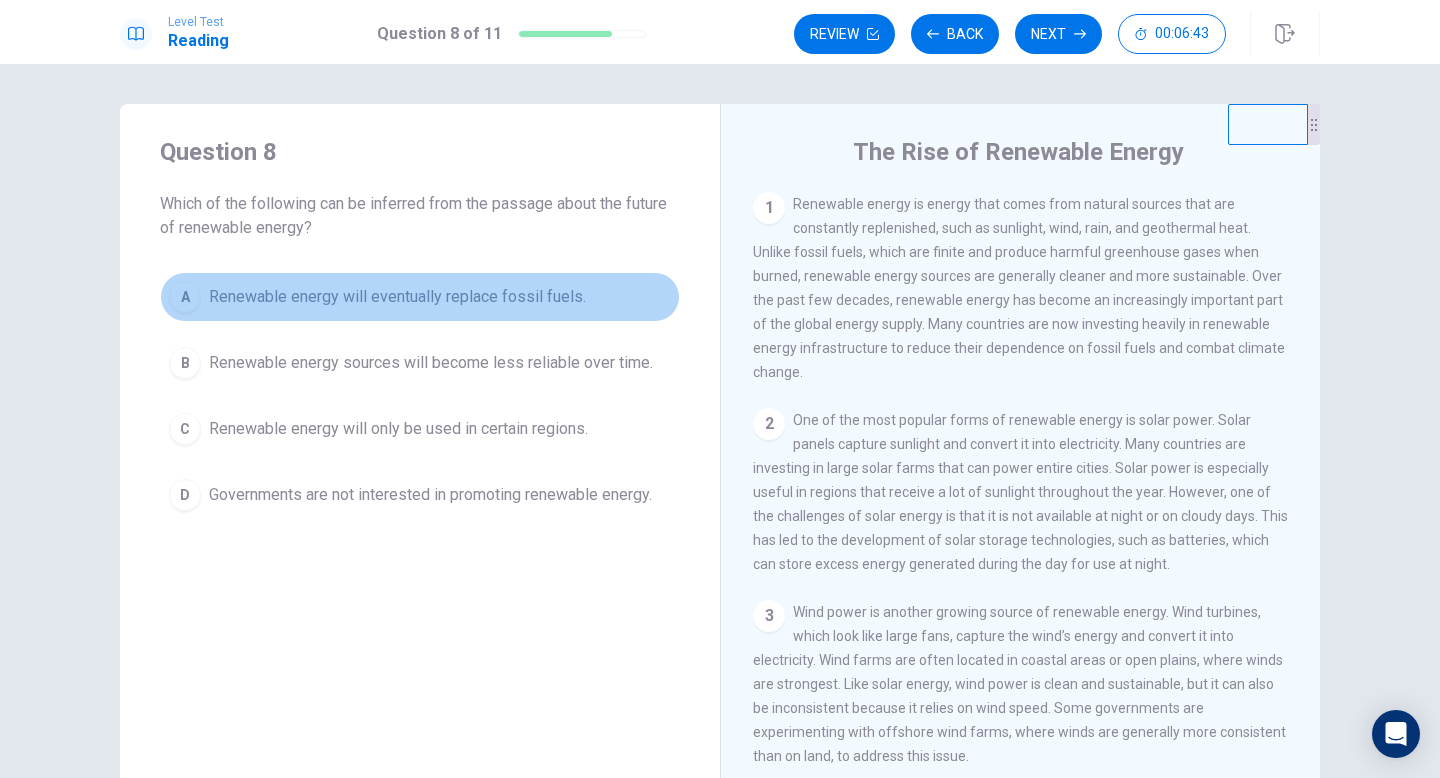 click on "A" at bounding box center (185, 297) 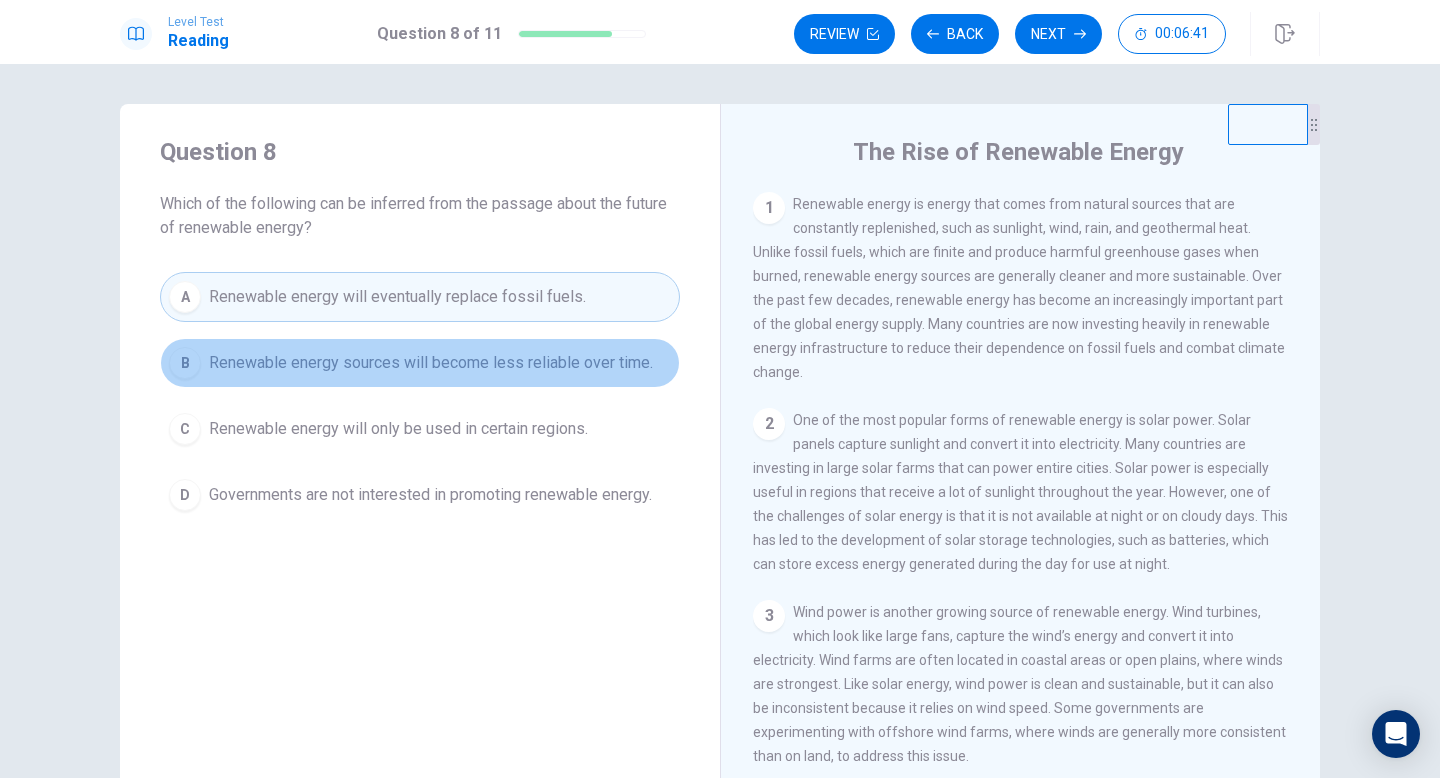click on "Renewable energy sources will become less reliable over time." at bounding box center (431, 363) 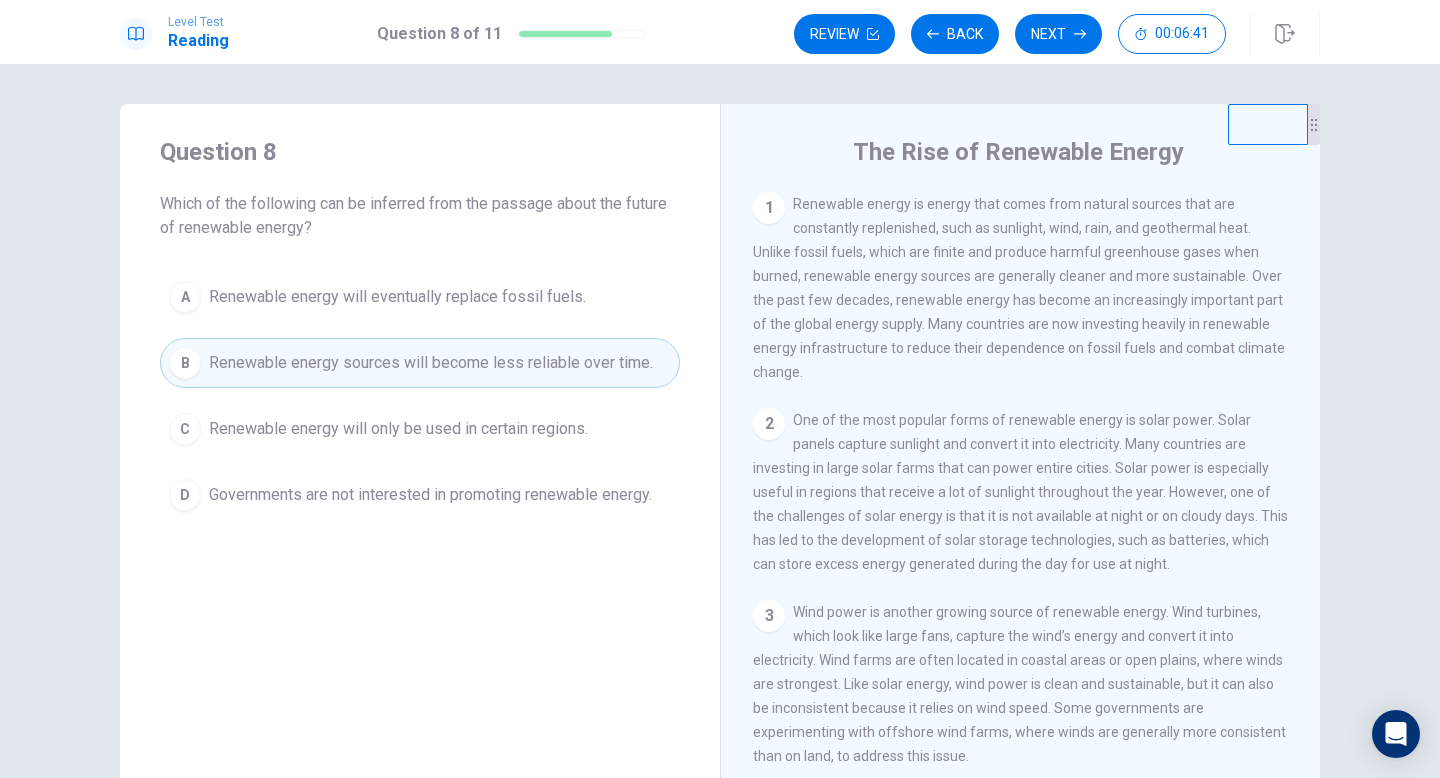 click on "C Renewable energy will only be used in certain regions." at bounding box center [420, 429] 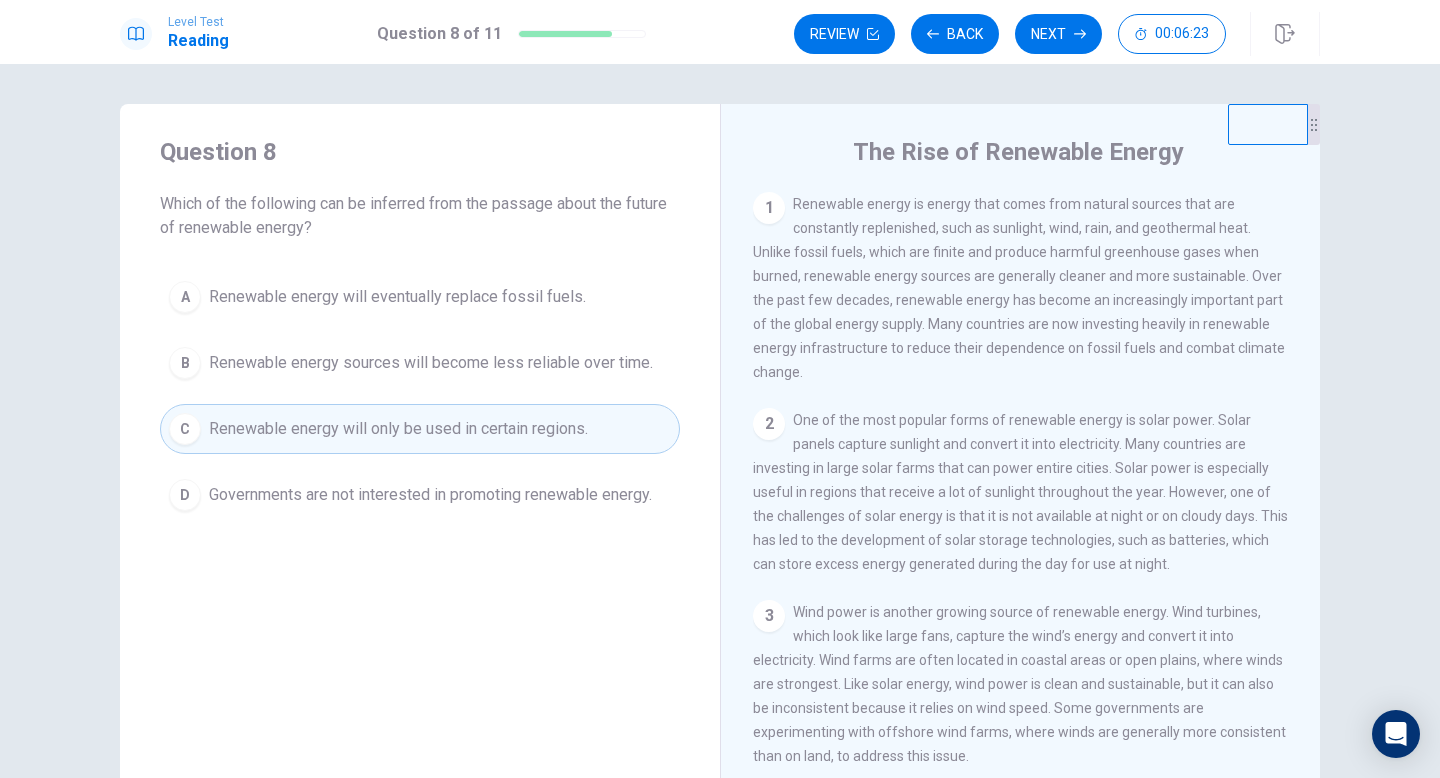 click on "Renewable energy will eventually replace fossil fuels." at bounding box center (397, 297) 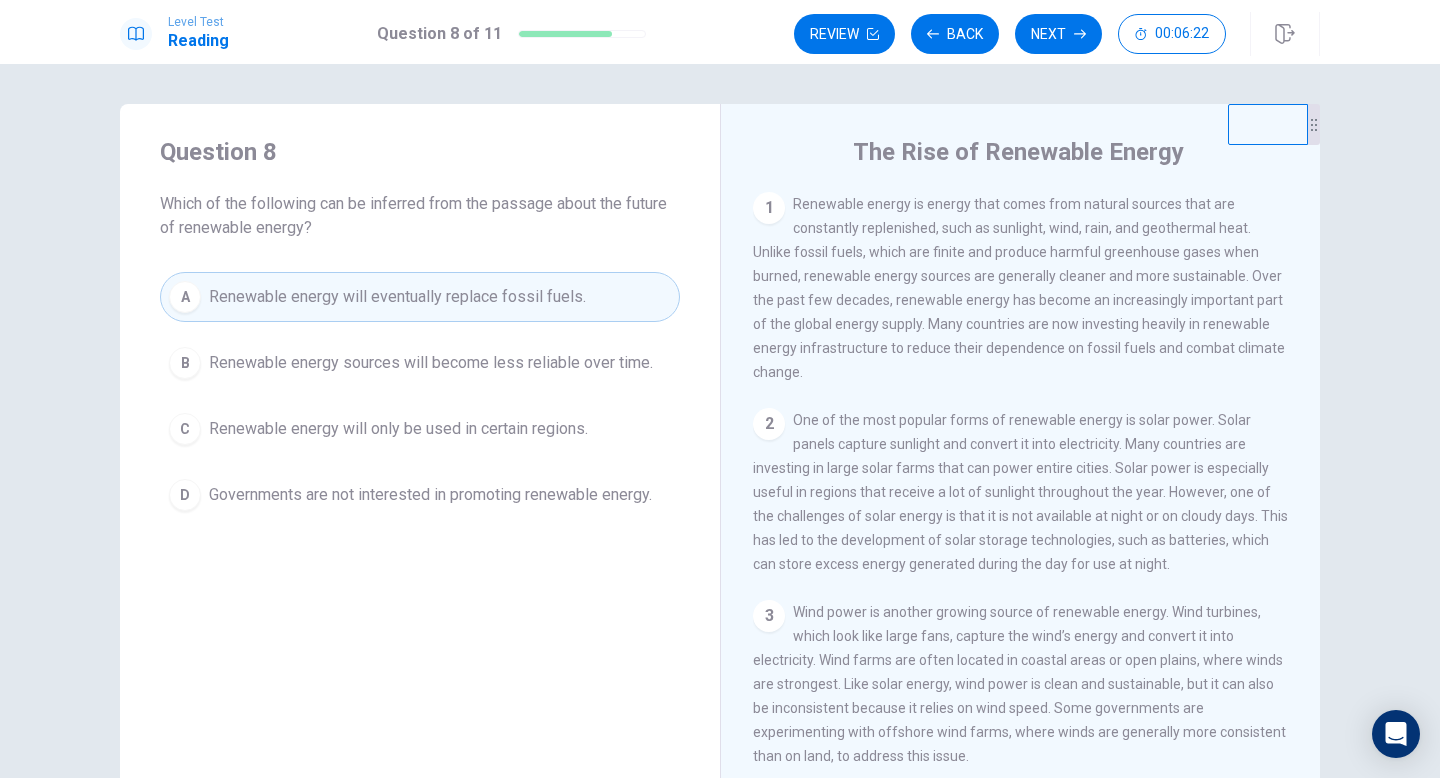 scroll, scrollTop: 125, scrollLeft: 0, axis: vertical 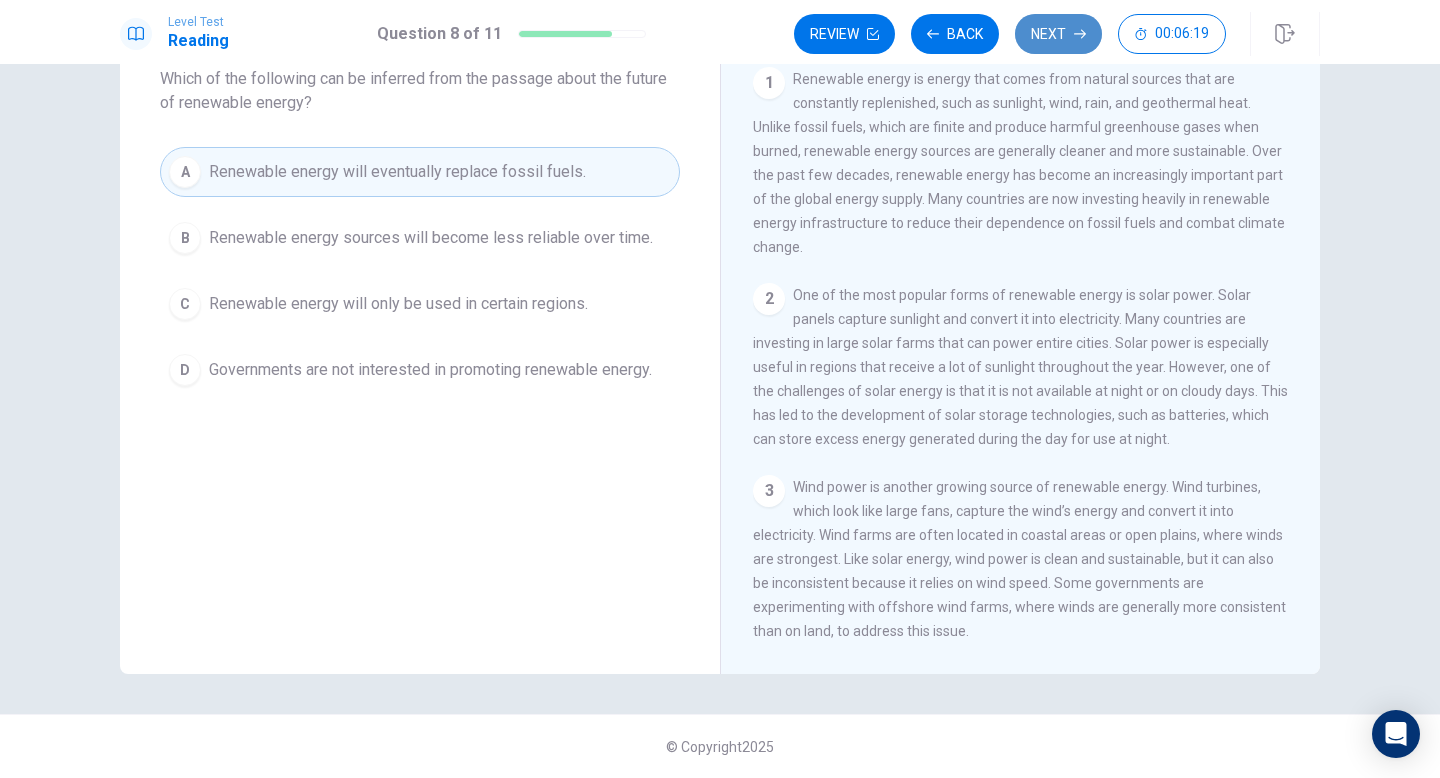 click on "Next" at bounding box center (1058, 34) 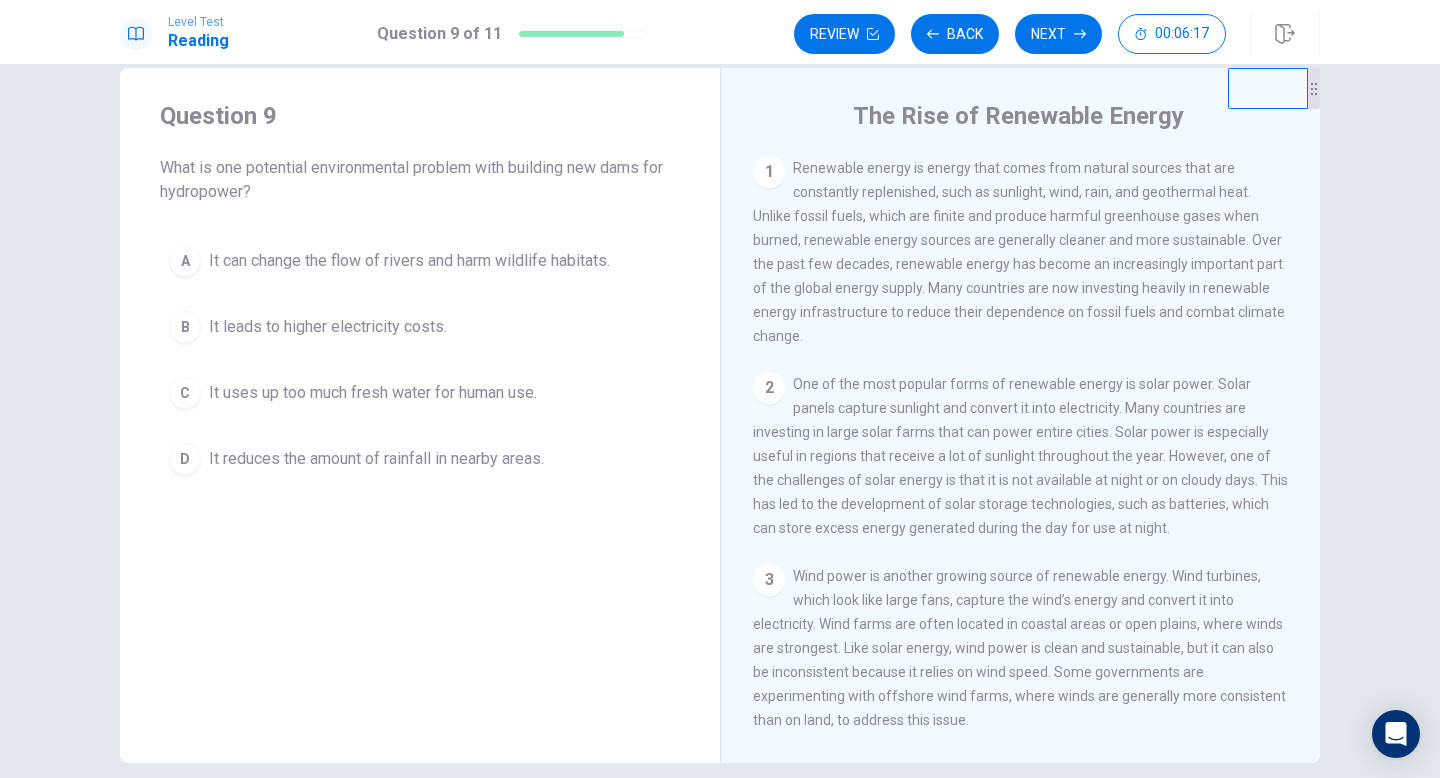 scroll, scrollTop: 0, scrollLeft: 0, axis: both 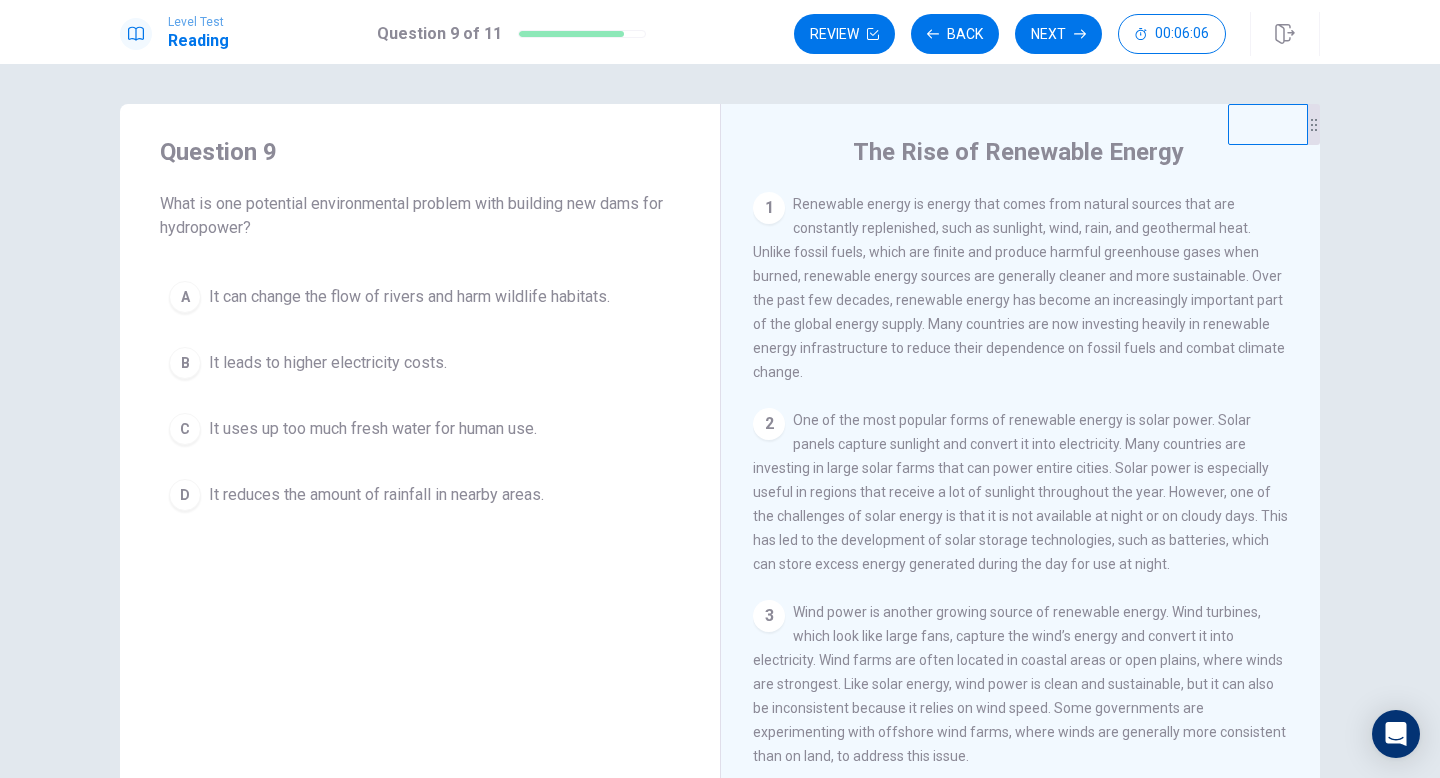 drag, startPoint x: 227, startPoint y: 200, endPoint x: 366, endPoint y: 211, distance: 139.43457 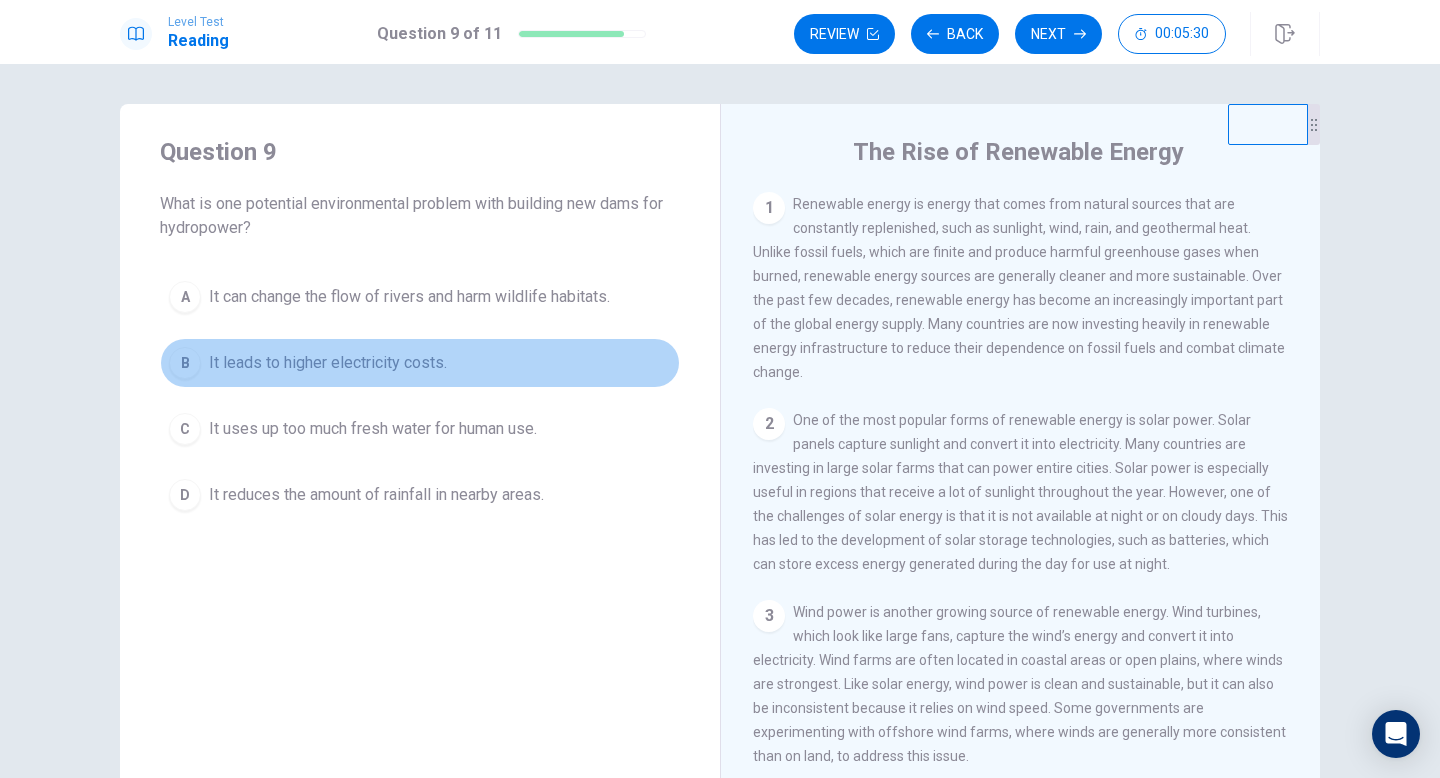 click on "B" at bounding box center [185, 363] 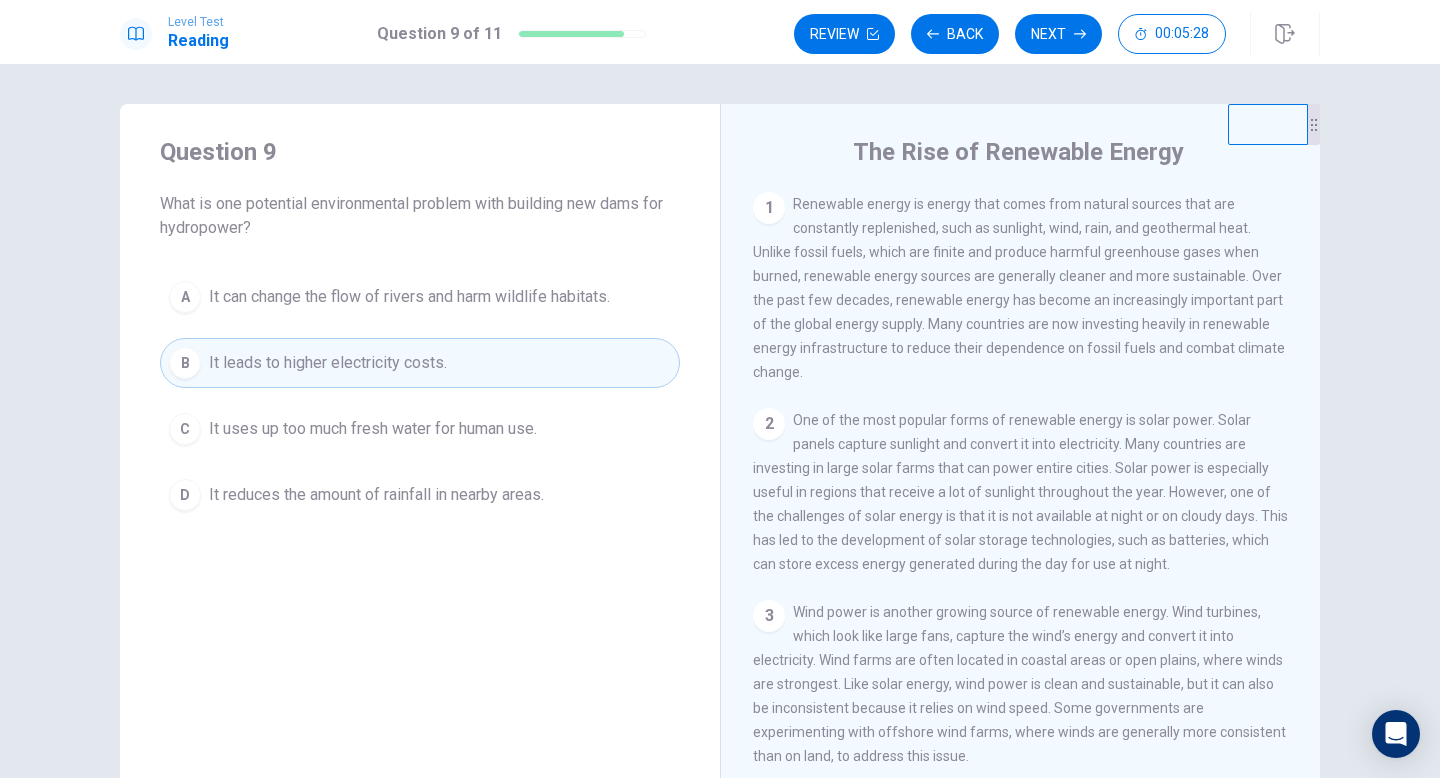 click on "C It uses up too much fresh water for human use." at bounding box center [420, 429] 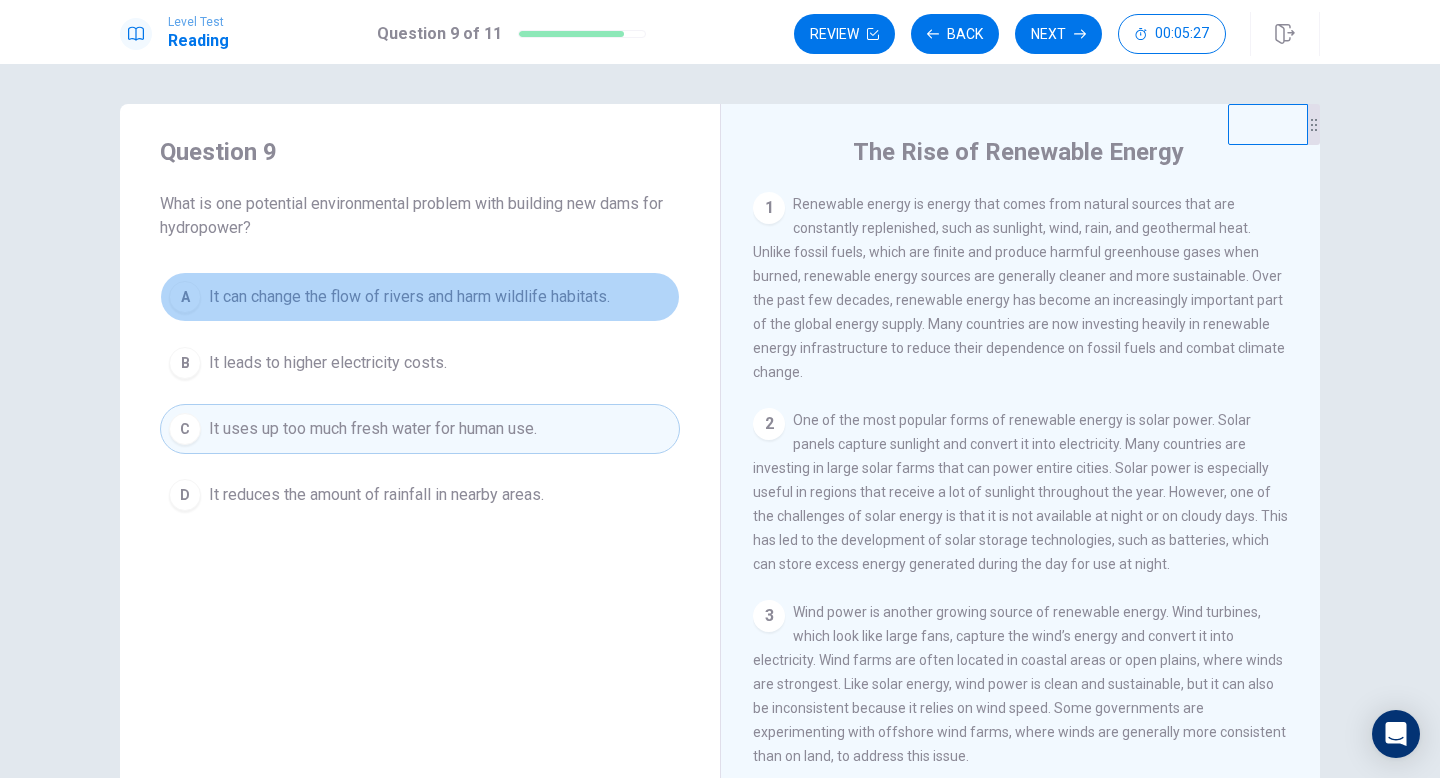 click on "It can change the flow of rivers and harm wildlife habitats." at bounding box center (409, 297) 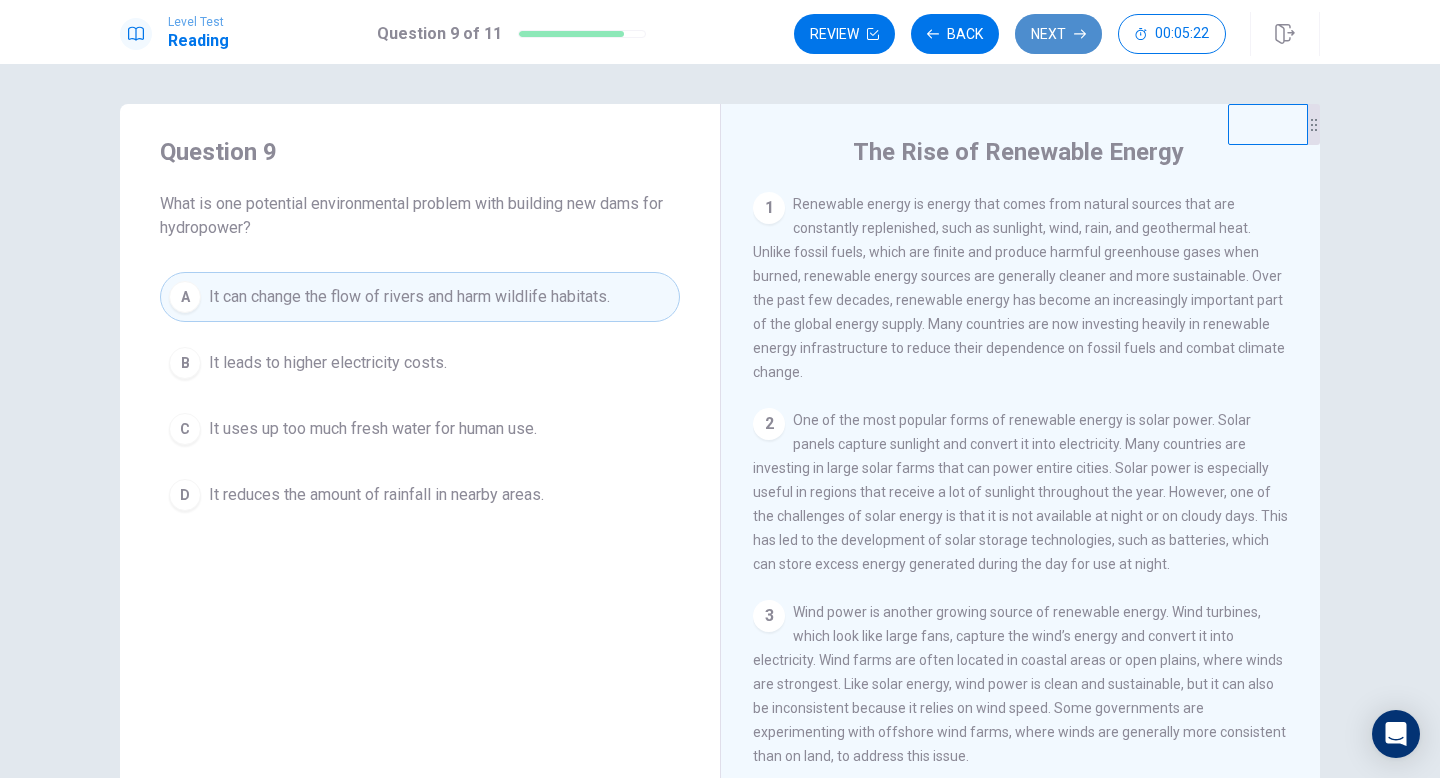 click on "Next" at bounding box center [1058, 34] 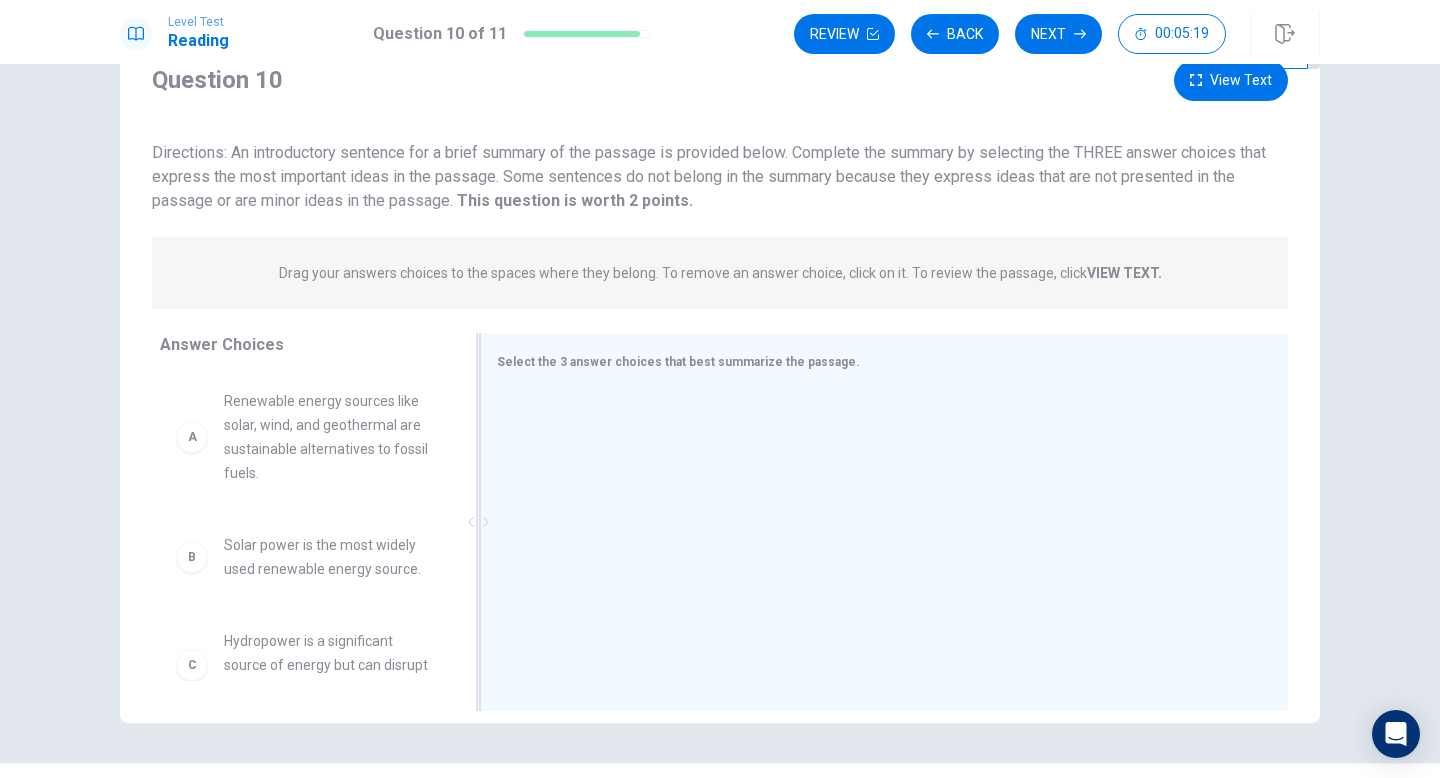 scroll, scrollTop: 79, scrollLeft: 0, axis: vertical 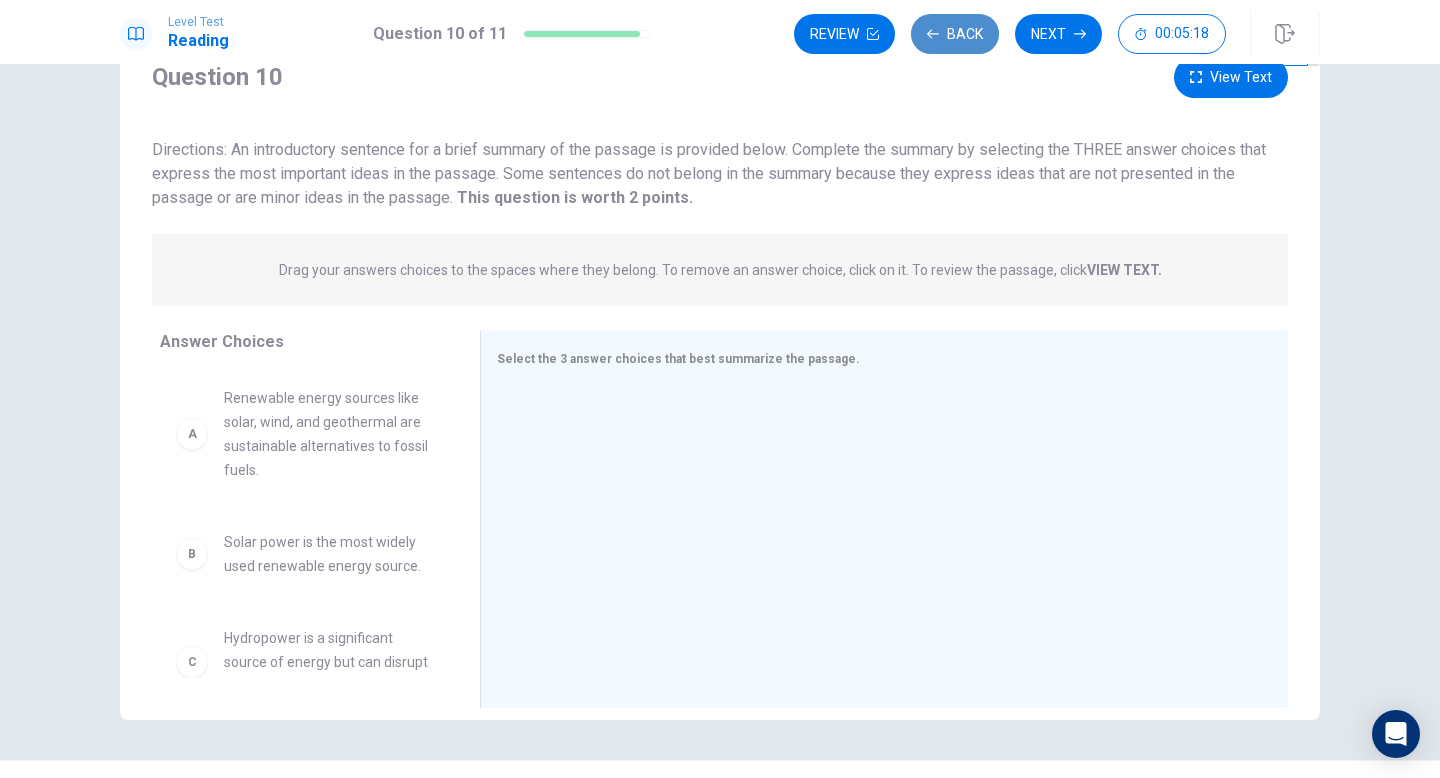 click on "Back" at bounding box center (955, 34) 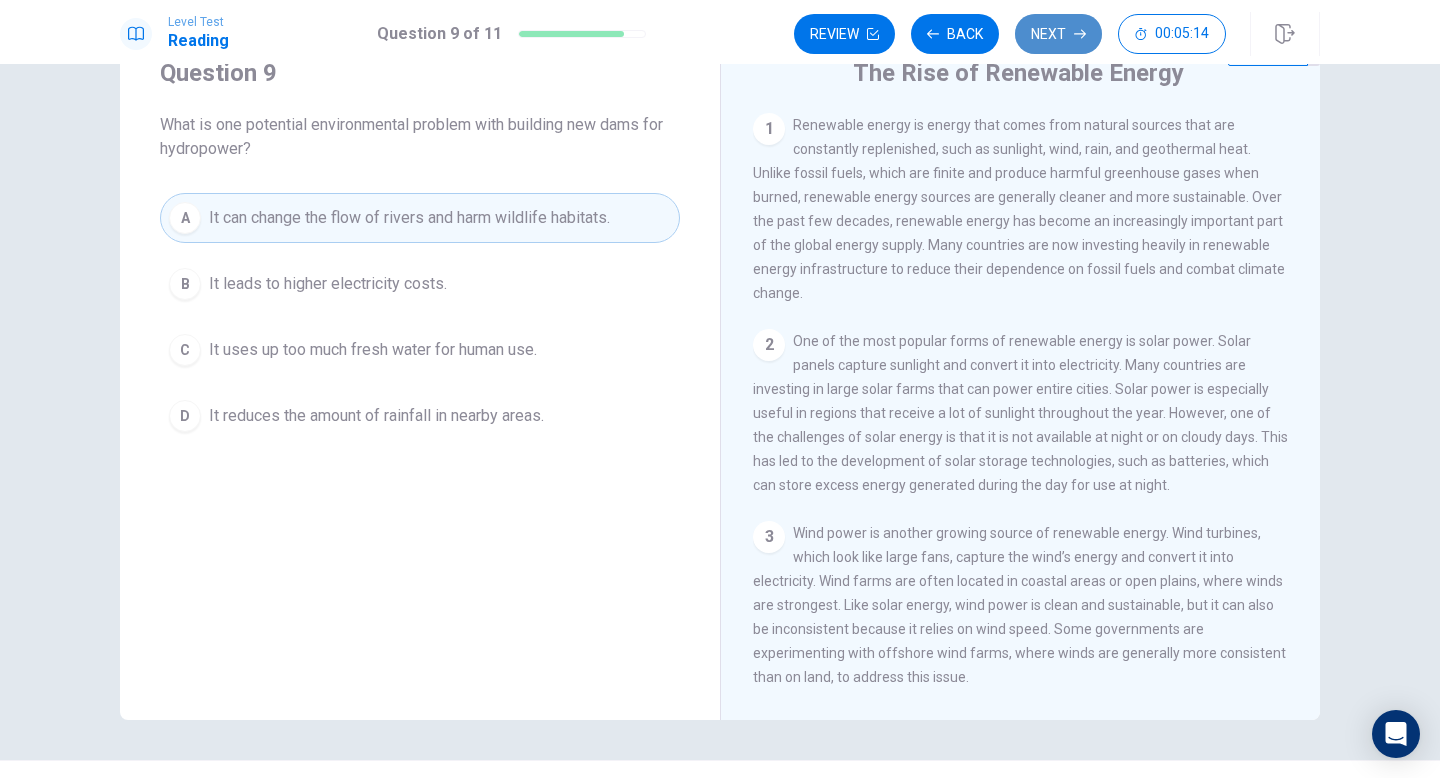 click on "Next" at bounding box center [1058, 34] 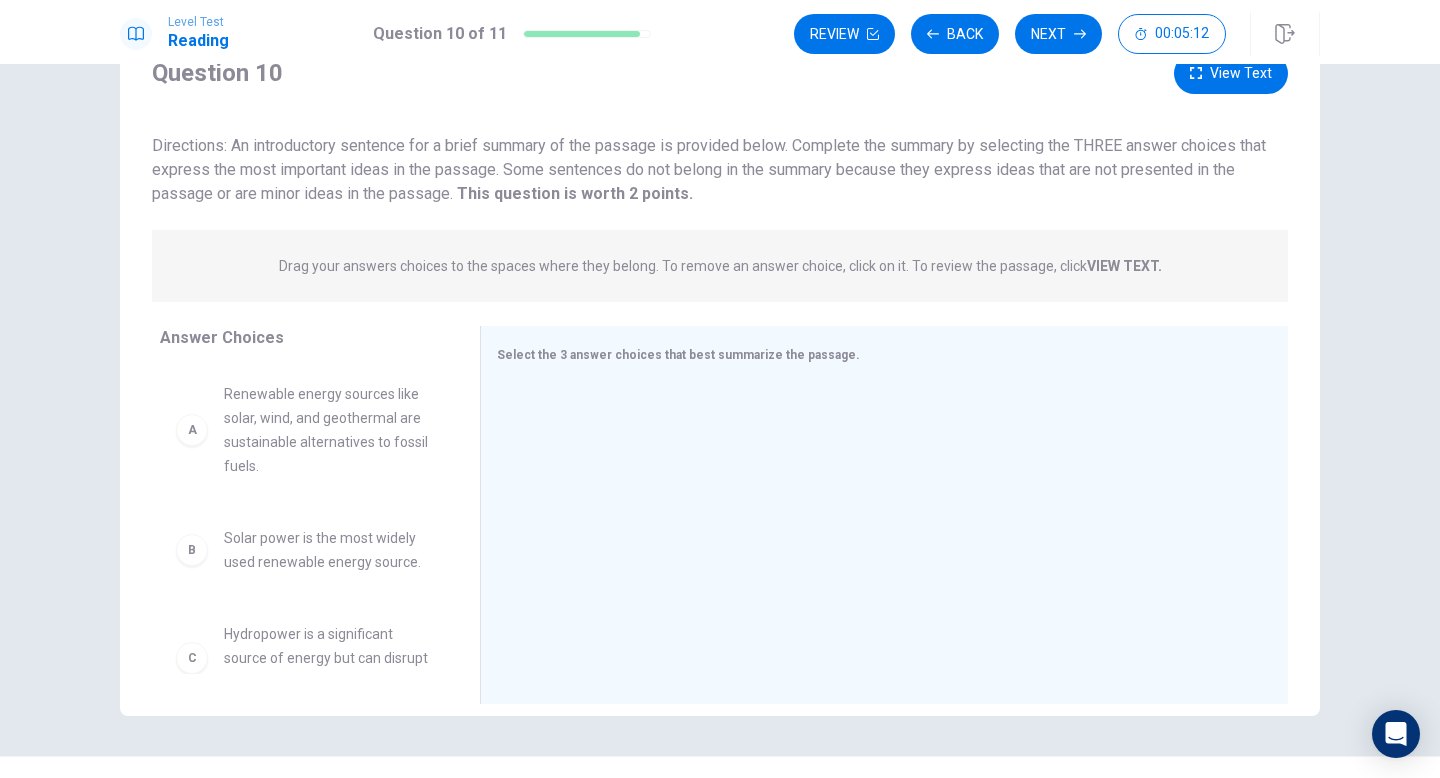 scroll, scrollTop: 82, scrollLeft: 0, axis: vertical 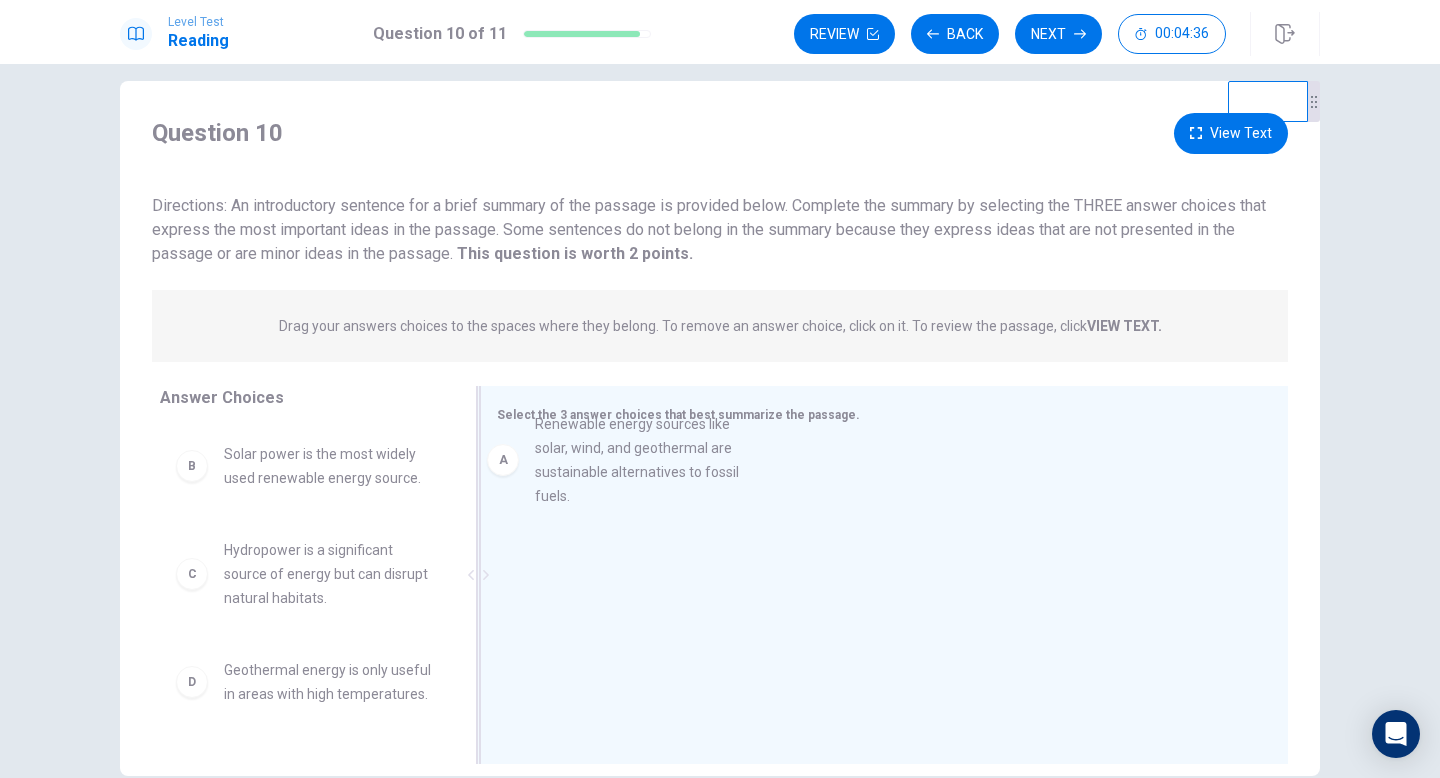drag, startPoint x: 384, startPoint y: 491, endPoint x: 721, endPoint y: 488, distance: 337.01337 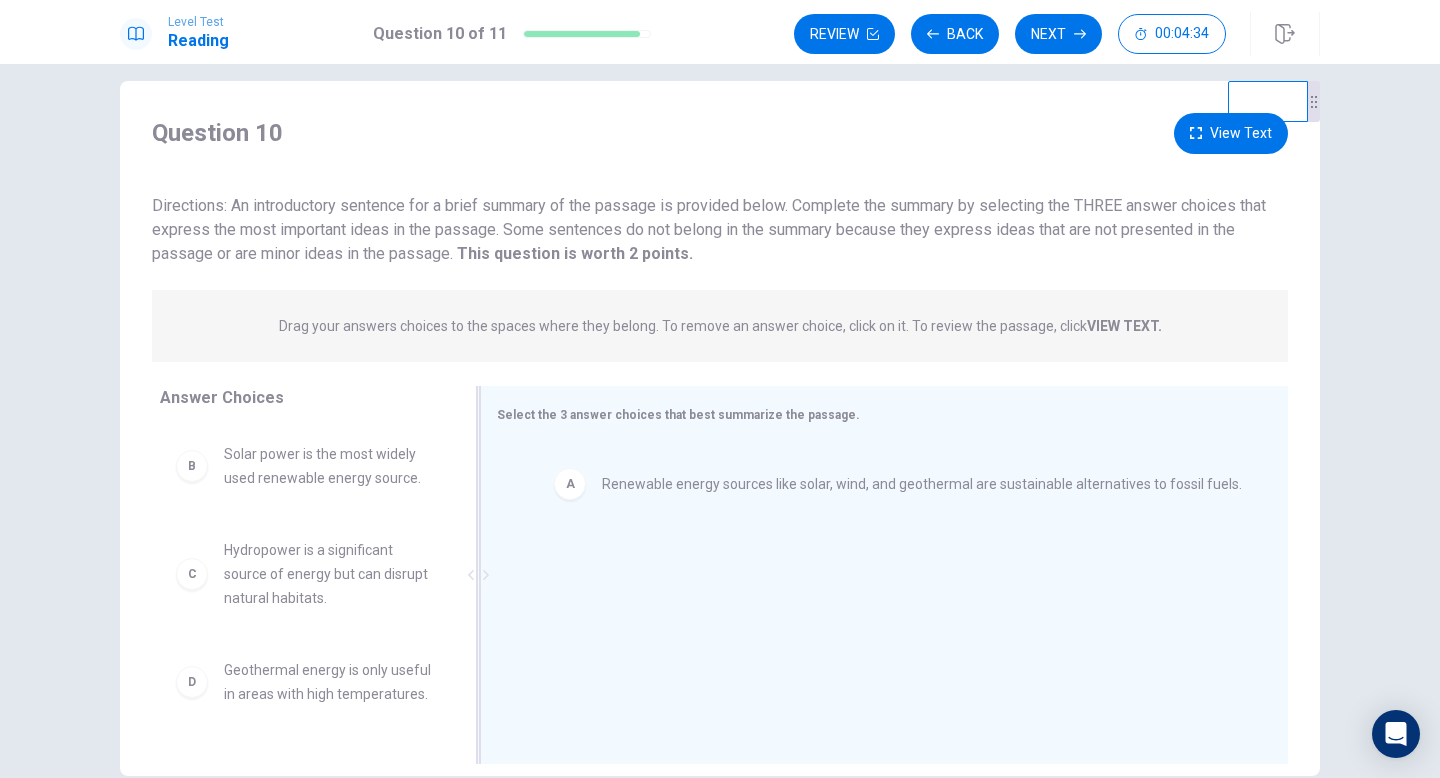 drag, startPoint x: 721, startPoint y: 488, endPoint x: 752, endPoint y: 496, distance: 32.01562 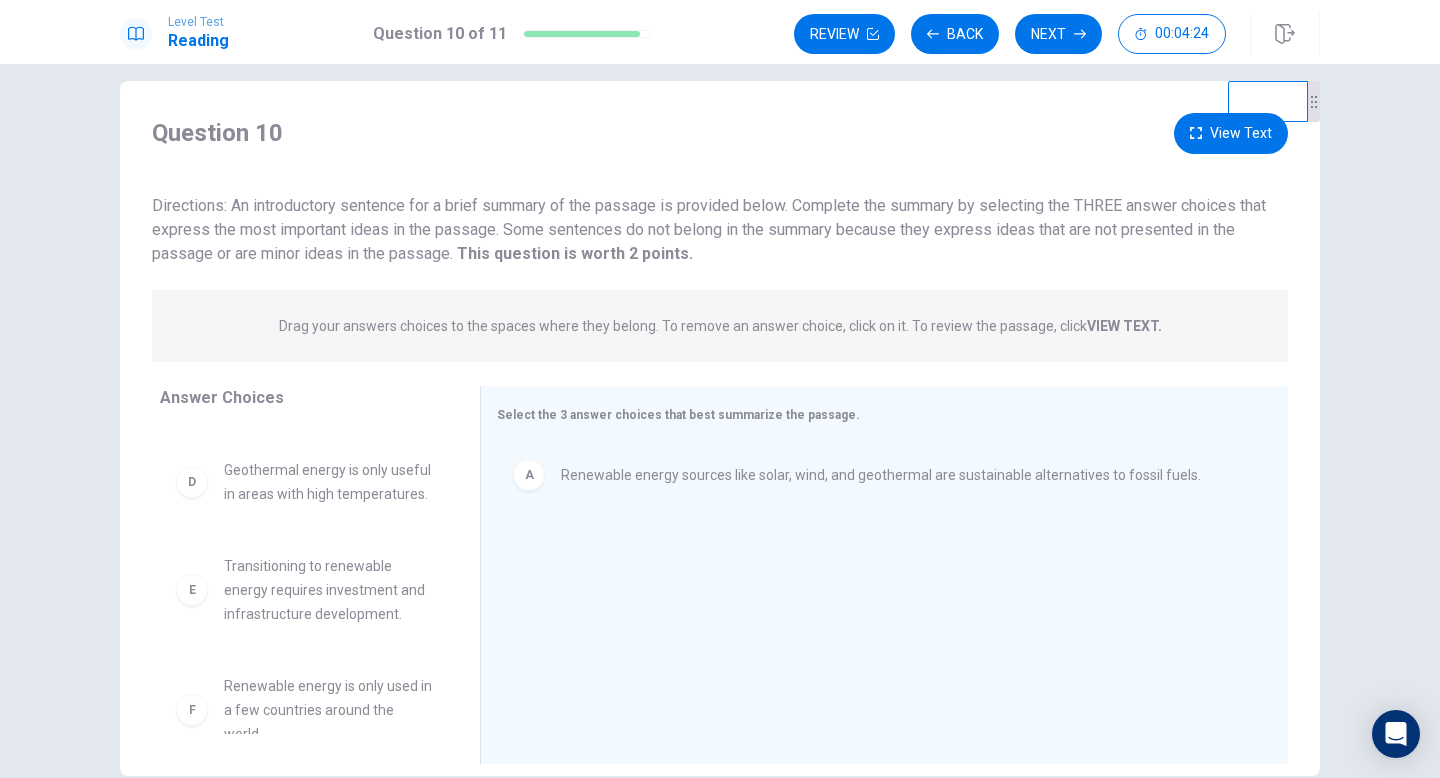 scroll, scrollTop: 204, scrollLeft: 0, axis: vertical 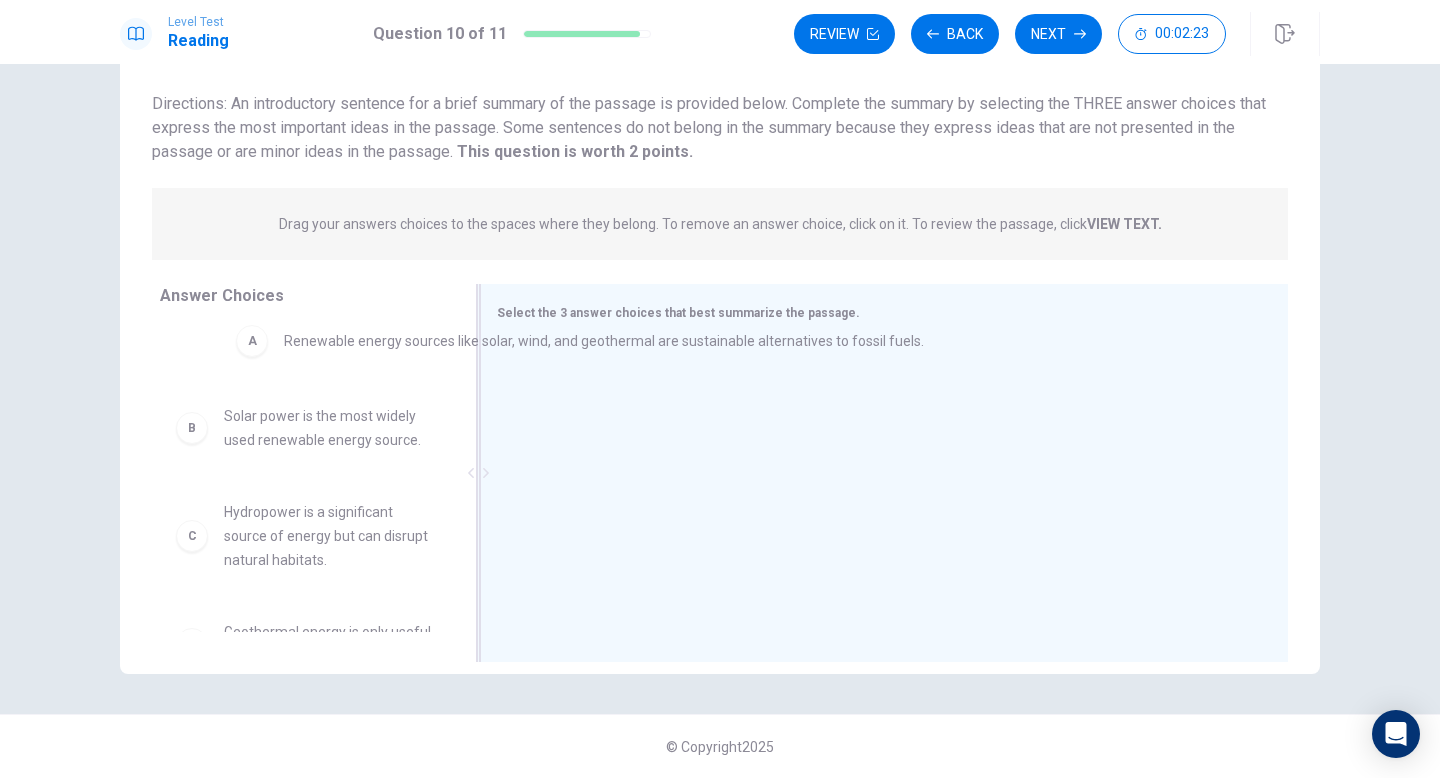 drag, startPoint x: 580, startPoint y: 369, endPoint x: 264, endPoint y: 328, distance: 318.6487 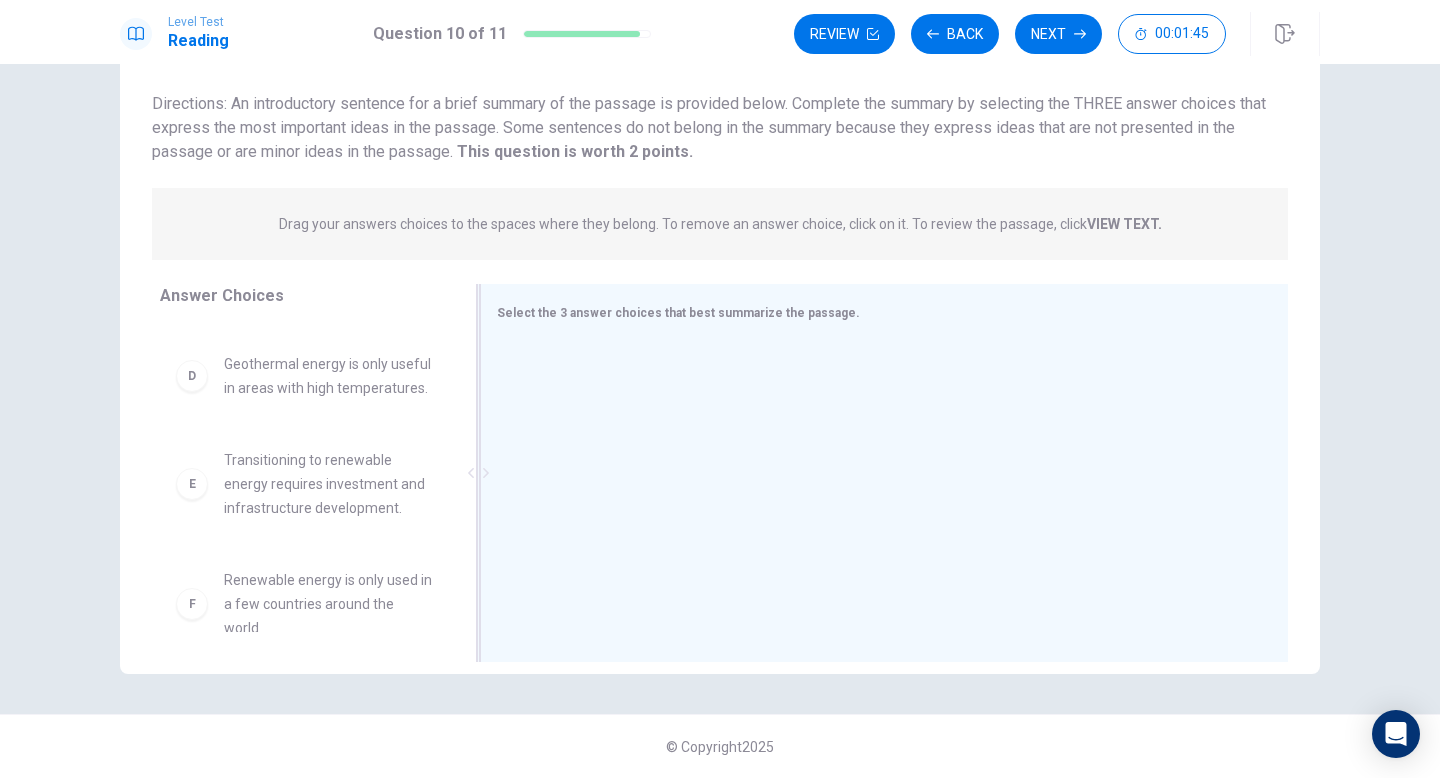 scroll, scrollTop: 0, scrollLeft: 0, axis: both 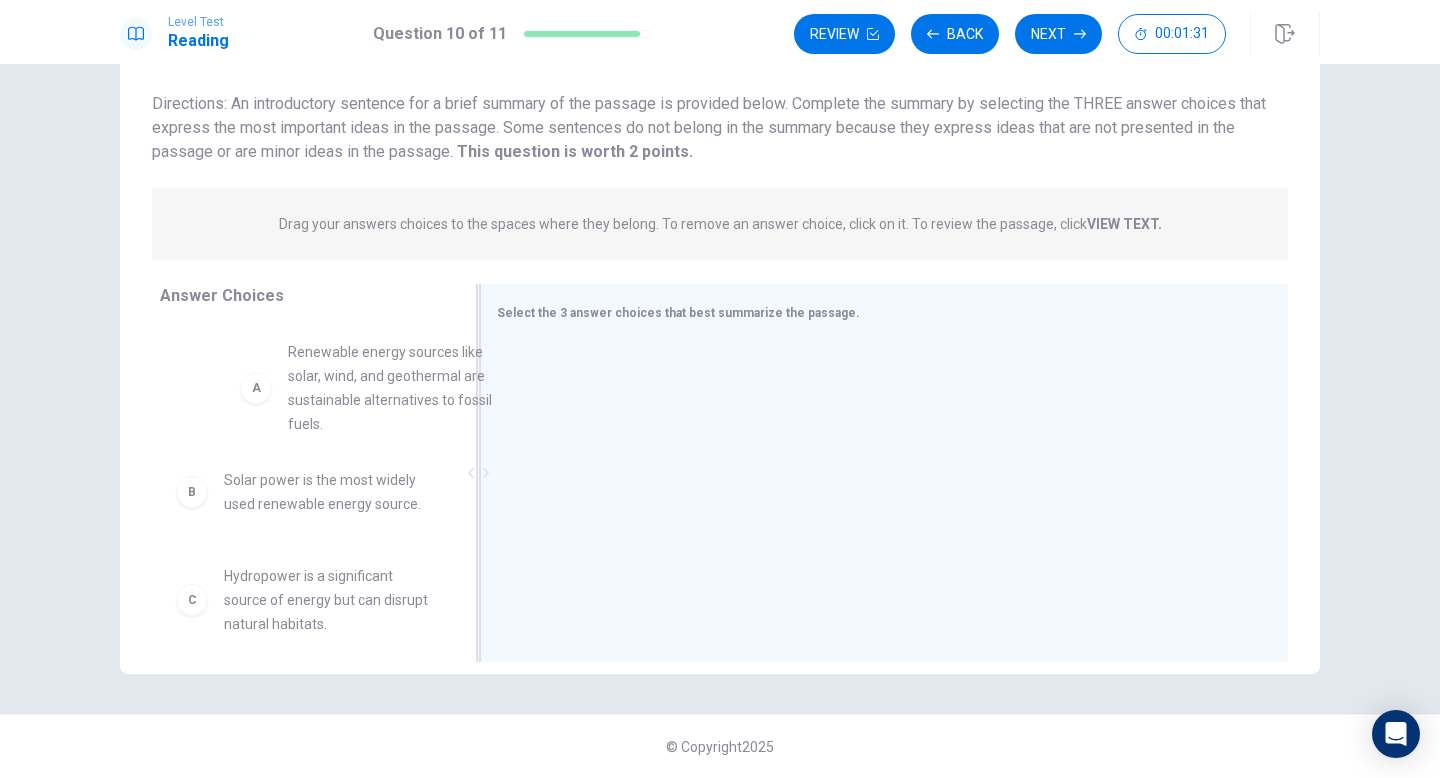 drag, startPoint x: 317, startPoint y: 390, endPoint x: 797, endPoint y: 389, distance: 480.00104 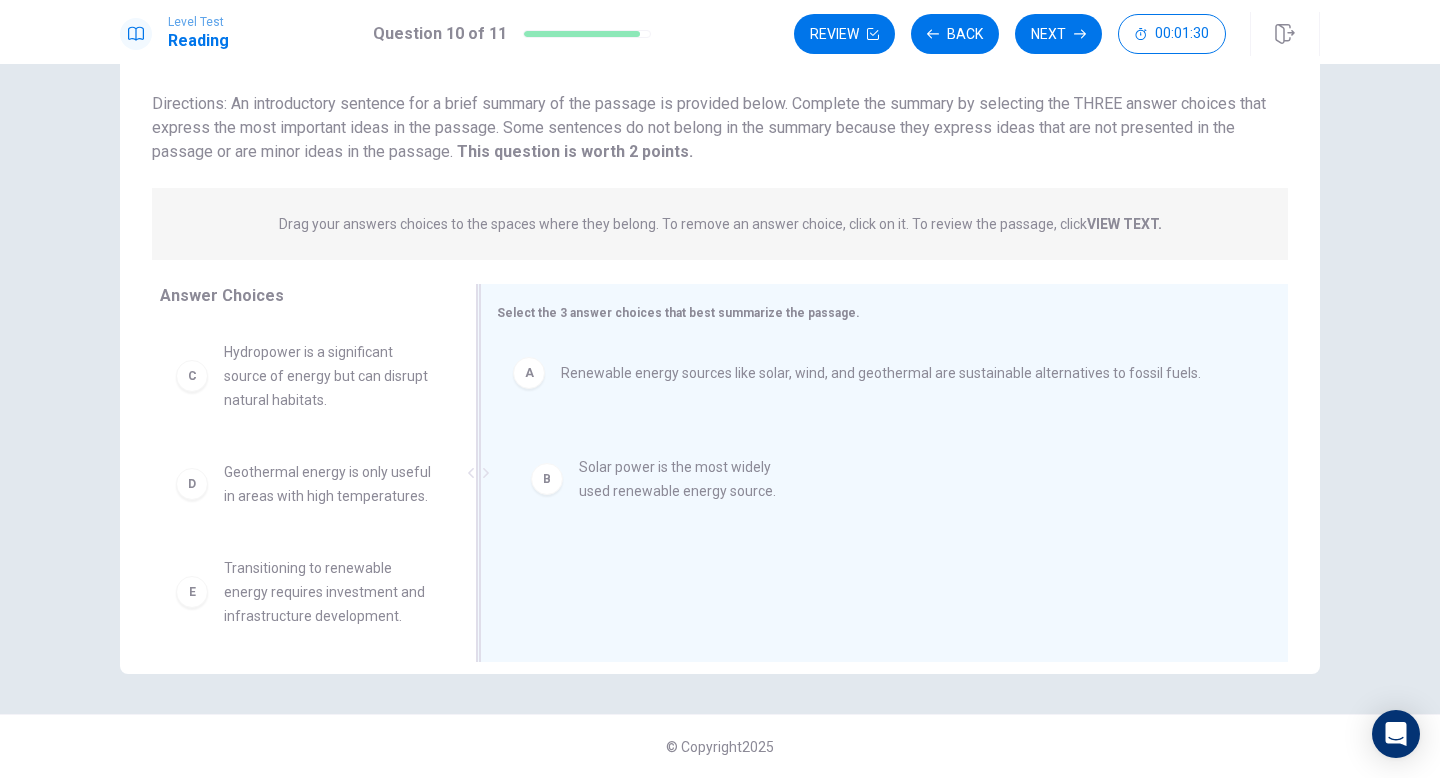drag, startPoint x: 401, startPoint y: 366, endPoint x: 770, endPoint y: 482, distance: 386.80356 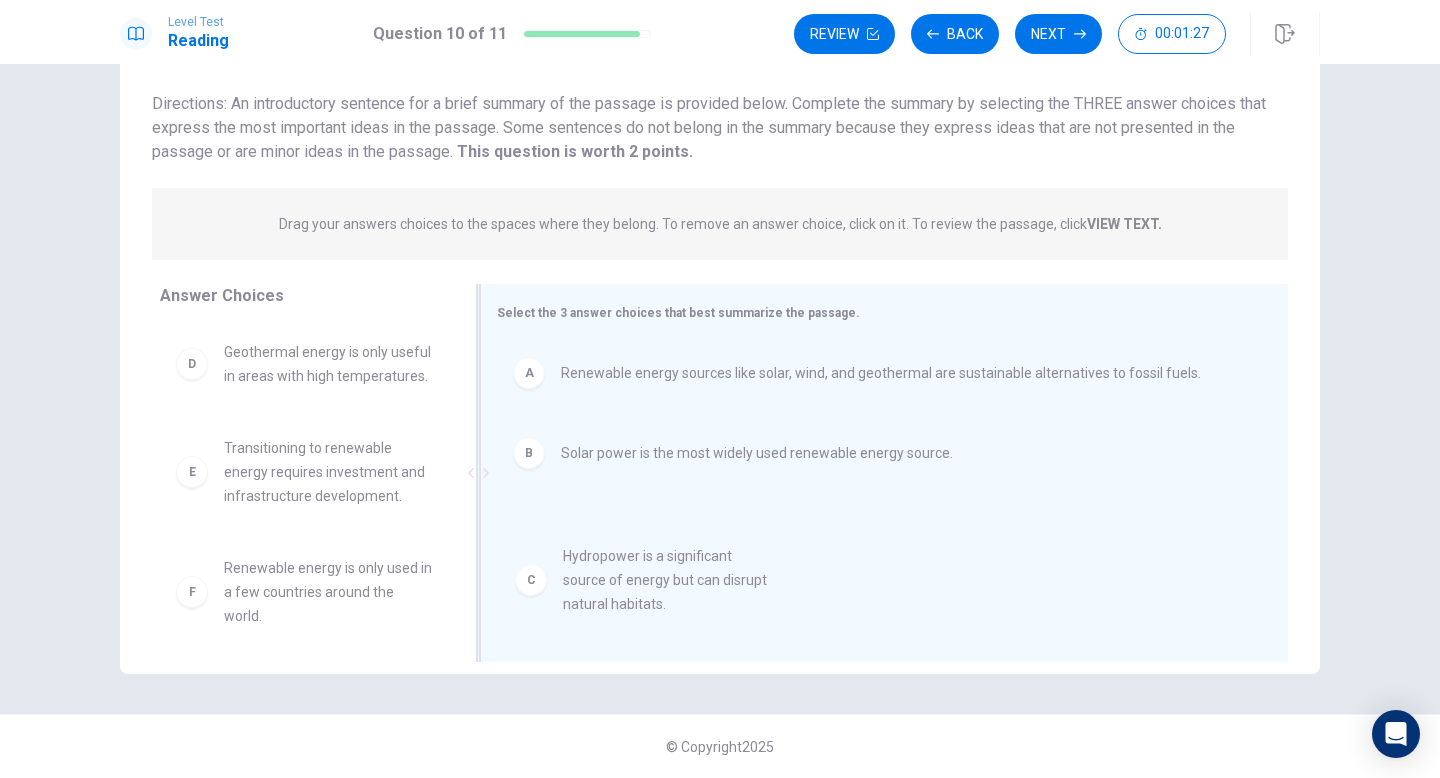 drag, startPoint x: 321, startPoint y: 387, endPoint x: 666, endPoint y: 591, distance: 400.80045 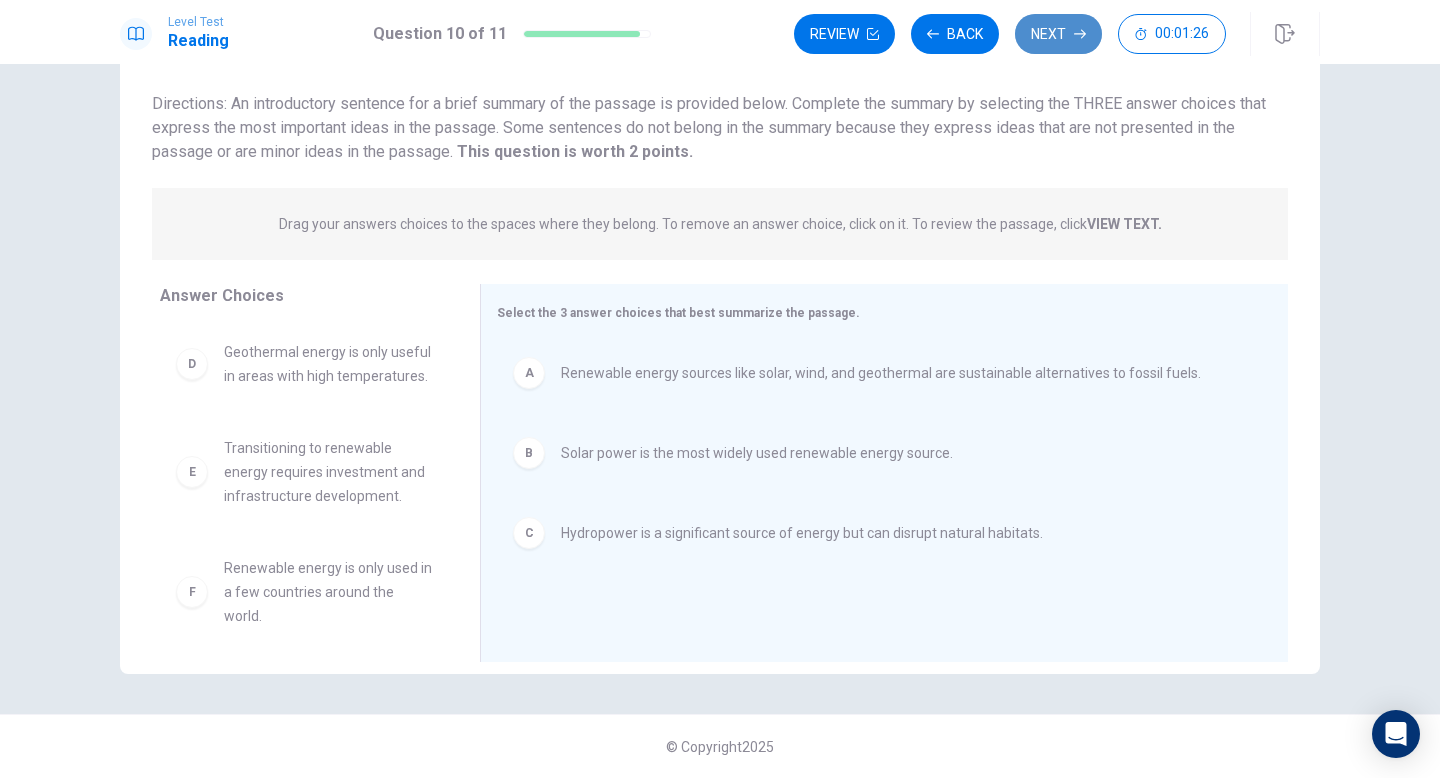 click on "Next" at bounding box center (1058, 34) 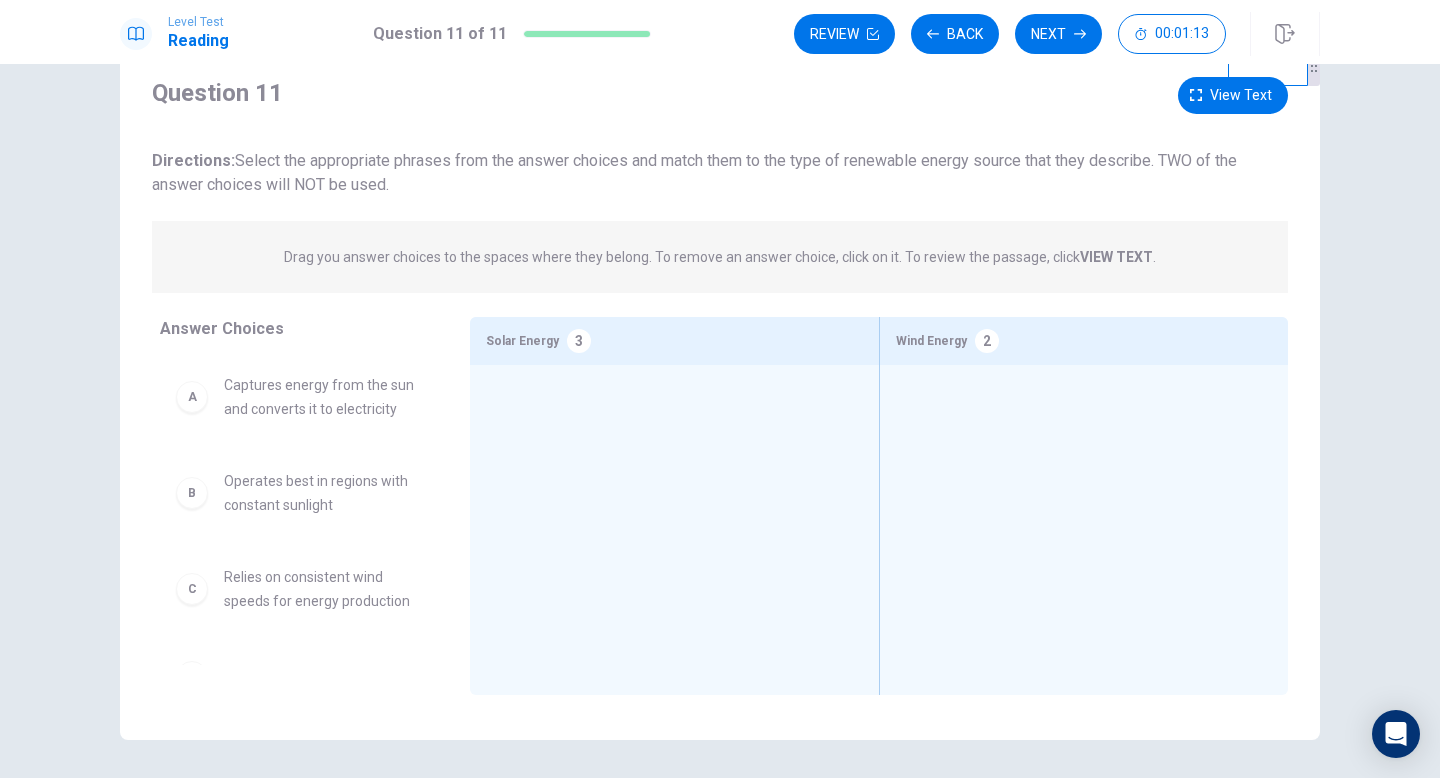 scroll, scrollTop: 0, scrollLeft: 0, axis: both 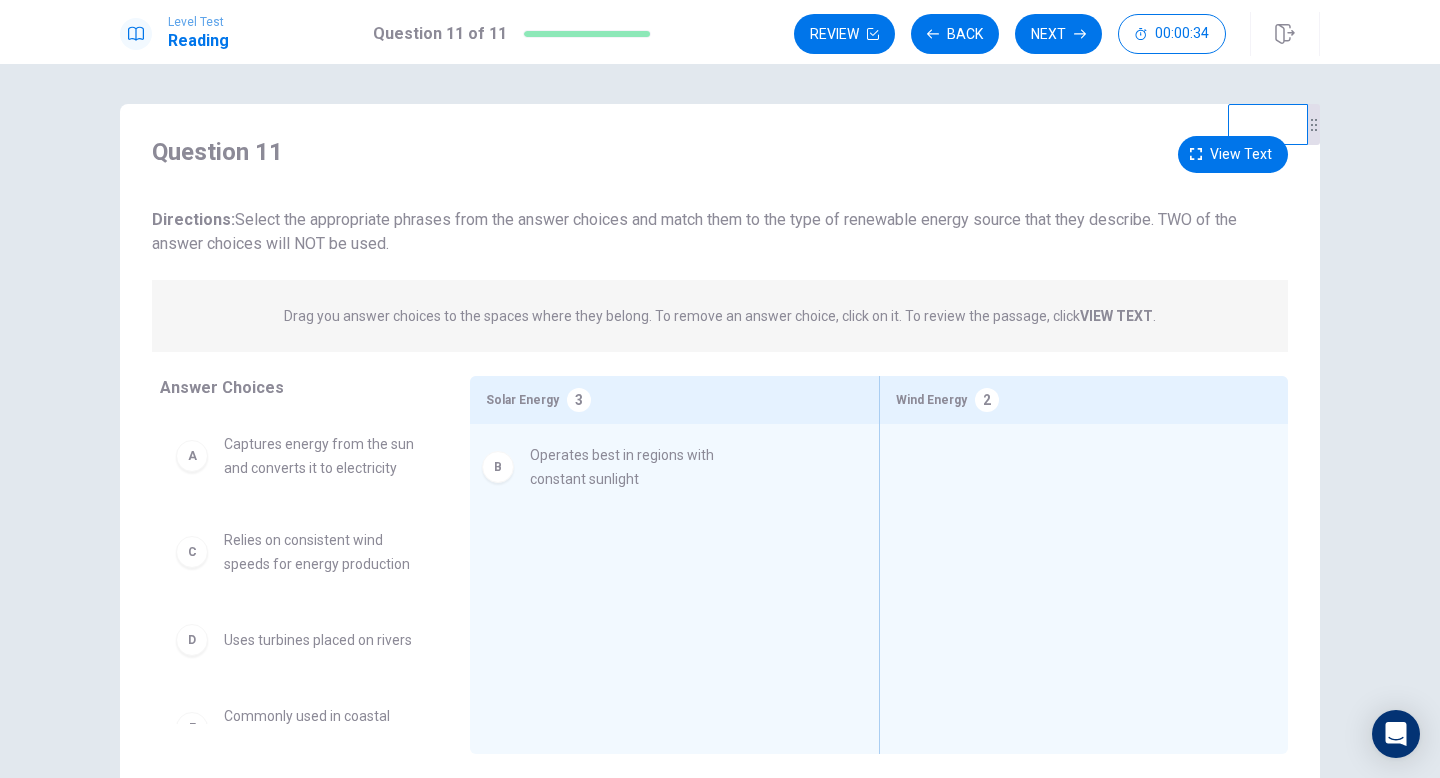 drag, startPoint x: 336, startPoint y: 559, endPoint x: 644, endPoint y: 465, distance: 322.02484 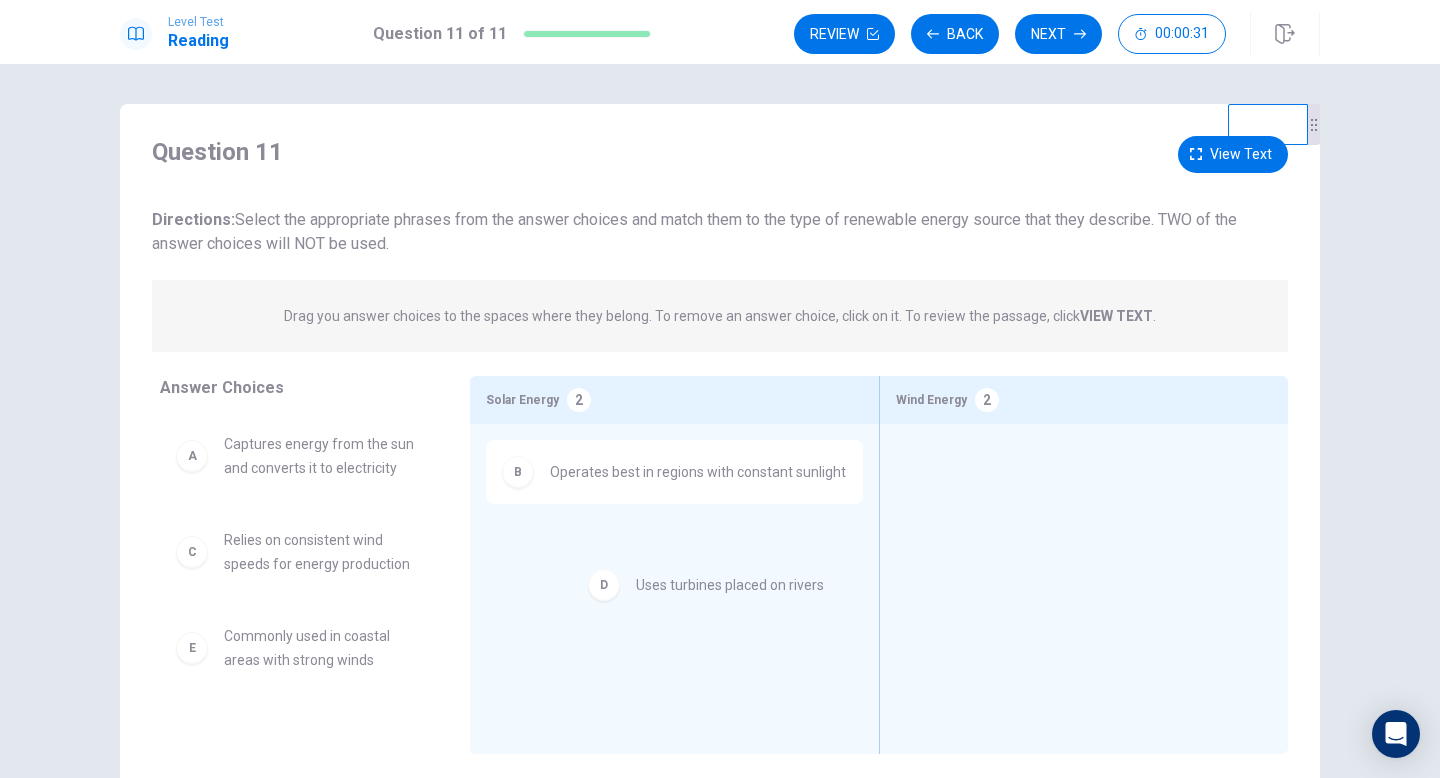 scroll, scrollTop: 1, scrollLeft: 0, axis: vertical 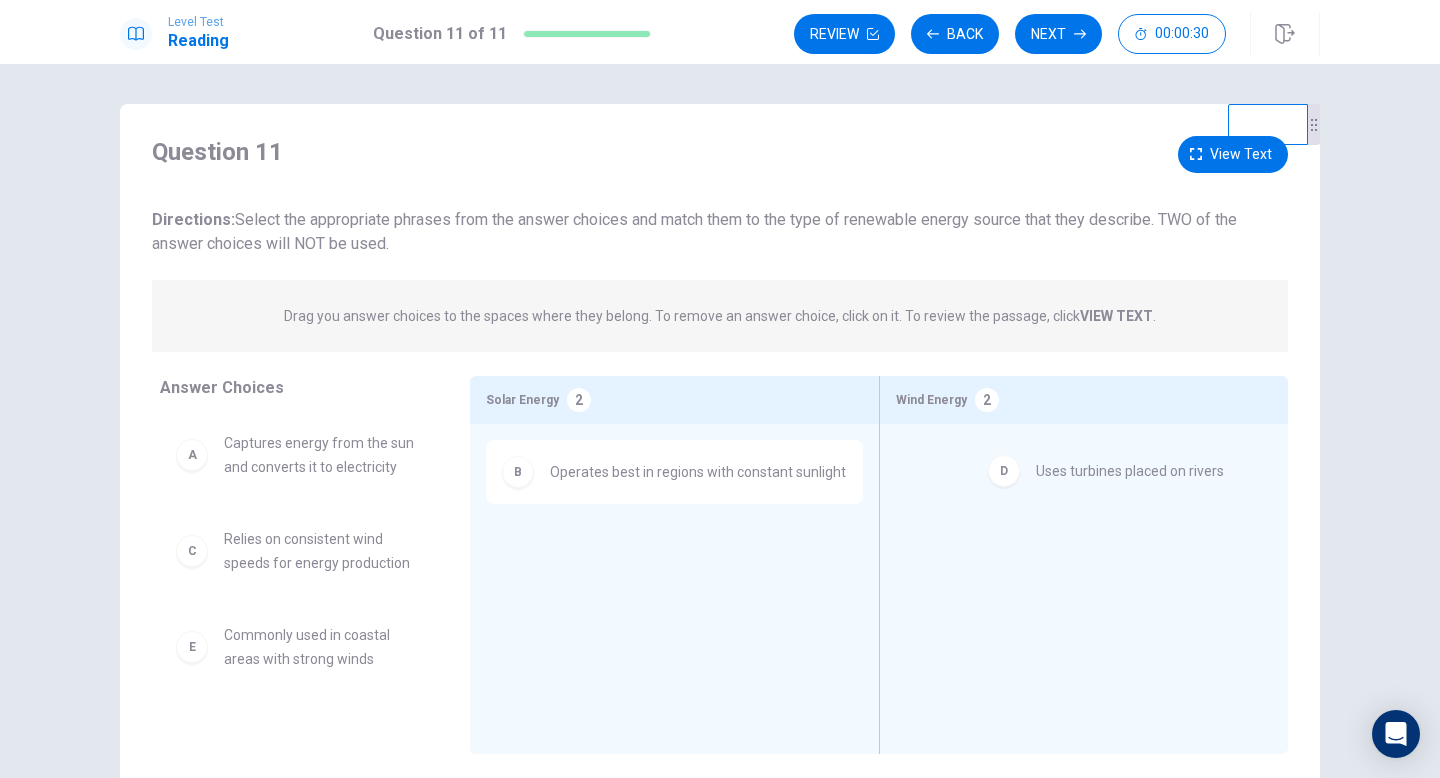 drag, startPoint x: 335, startPoint y: 647, endPoint x: 1148, endPoint y: 470, distance: 832.0445 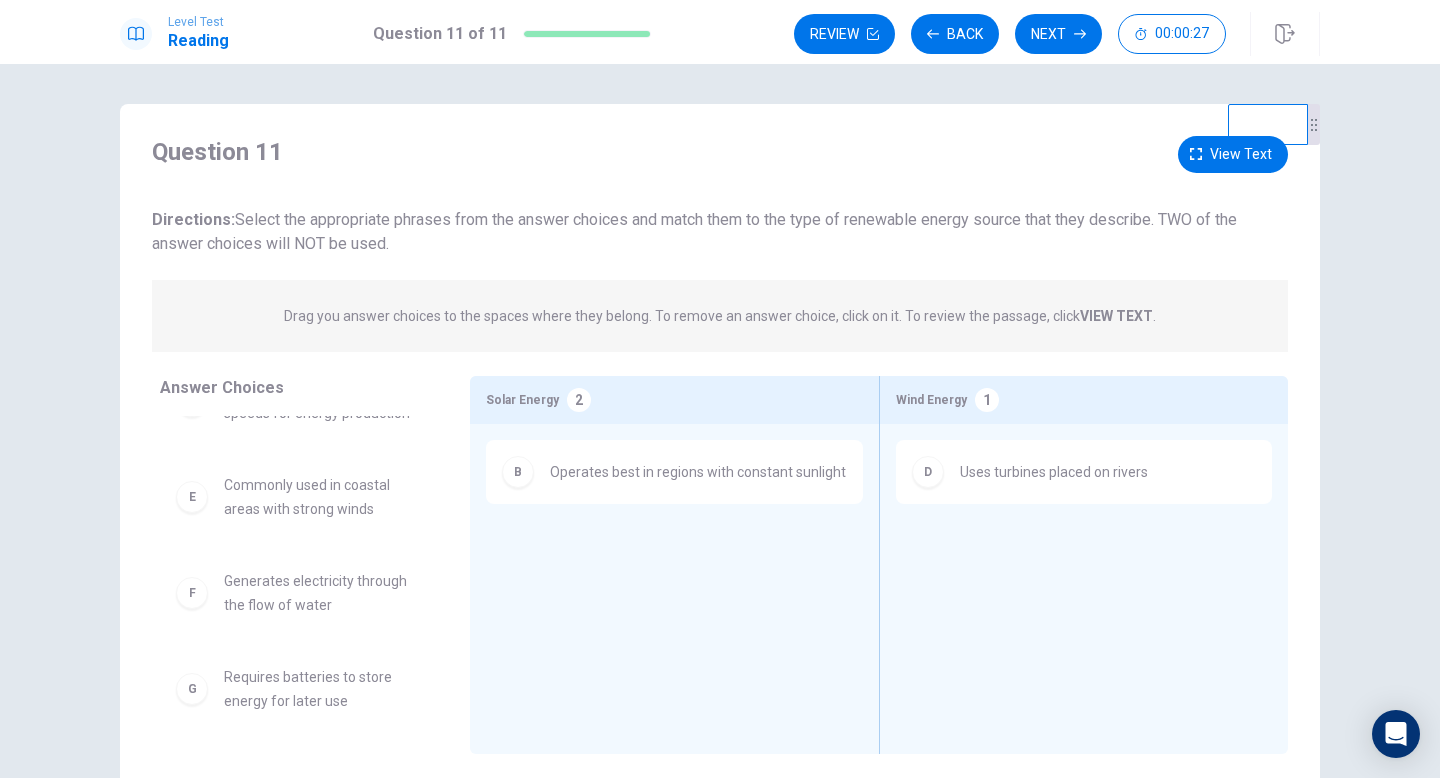 scroll, scrollTop: 156, scrollLeft: 0, axis: vertical 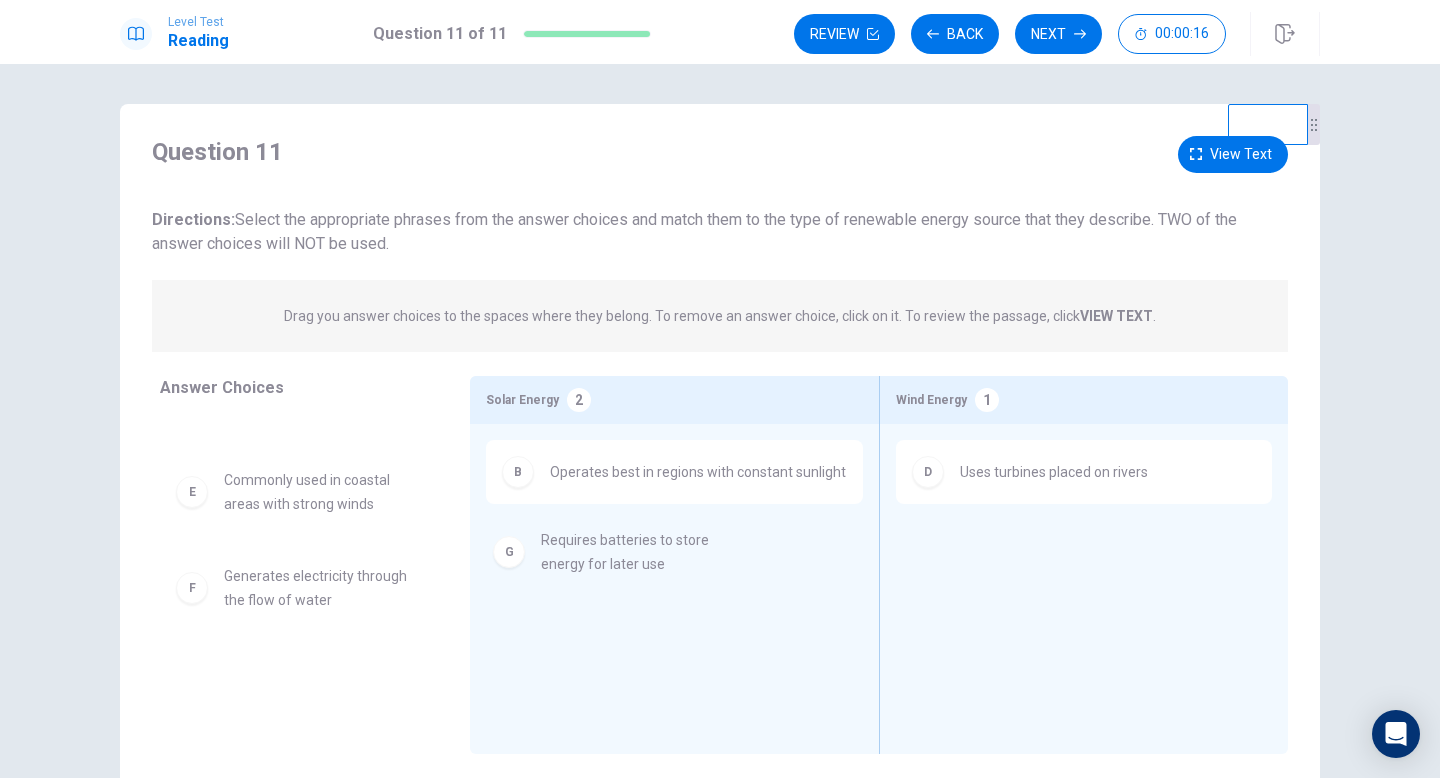 drag, startPoint x: 328, startPoint y: 688, endPoint x: 645, endPoint y: 547, distance: 346.9438 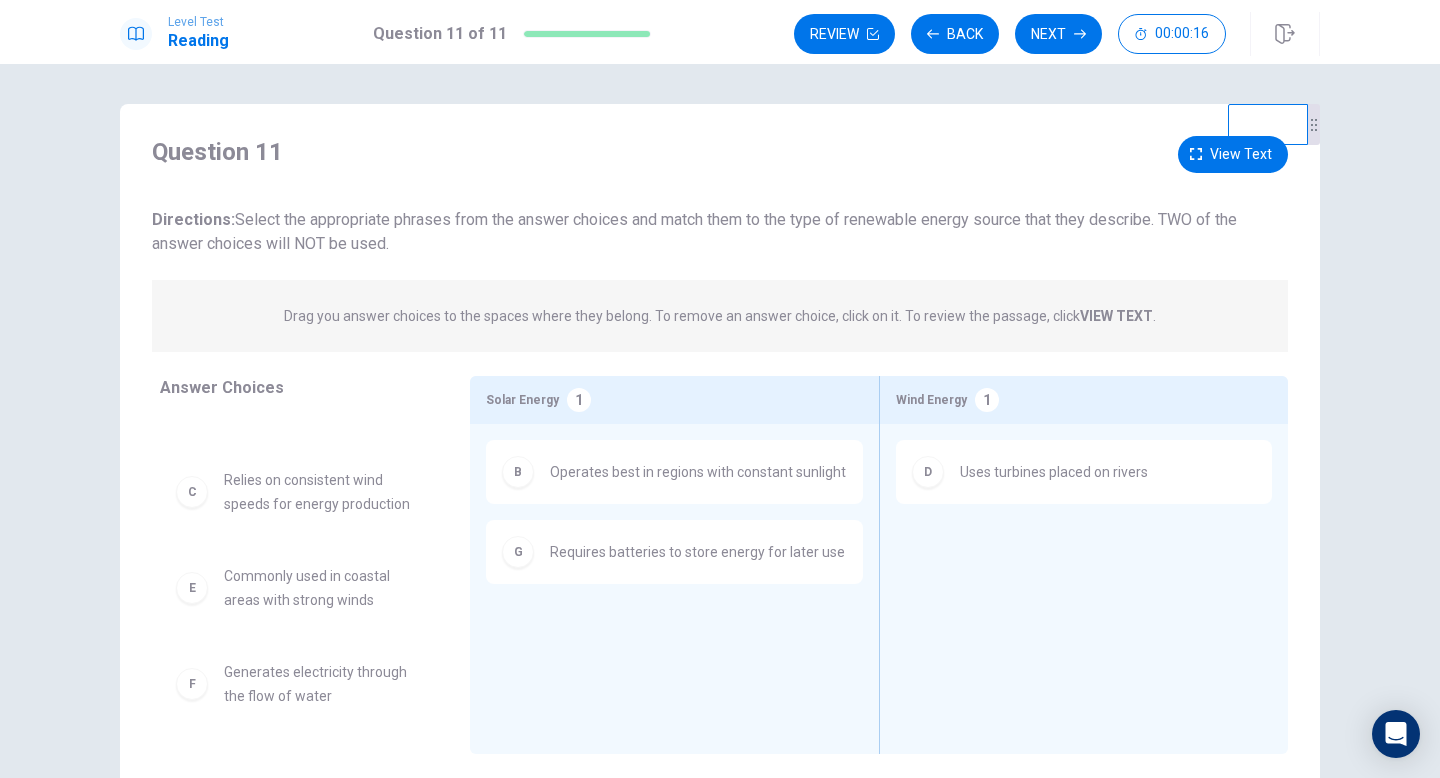 scroll, scrollTop: 0, scrollLeft: 0, axis: both 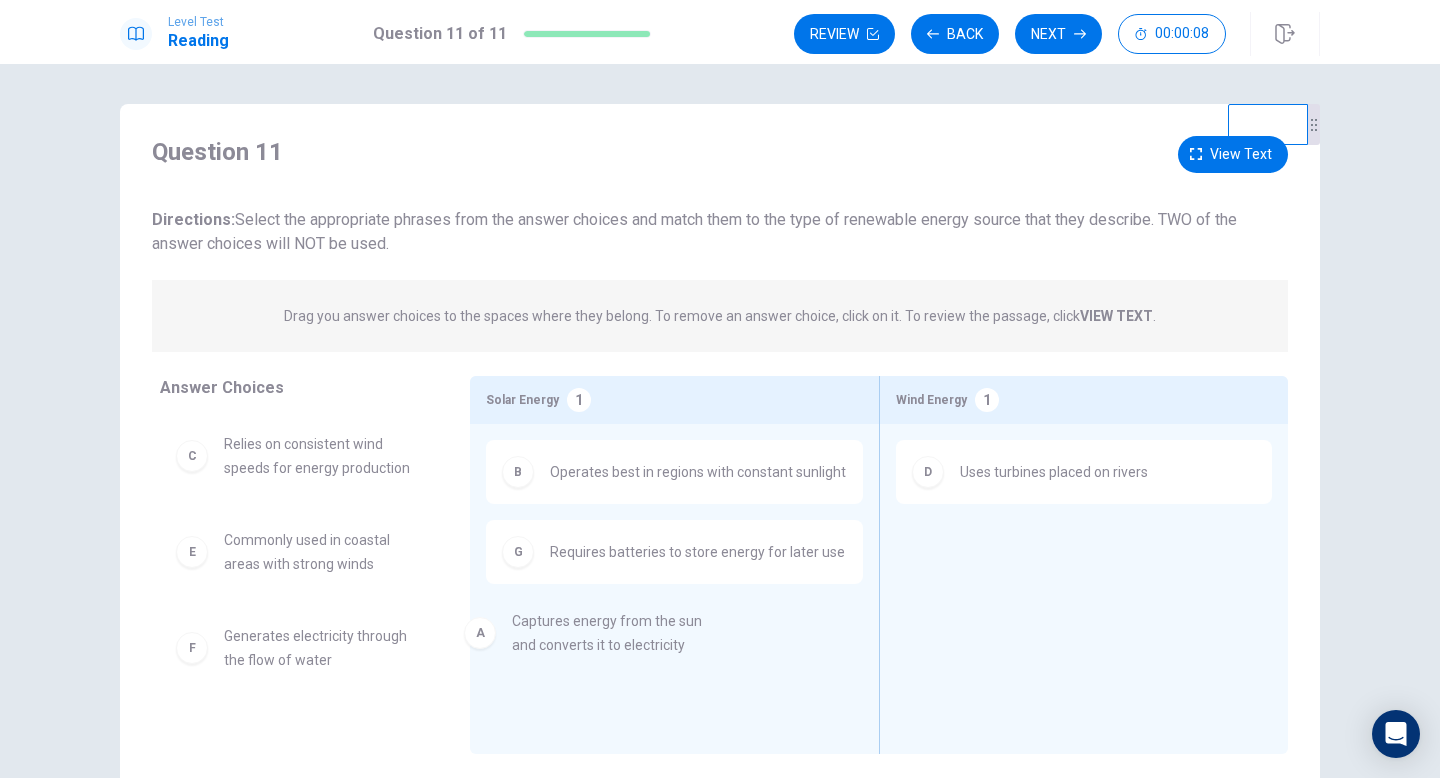 drag, startPoint x: 339, startPoint y: 479, endPoint x: 634, endPoint y: 647, distance: 339.48343 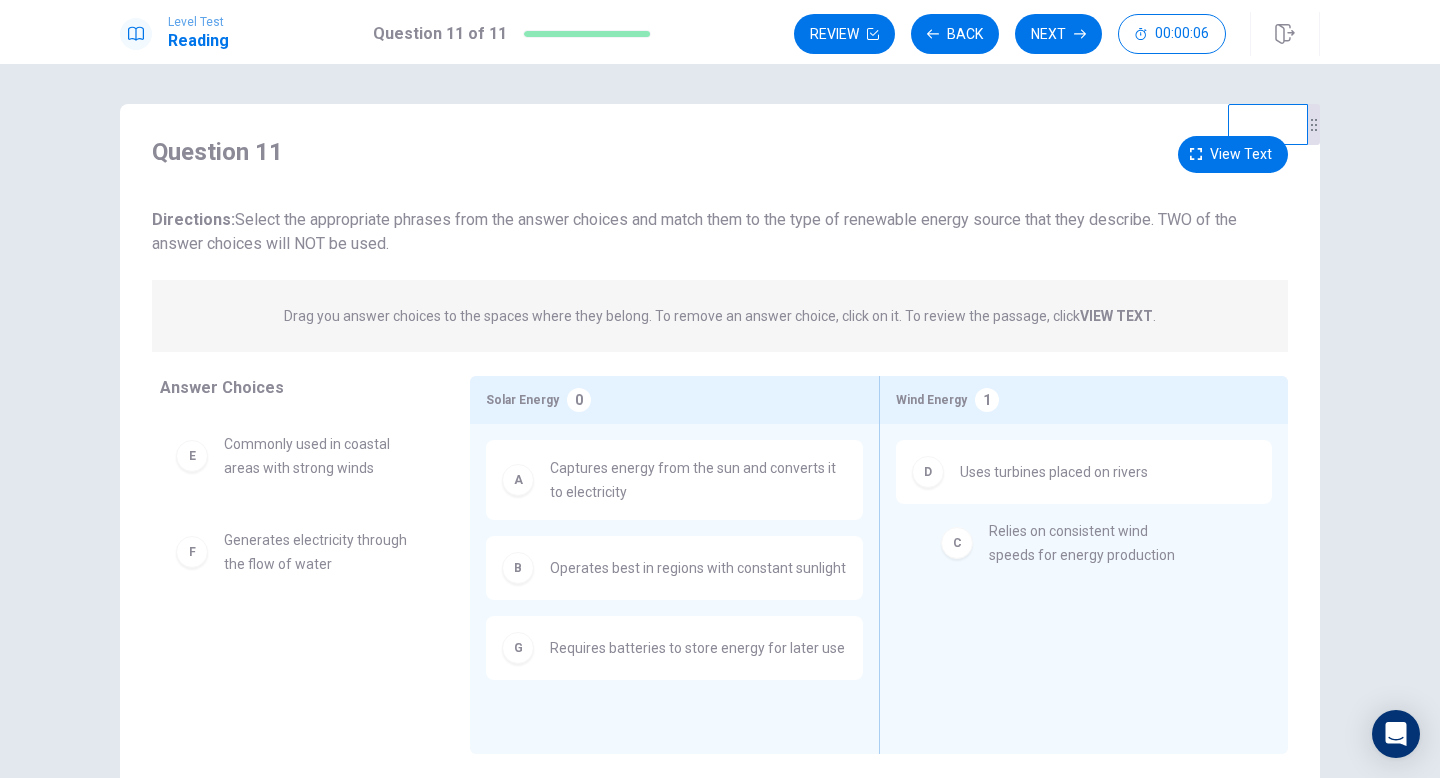 drag, startPoint x: 331, startPoint y: 468, endPoint x: 1123, endPoint y: 571, distance: 798.6695 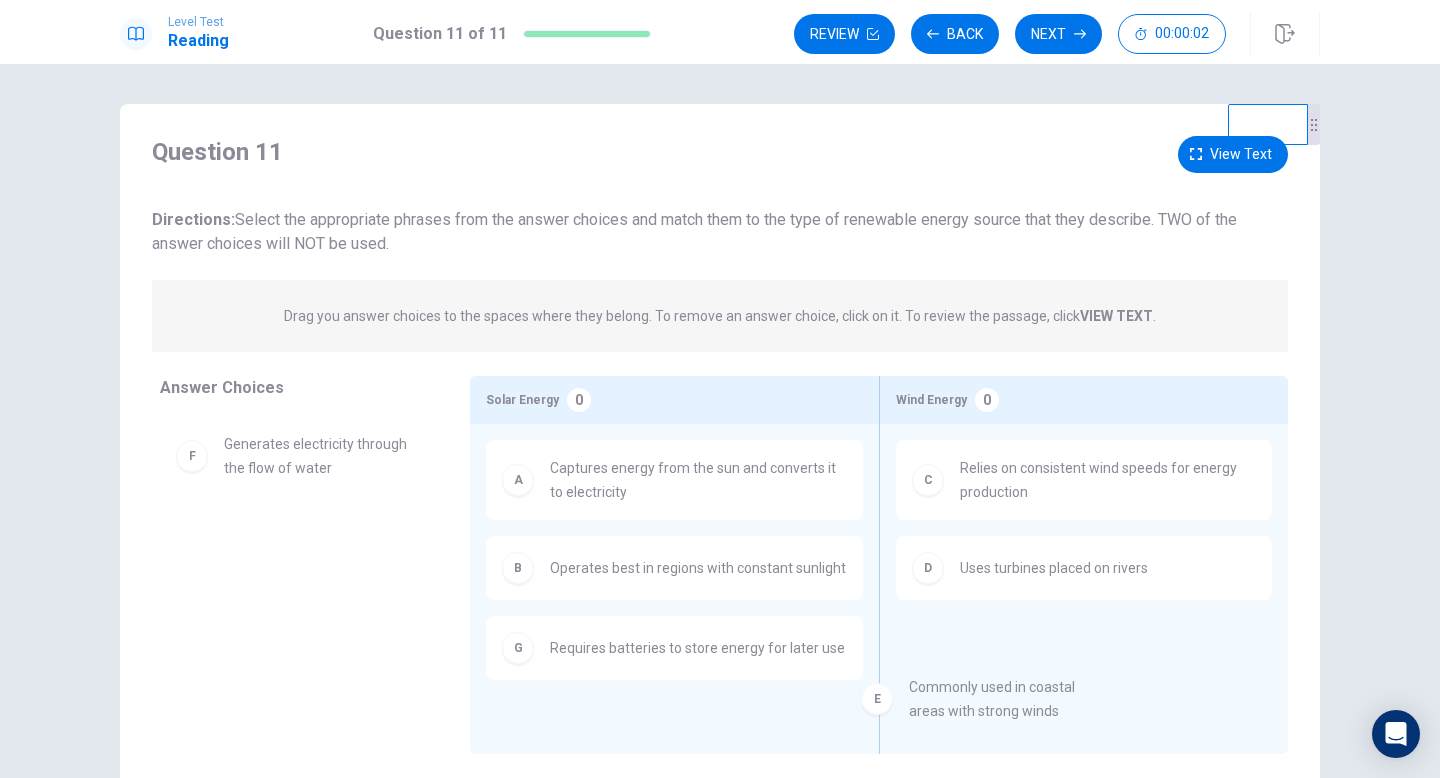 drag, startPoint x: 328, startPoint y: 469, endPoint x: 1022, endPoint y: 676, distance: 724.2134 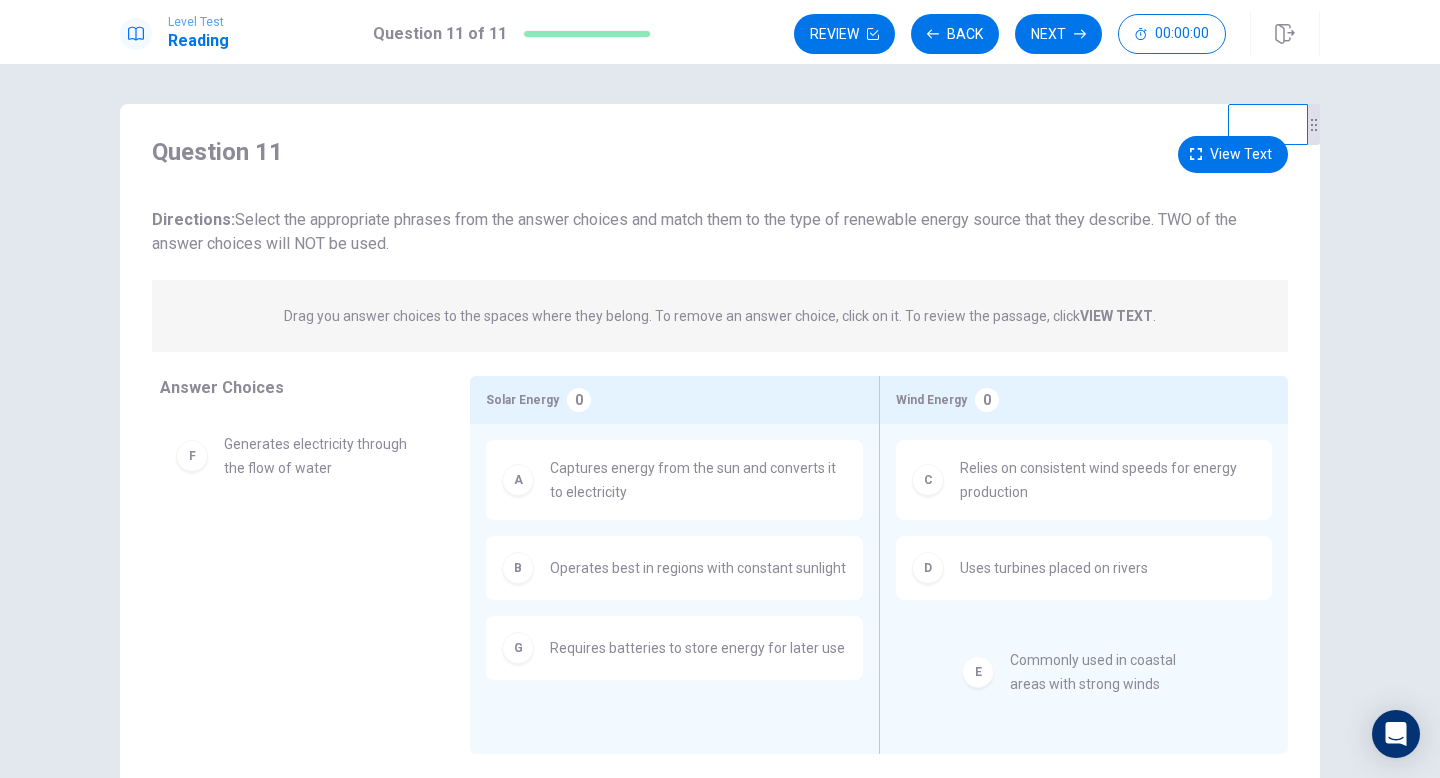 drag, startPoint x: 375, startPoint y: 467, endPoint x: 1156, endPoint y: 676, distance: 808.48126 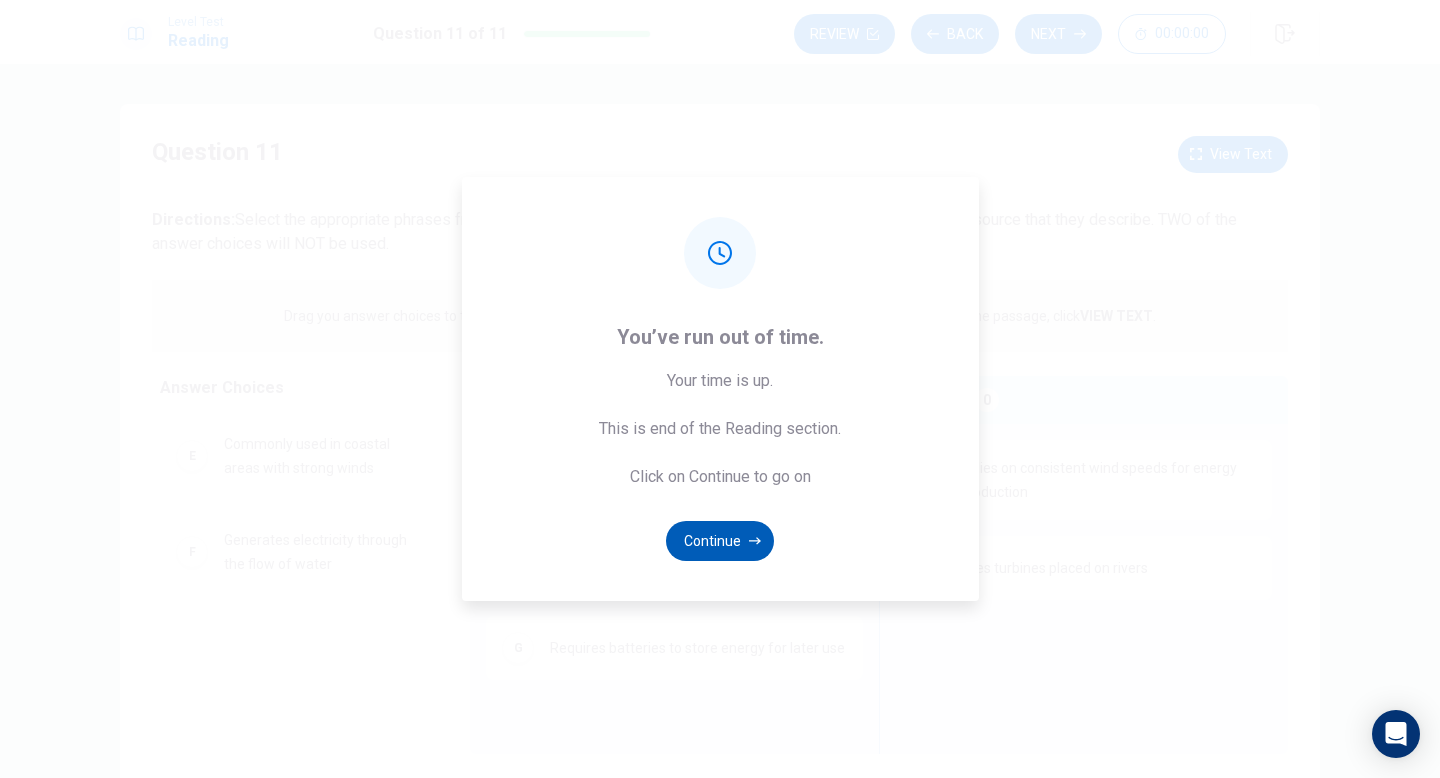 click on "Continue" at bounding box center [720, 541] 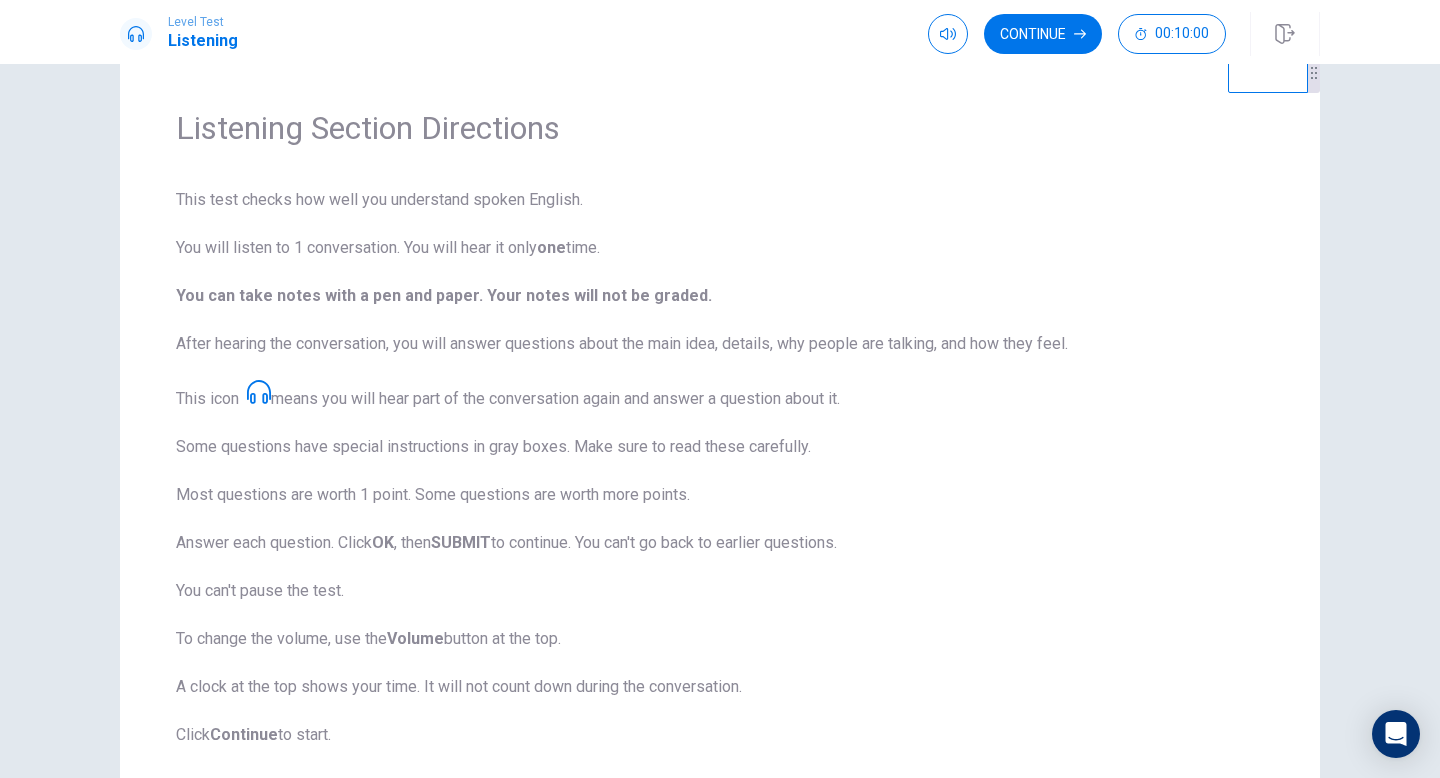 scroll, scrollTop: 48, scrollLeft: 0, axis: vertical 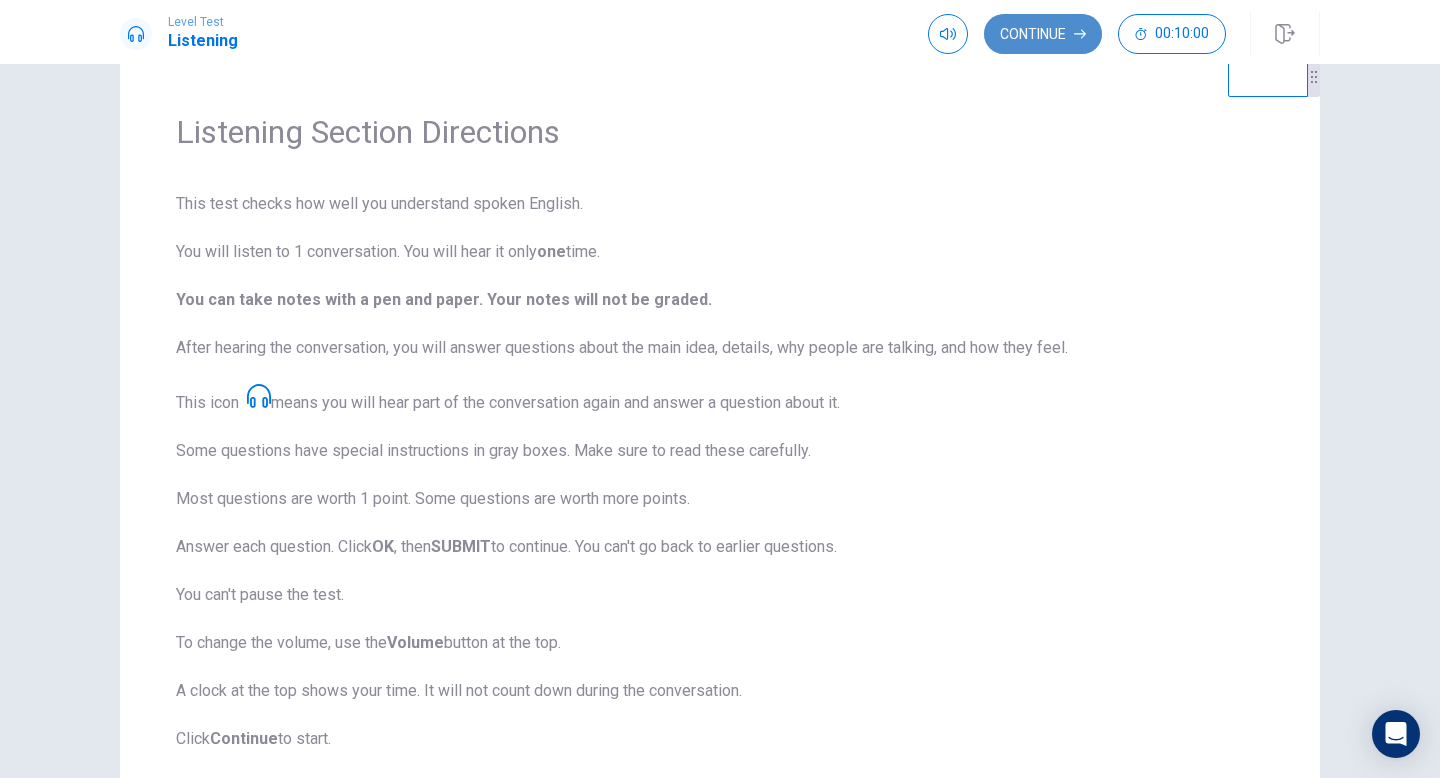 click on "Continue" at bounding box center [1043, 34] 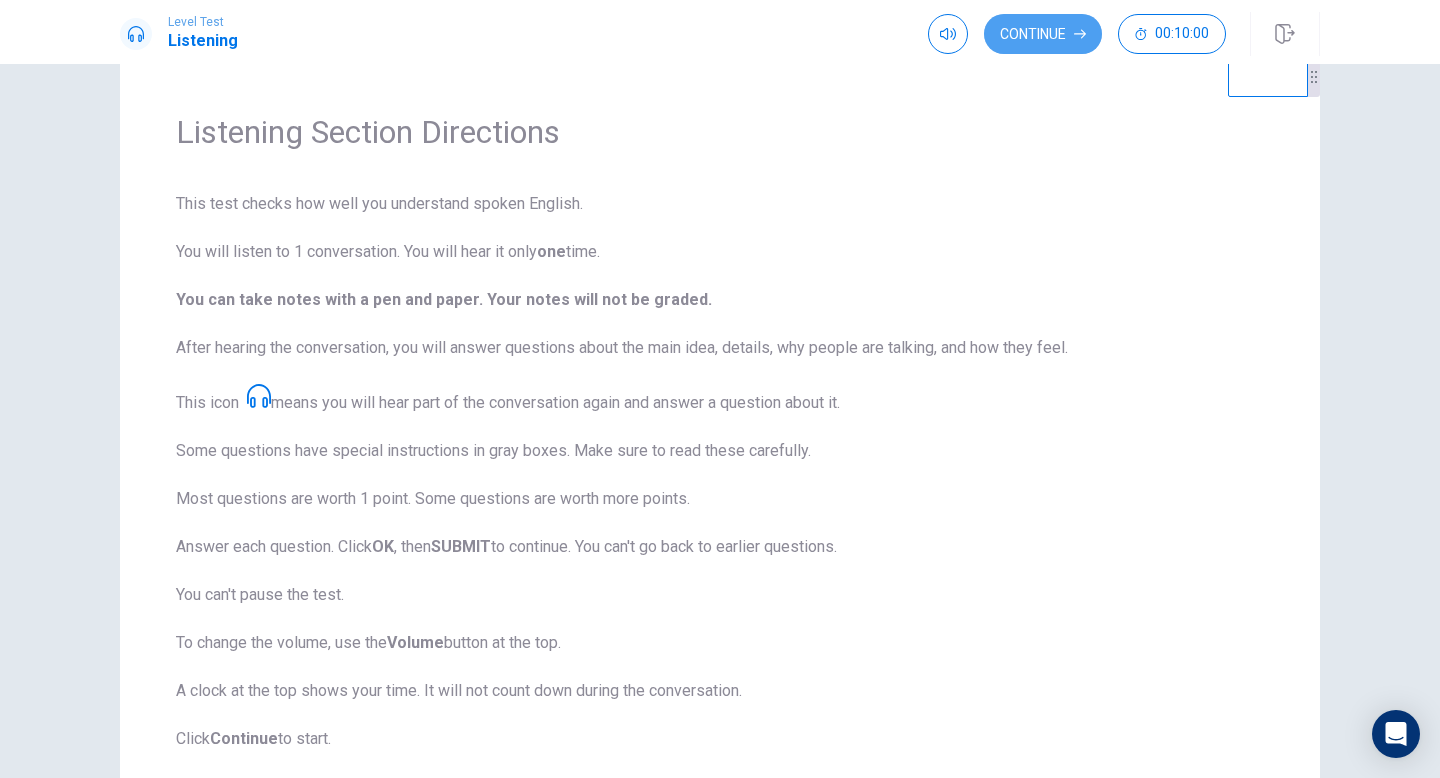 scroll, scrollTop: 0, scrollLeft: 0, axis: both 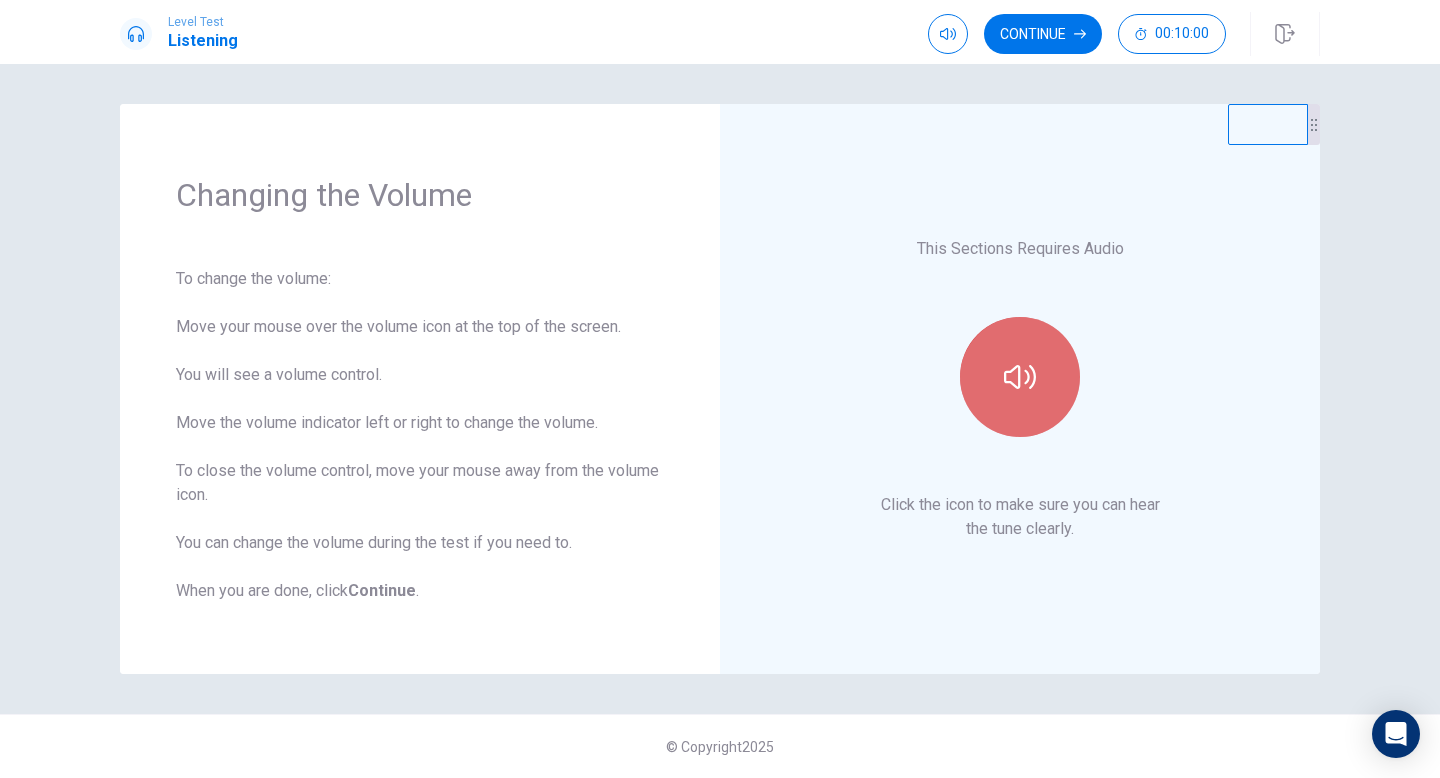 click at bounding box center (1020, 377) 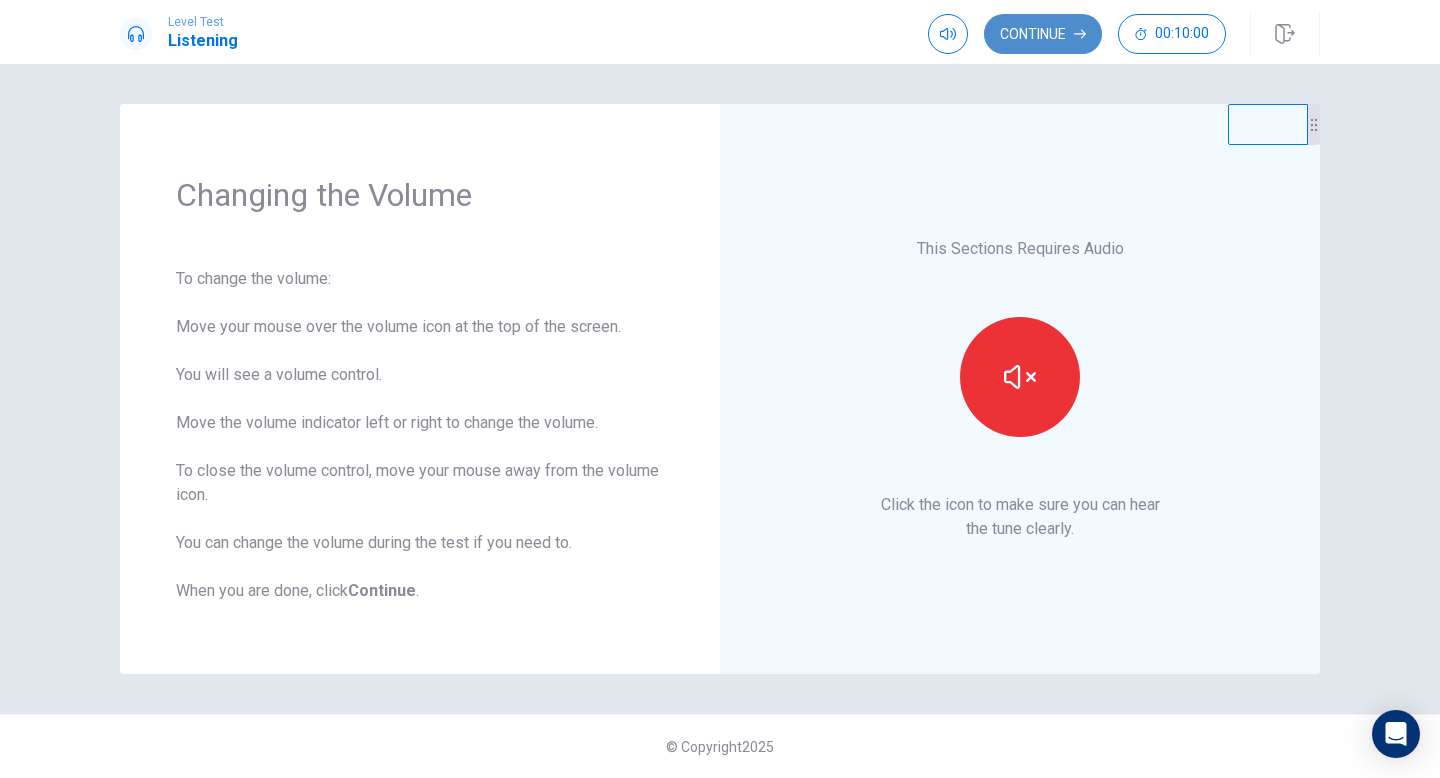 click on "Continue" at bounding box center (1043, 34) 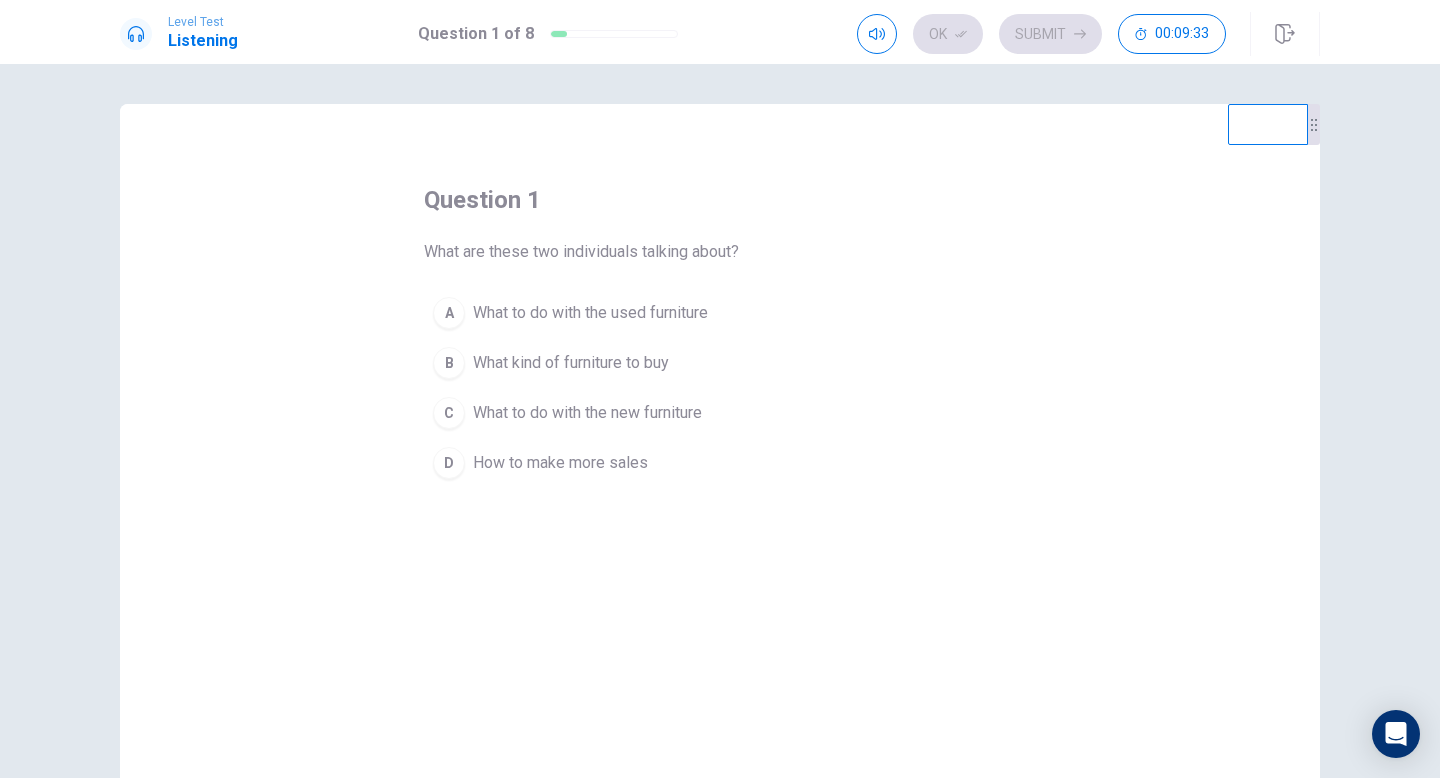 click on "A" at bounding box center [449, 313] 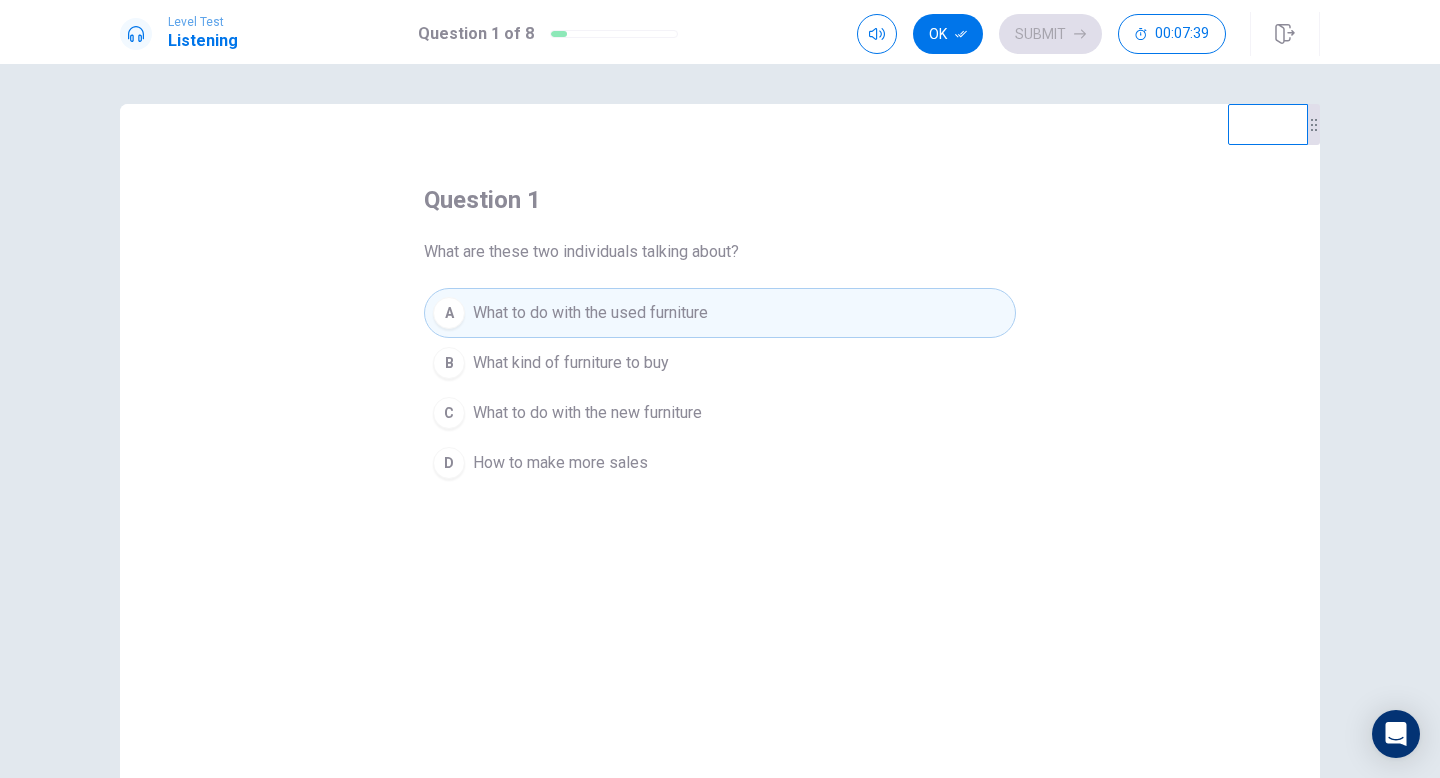 click on "What to do with the used furniture" at bounding box center [590, 313] 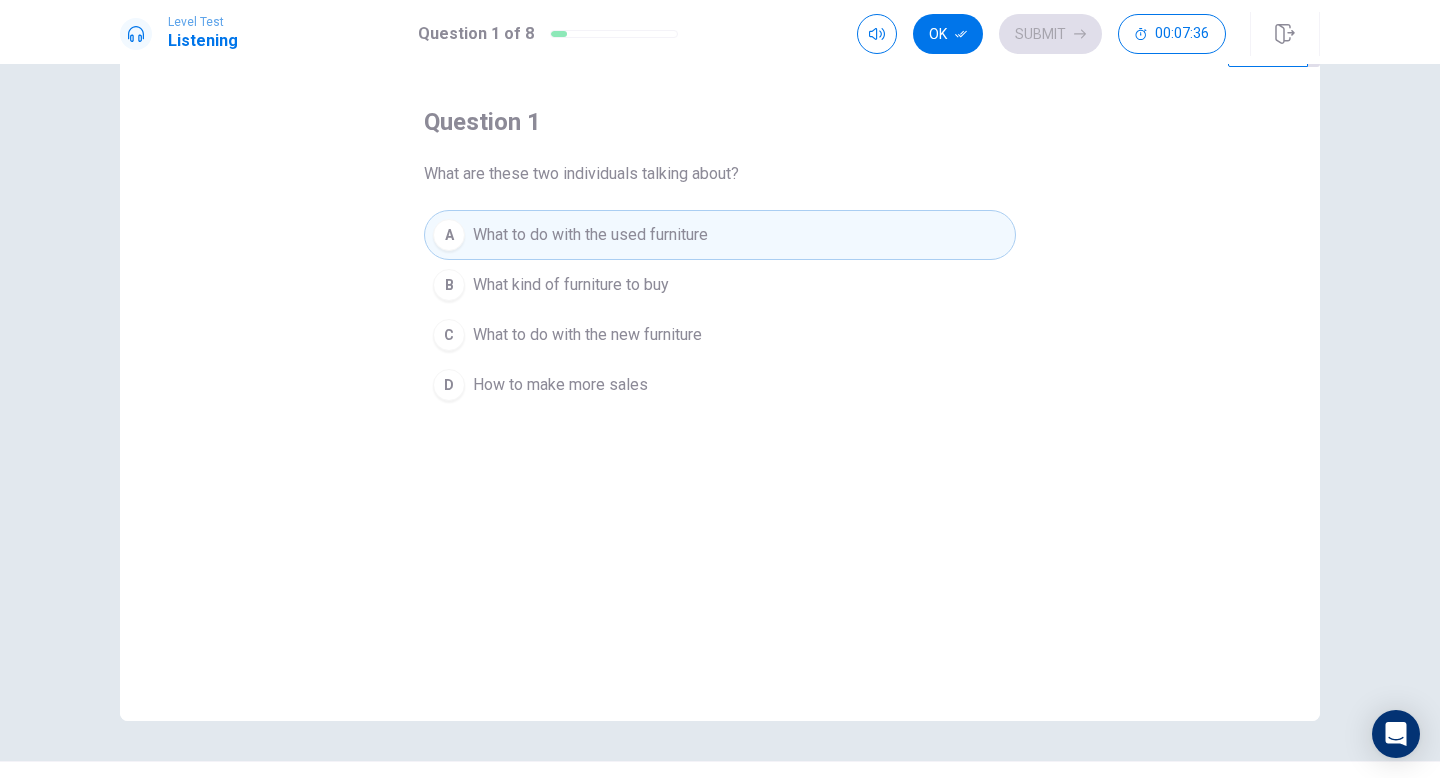 scroll, scrollTop: 82, scrollLeft: 0, axis: vertical 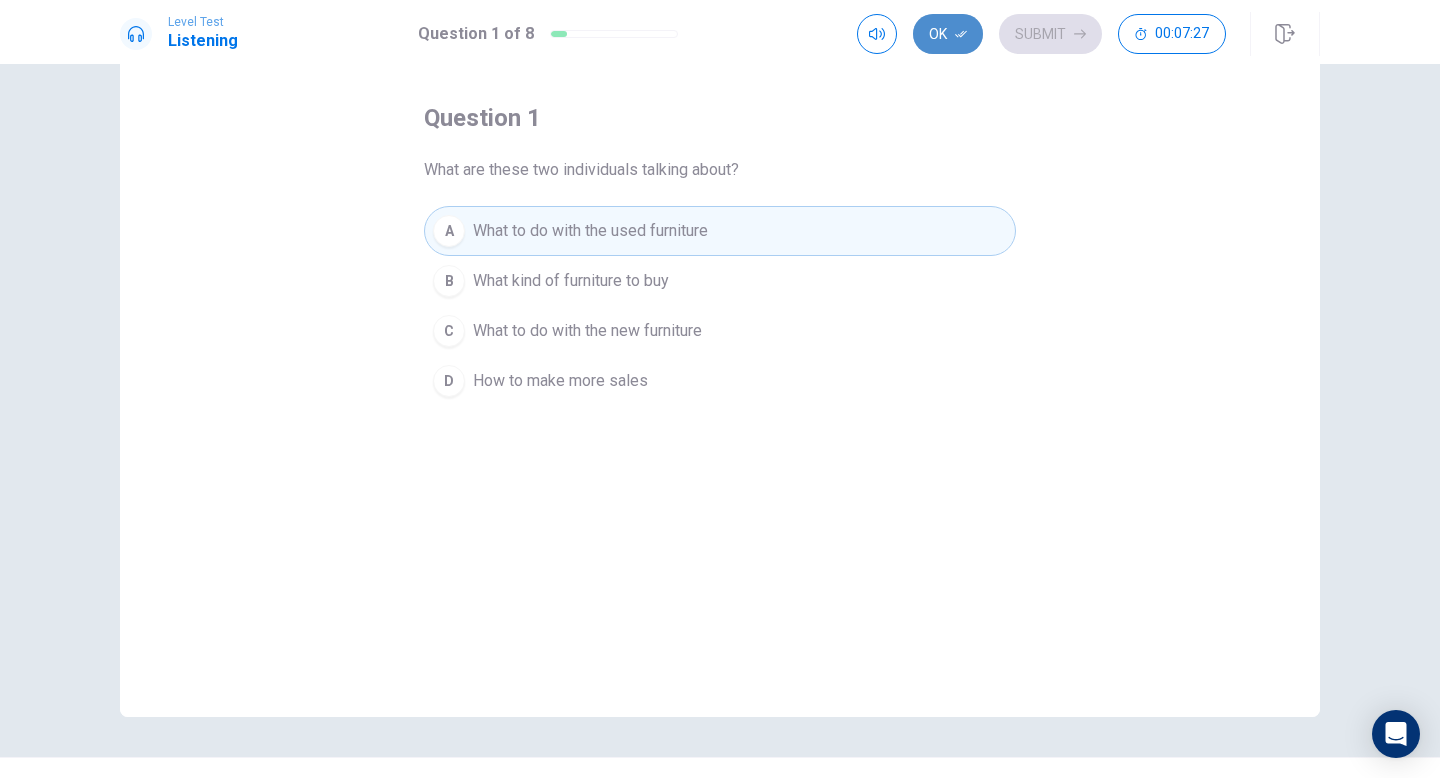 click on "Ok" at bounding box center (948, 34) 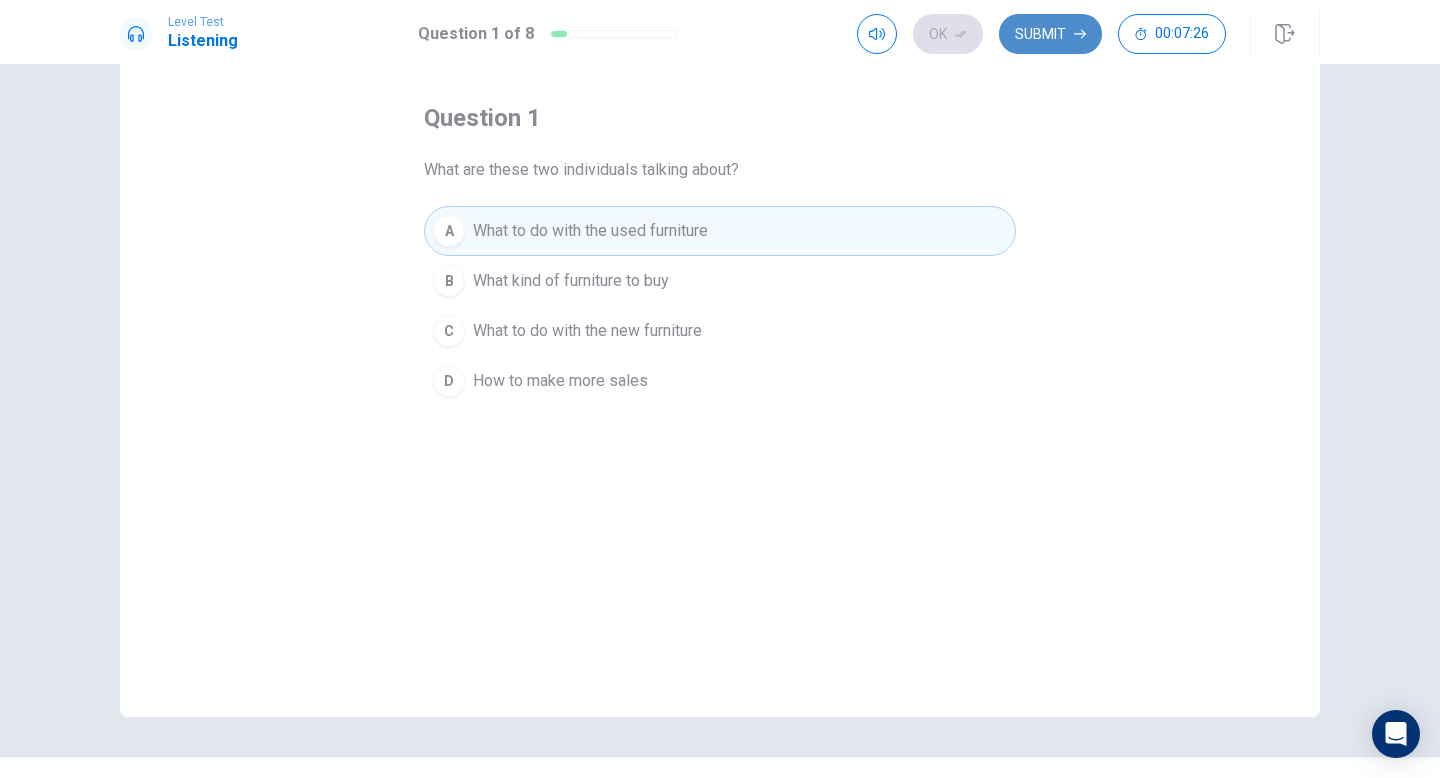 click on "Submit" at bounding box center [1050, 34] 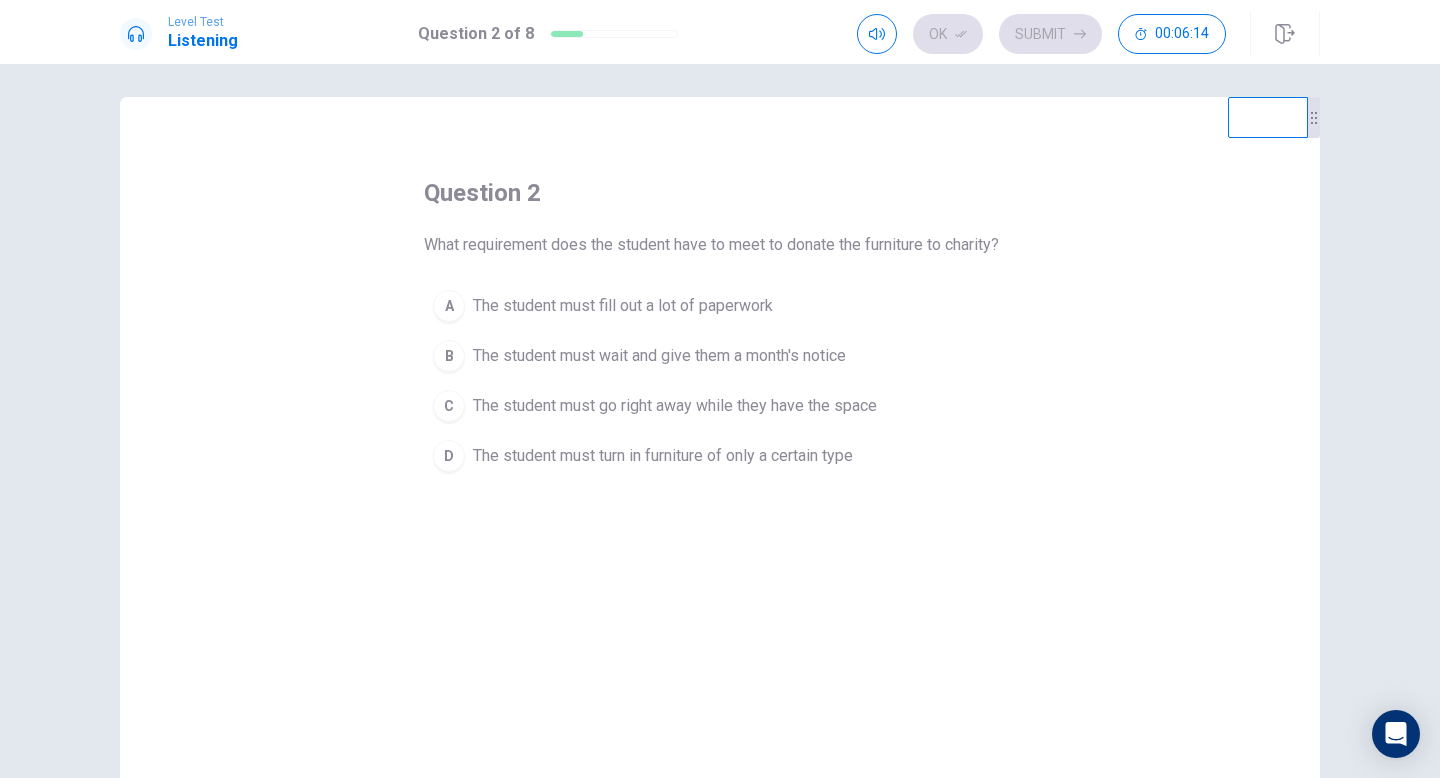 scroll, scrollTop: 0, scrollLeft: 0, axis: both 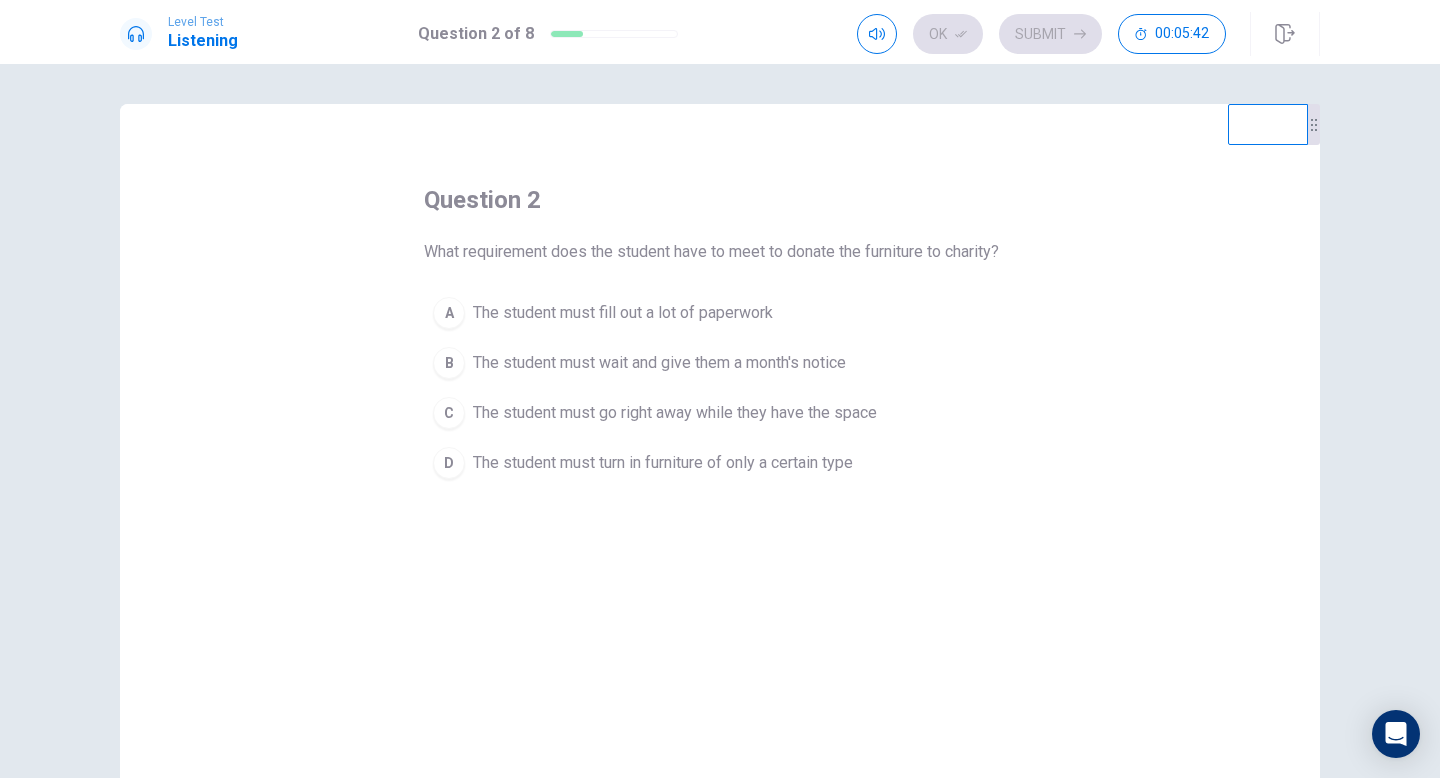 click on "D" at bounding box center (449, 463) 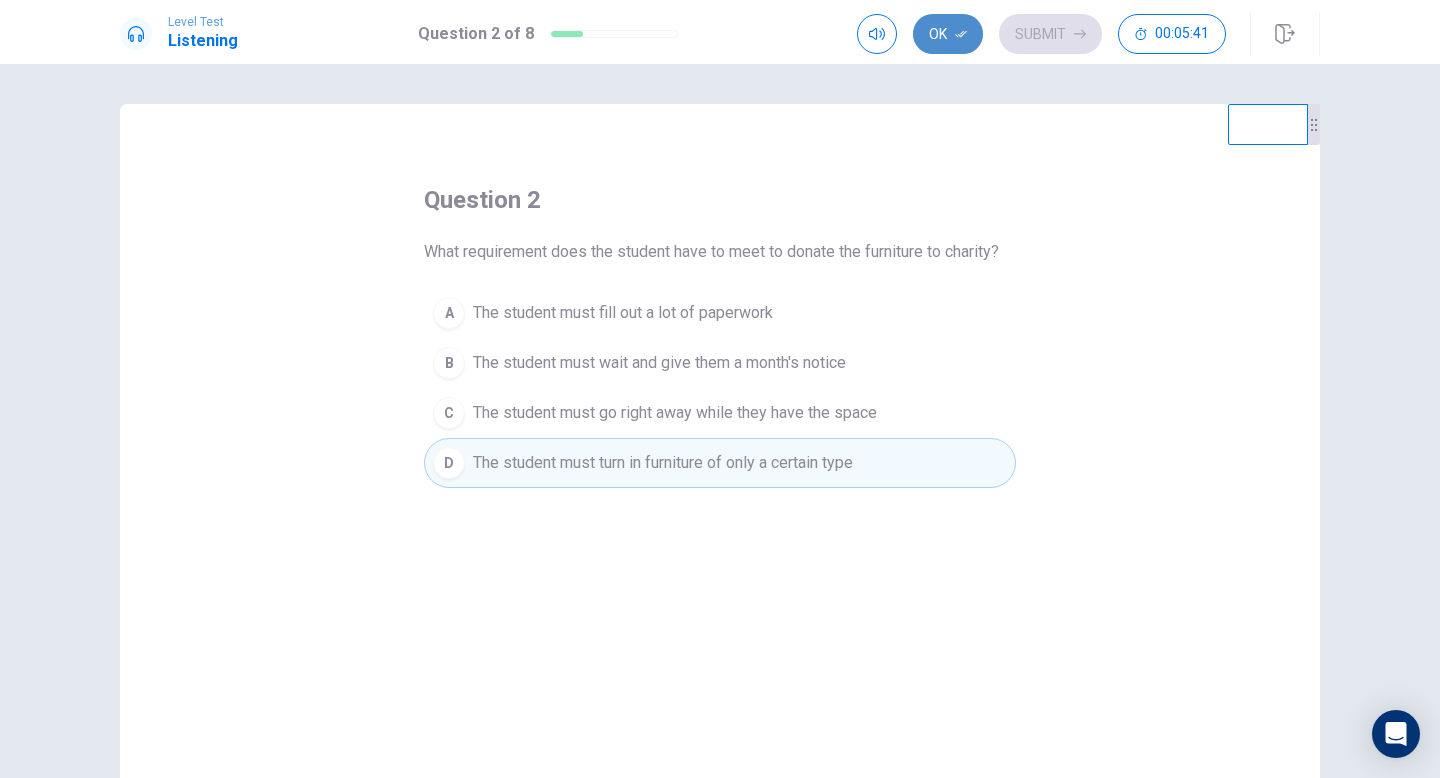 click on "Ok" at bounding box center (948, 34) 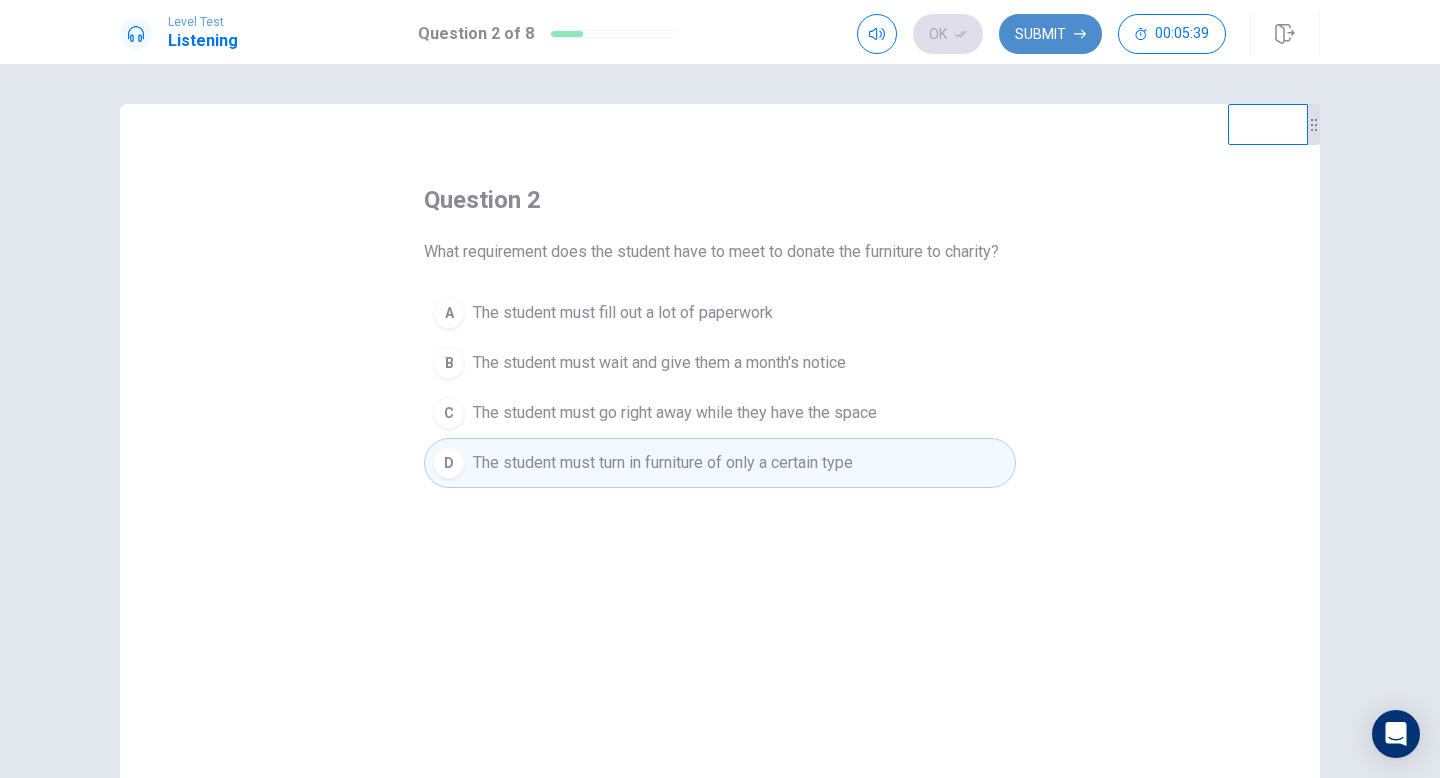 click on "Submit" at bounding box center (1050, 34) 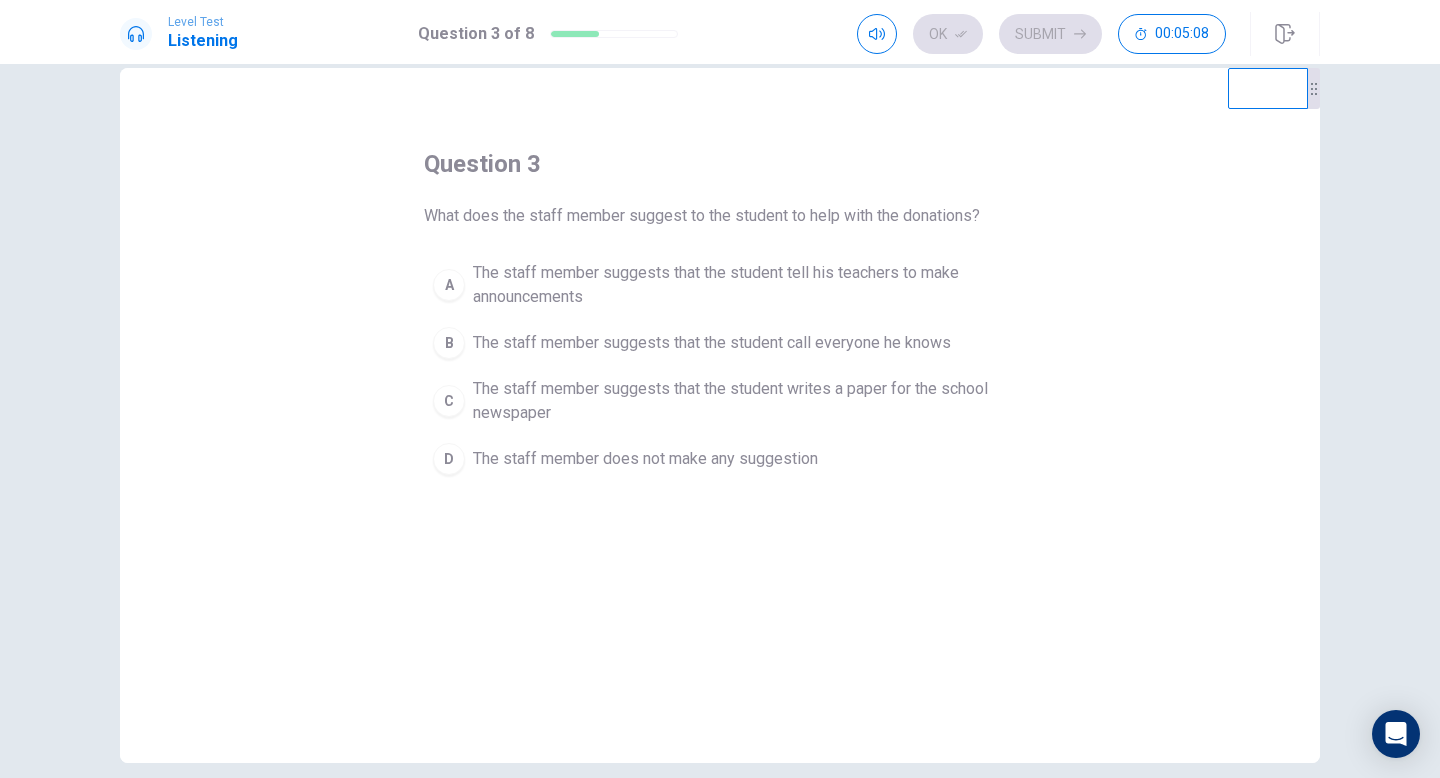 scroll, scrollTop: 43, scrollLeft: 0, axis: vertical 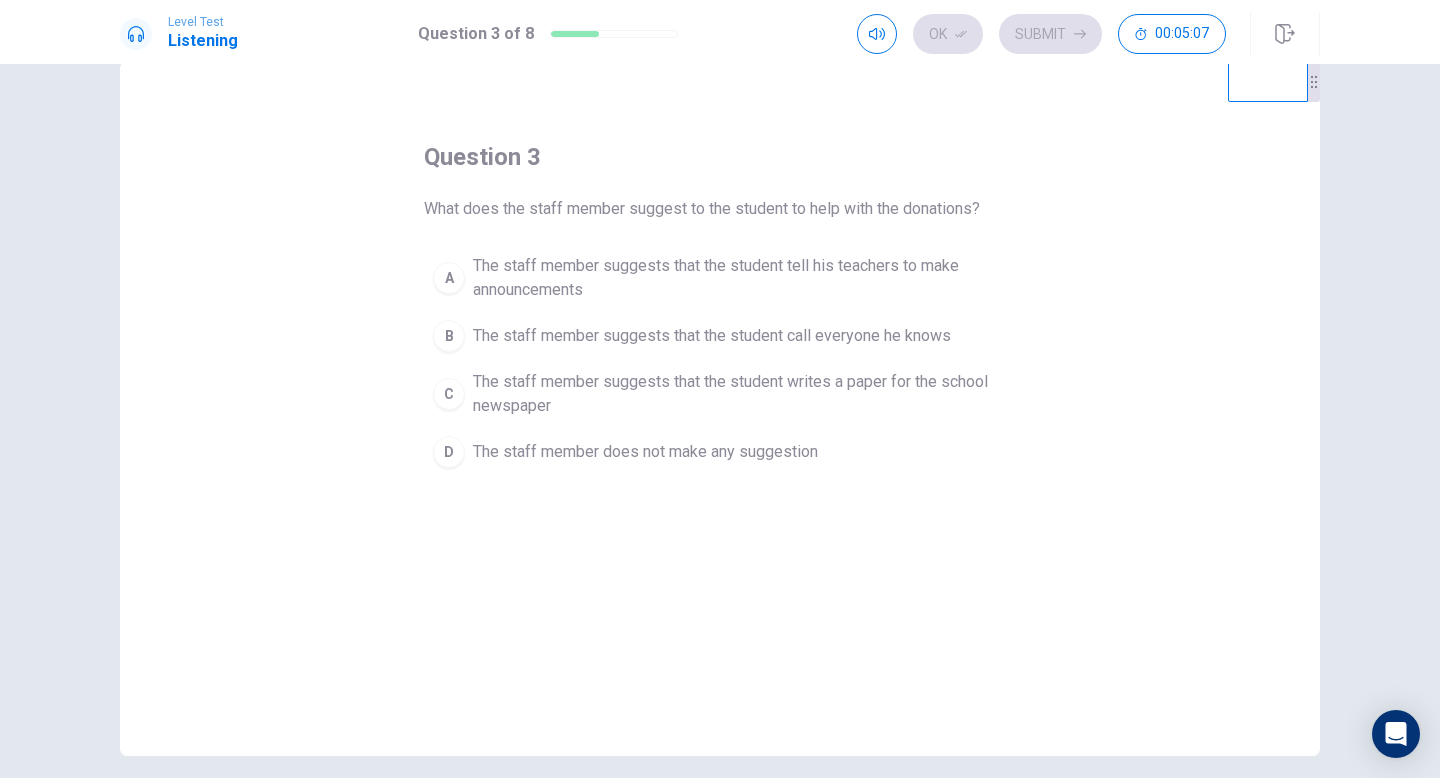 click on "C" at bounding box center [449, 394] 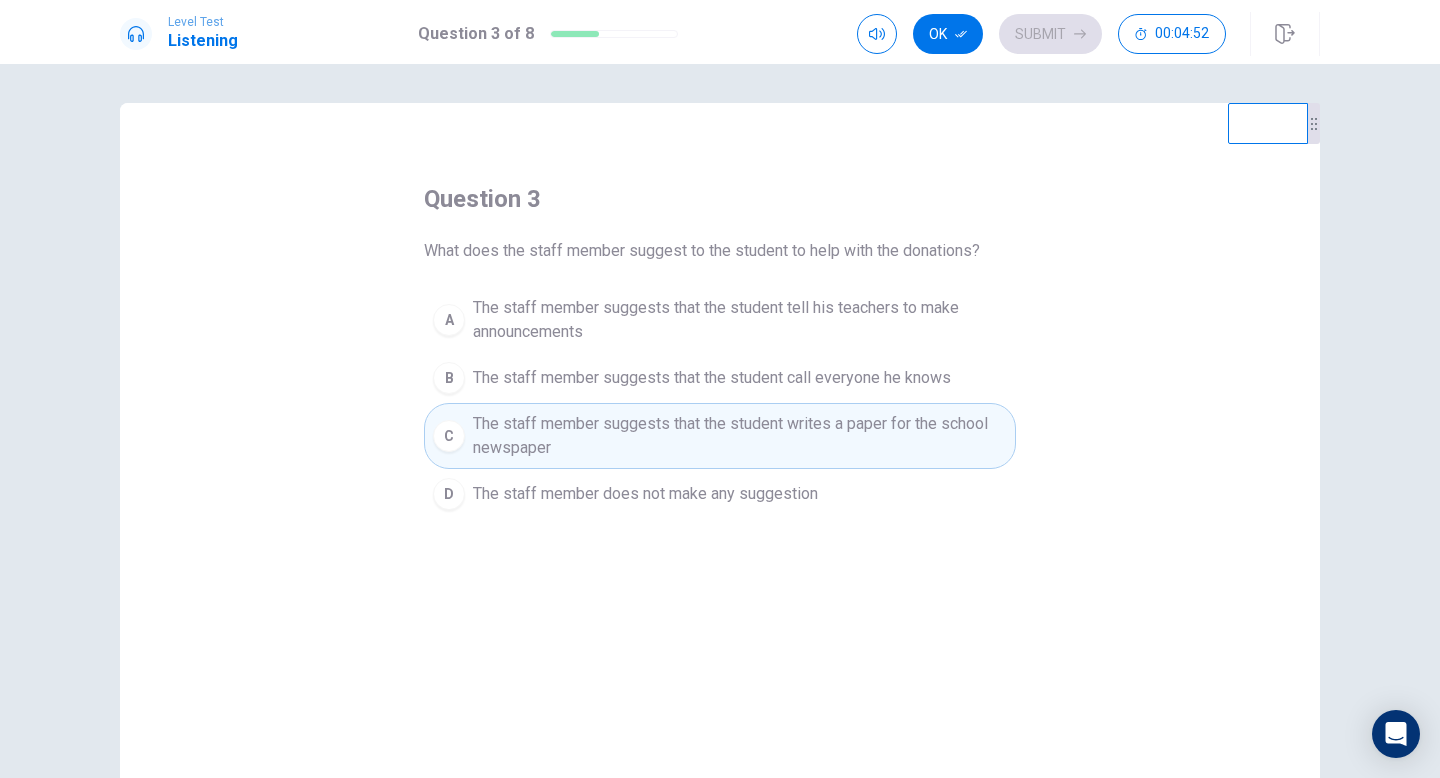 scroll, scrollTop: 0, scrollLeft: 0, axis: both 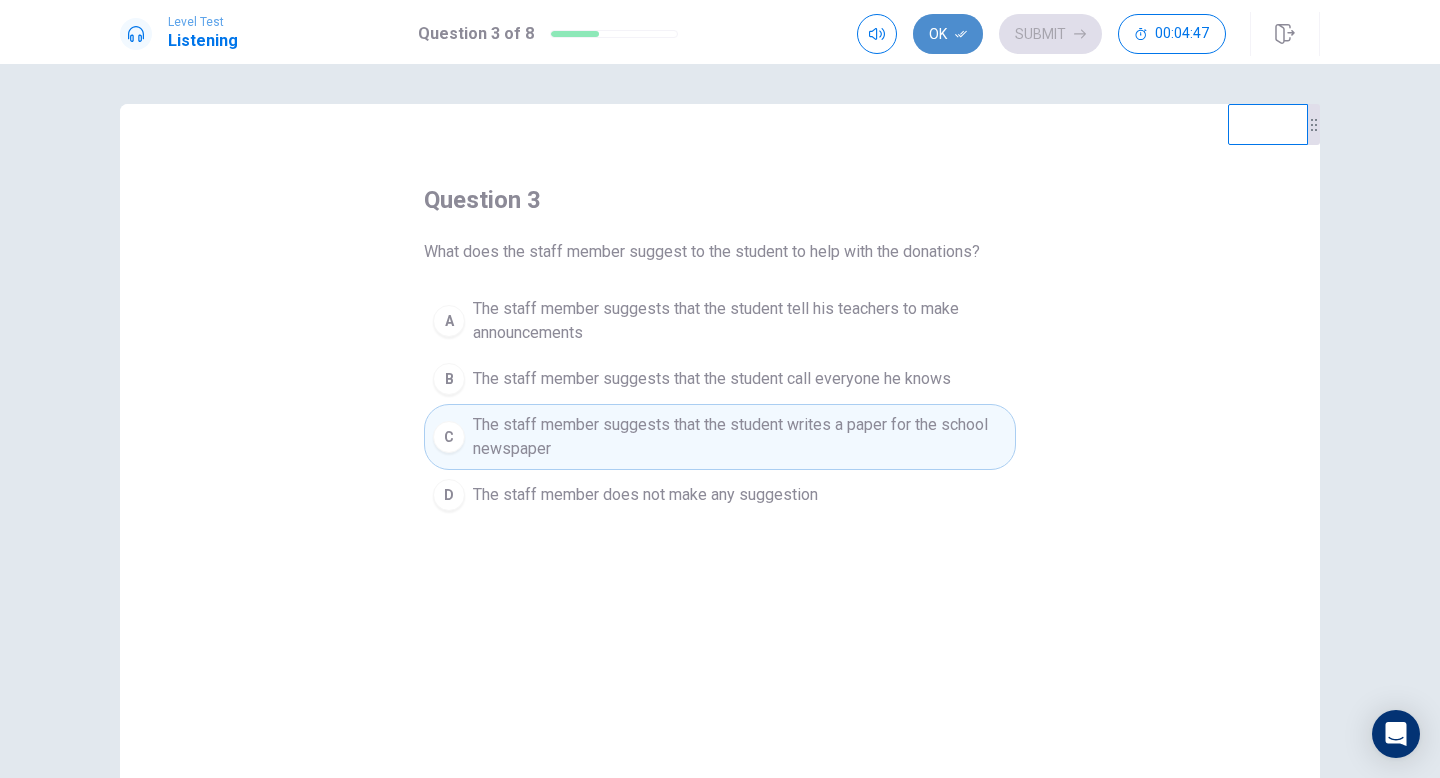 click on "Ok" at bounding box center (948, 34) 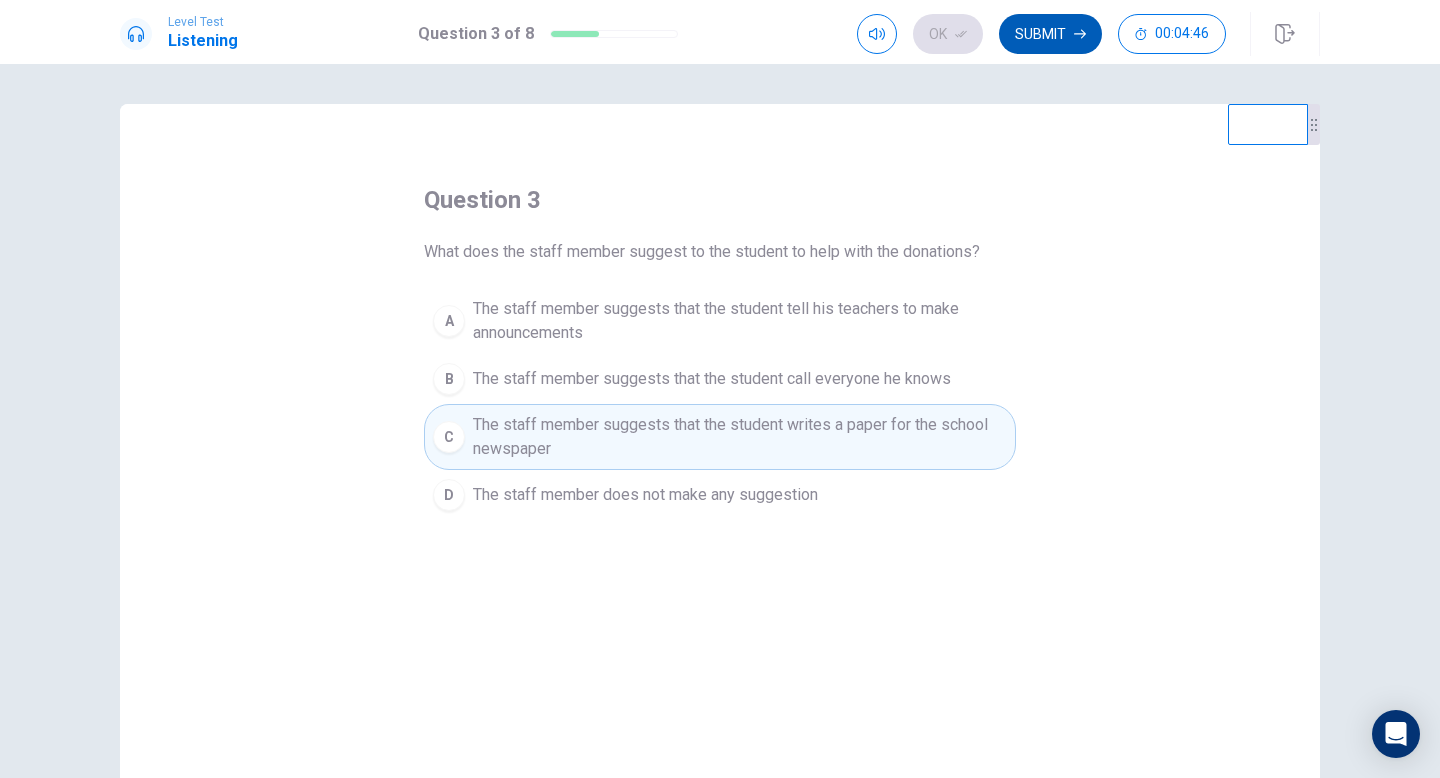 click on "Submit" at bounding box center (1050, 34) 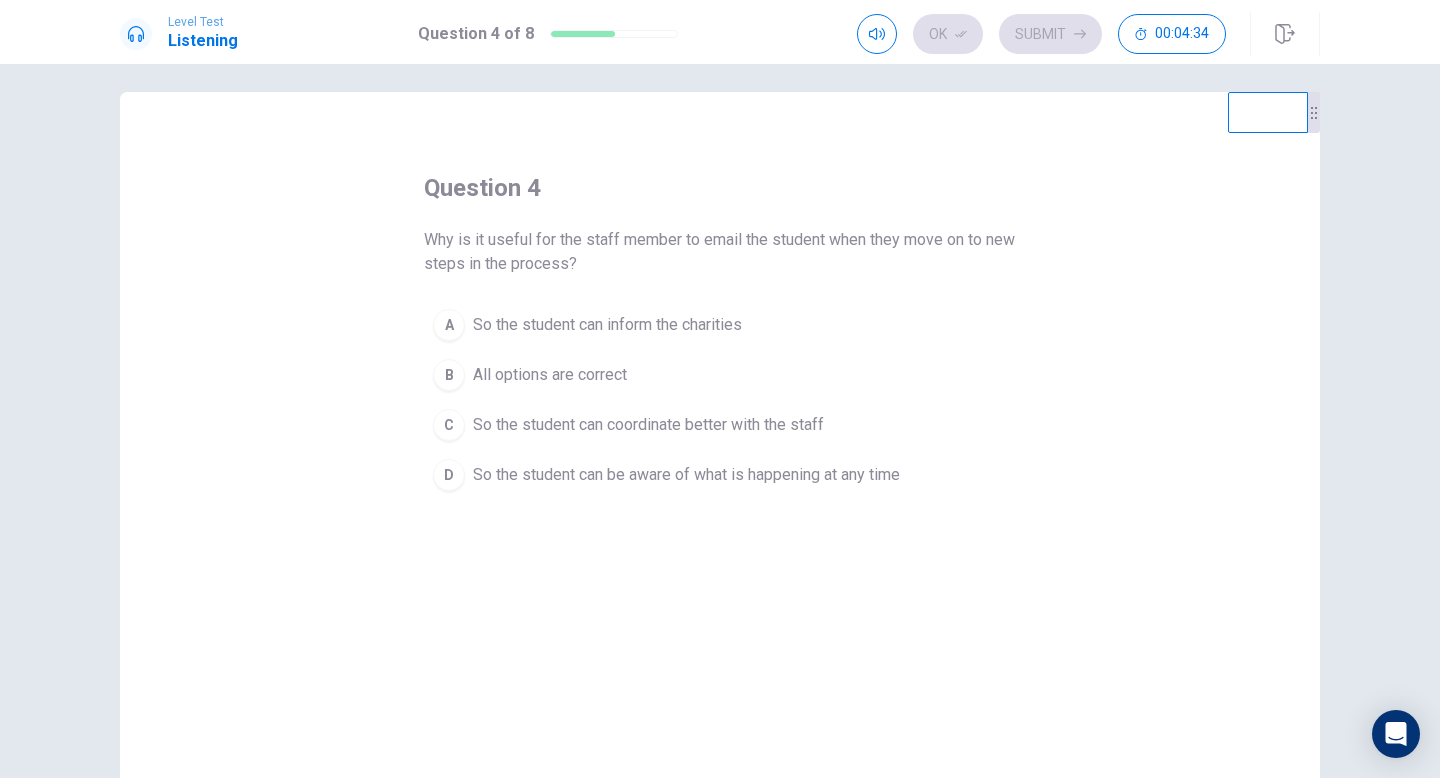 scroll, scrollTop: 14, scrollLeft: 0, axis: vertical 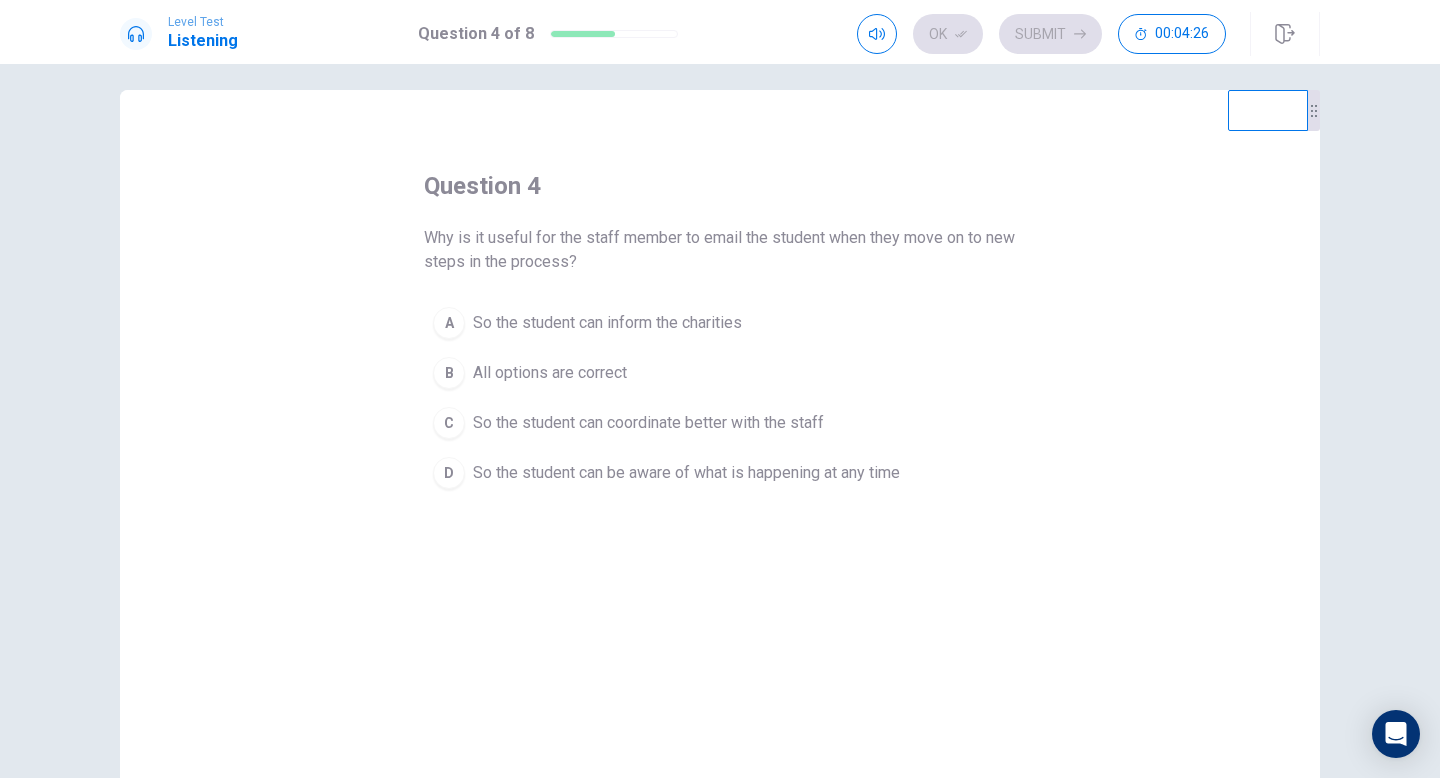 click on "A" at bounding box center [449, 323] 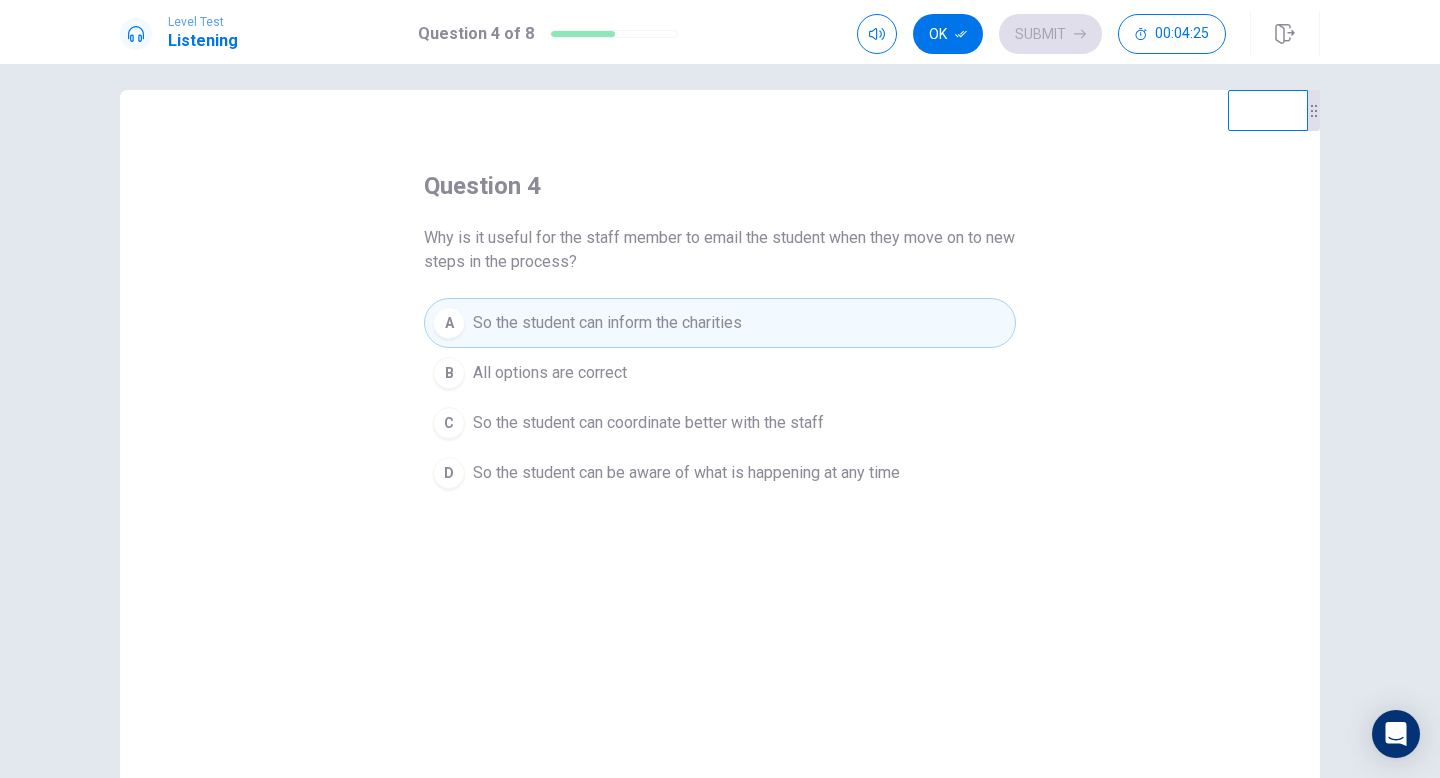 click on "B" at bounding box center [449, 373] 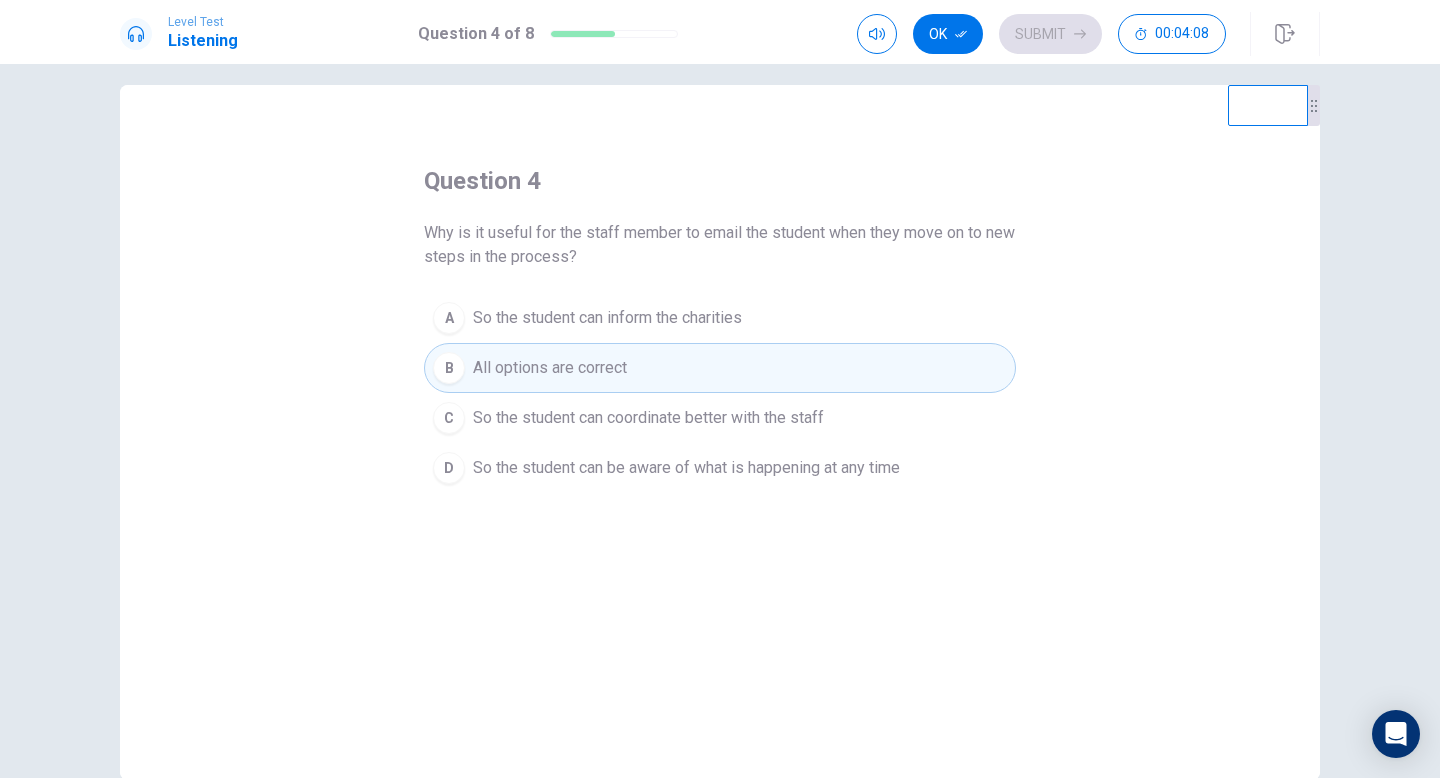scroll, scrollTop: 13, scrollLeft: 0, axis: vertical 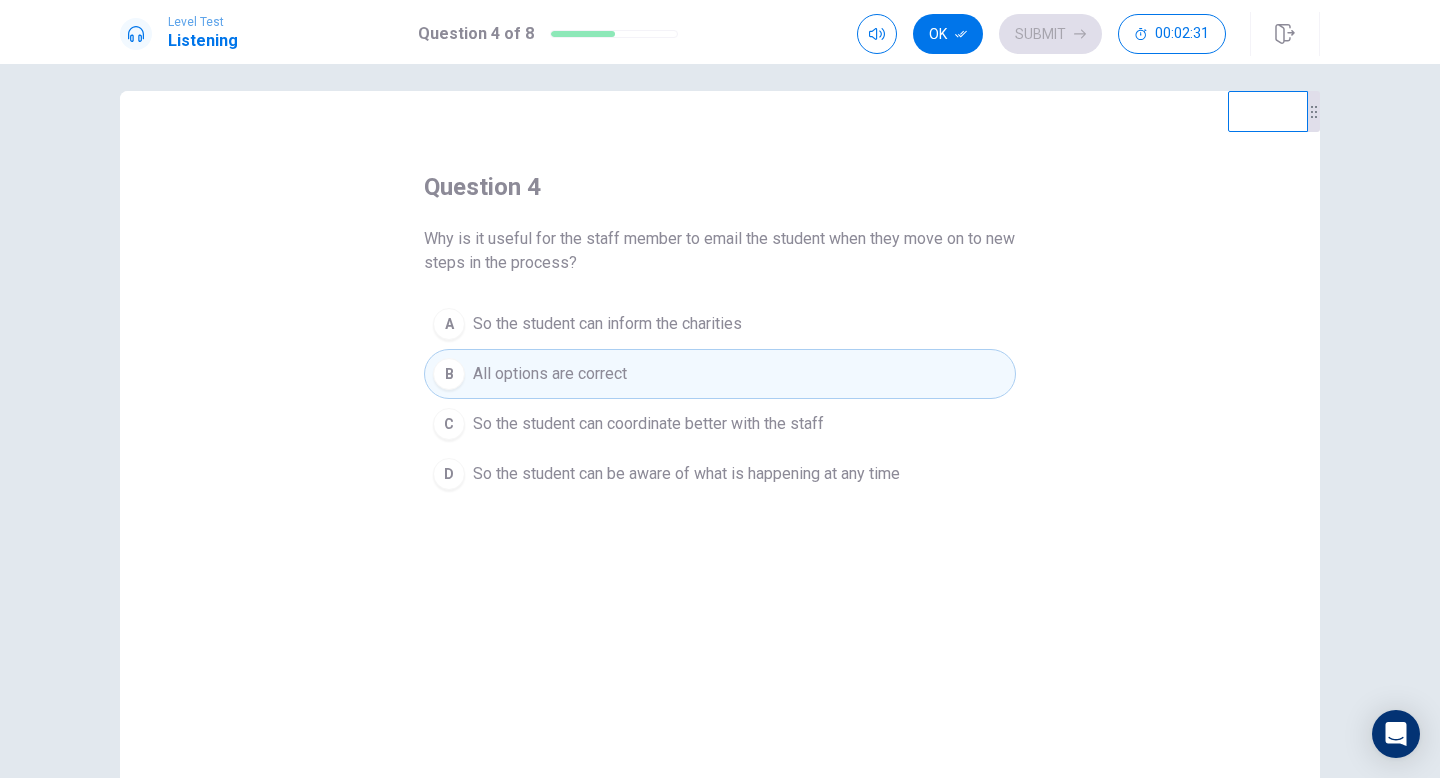 click on "So the student can be aware of what is happening at any time" at bounding box center (686, 474) 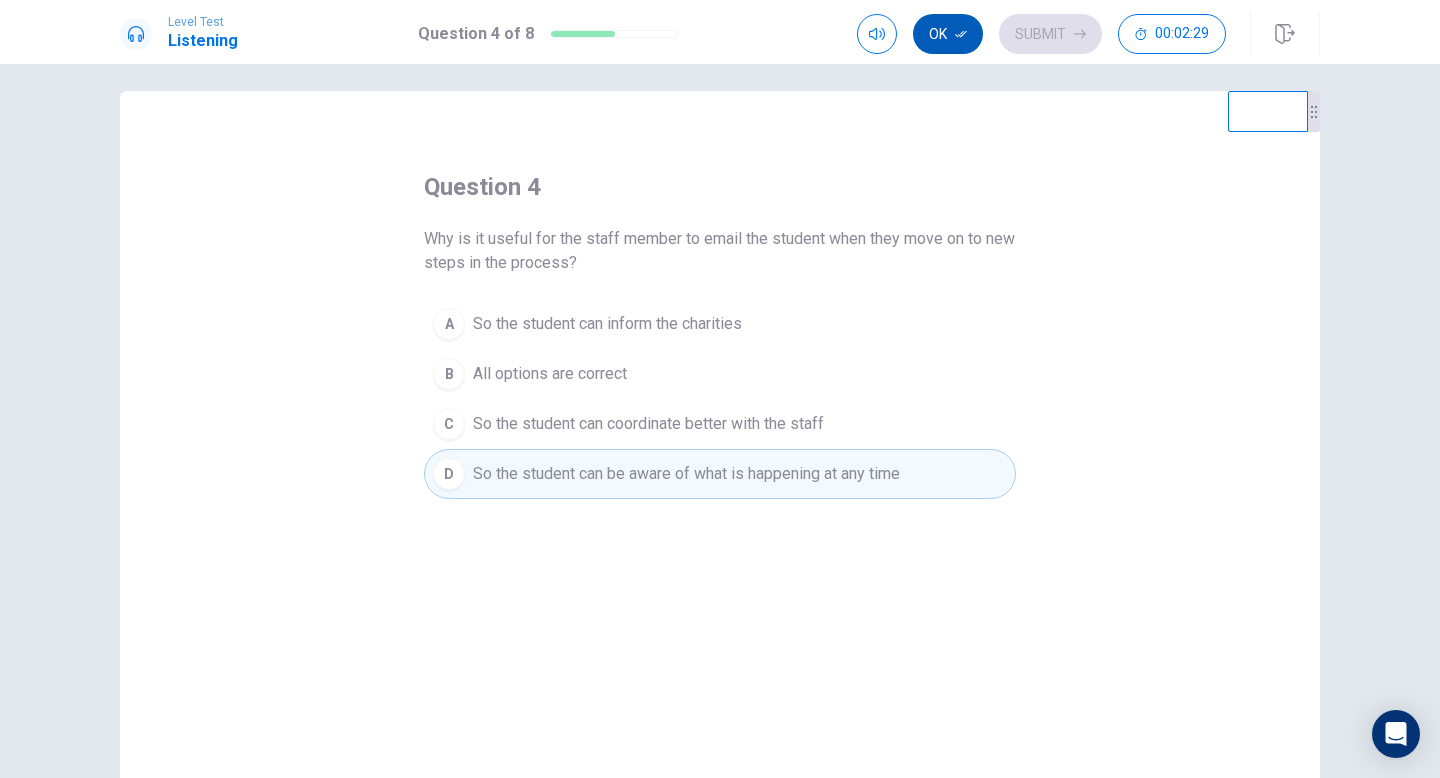 click on "Ok" at bounding box center [948, 34] 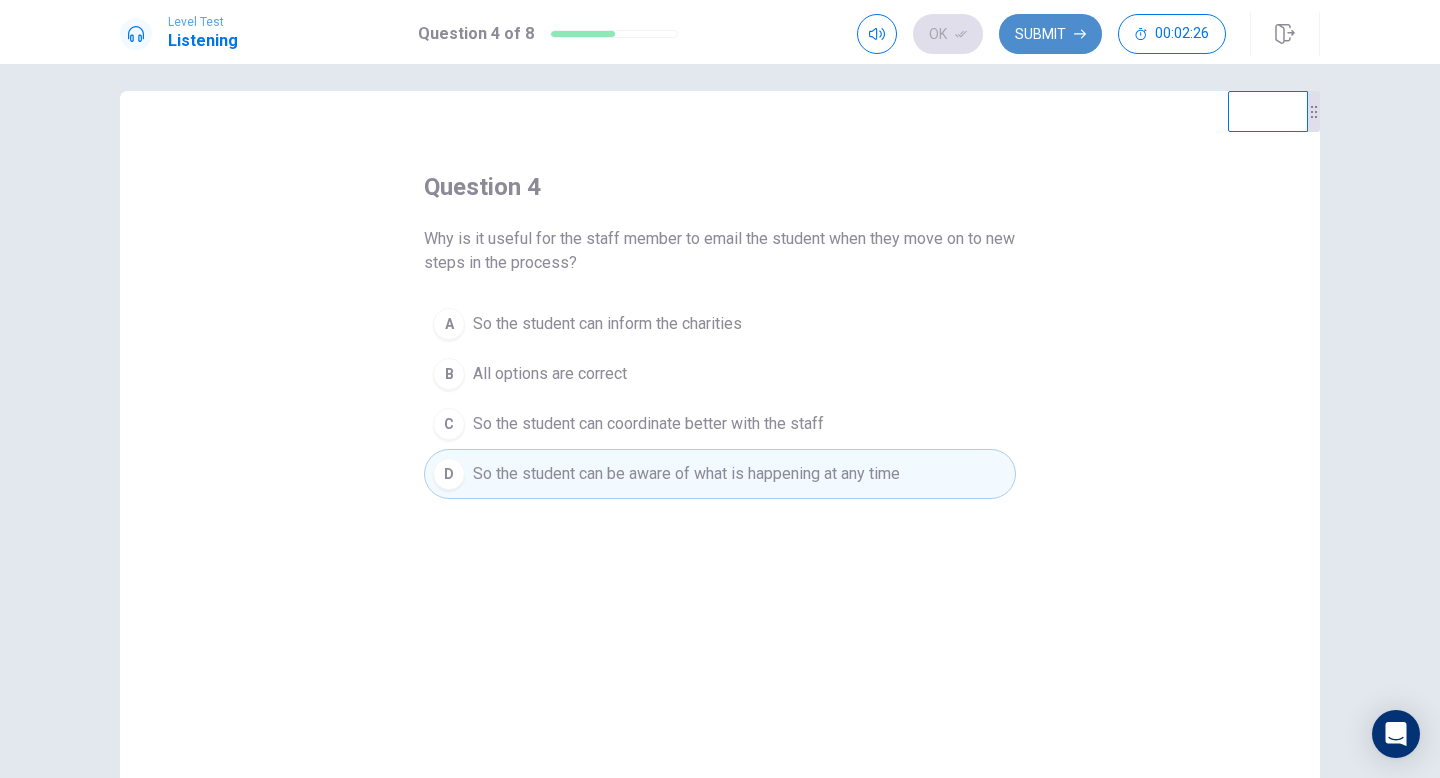 click on "Submit" at bounding box center [1050, 34] 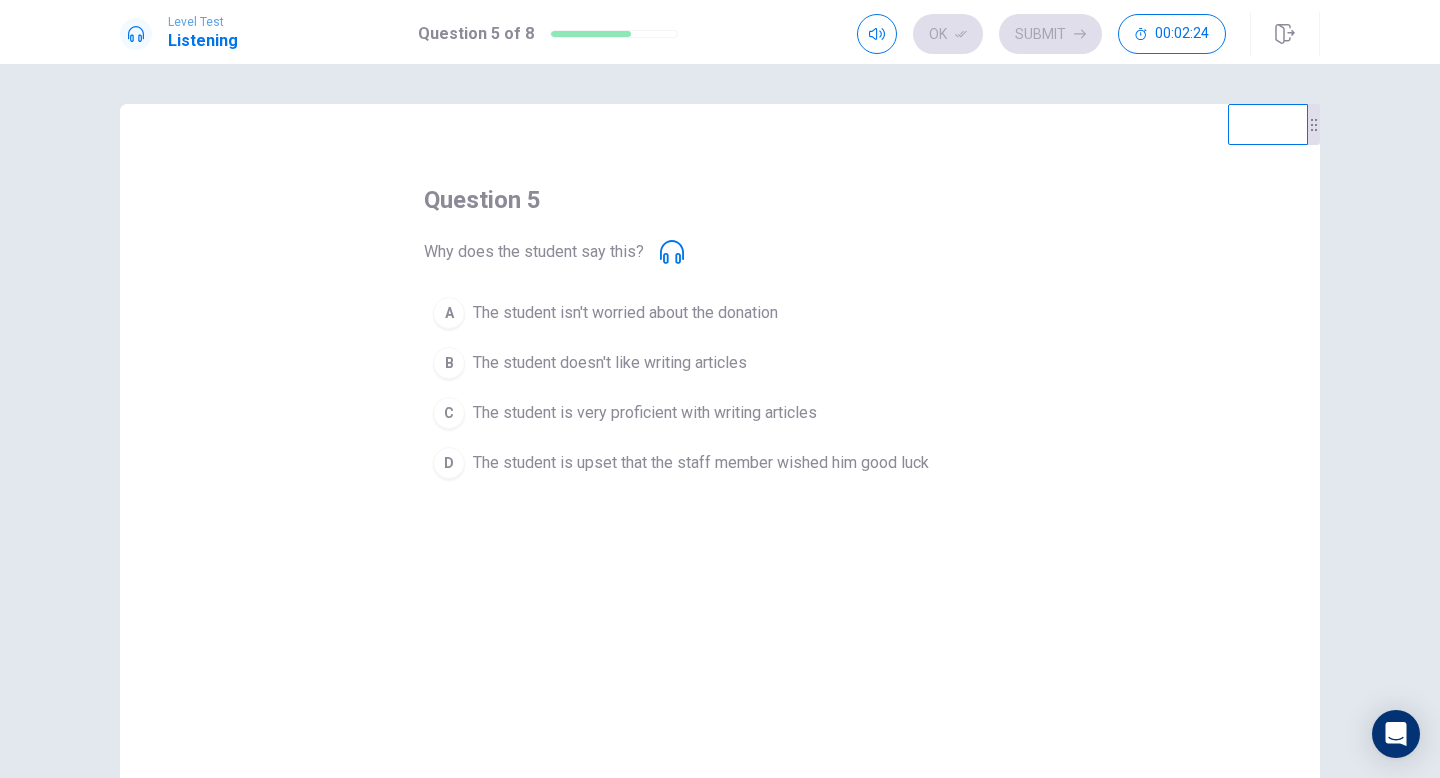 click 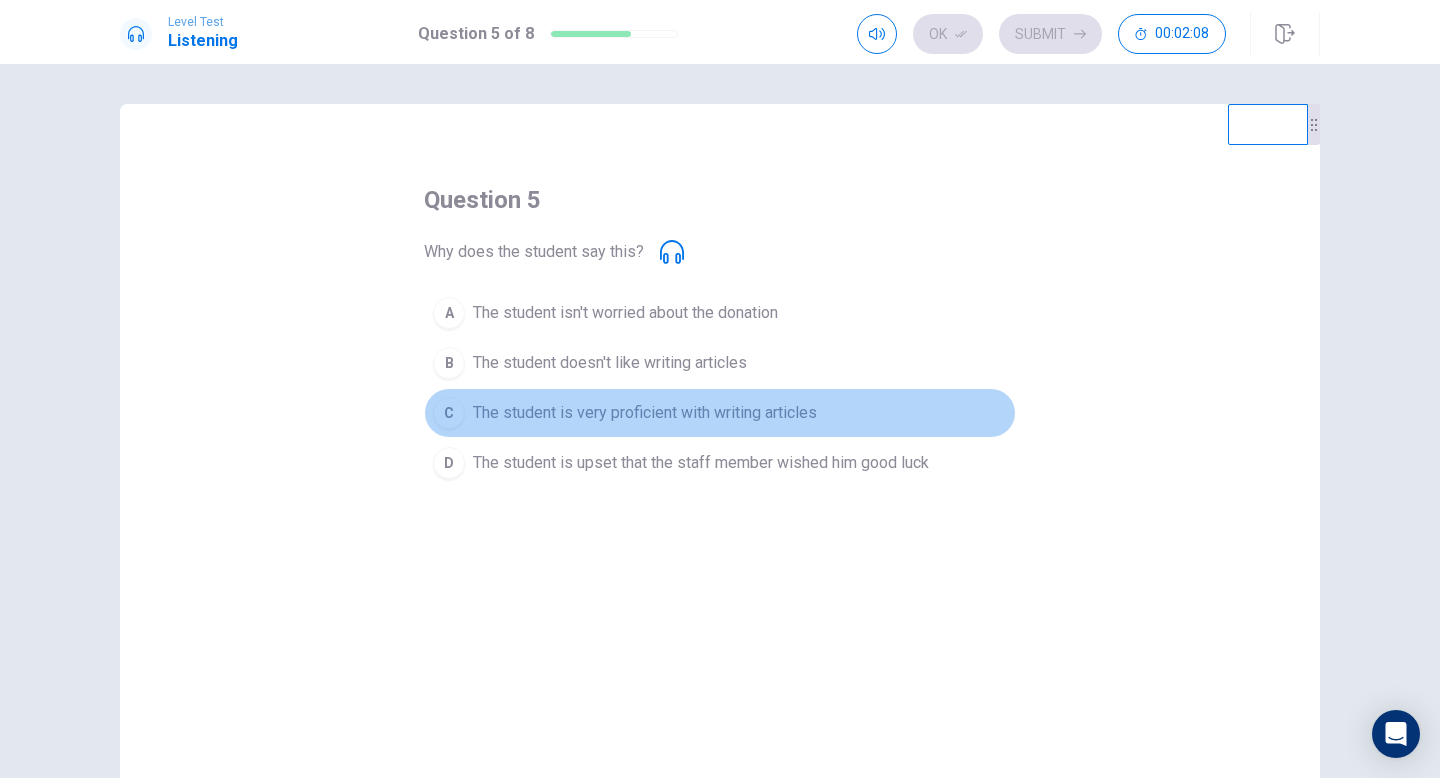 click on "C" at bounding box center (449, 413) 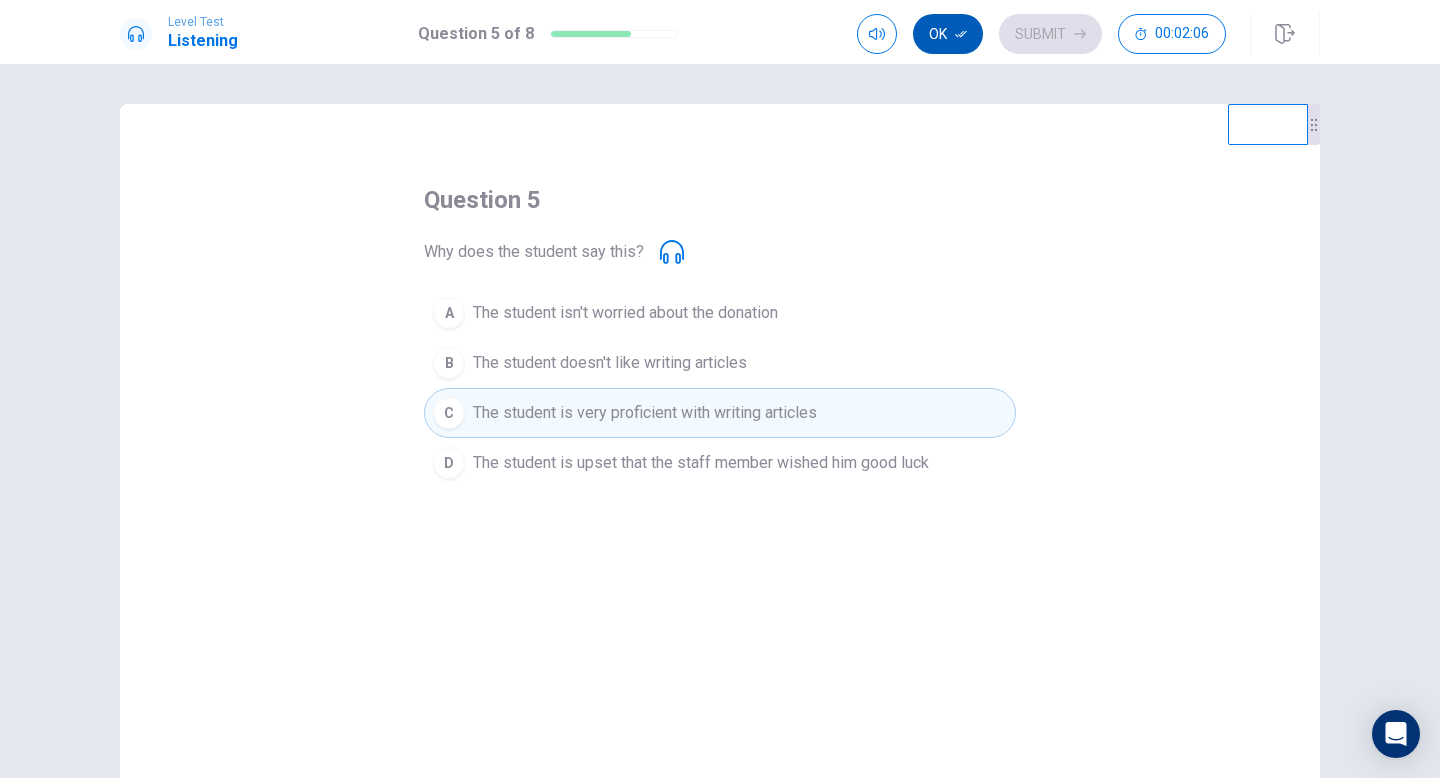 click on "Ok" at bounding box center (948, 34) 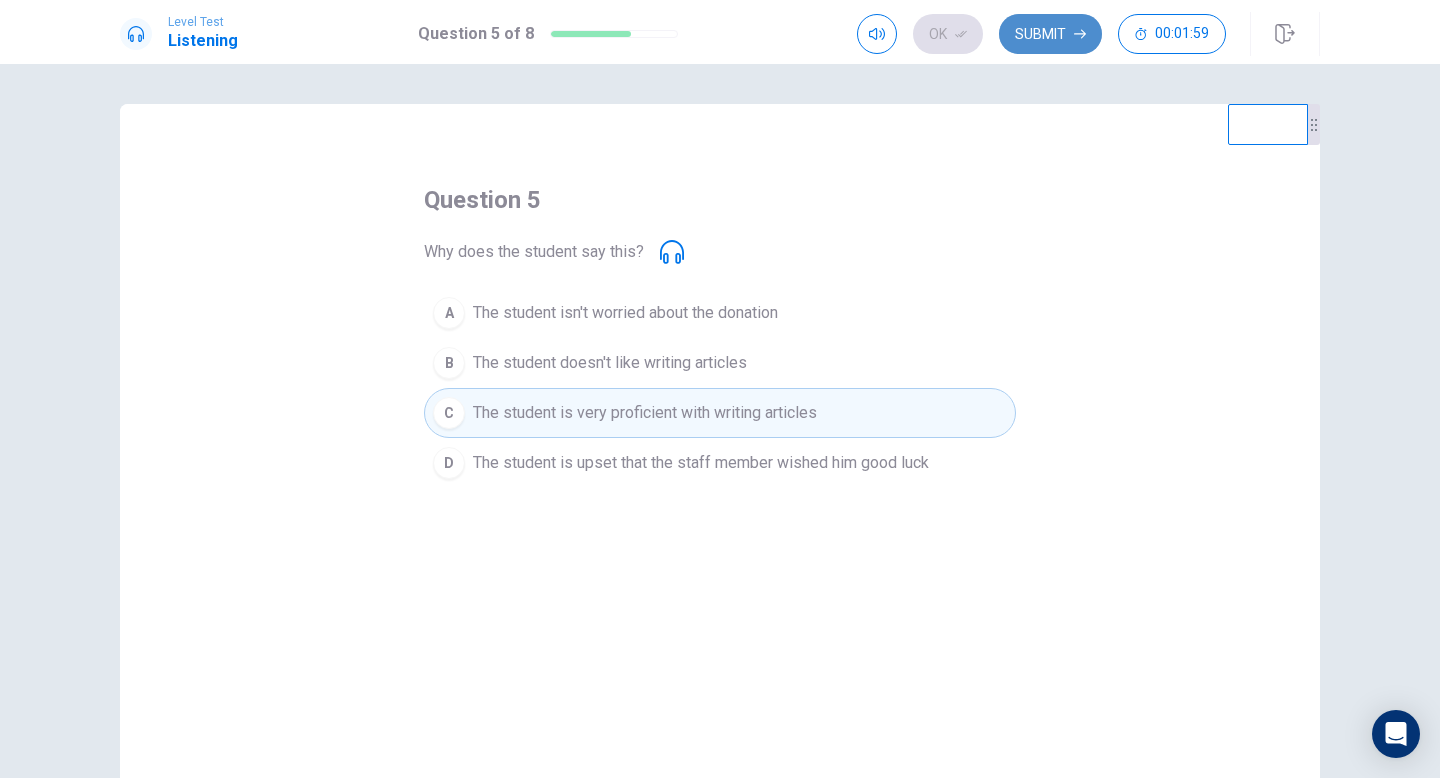 click on "Submit" at bounding box center (1050, 34) 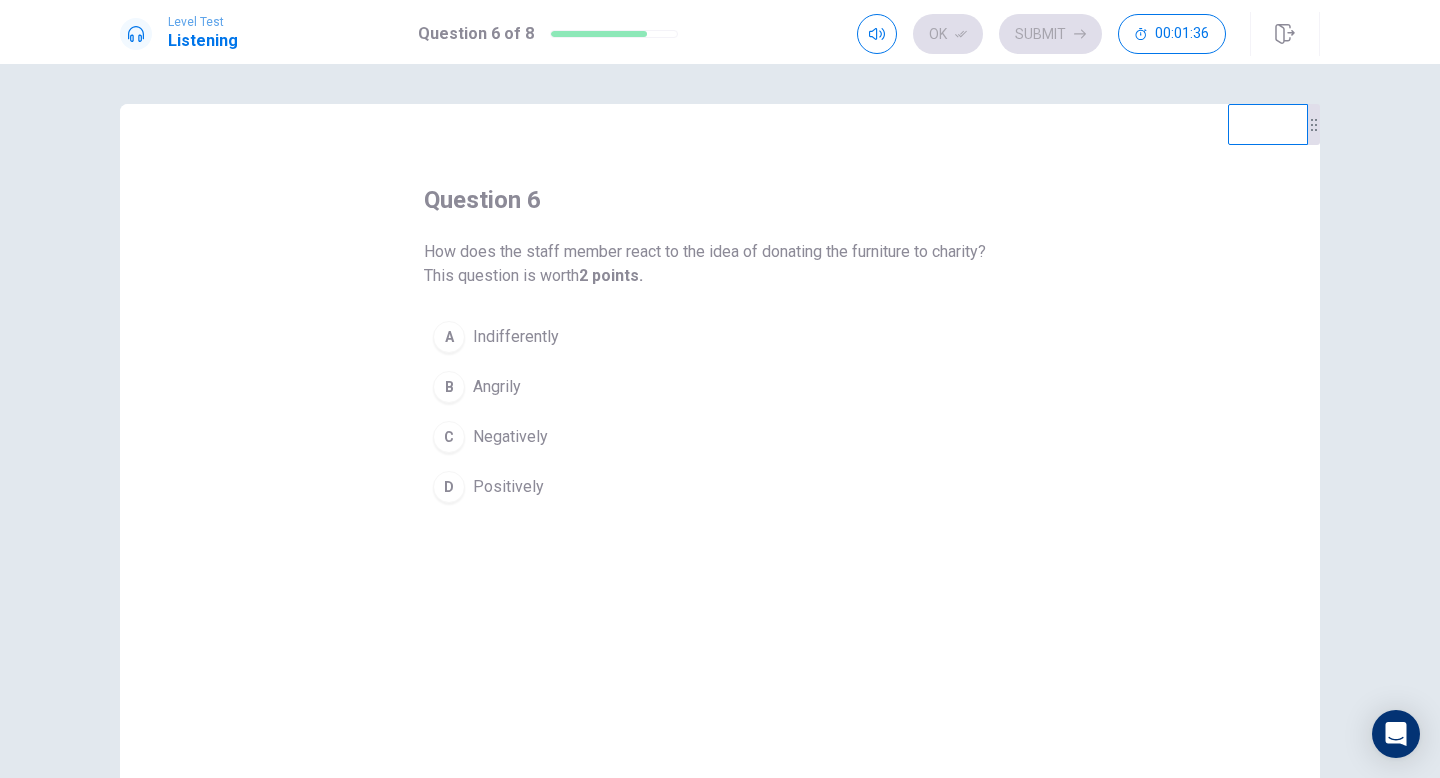 click on "D" at bounding box center (449, 487) 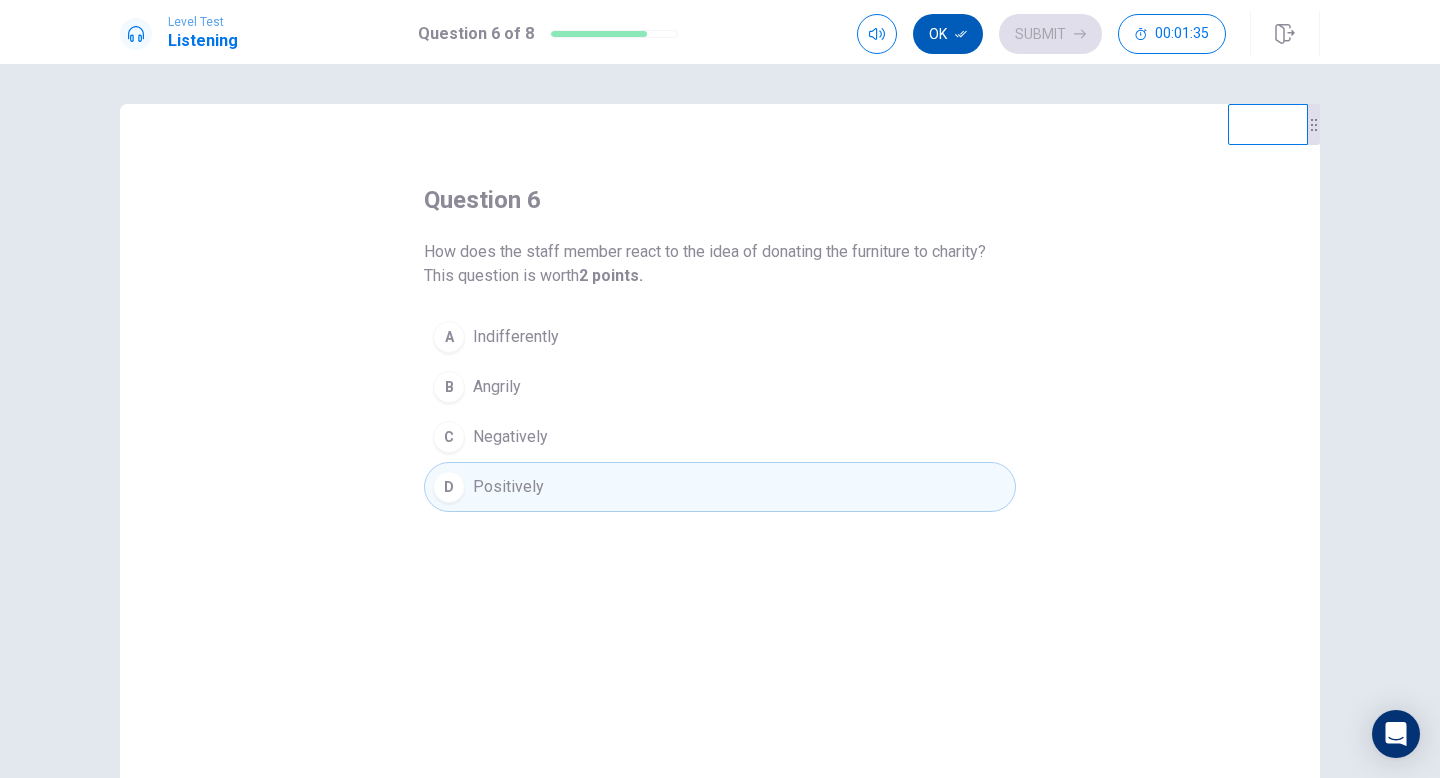 click on "Ok" at bounding box center [948, 34] 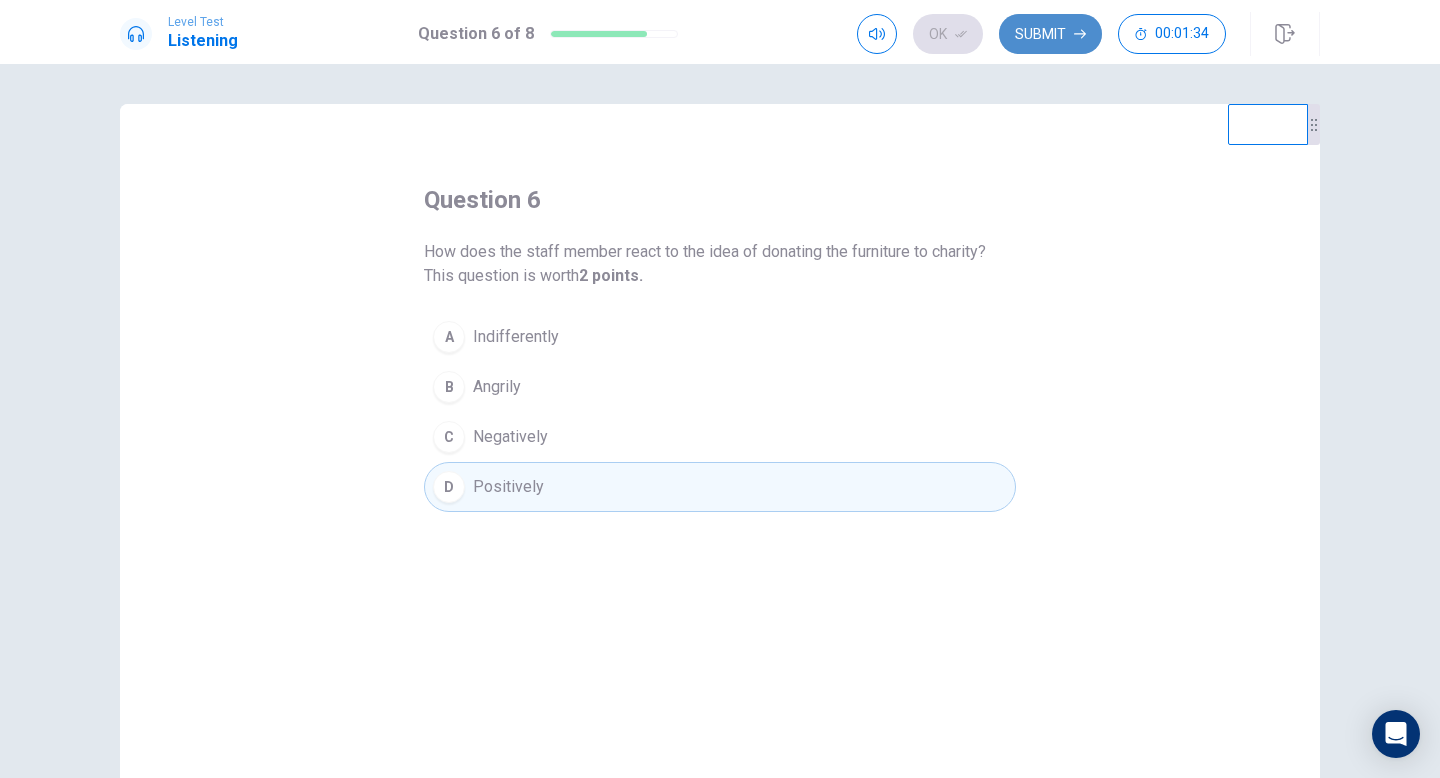 click on "Submit" at bounding box center [1050, 34] 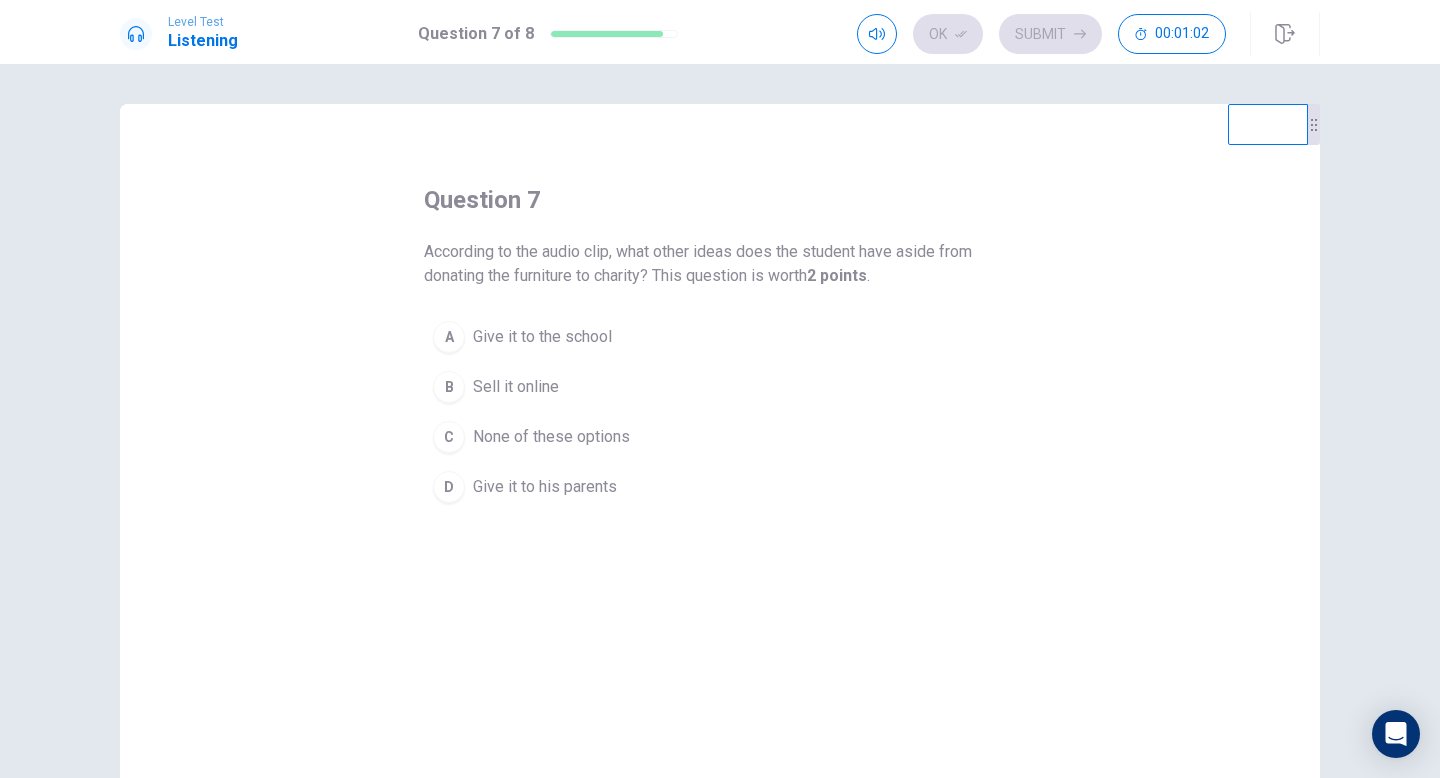 click on "A" at bounding box center (449, 337) 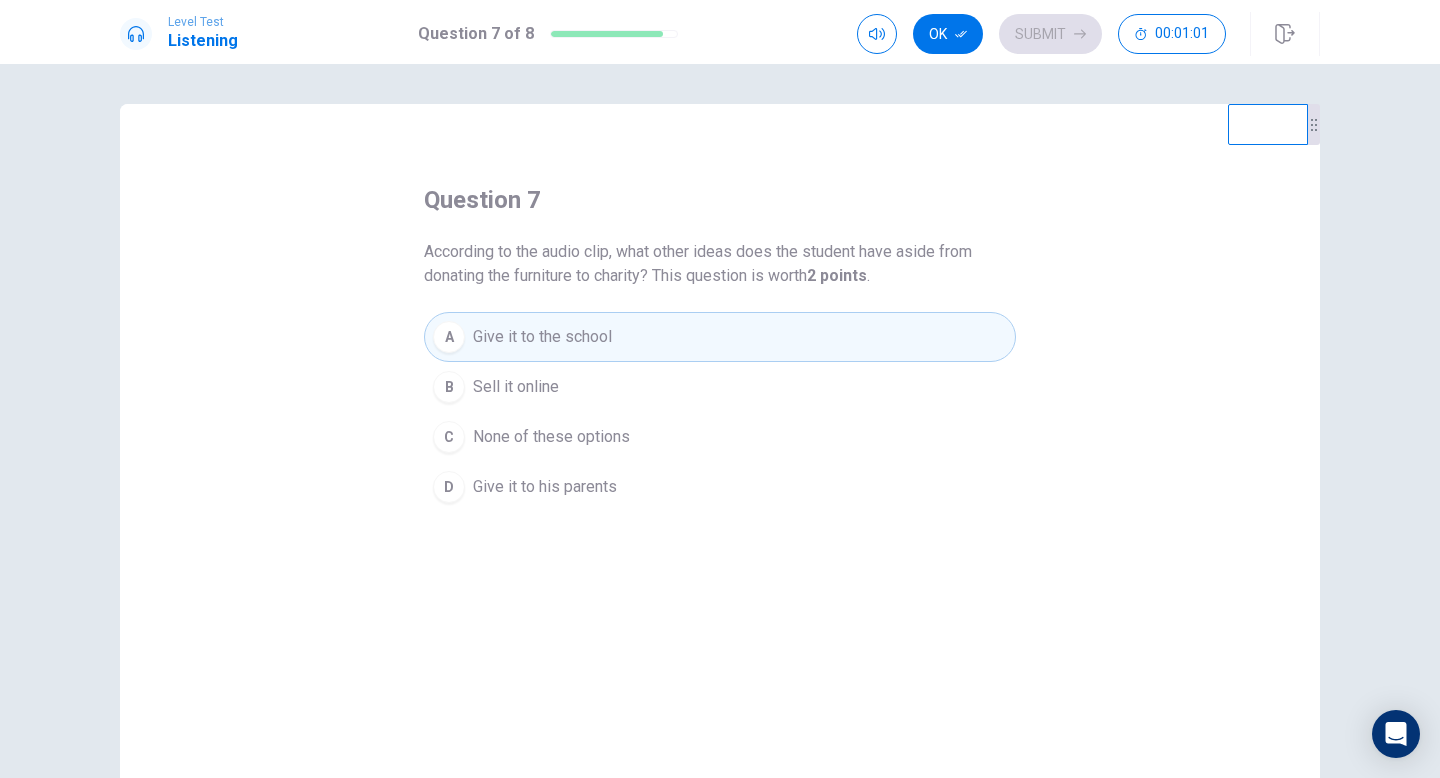 click on "B Sell it online" at bounding box center (720, 387) 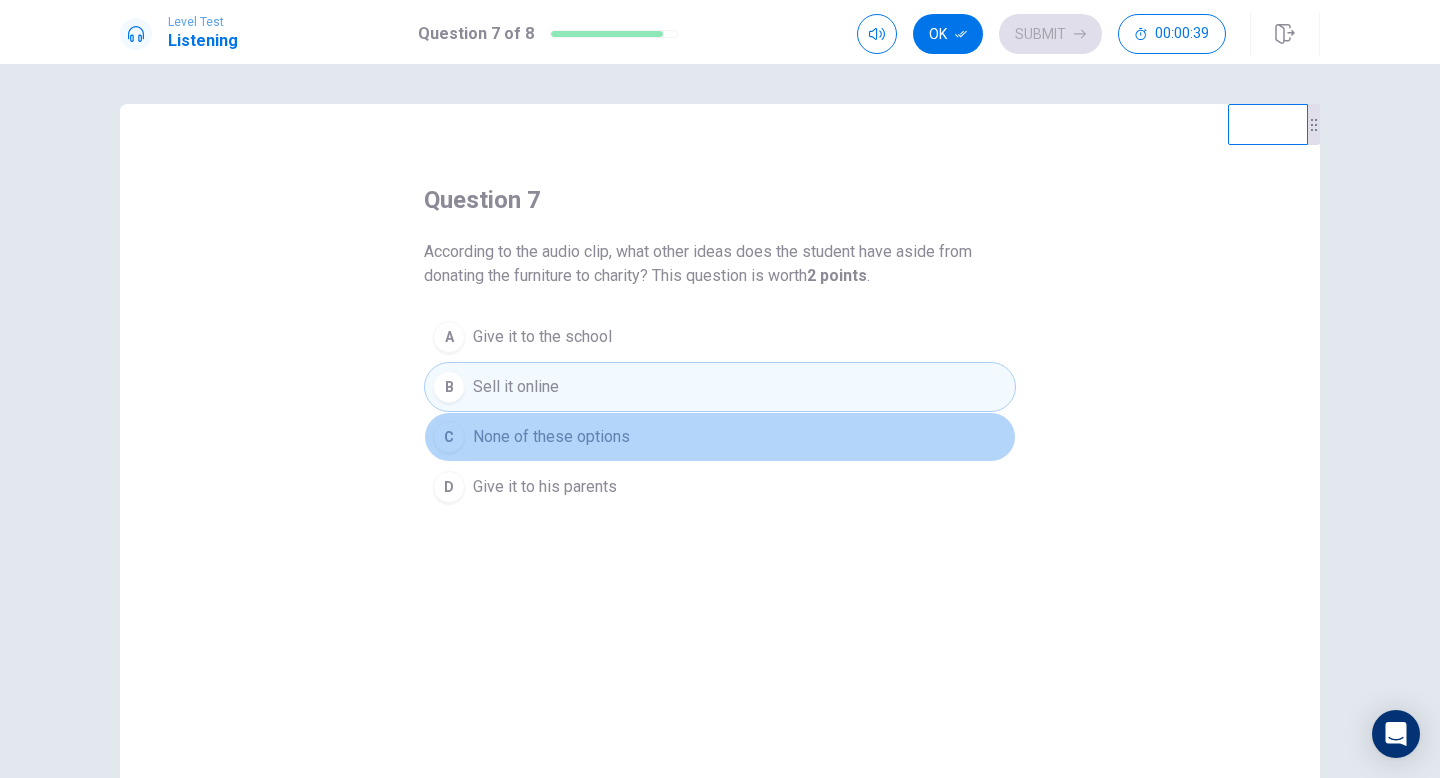 click on "C" at bounding box center (449, 437) 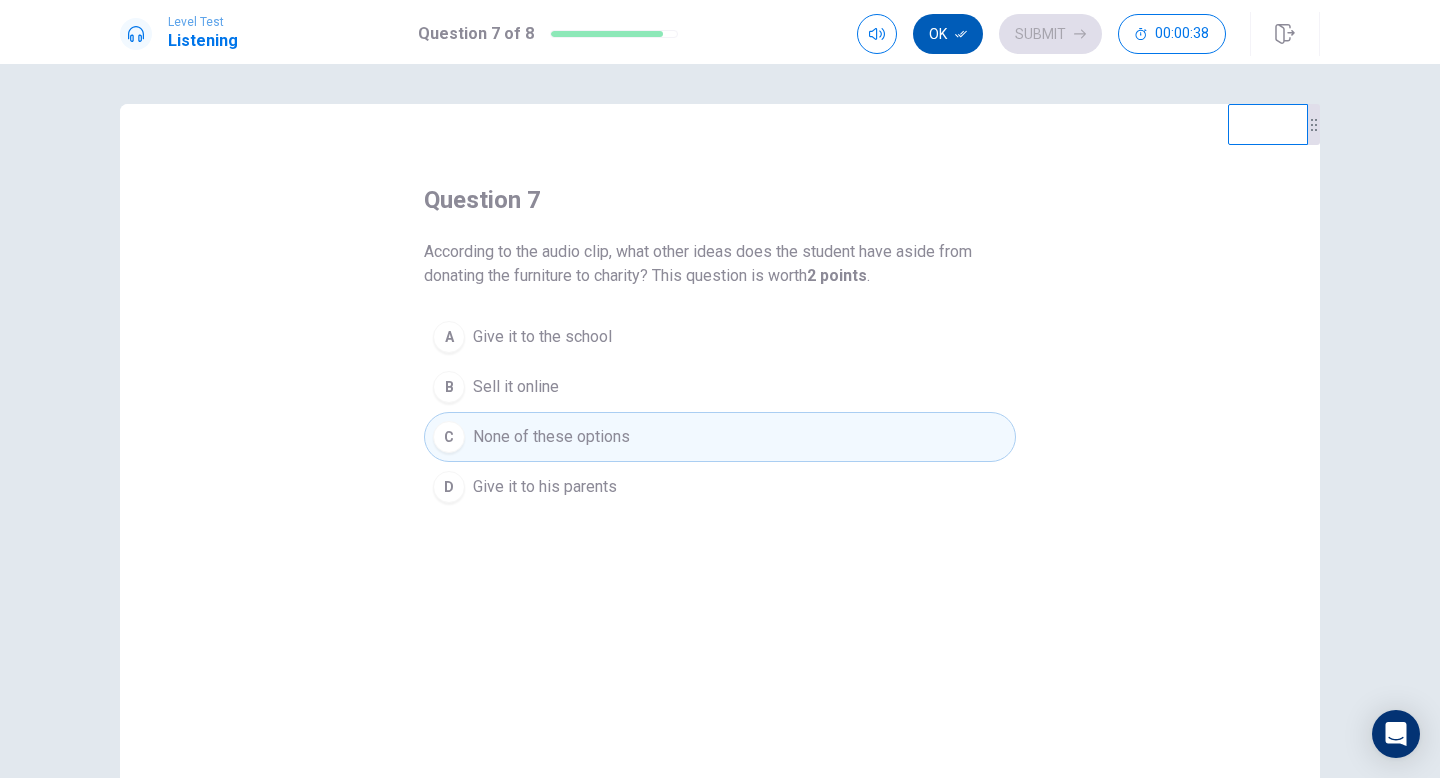 click on "Ok" at bounding box center [948, 34] 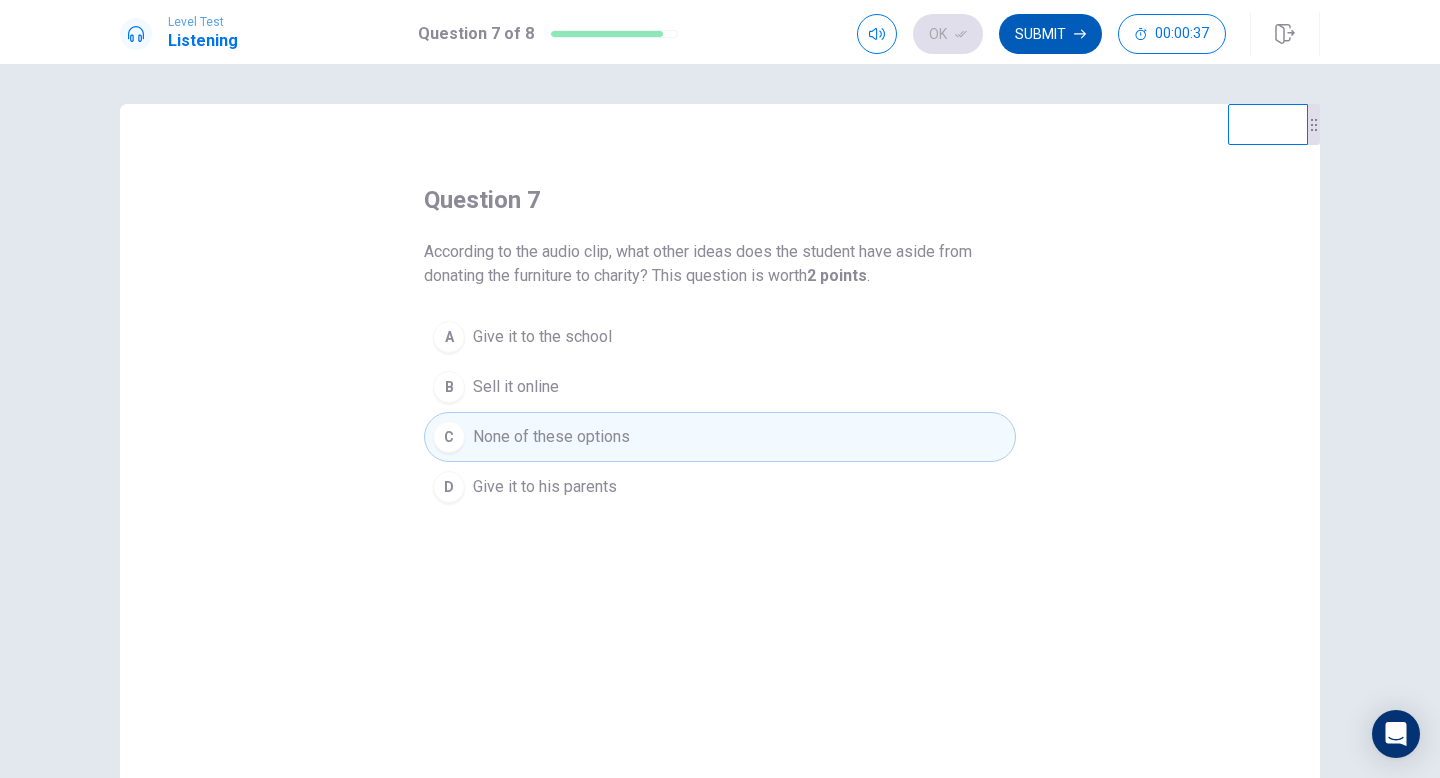 click on "Submit" at bounding box center (1050, 34) 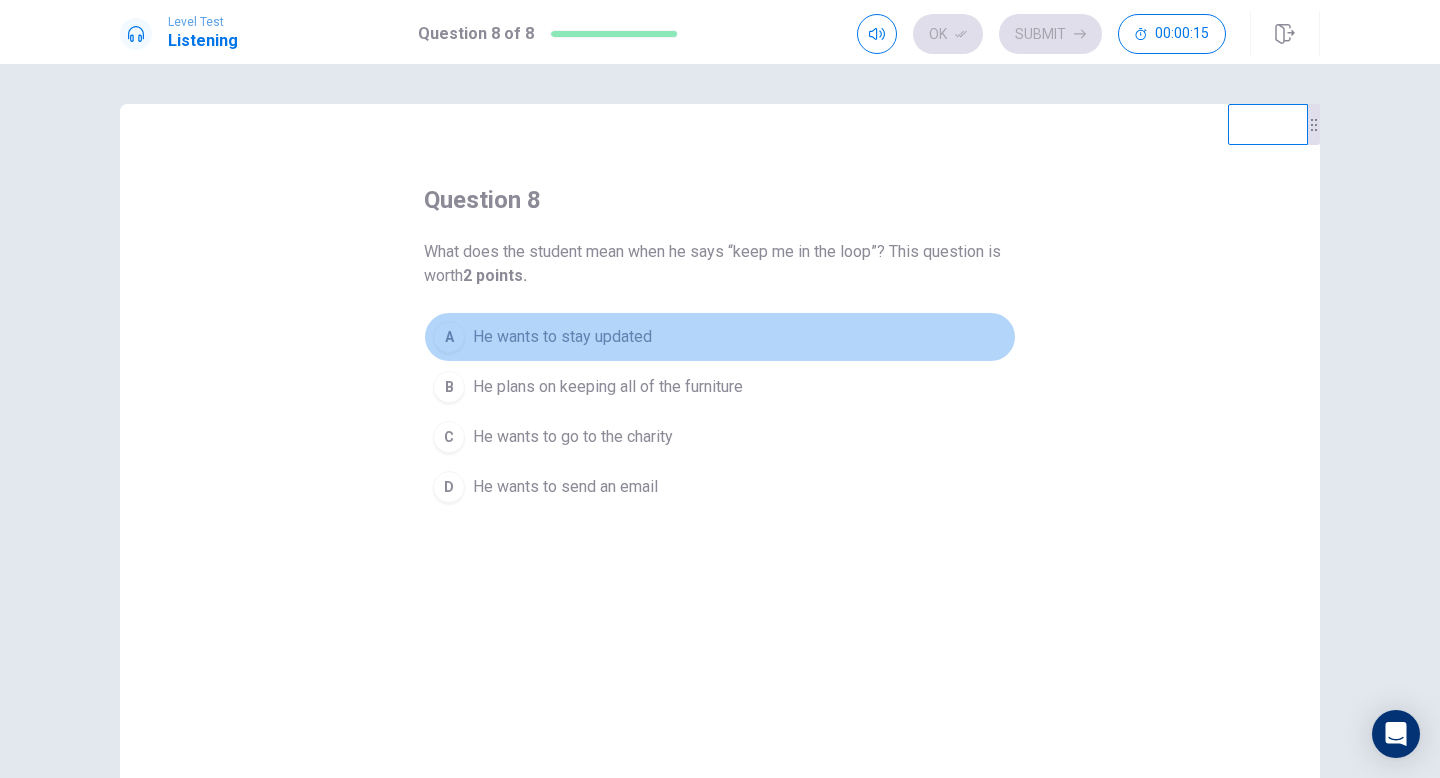 click on "A" at bounding box center (449, 337) 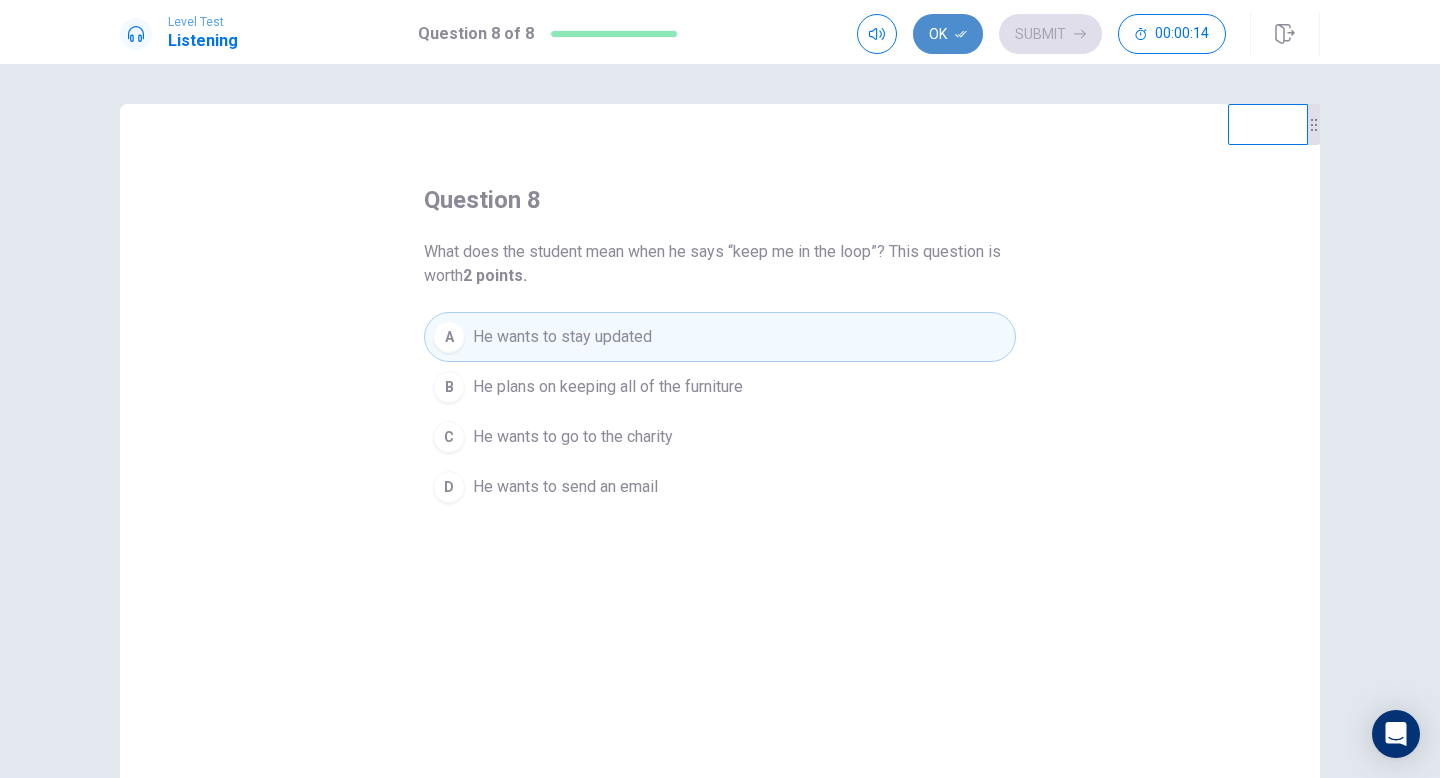 click on "Ok" at bounding box center (948, 34) 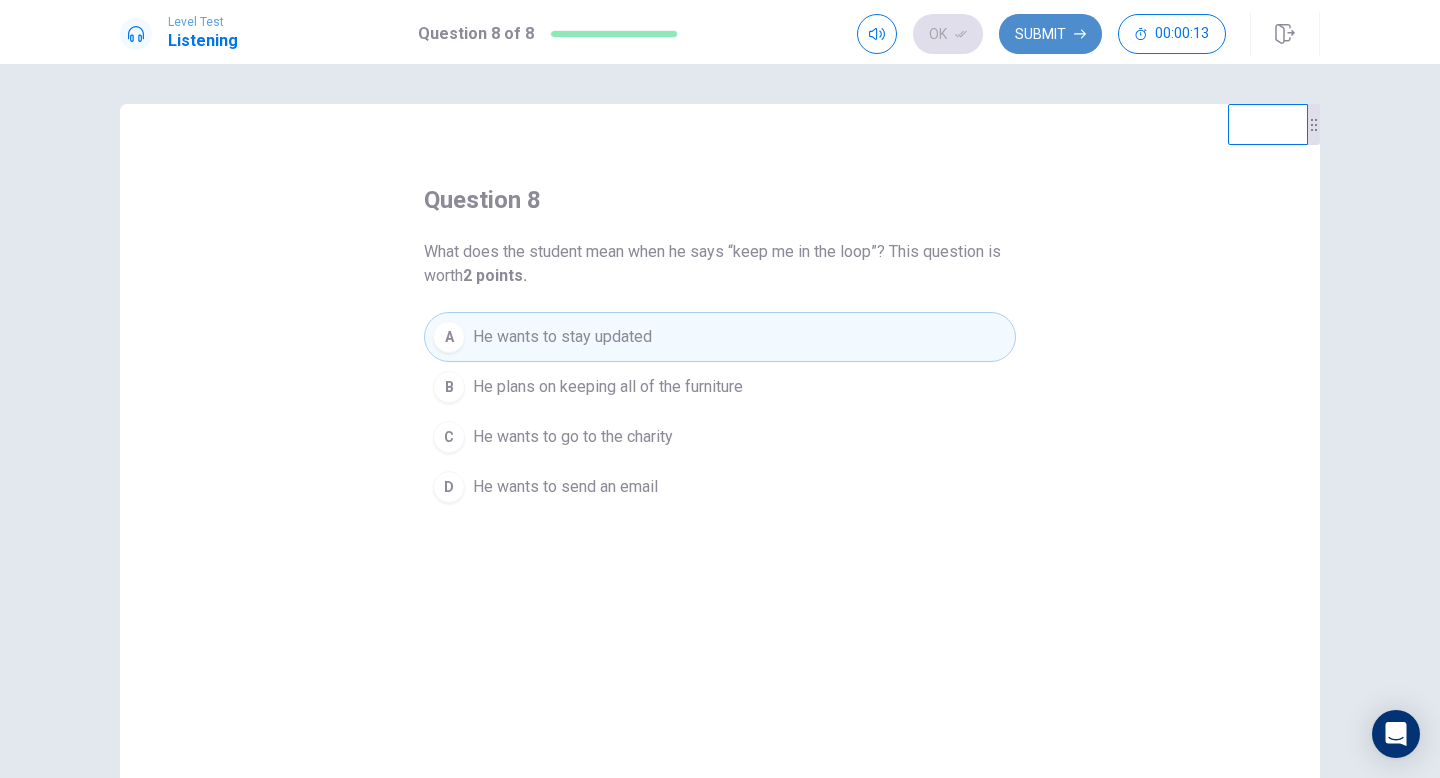 click on "Submit" at bounding box center (1050, 34) 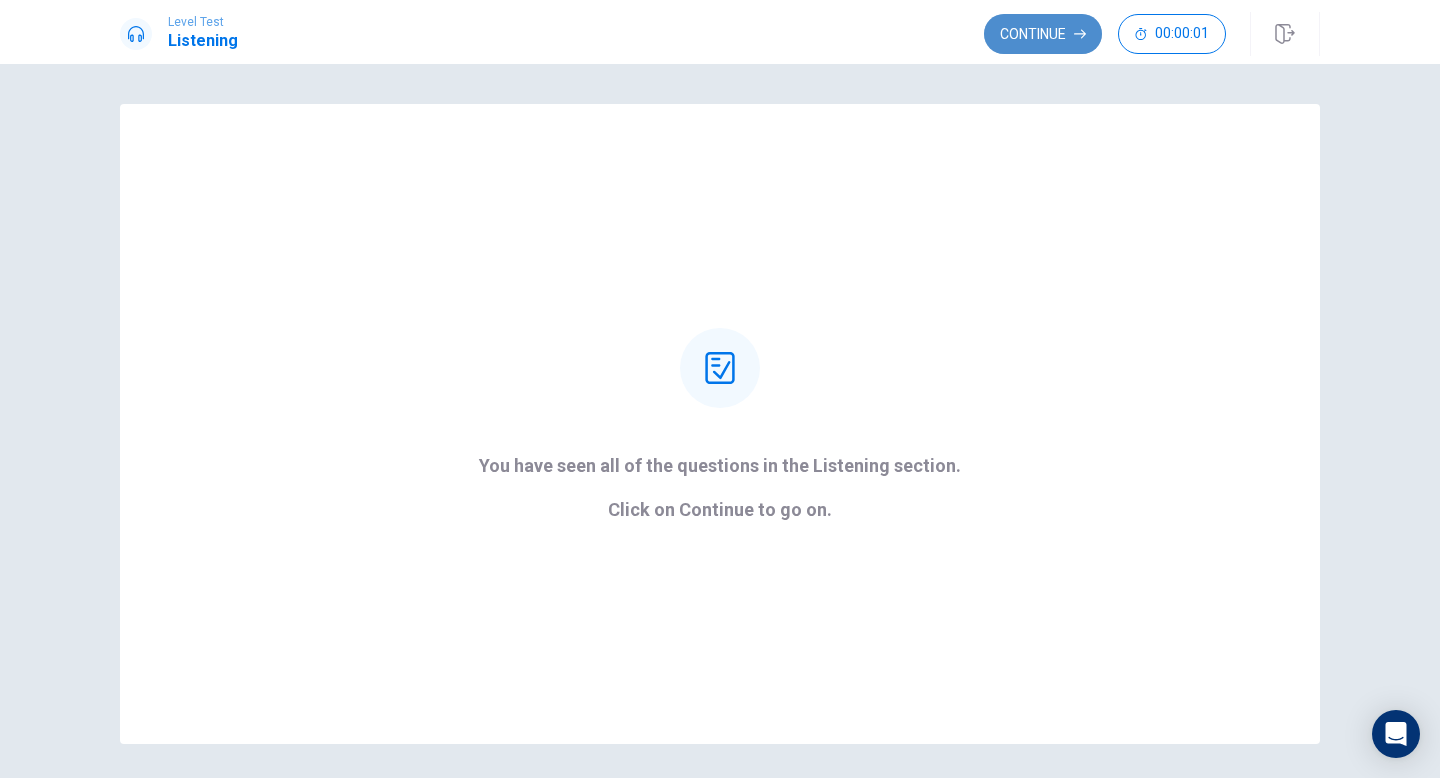 click on "Continue" at bounding box center (1043, 34) 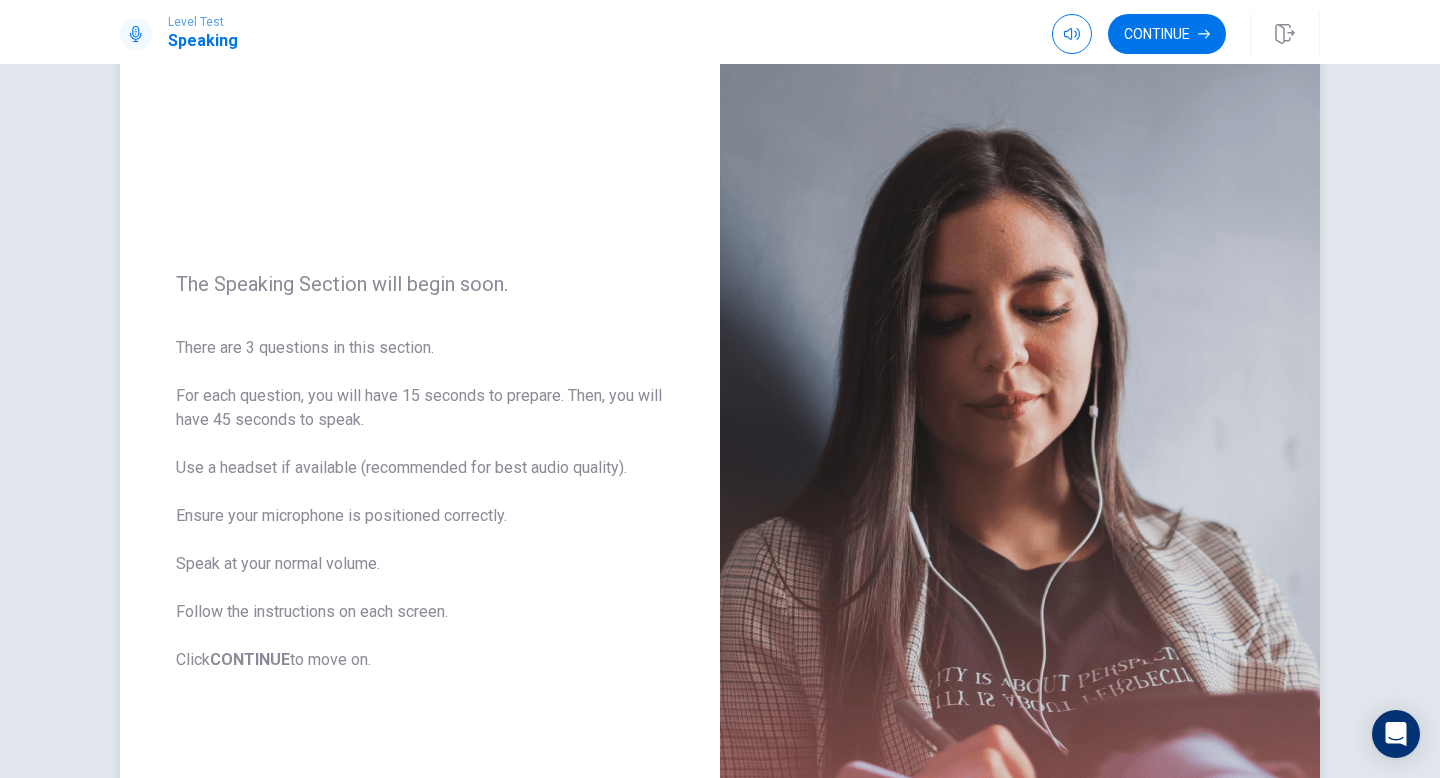 scroll, scrollTop: 73, scrollLeft: 0, axis: vertical 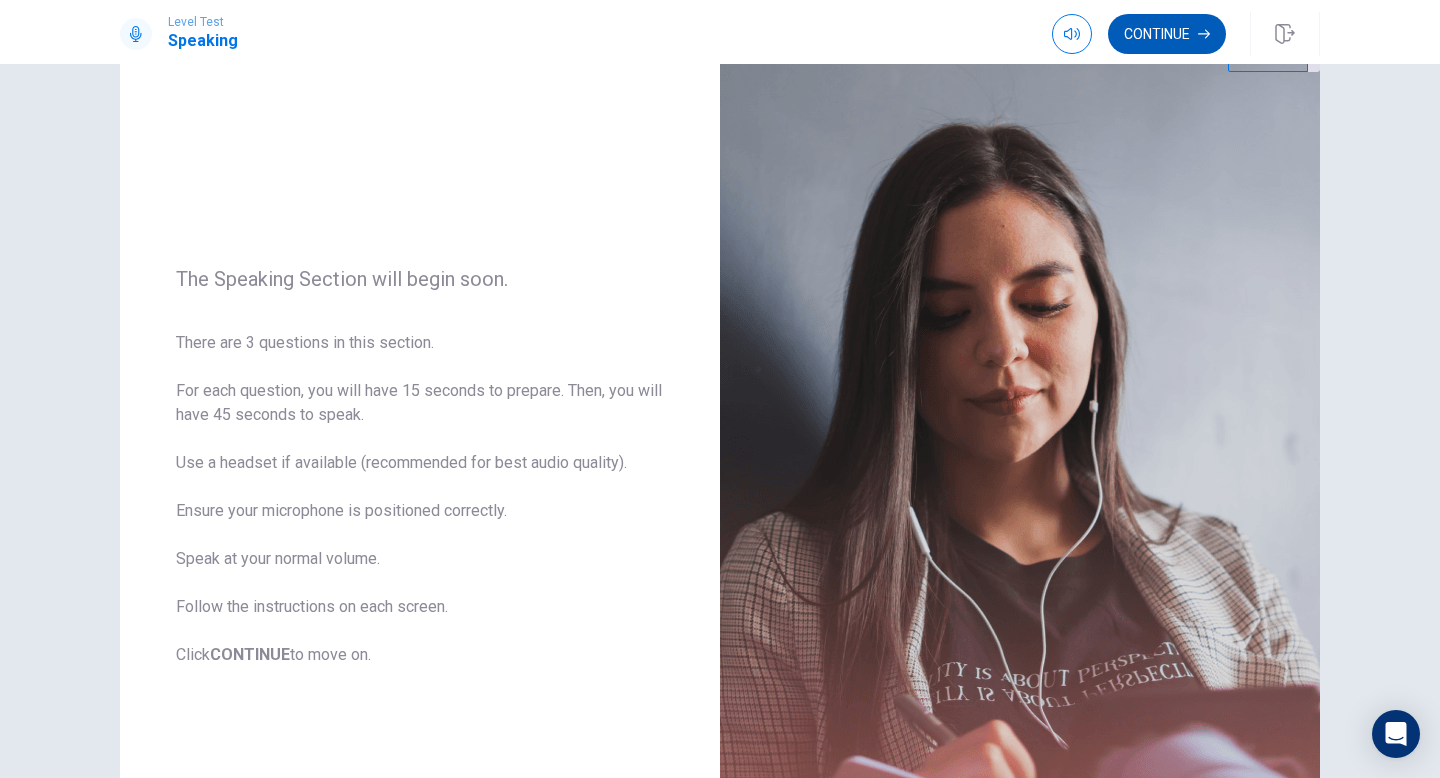 click on "Continue" at bounding box center [1167, 34] 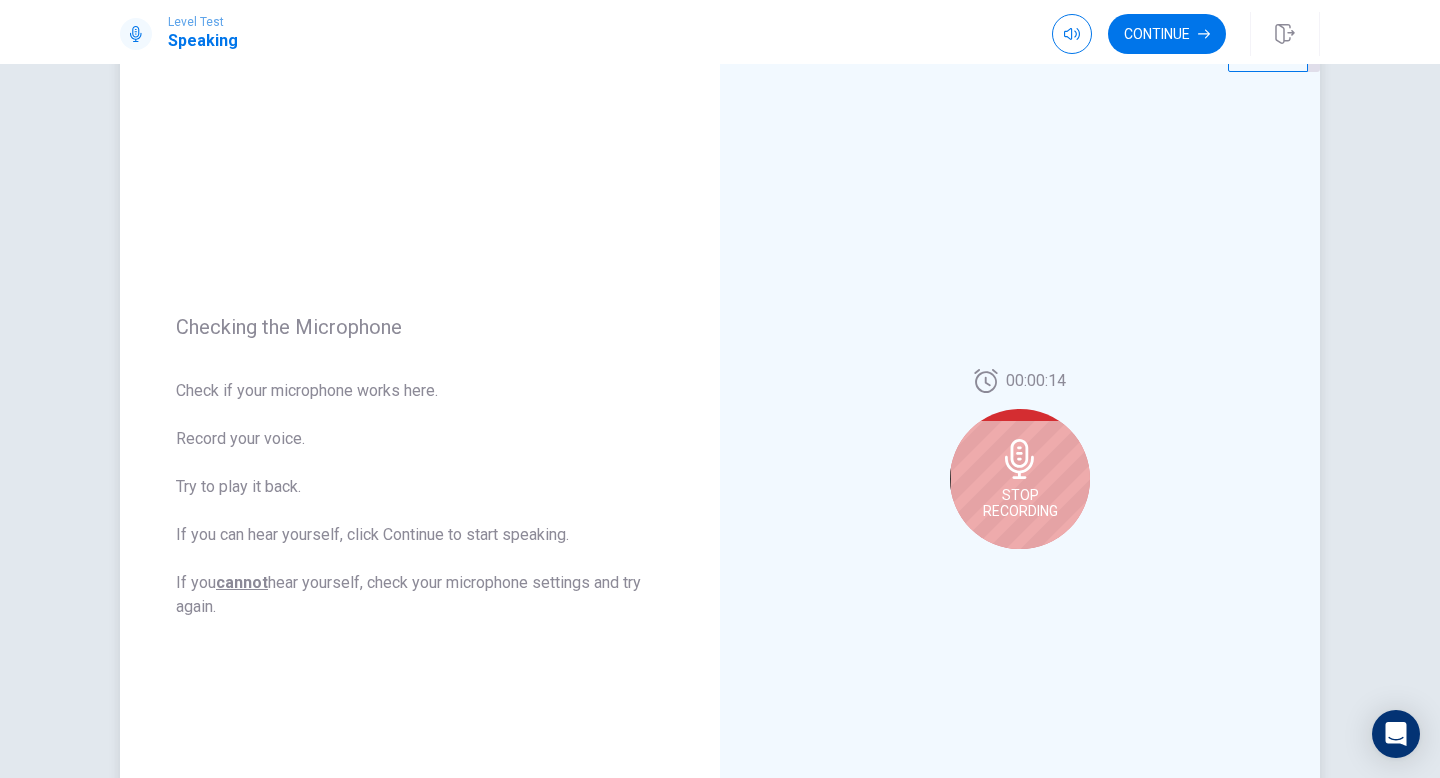click on "Stop   Recording" at bounding box center (1020, 503) 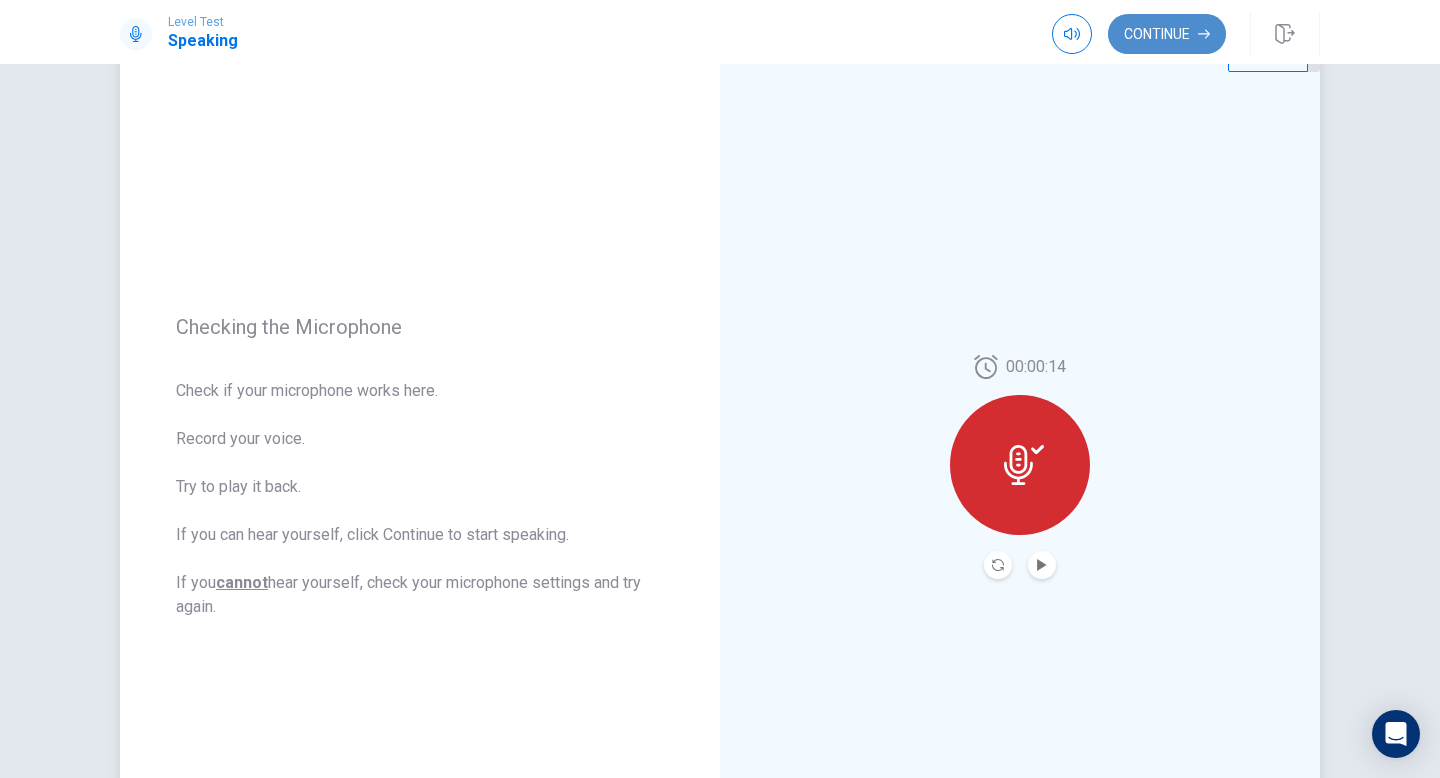 click on "Continue" at bounding box center (1167, 34) 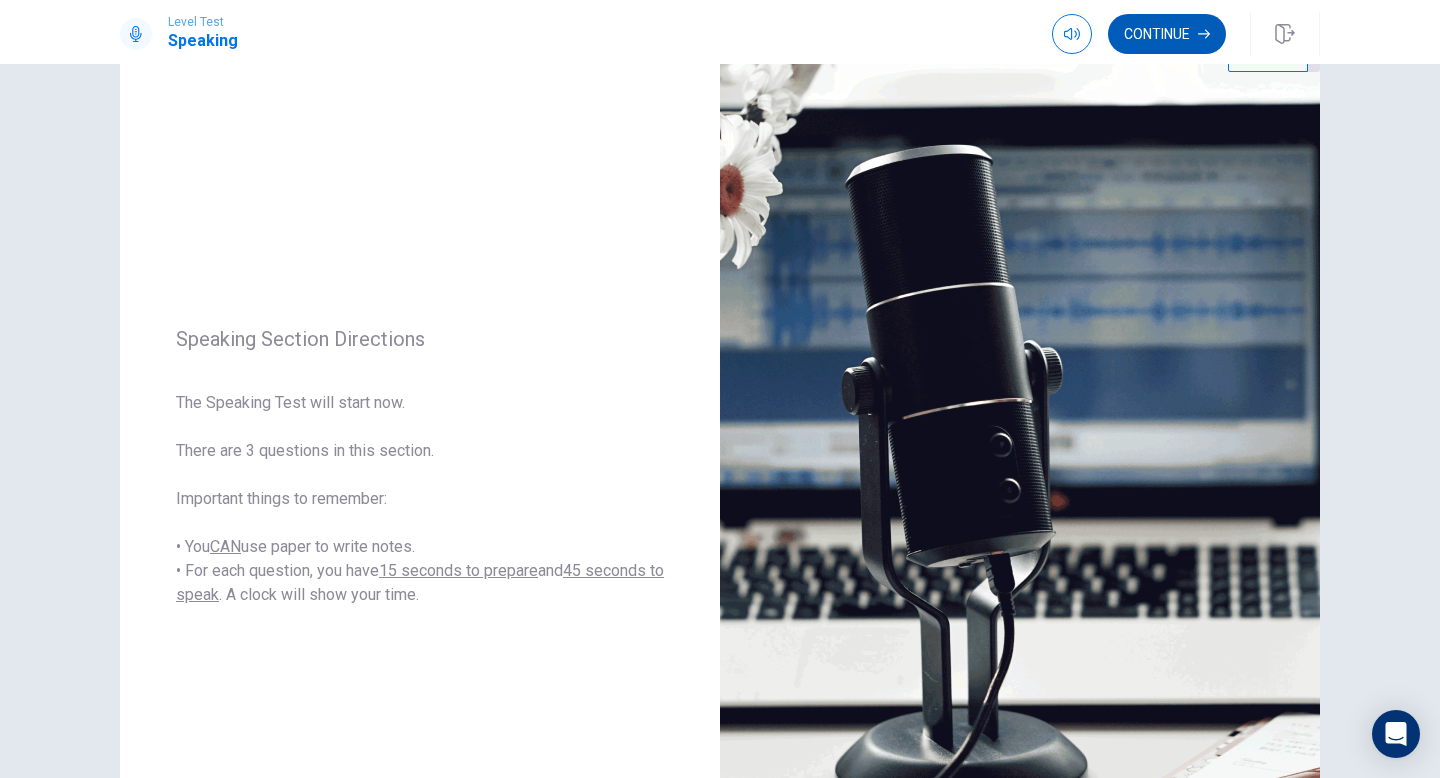 click on "Continue" at bounding box center [1167, 34] 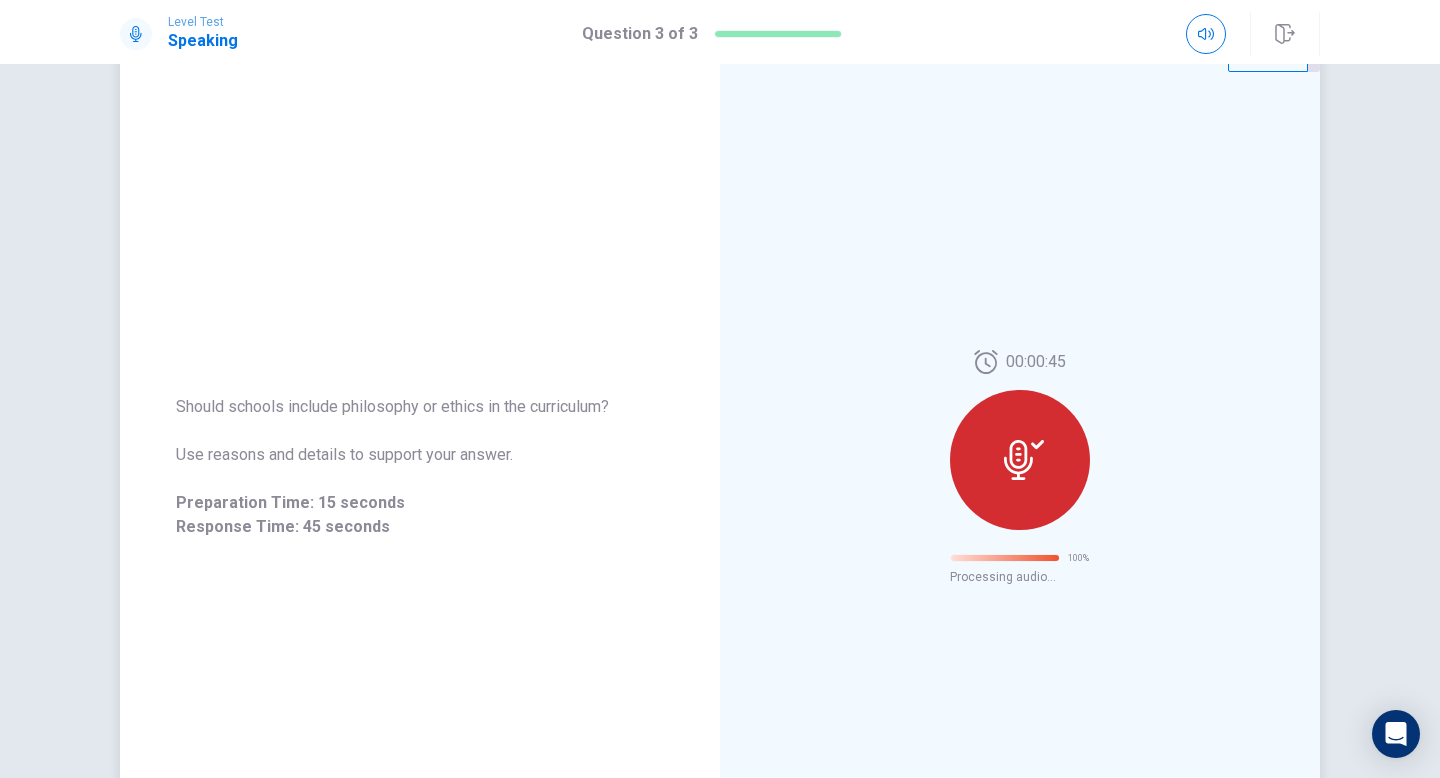 scroll, scrollTop: 0, scrollLeft: 0, axis: both 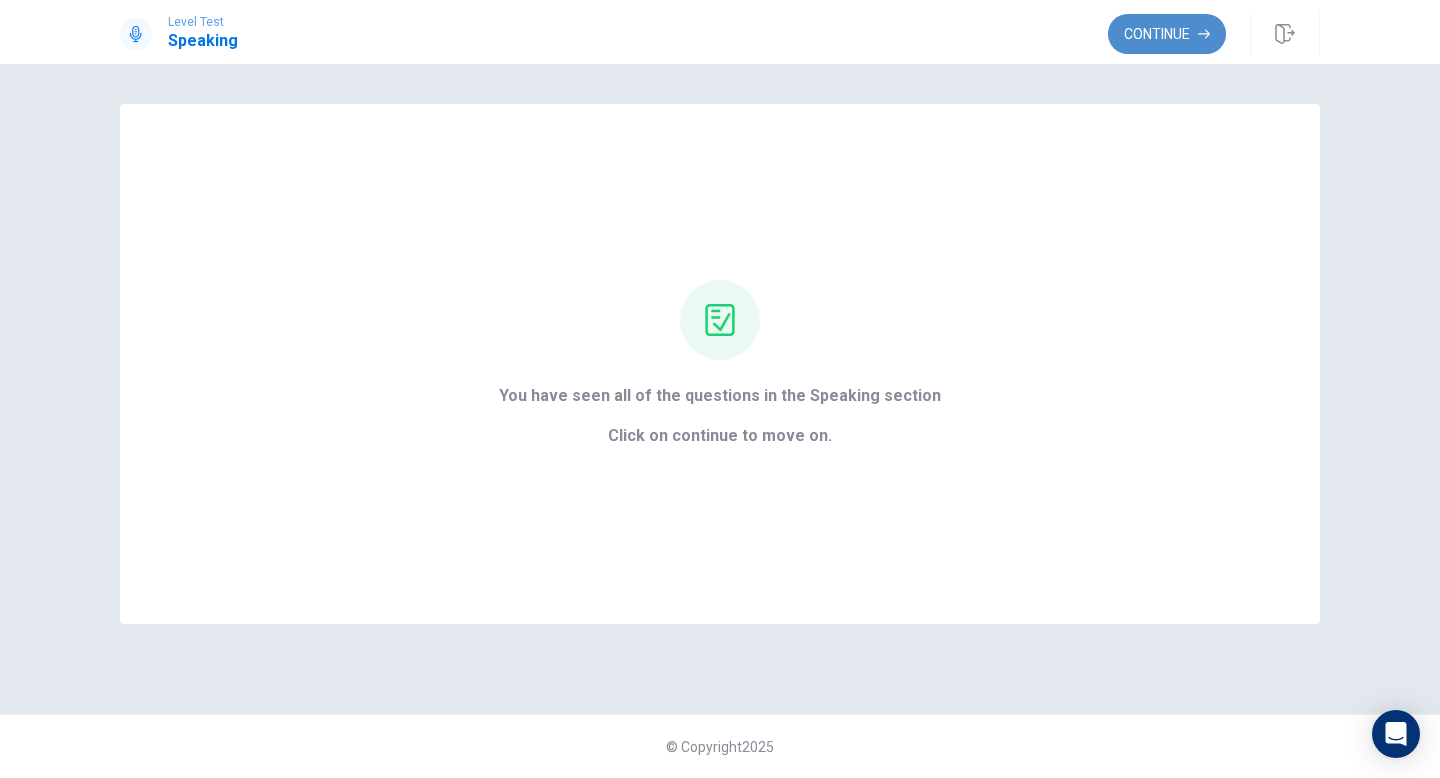 click on "Continue" at bounding box center (1167, 34) 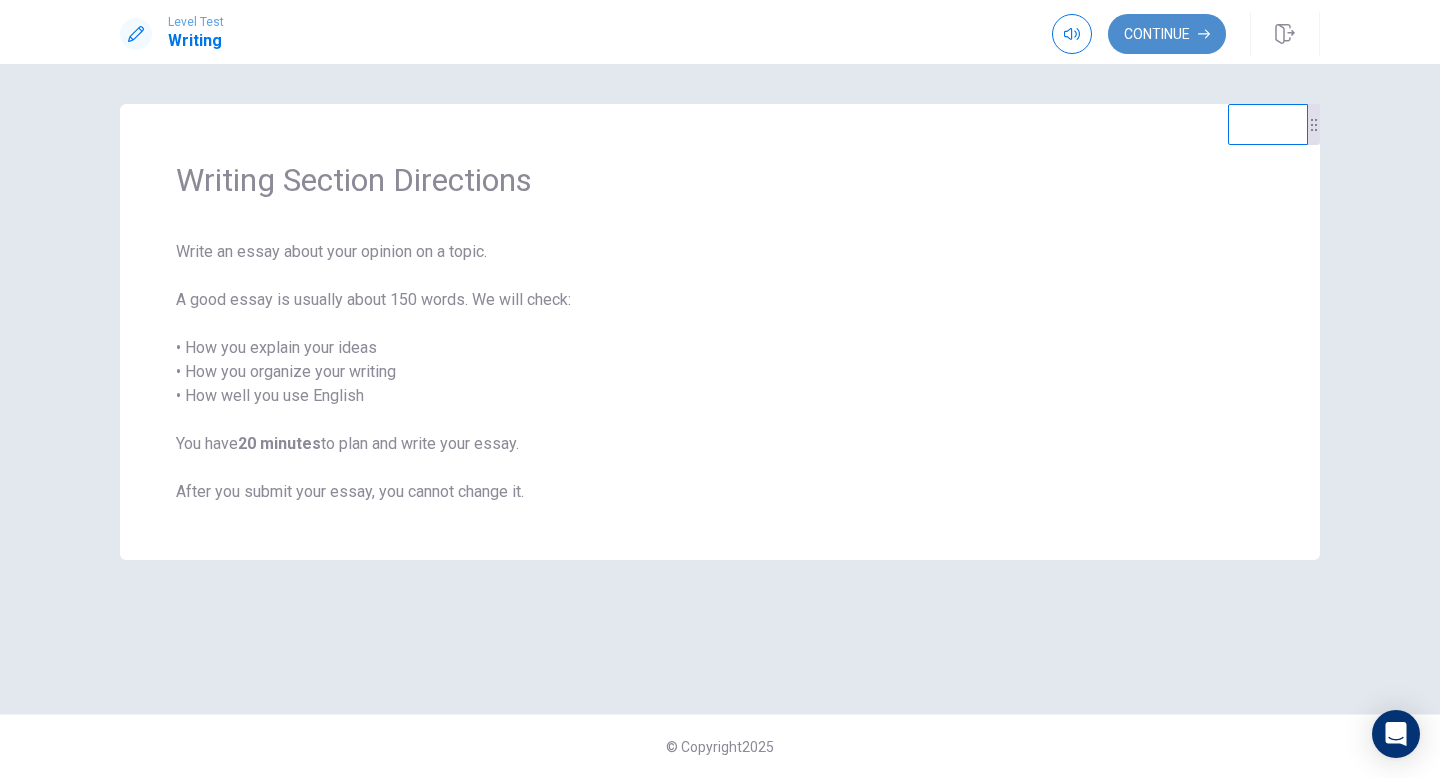 click on "Continue" at bounding box center [1167, 34] 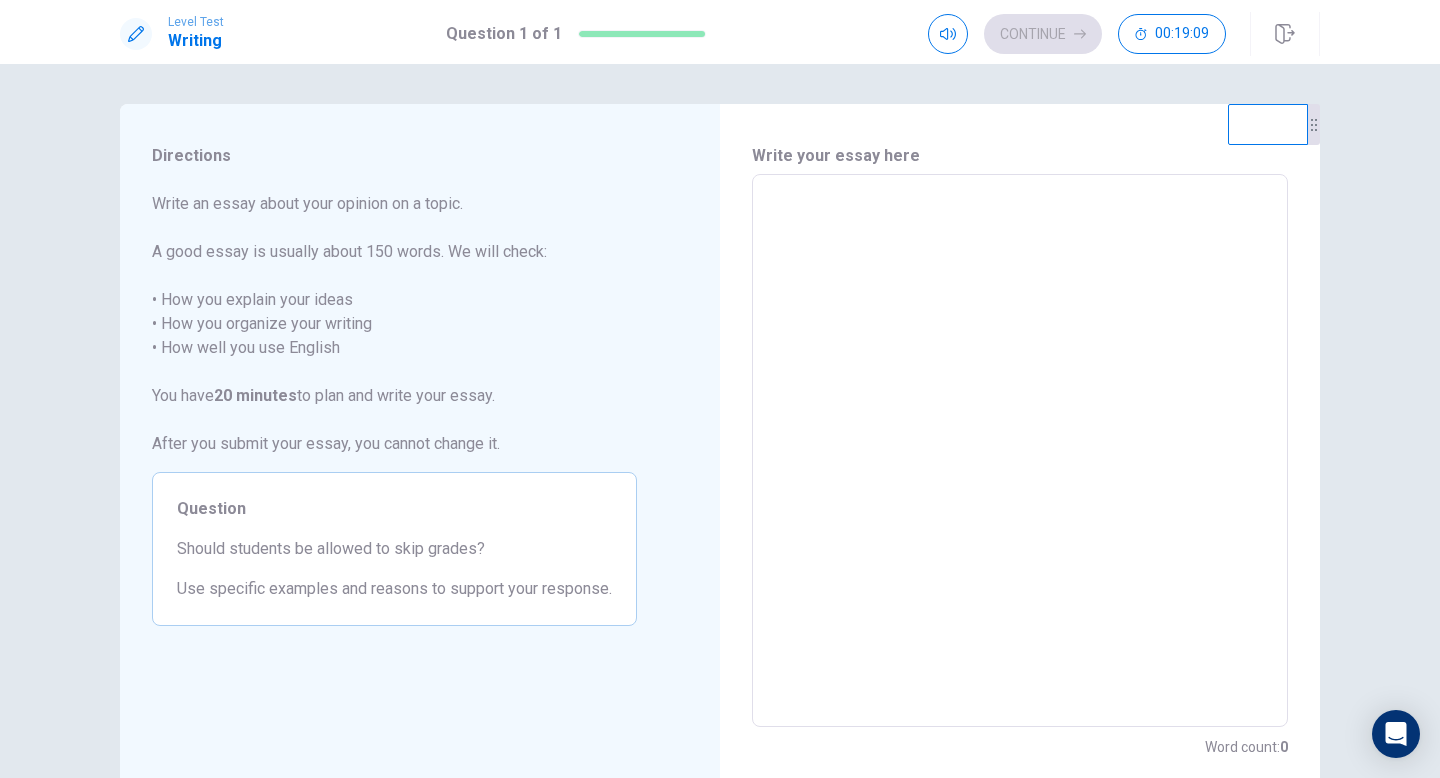 click at bounding box center [1020, 451] 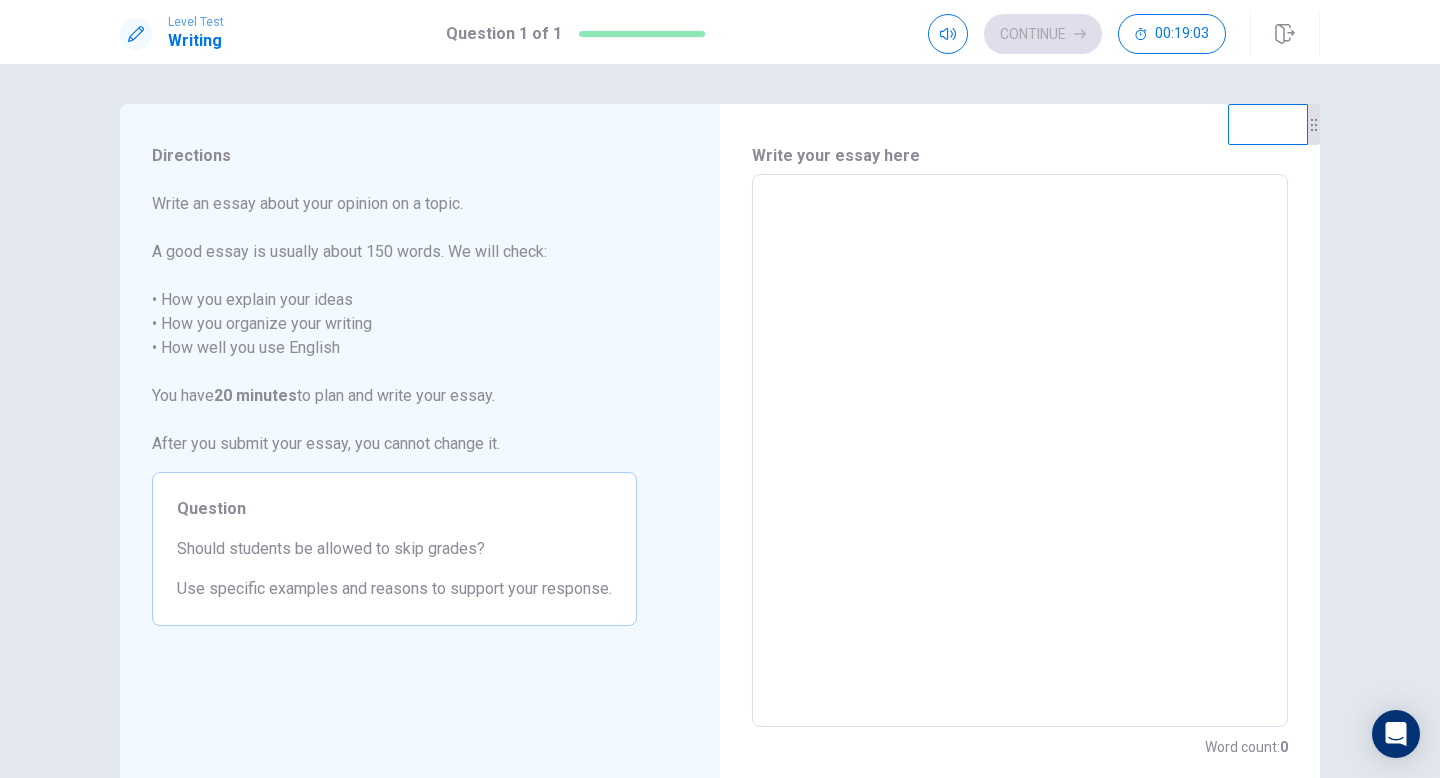drag, startPoint x: 162, startPoint y: 299, endPoint x: 279, endPoint y: 314, distance: 117.95762 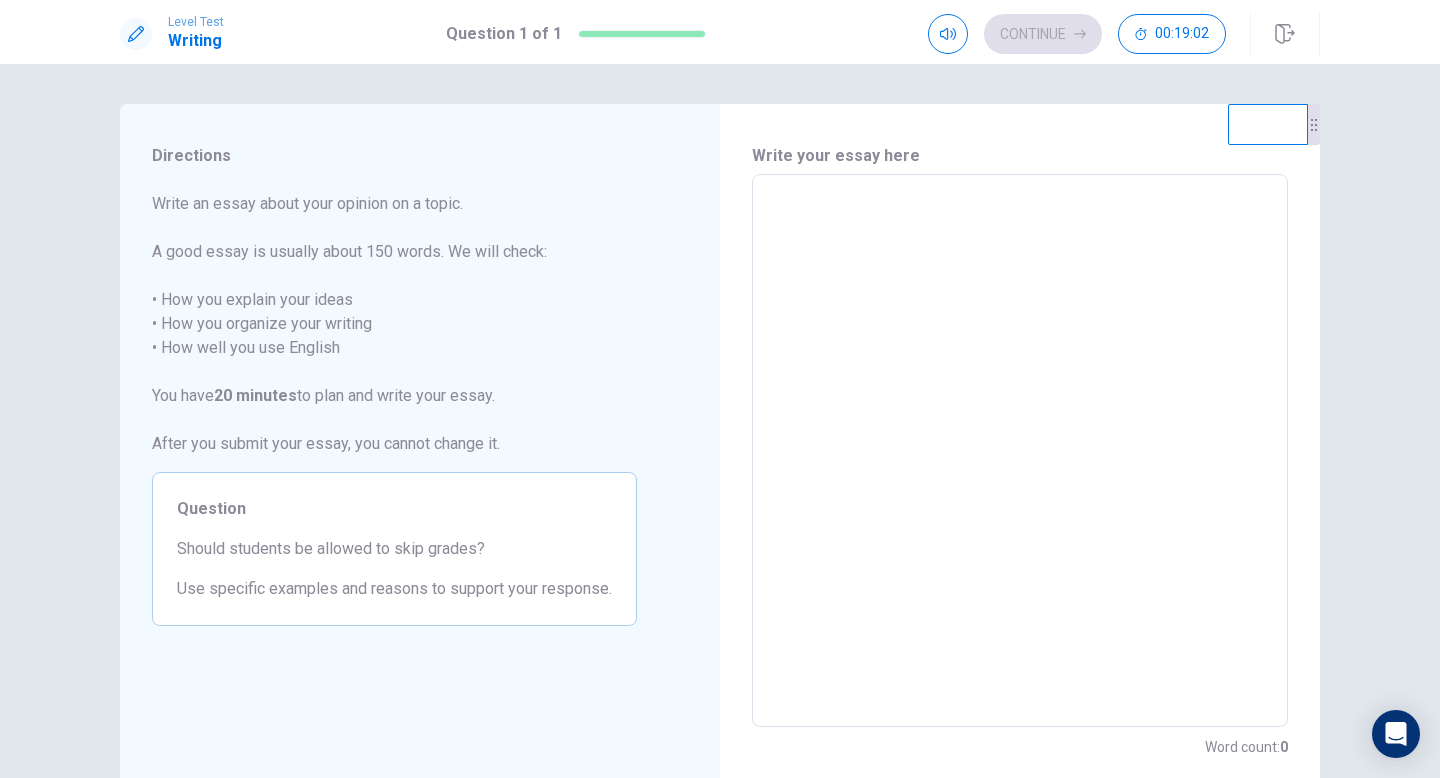 click at bounding box center (1020, 451) 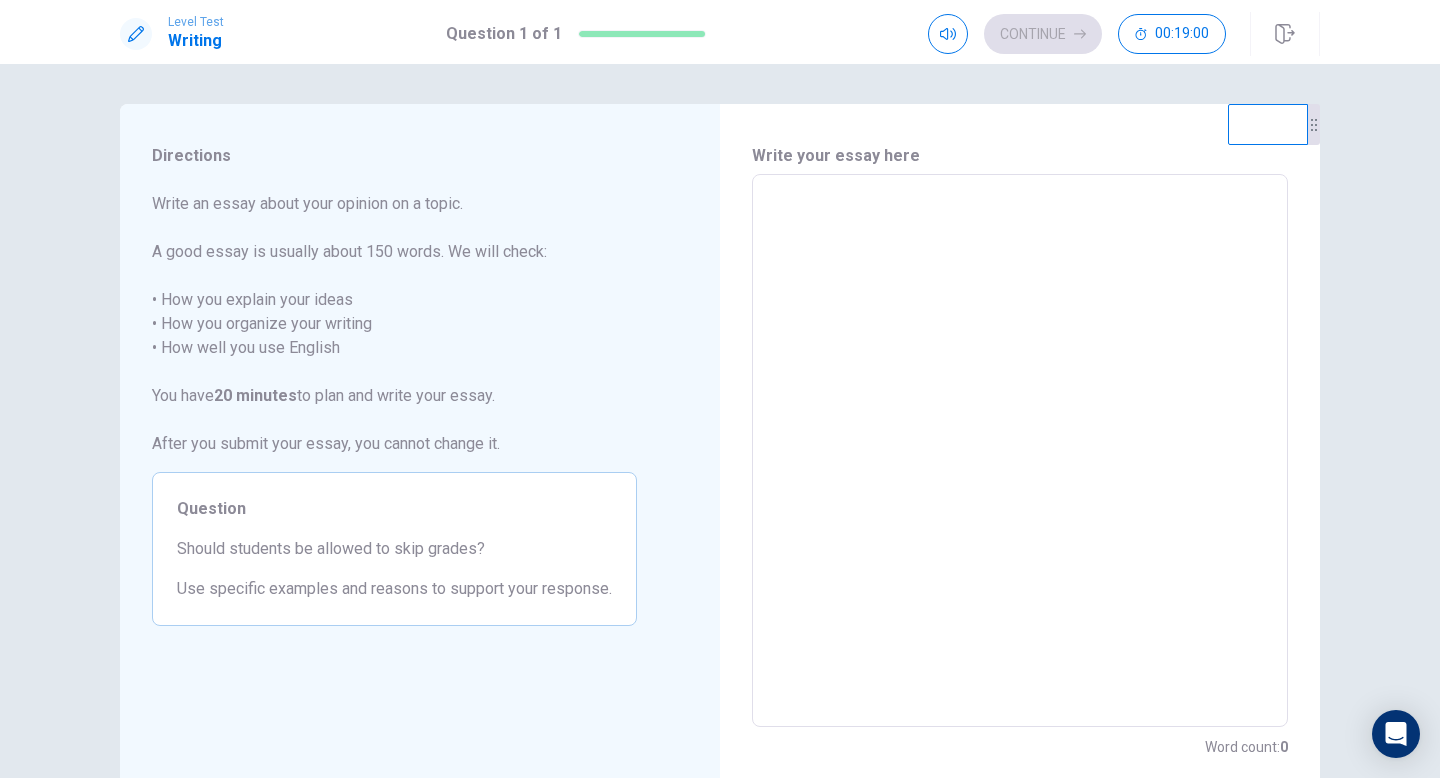 type on "*" 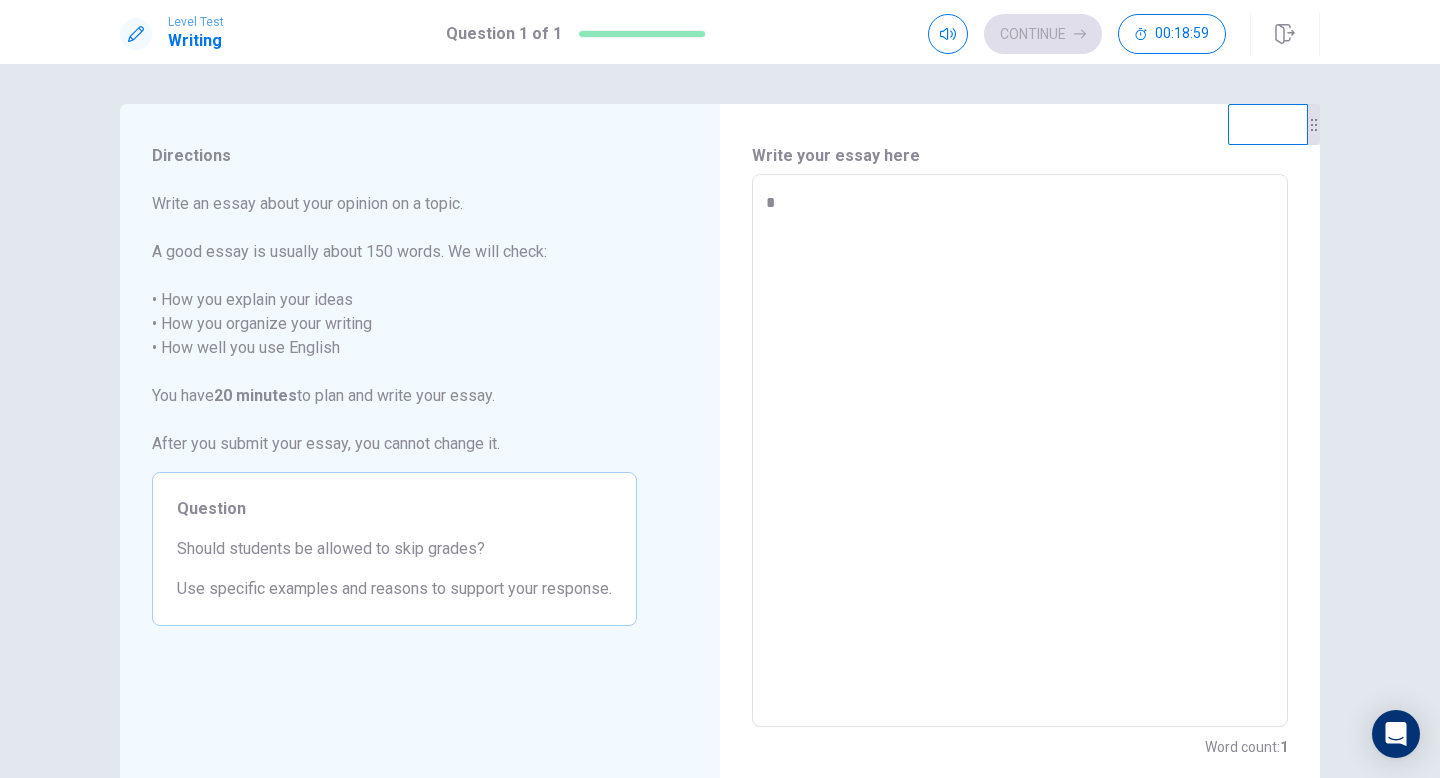 type on "*" 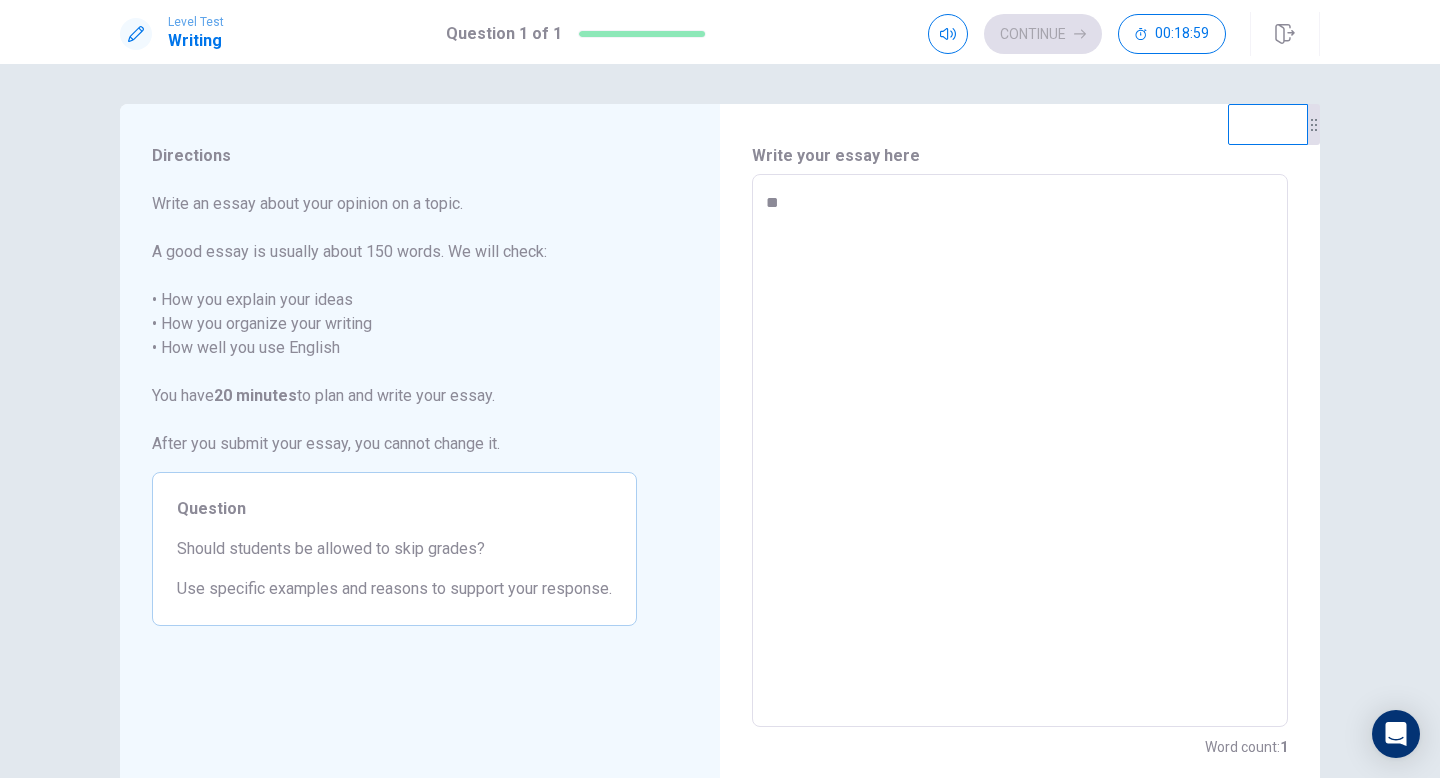type on "*" 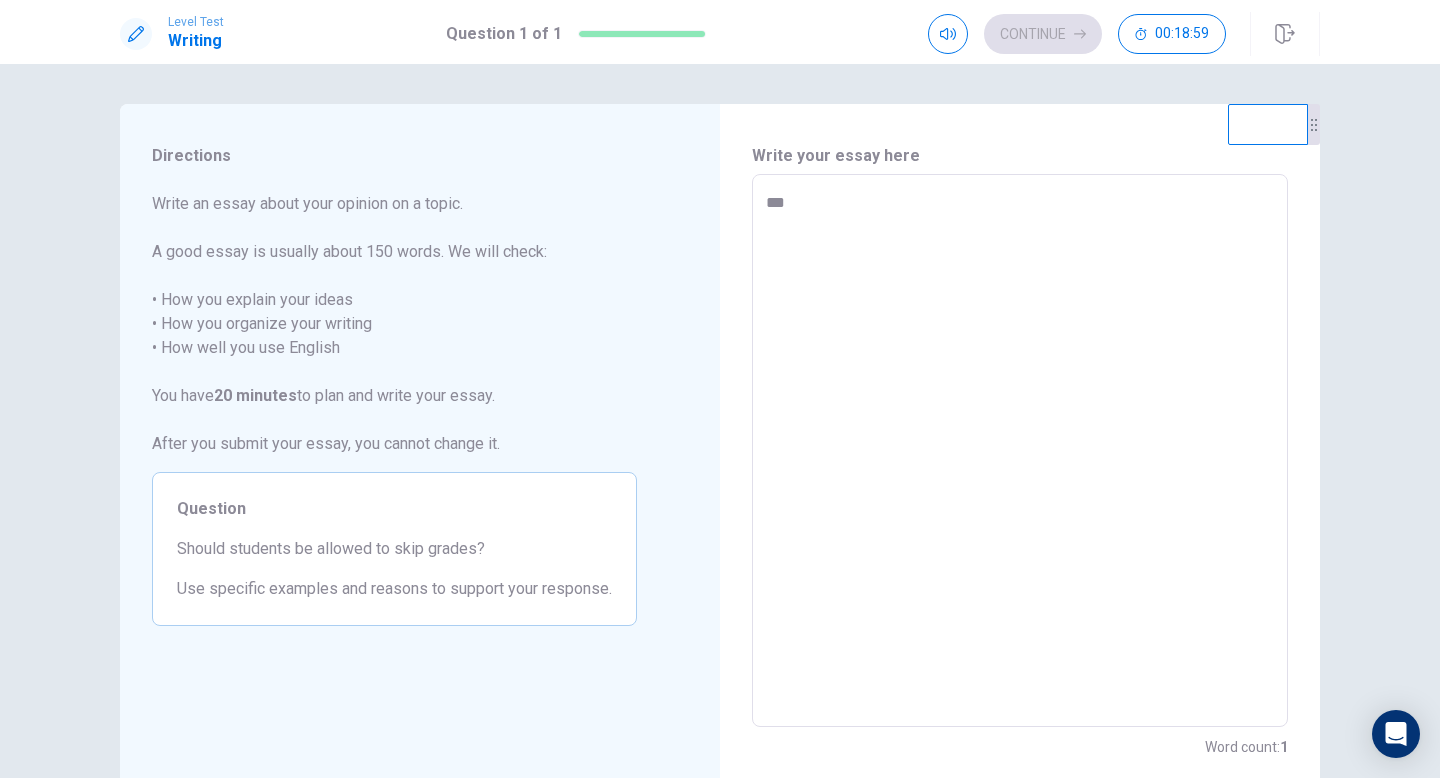 type on "*" 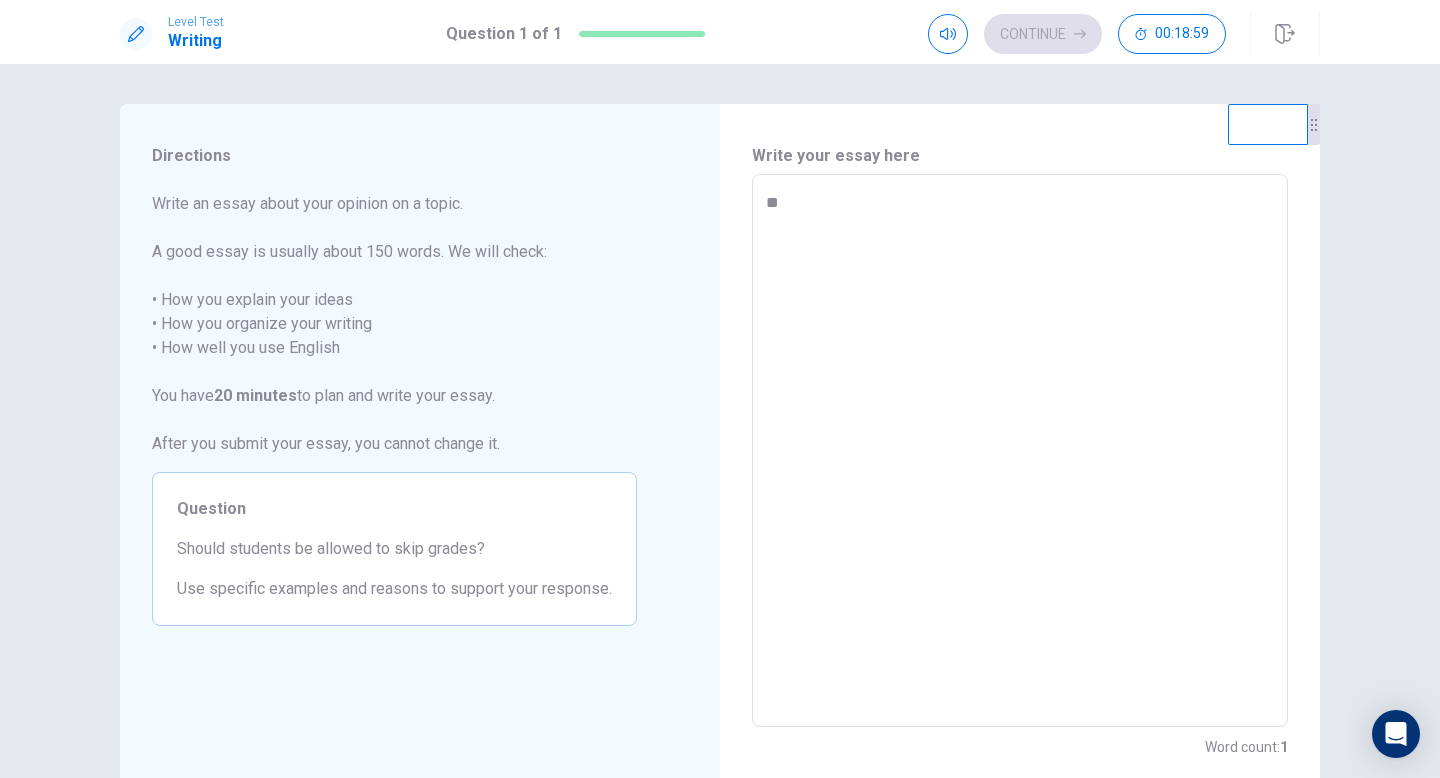 type on "*" 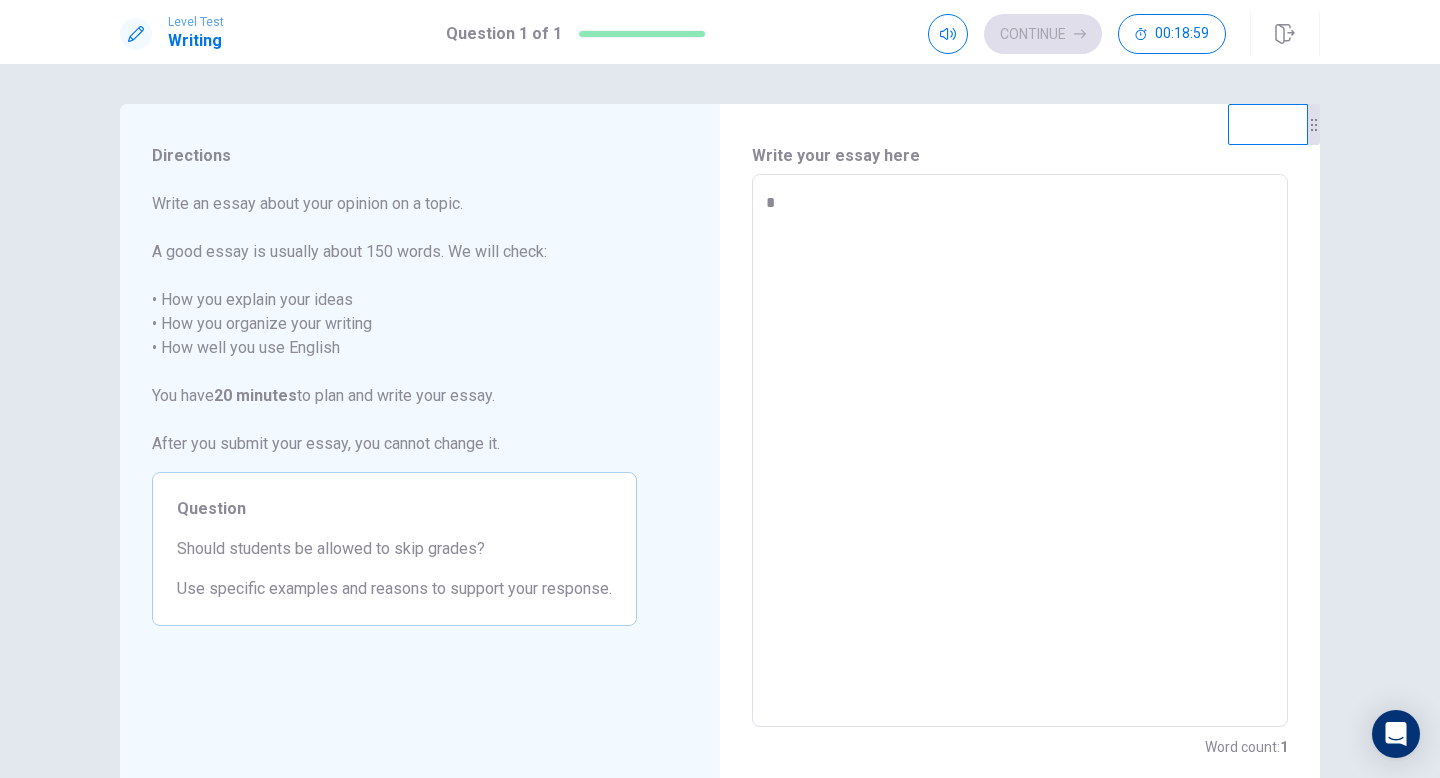 type on "*" 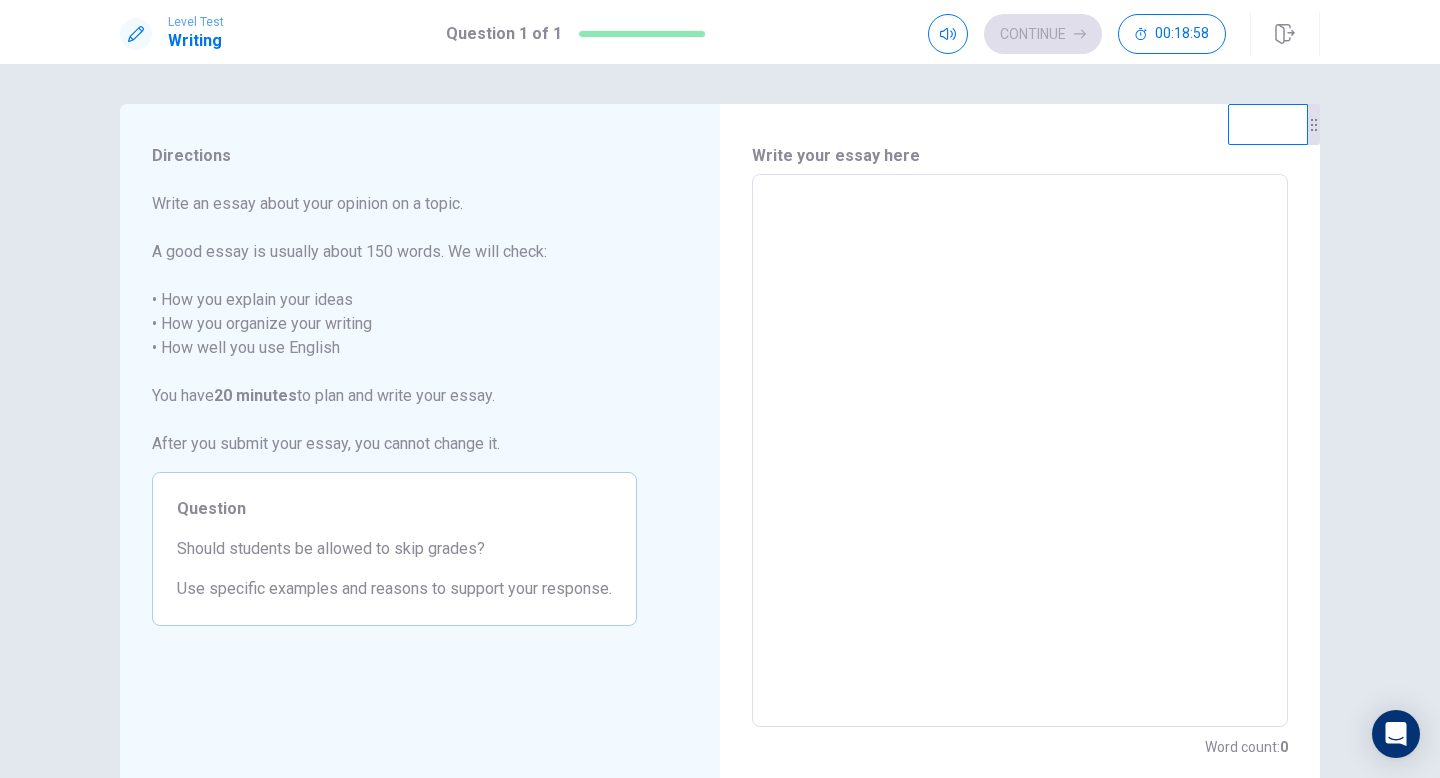 type on "*" 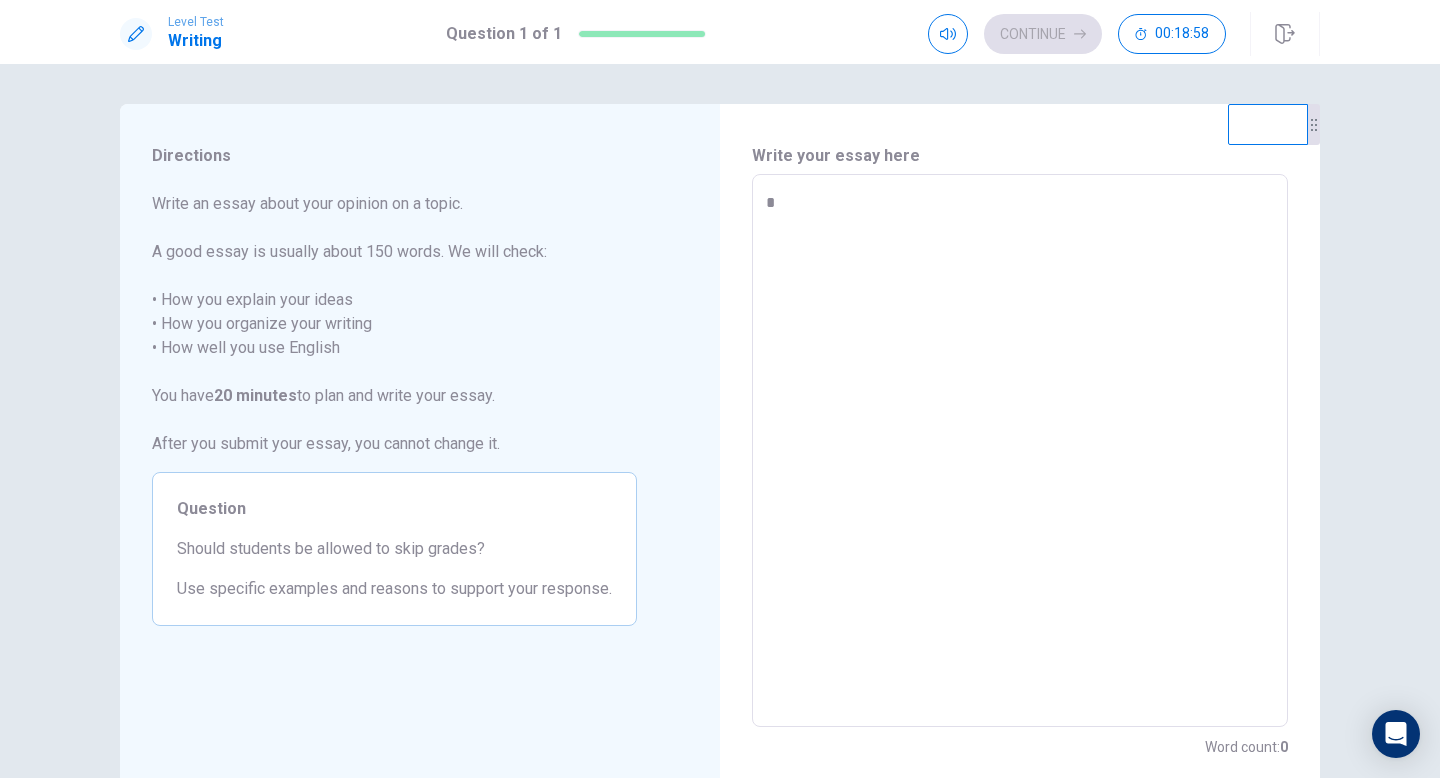 type on "*" 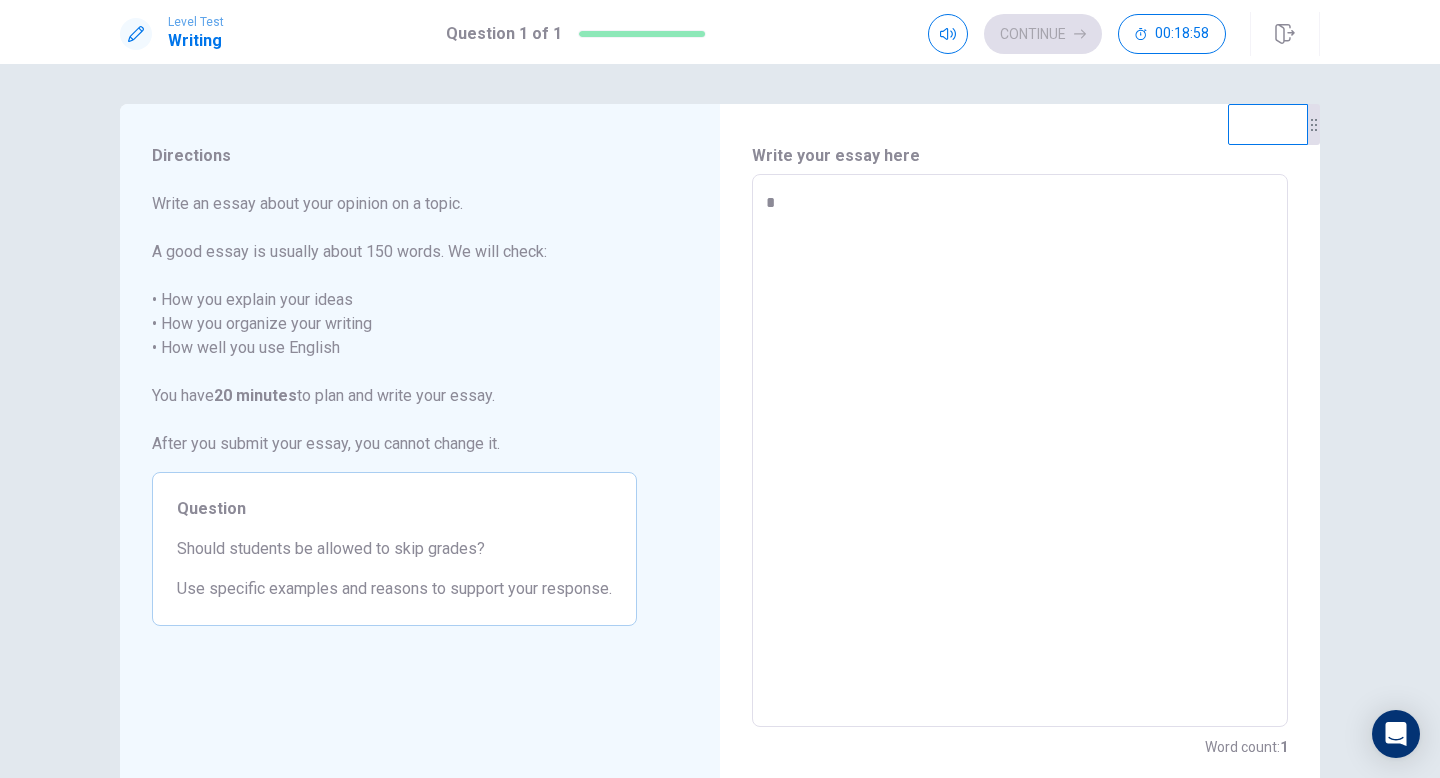 type on "**" 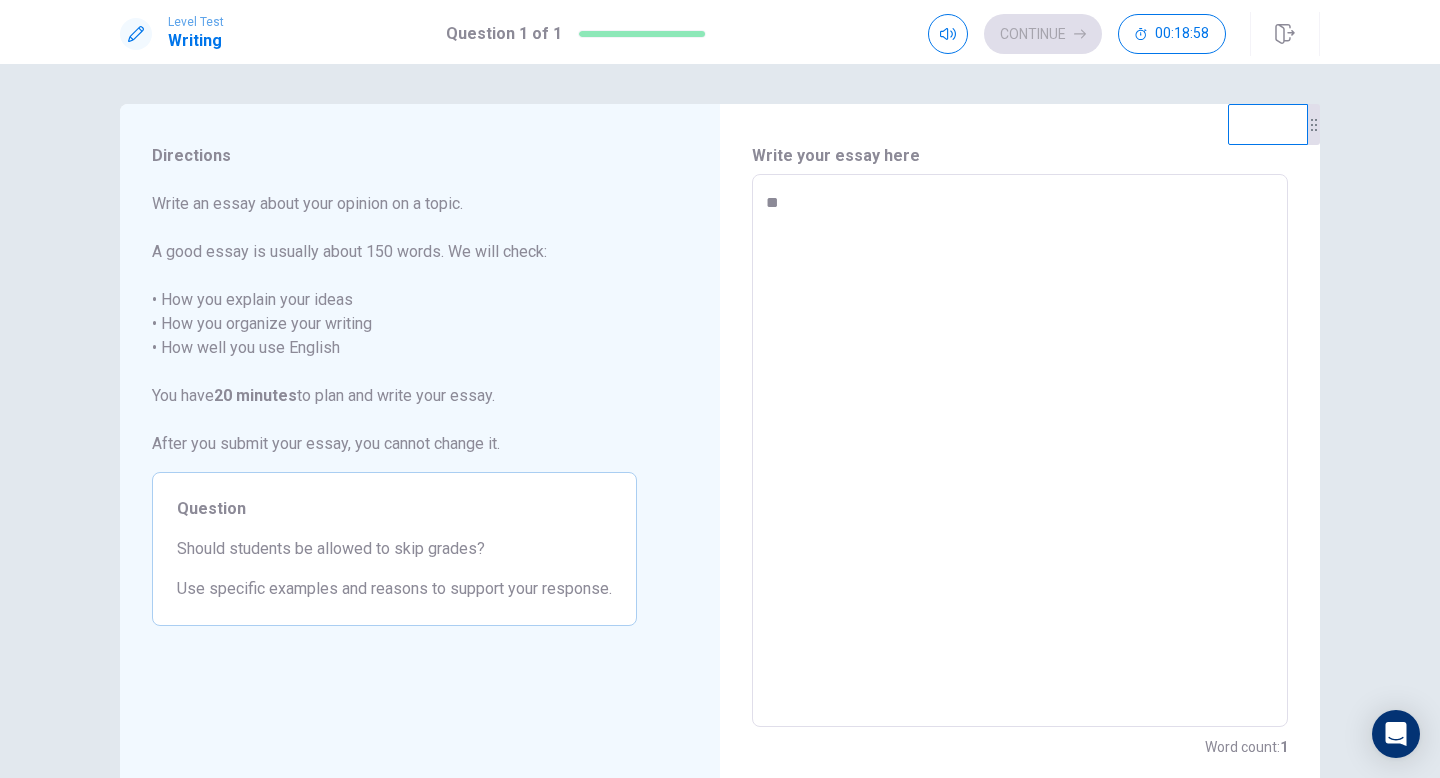 type on "*" 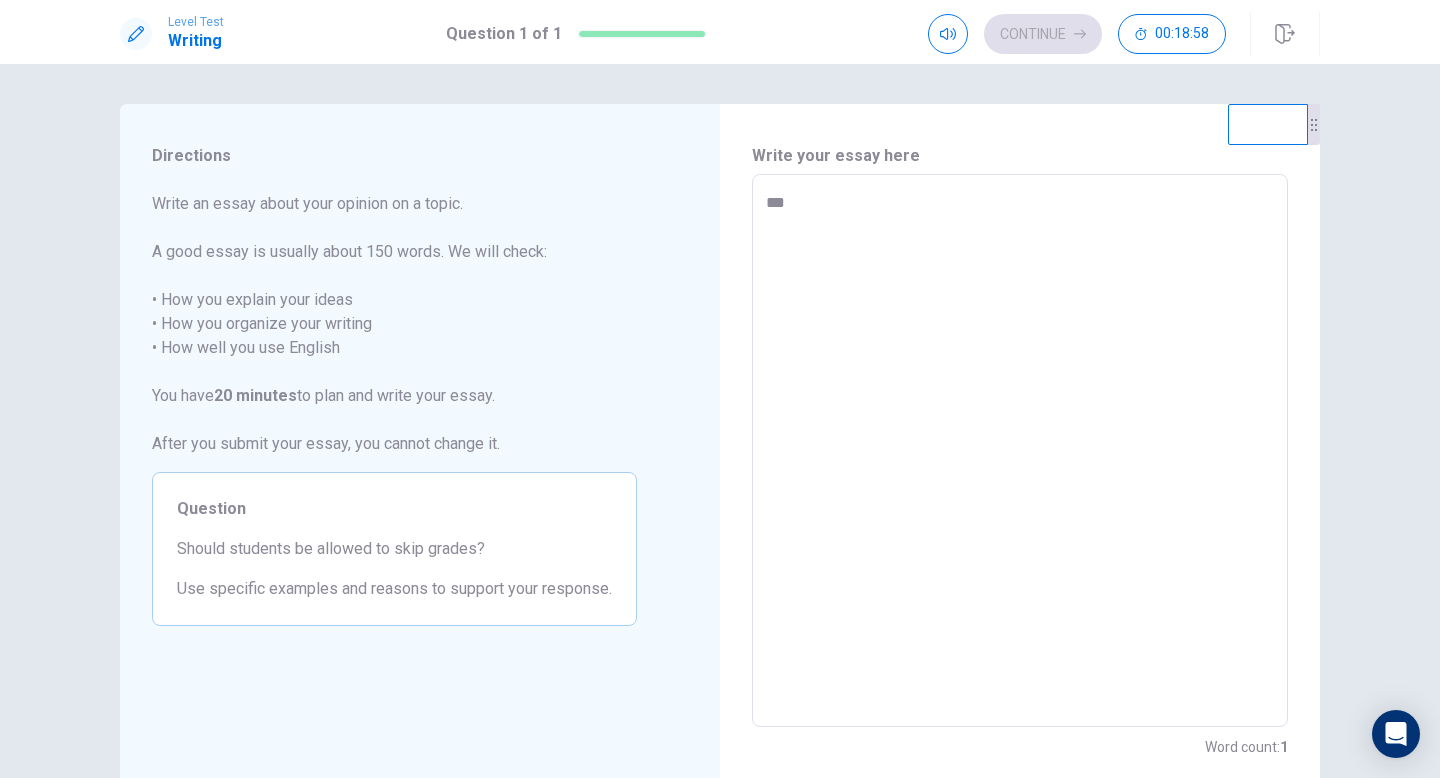 type on "*" 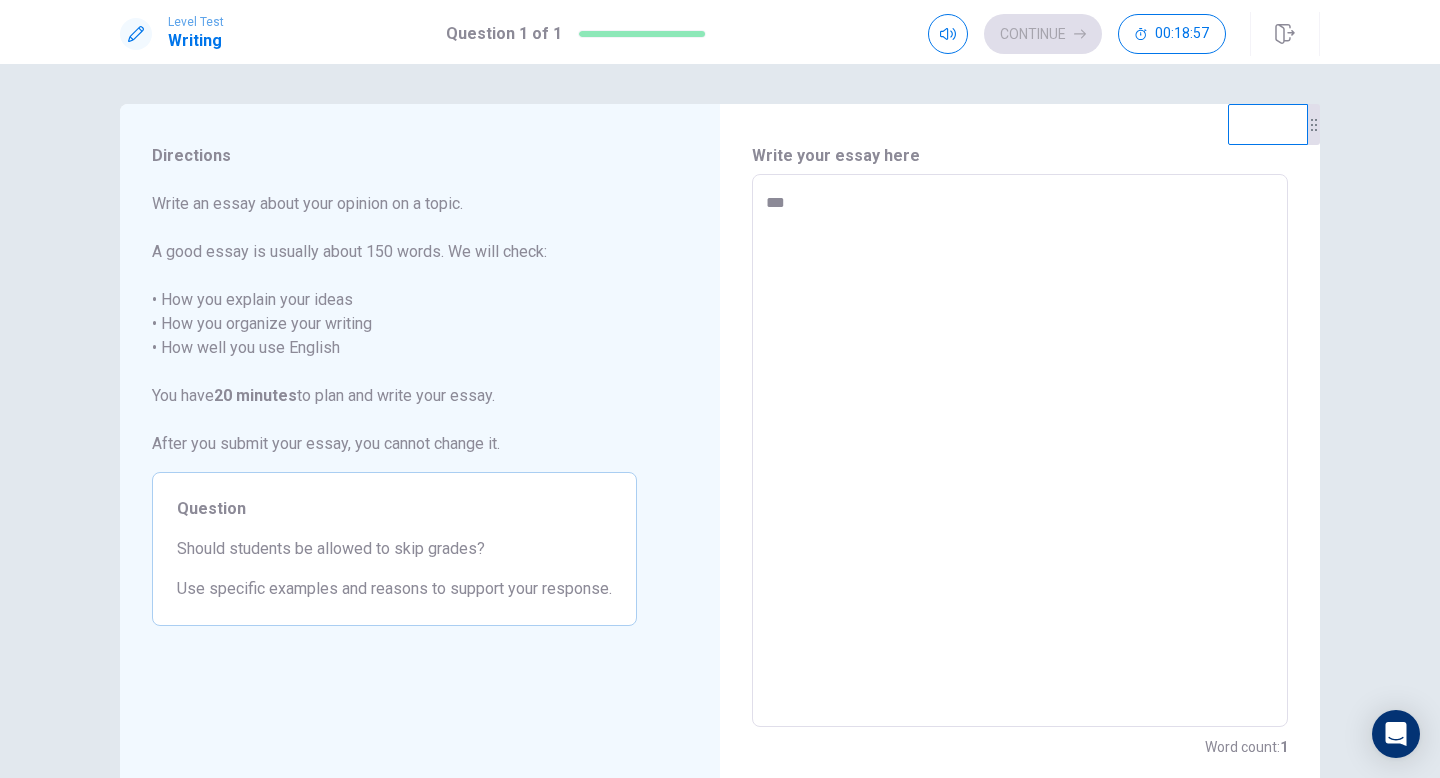 type on "****" 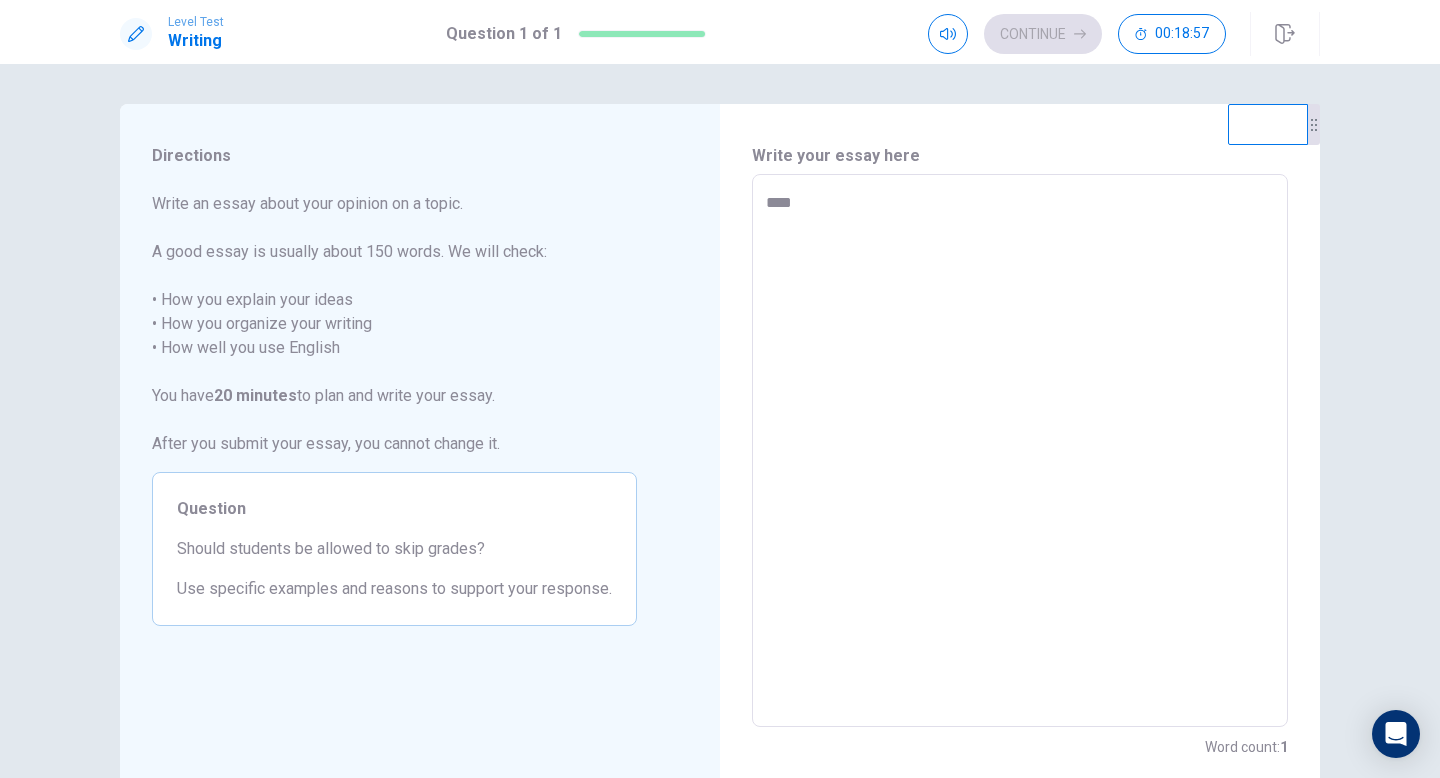 type on "*" 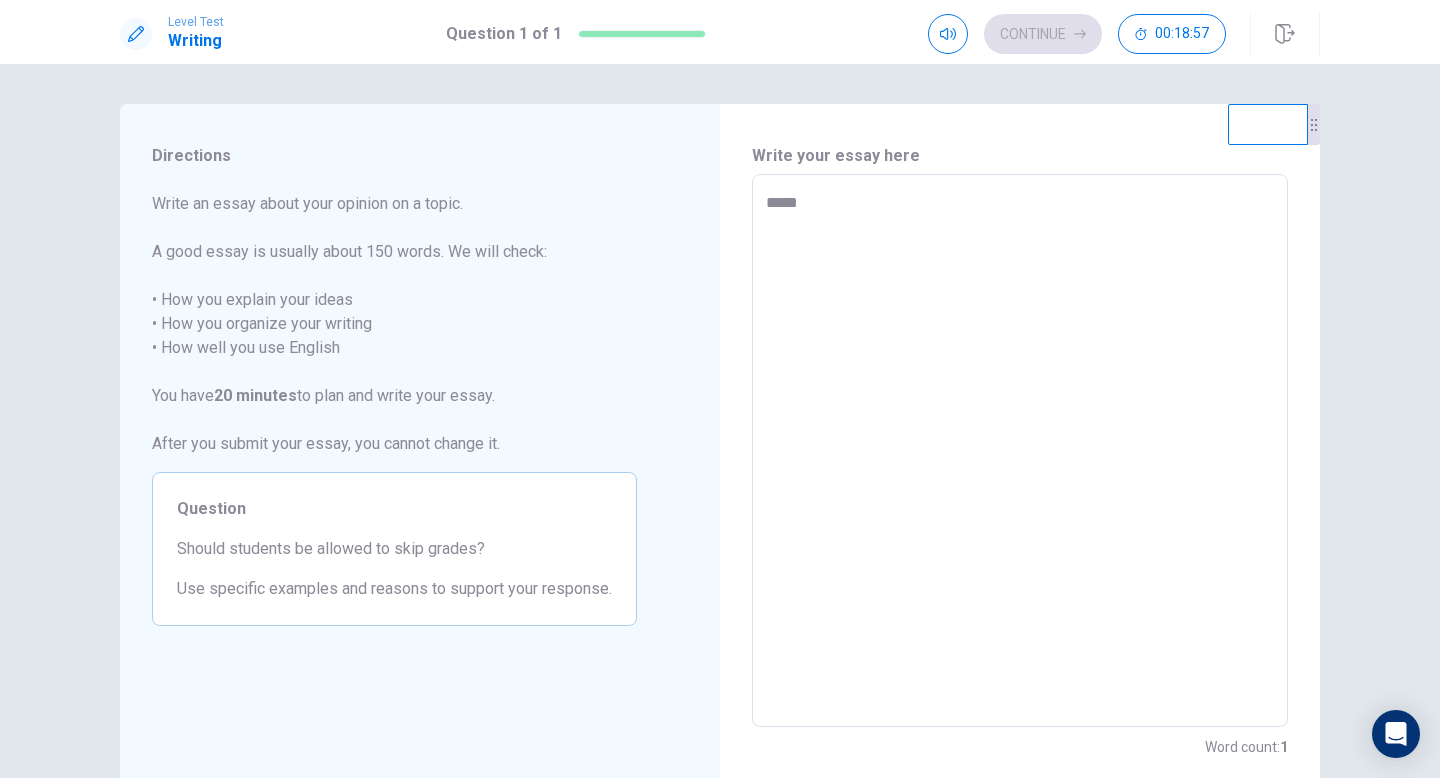 type on "******" 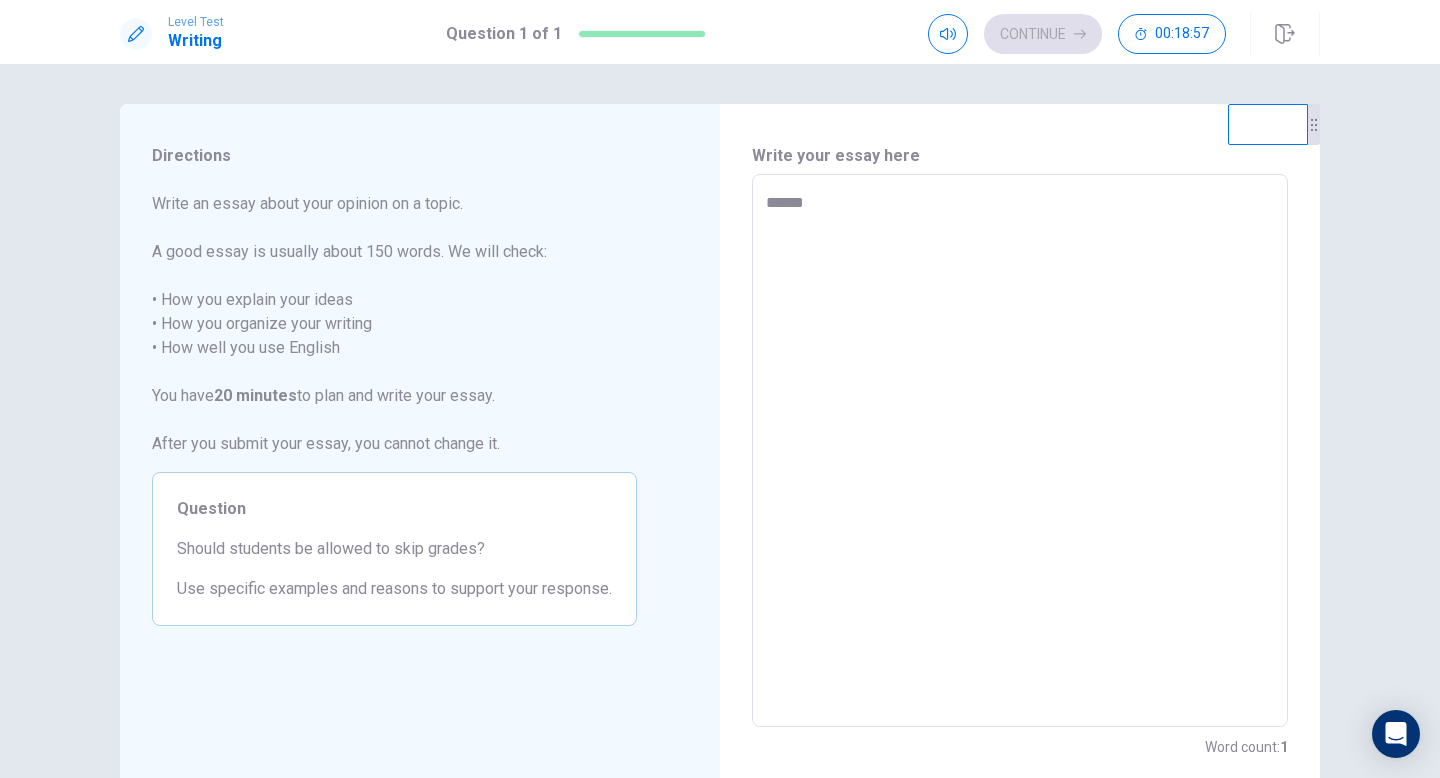 type on "*" 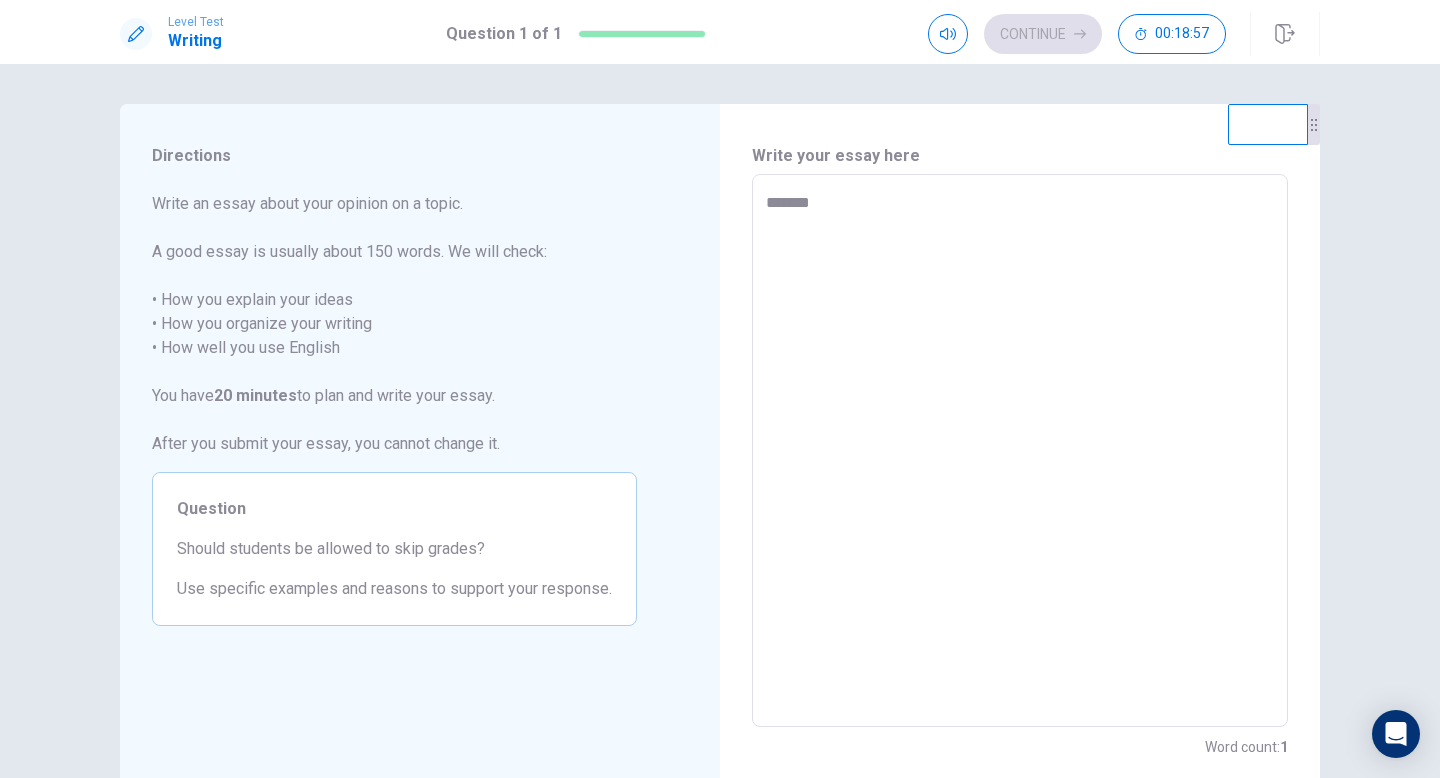 type on "*" 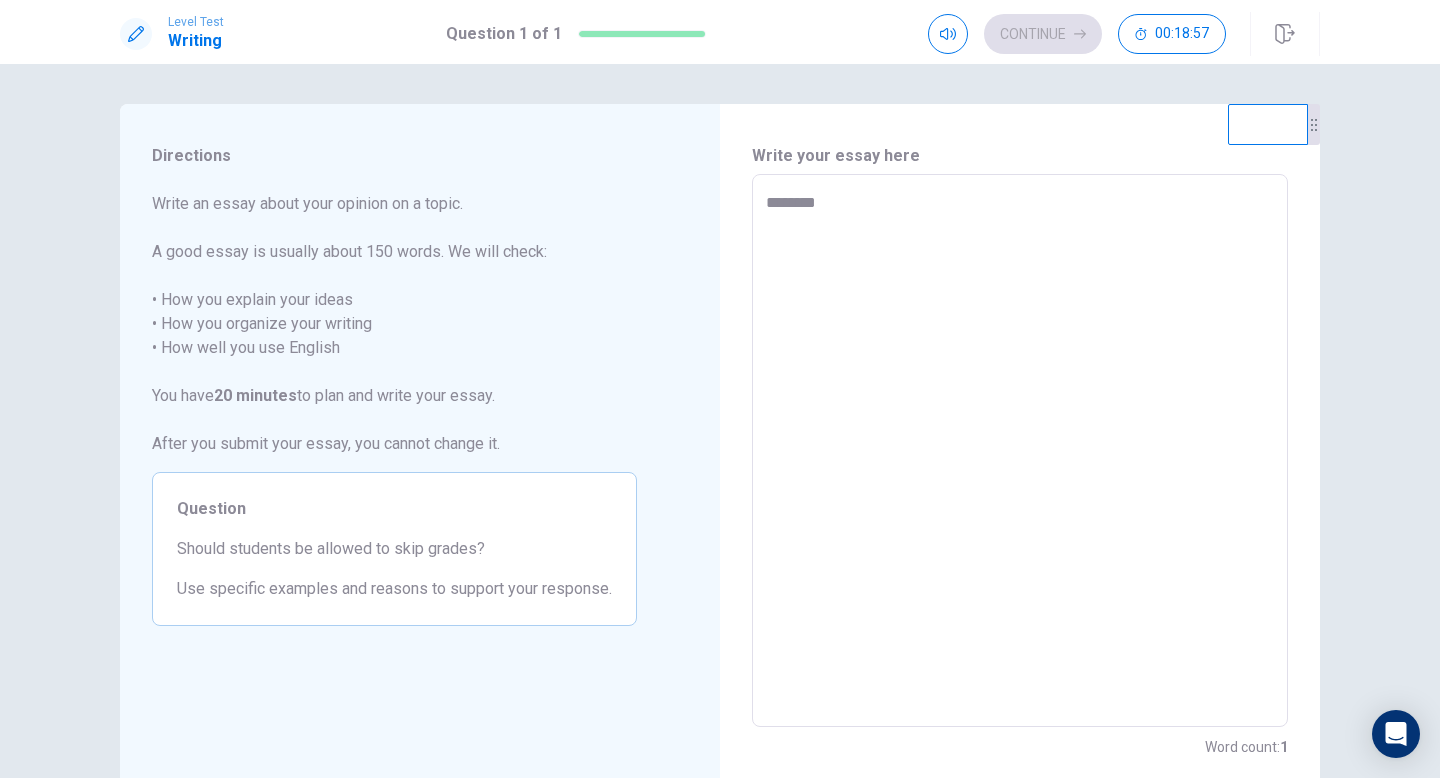 type on "*" 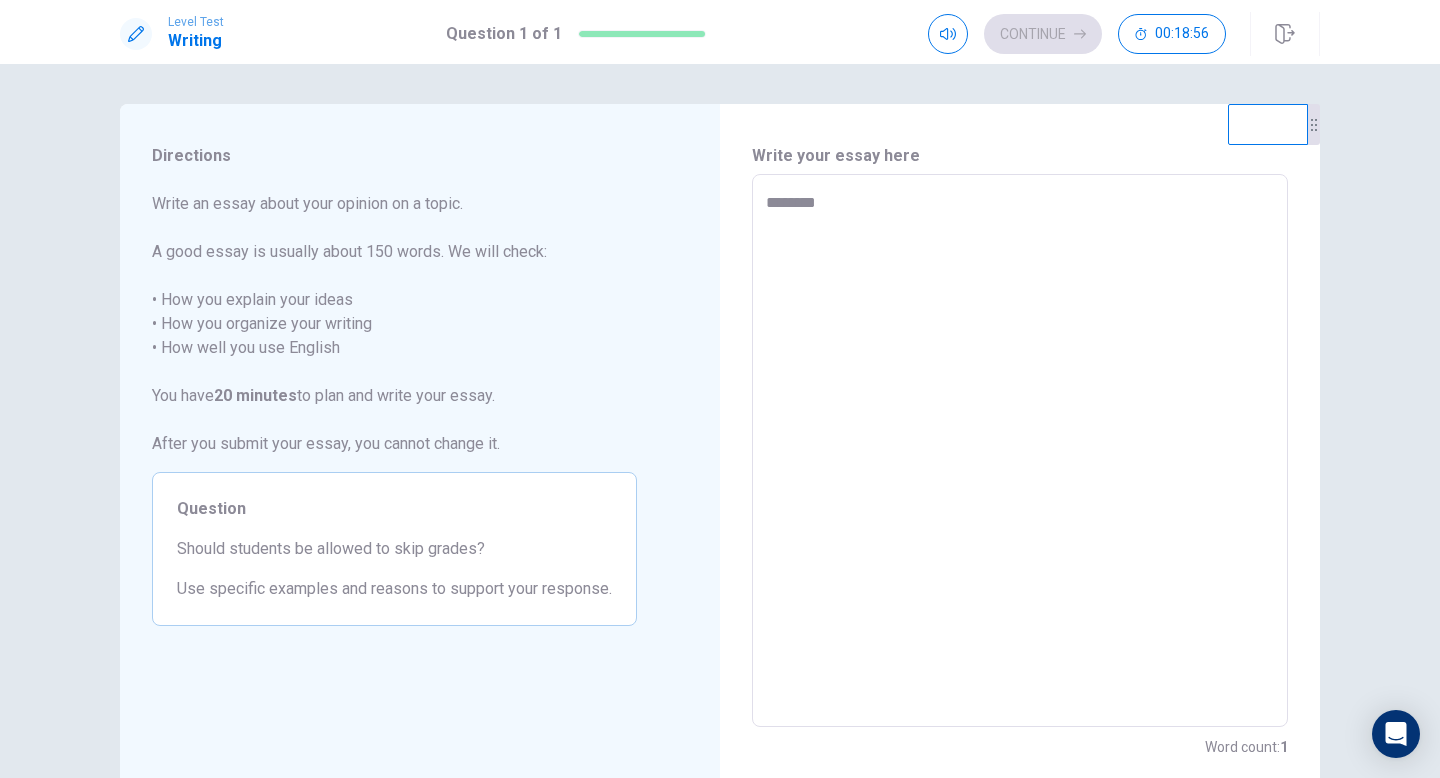 type on "*********" 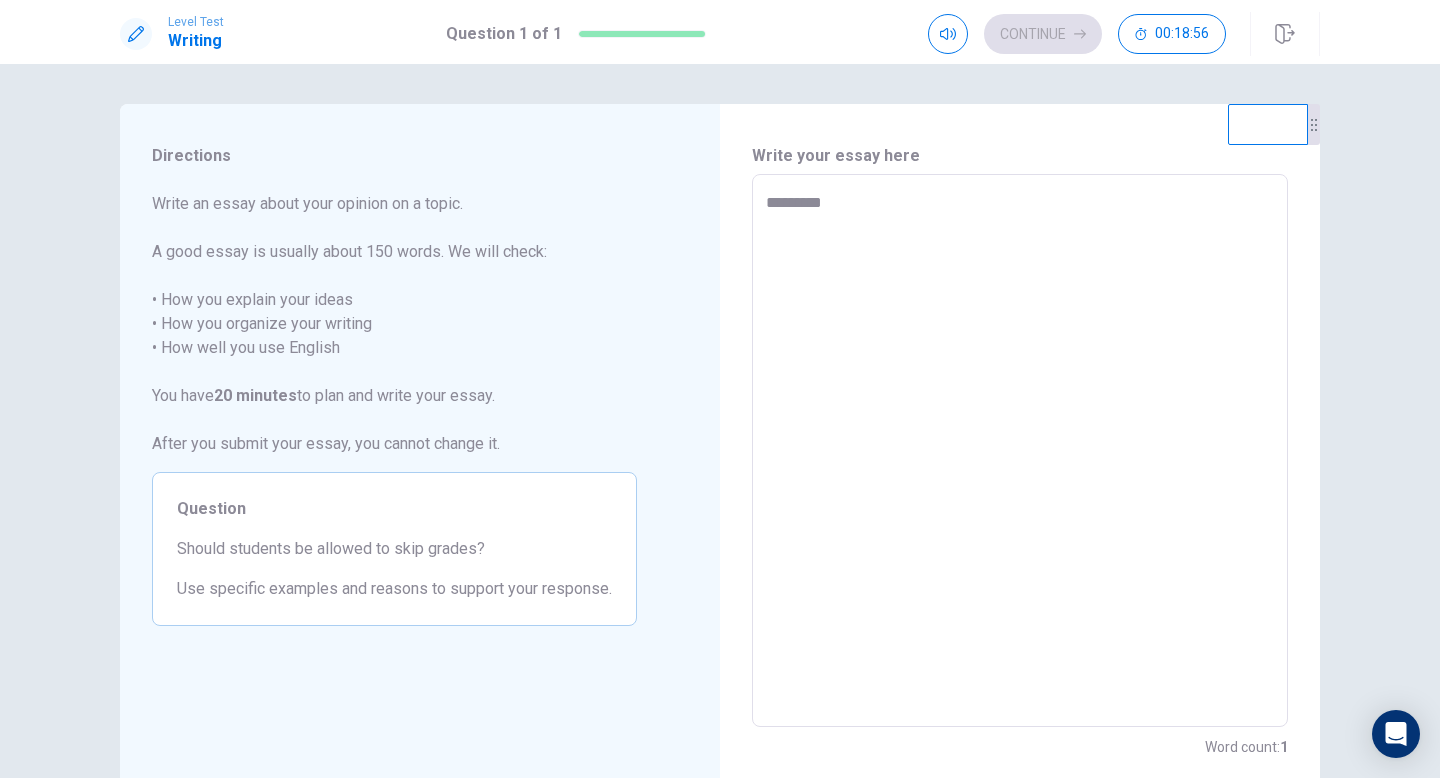 type on "*" 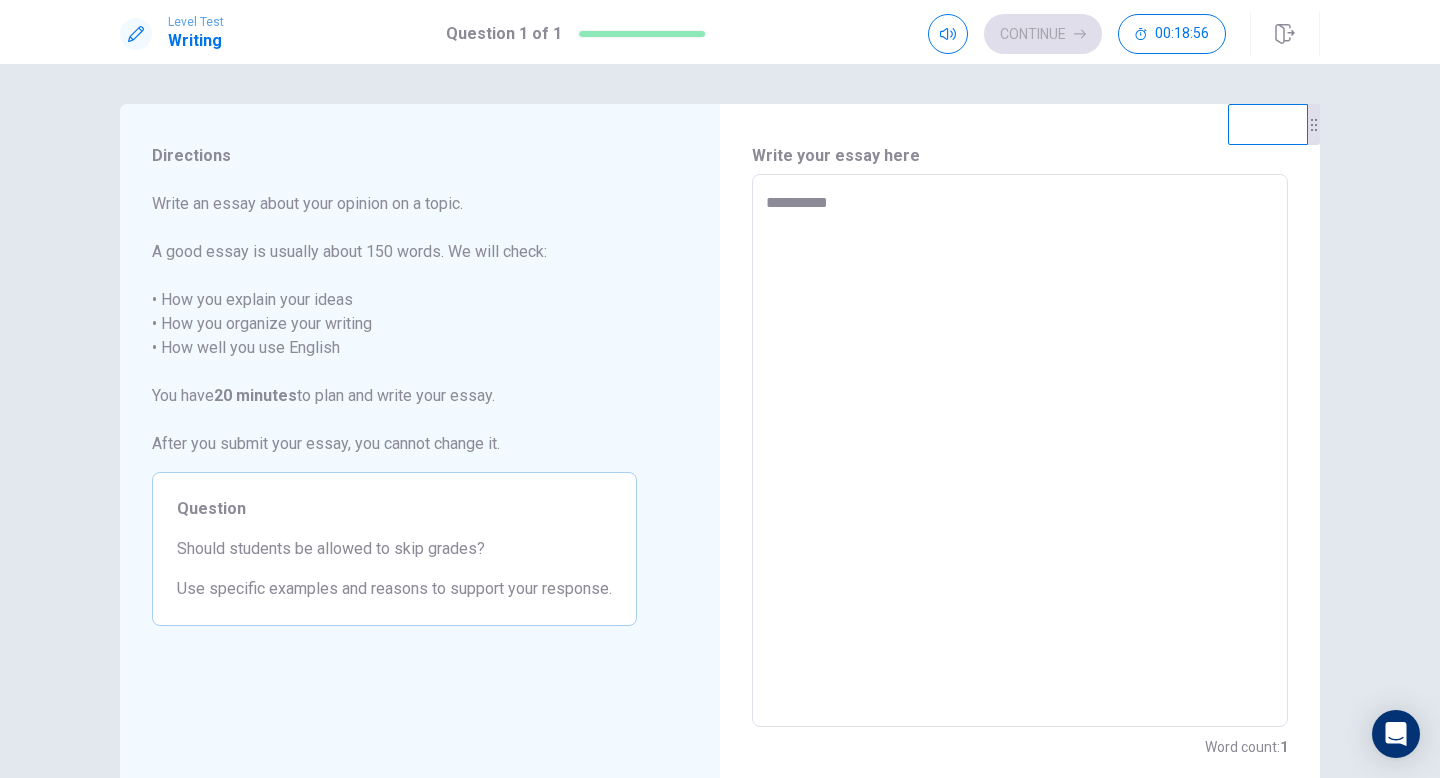 type on "*" 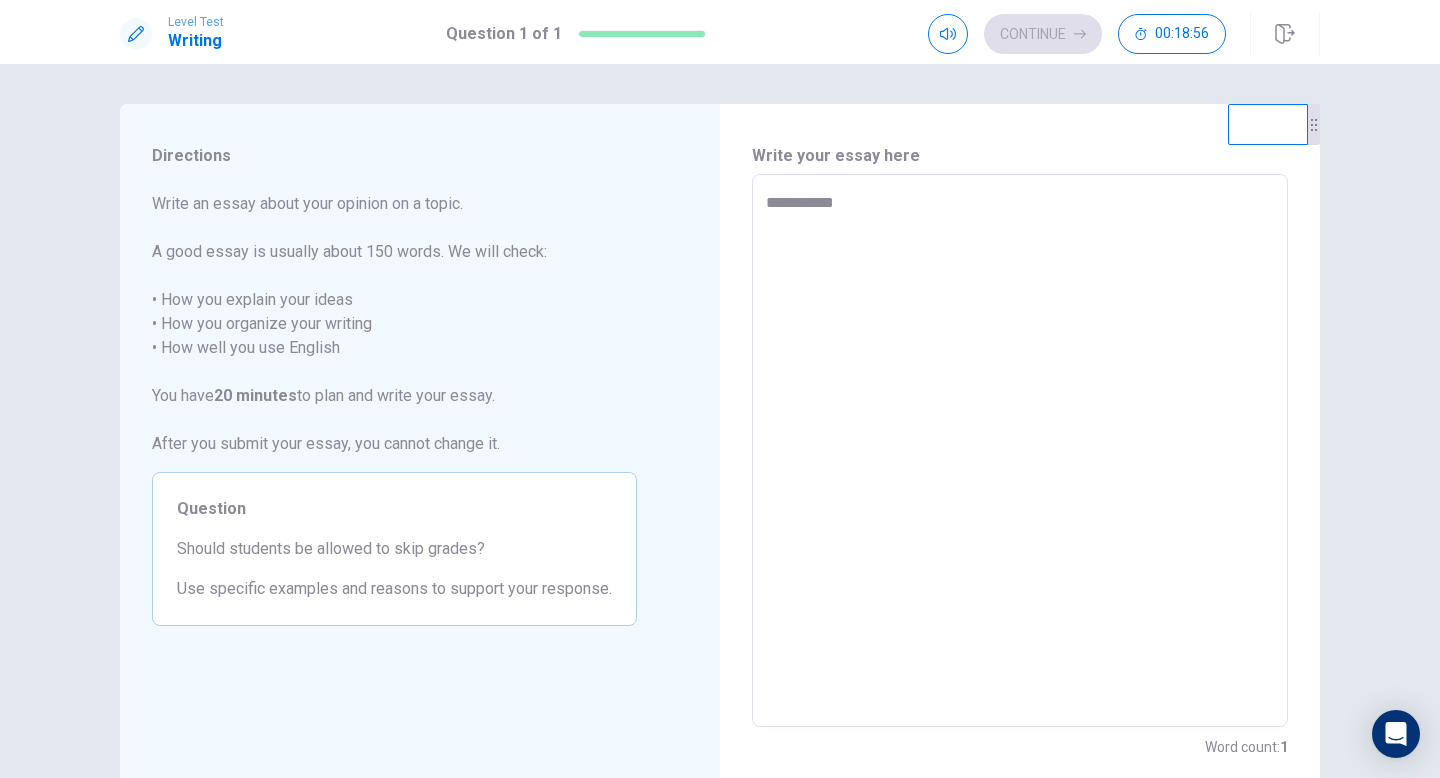 type on "*" 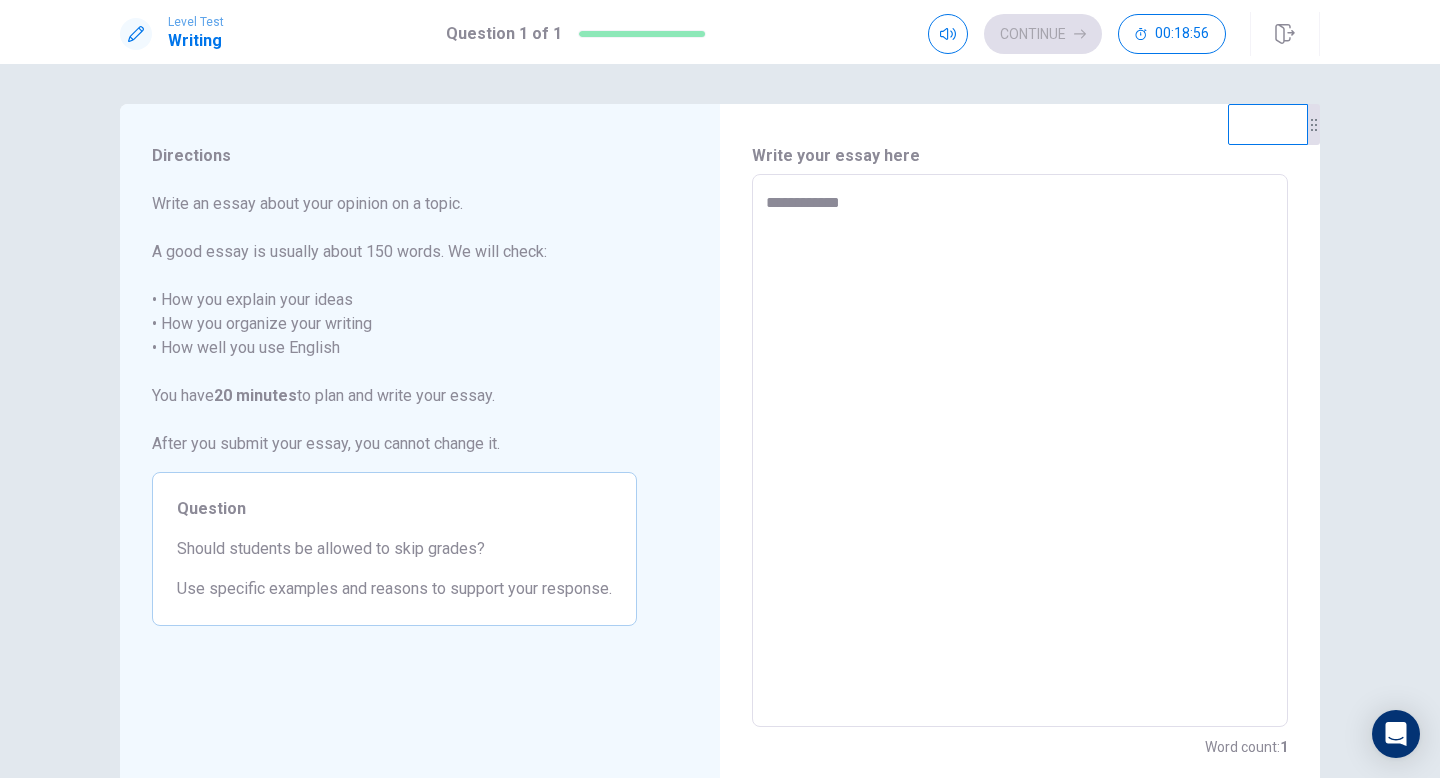 type on "*" 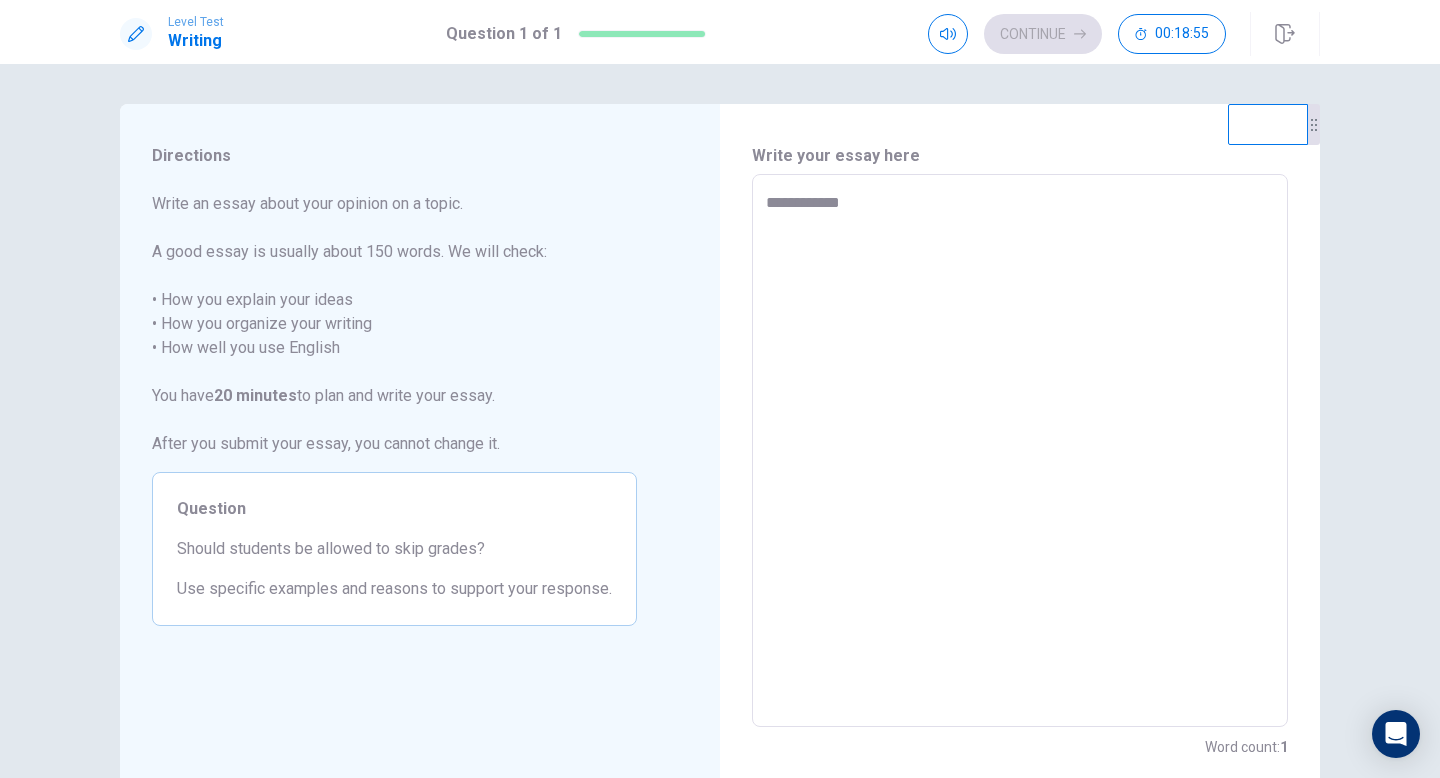 type on "**********" 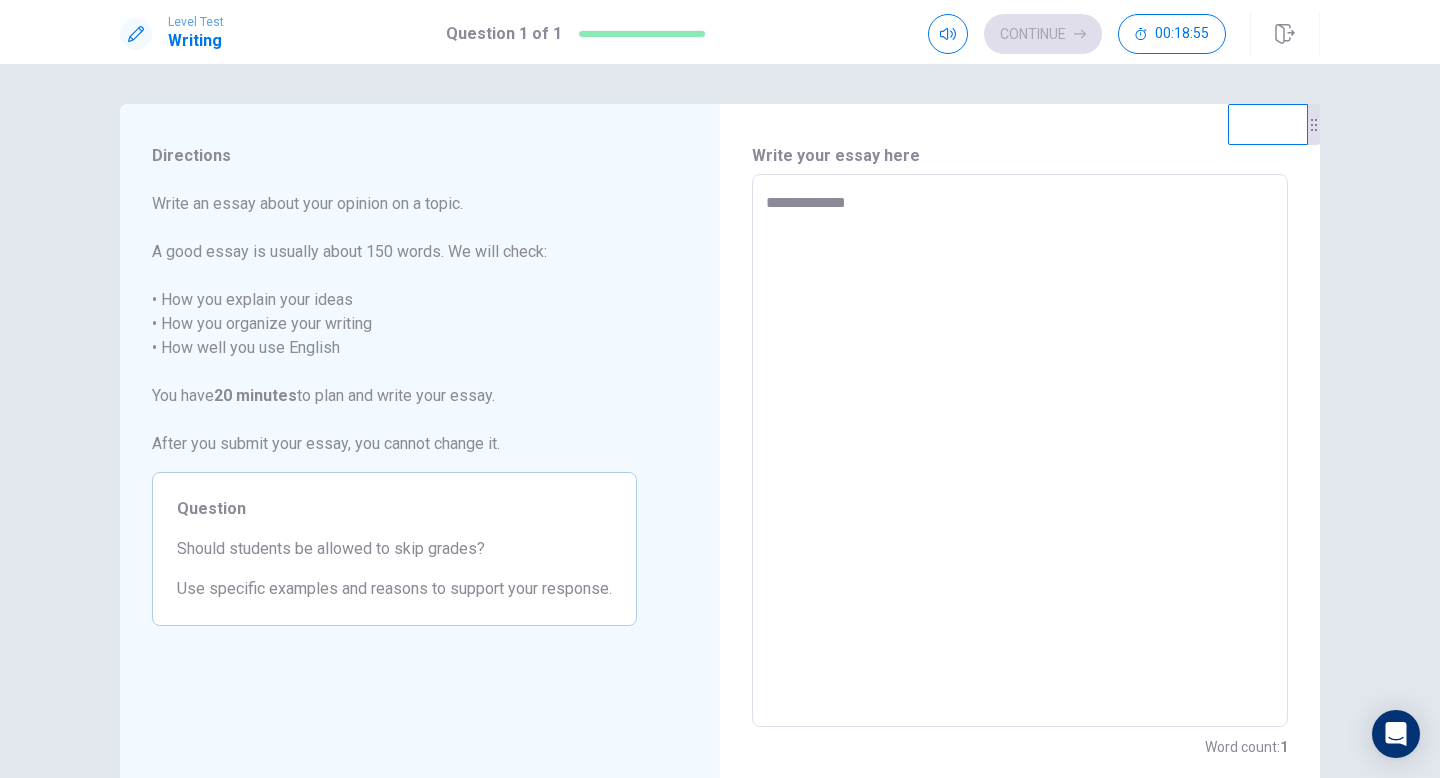 type on "*" 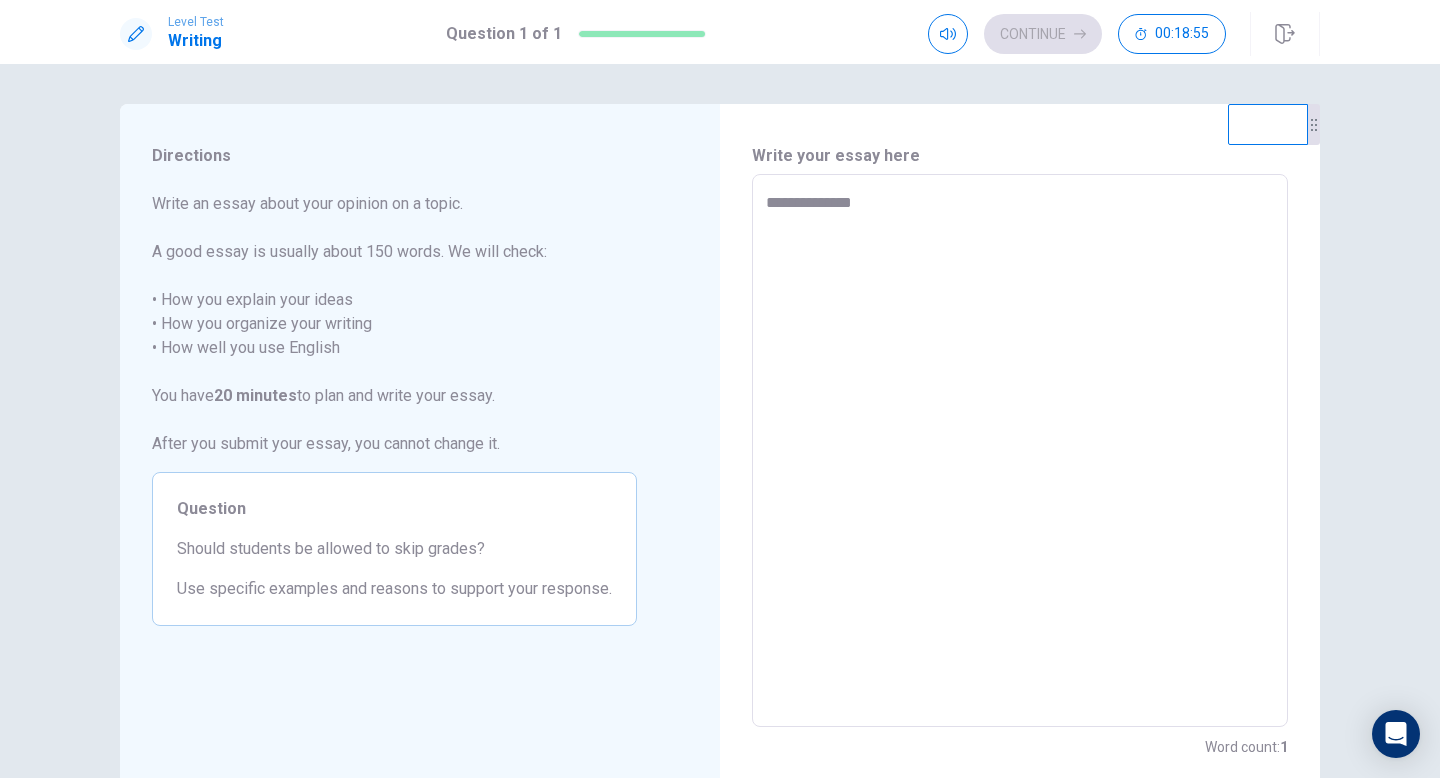 type on "*" 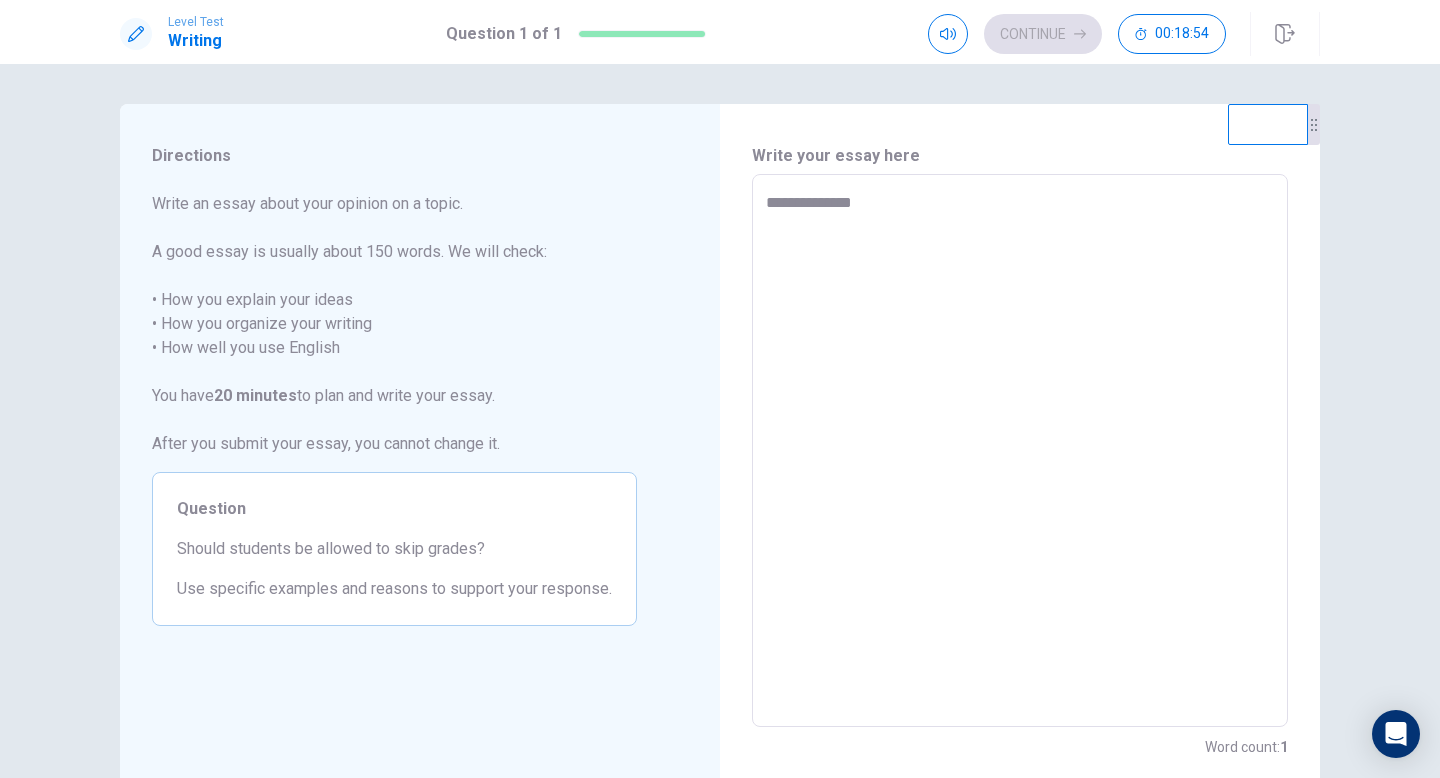 type on "**********" 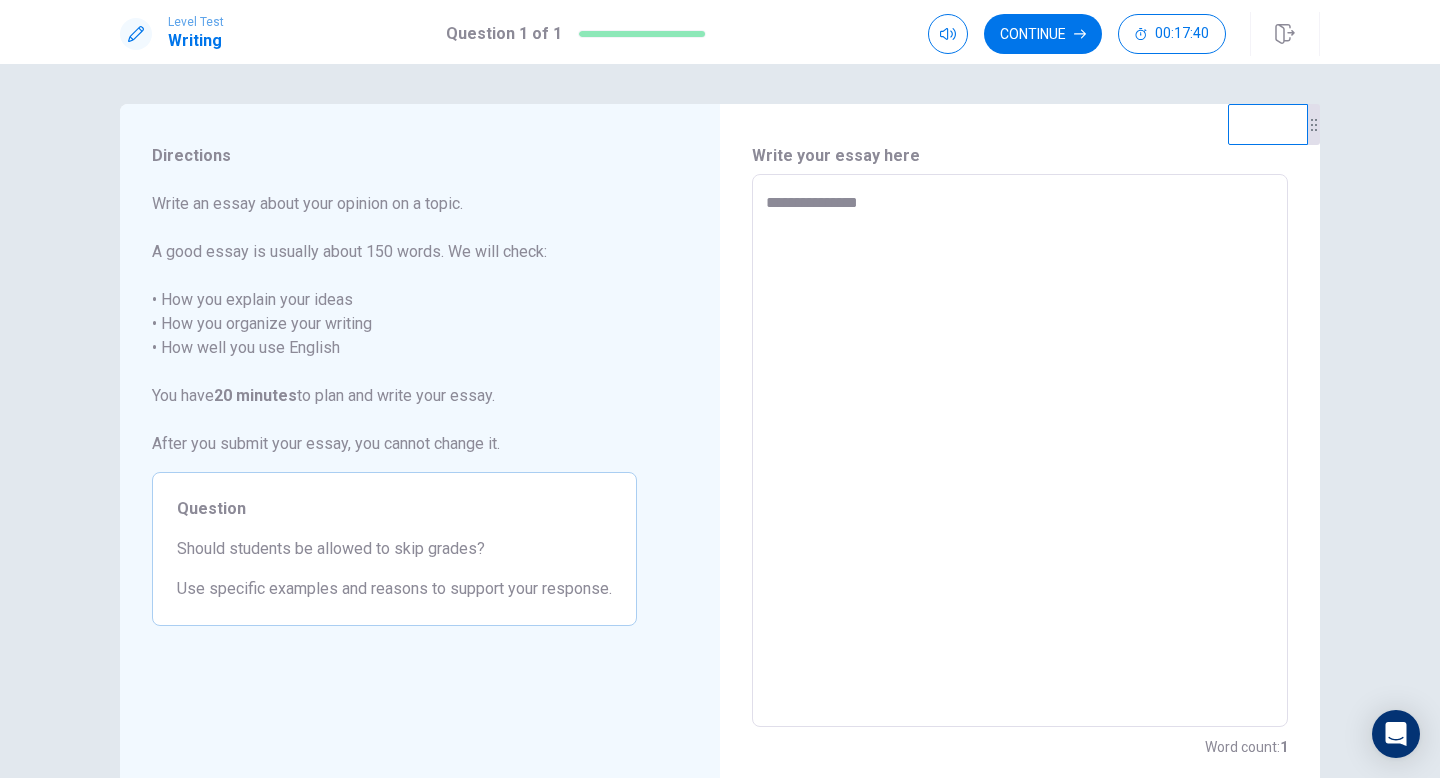 type on "*" 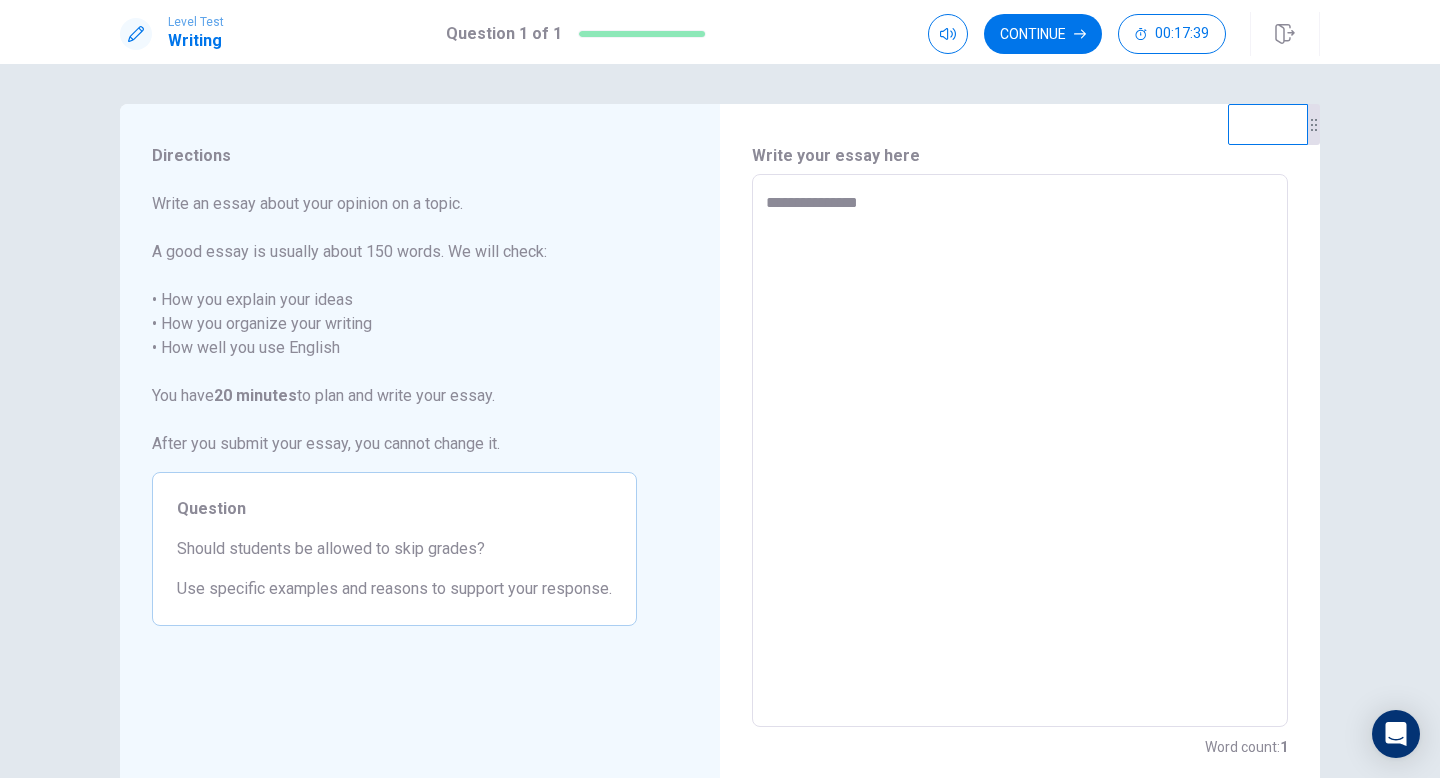 type on "**********" 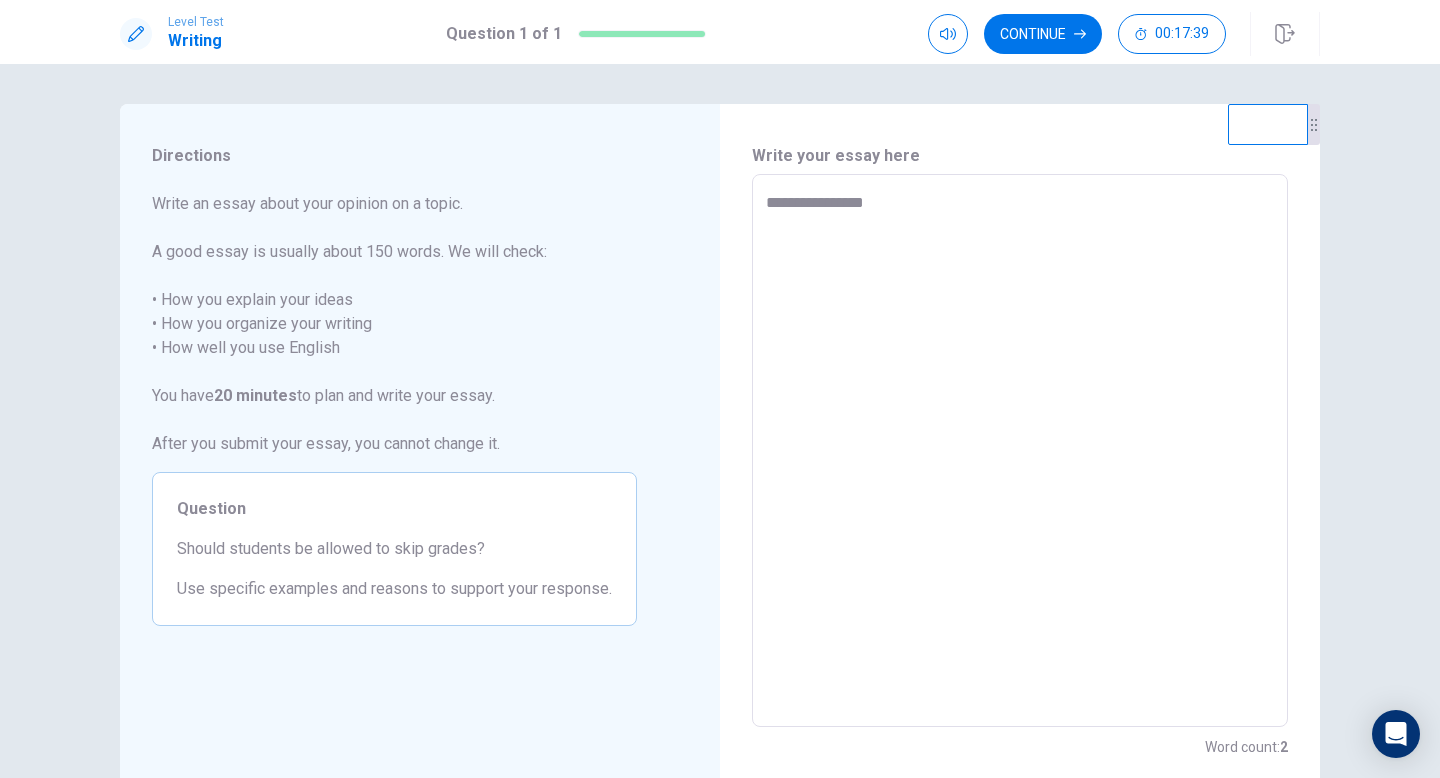 type on "*" 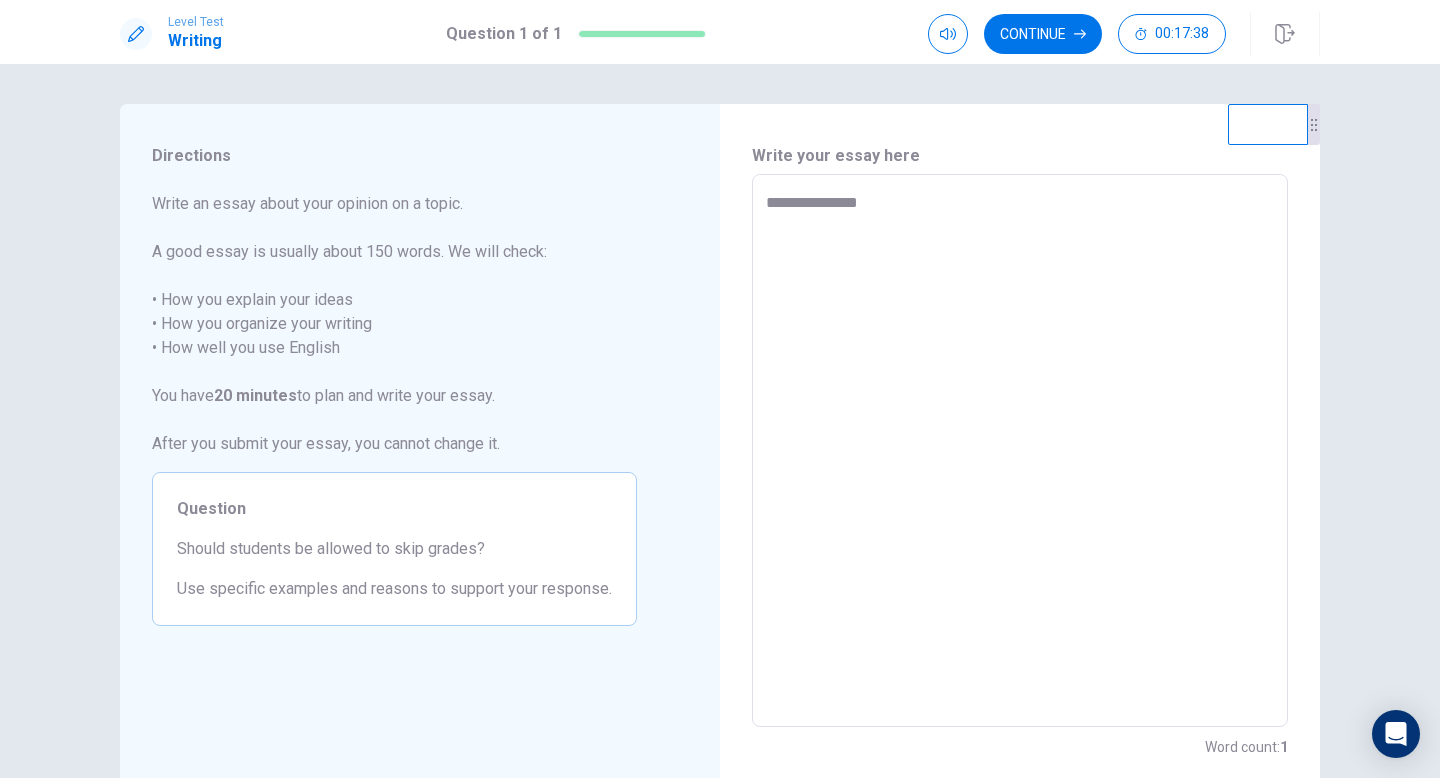 type on "*" 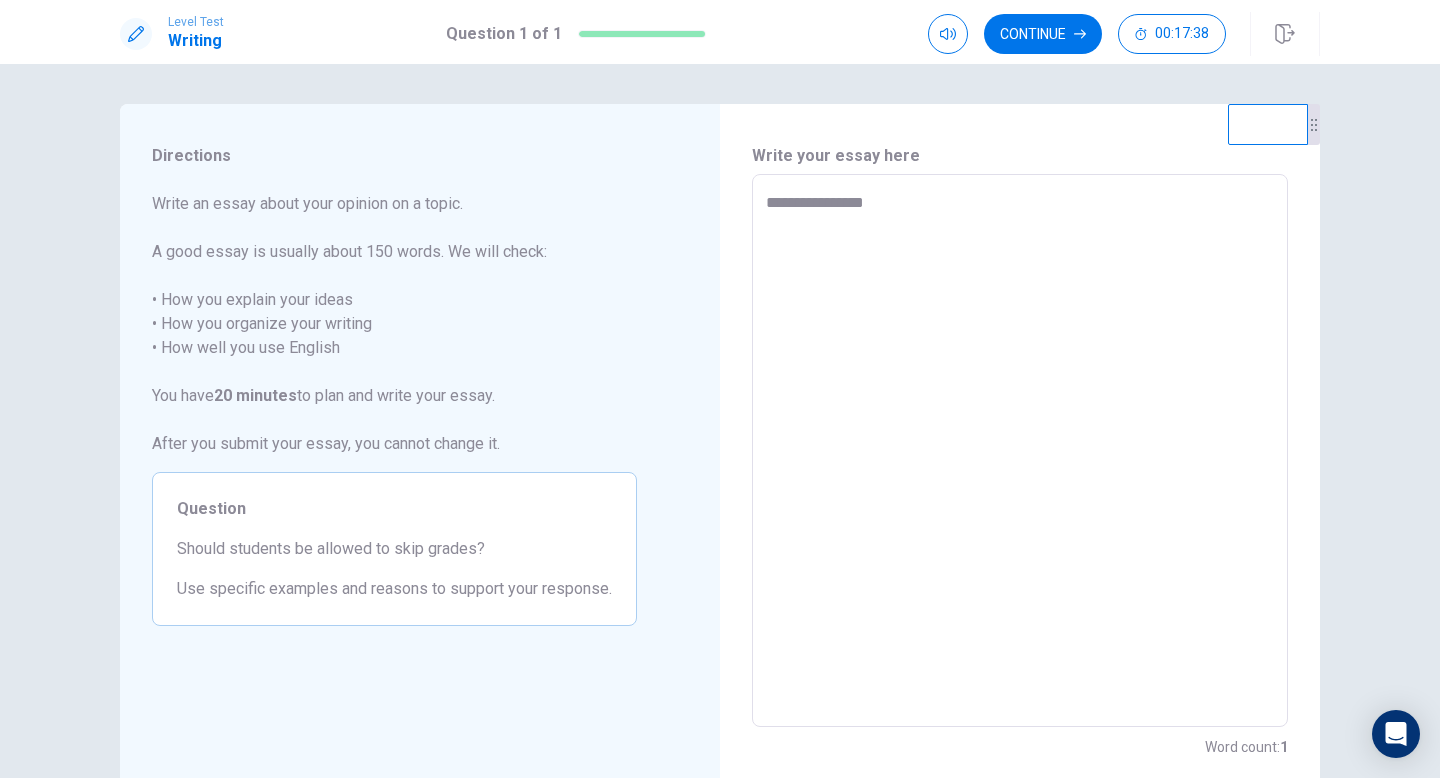 type on "*" 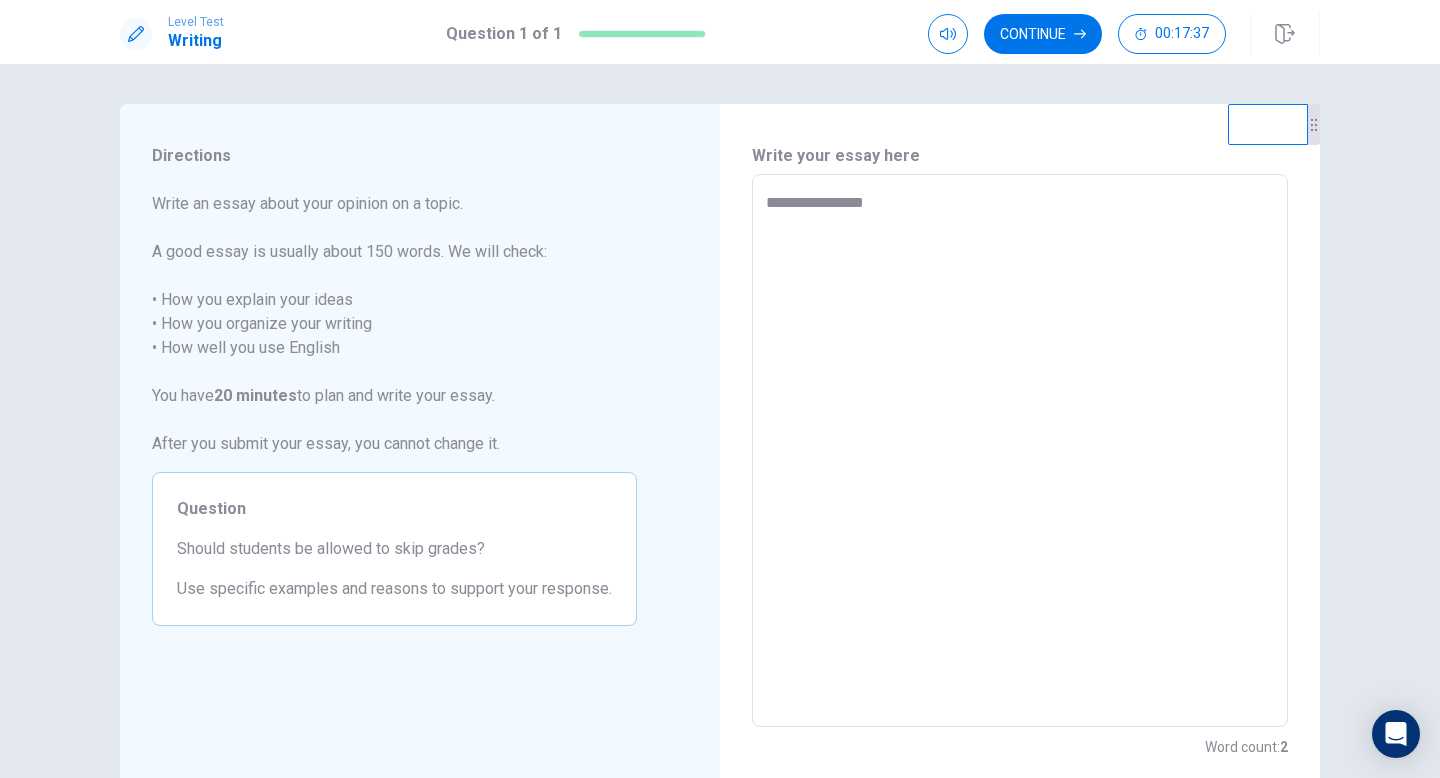 type on "**********" 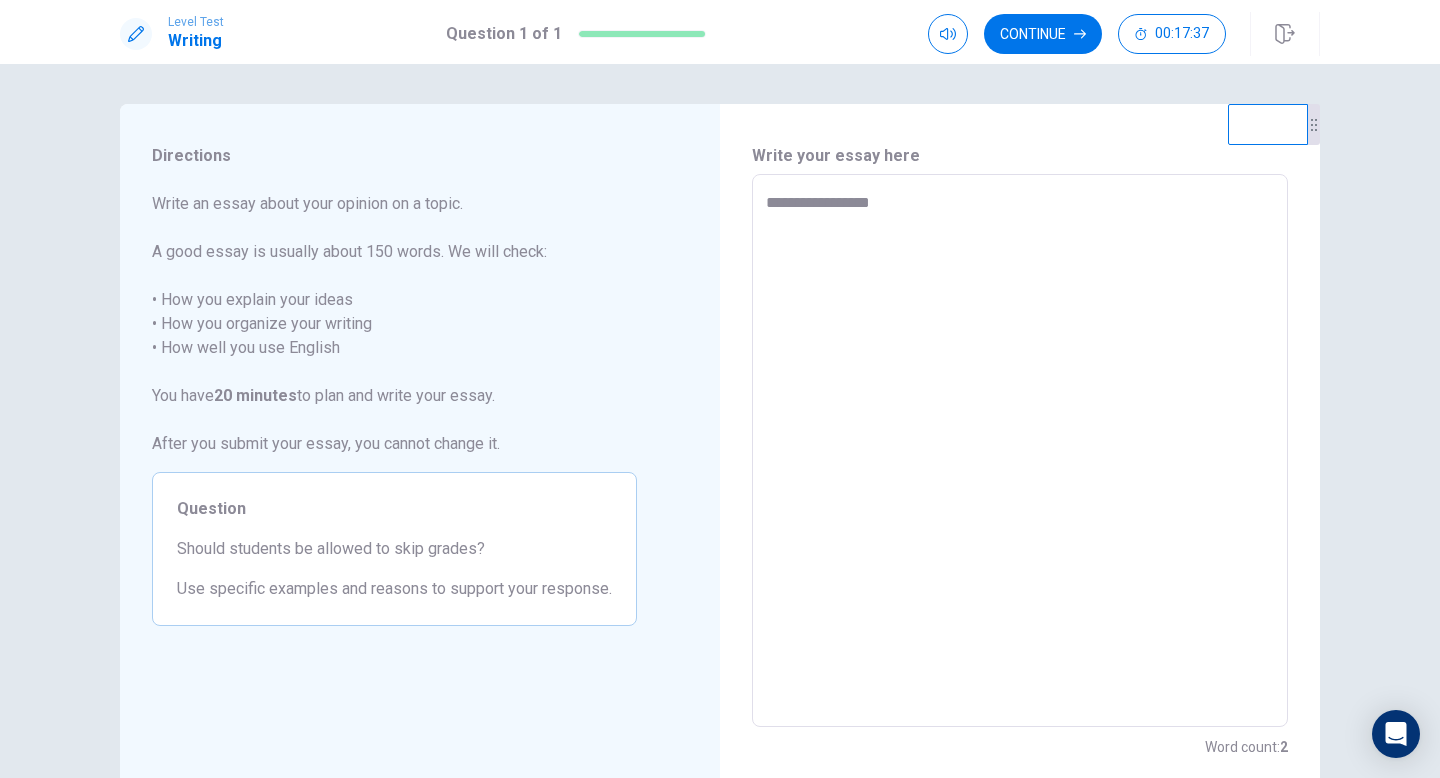 type on "*" 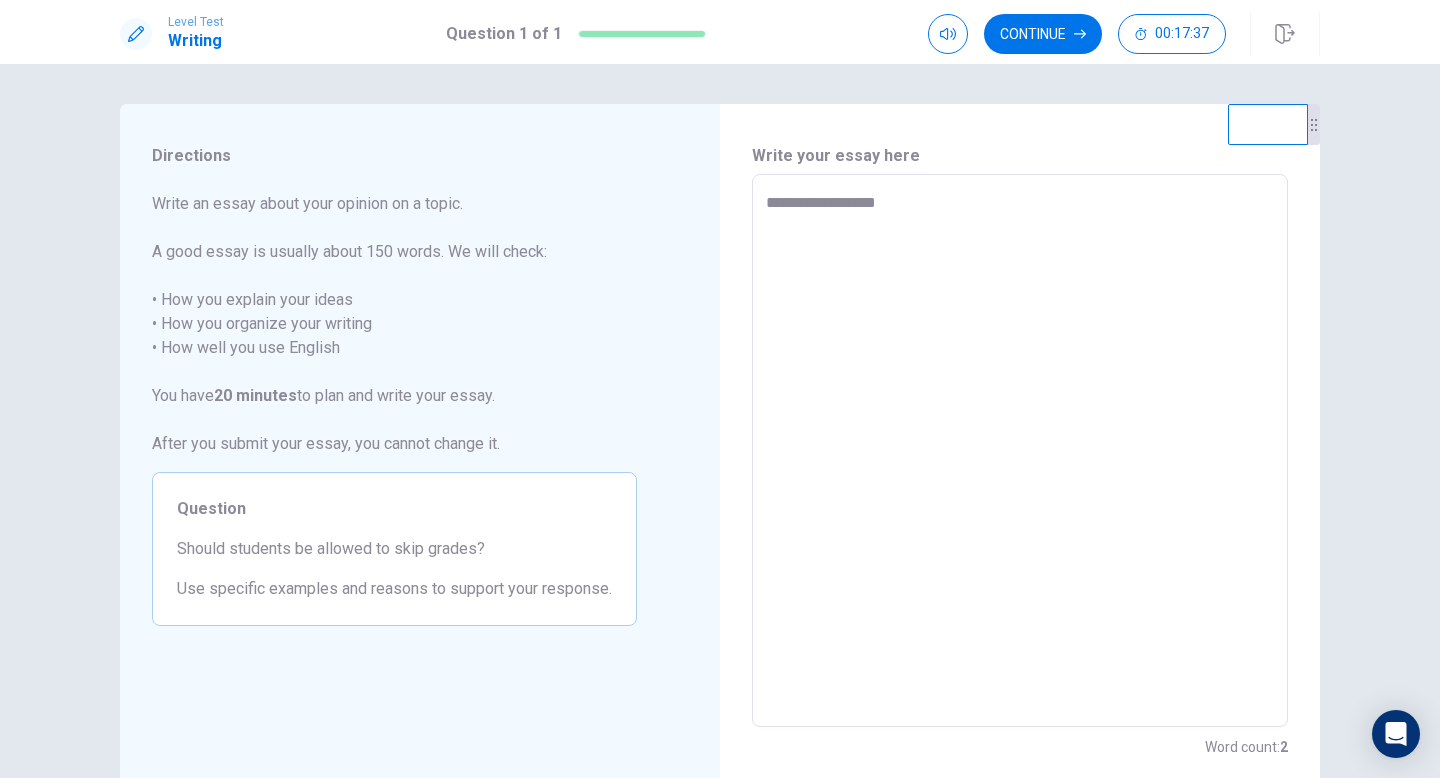 type on "*" 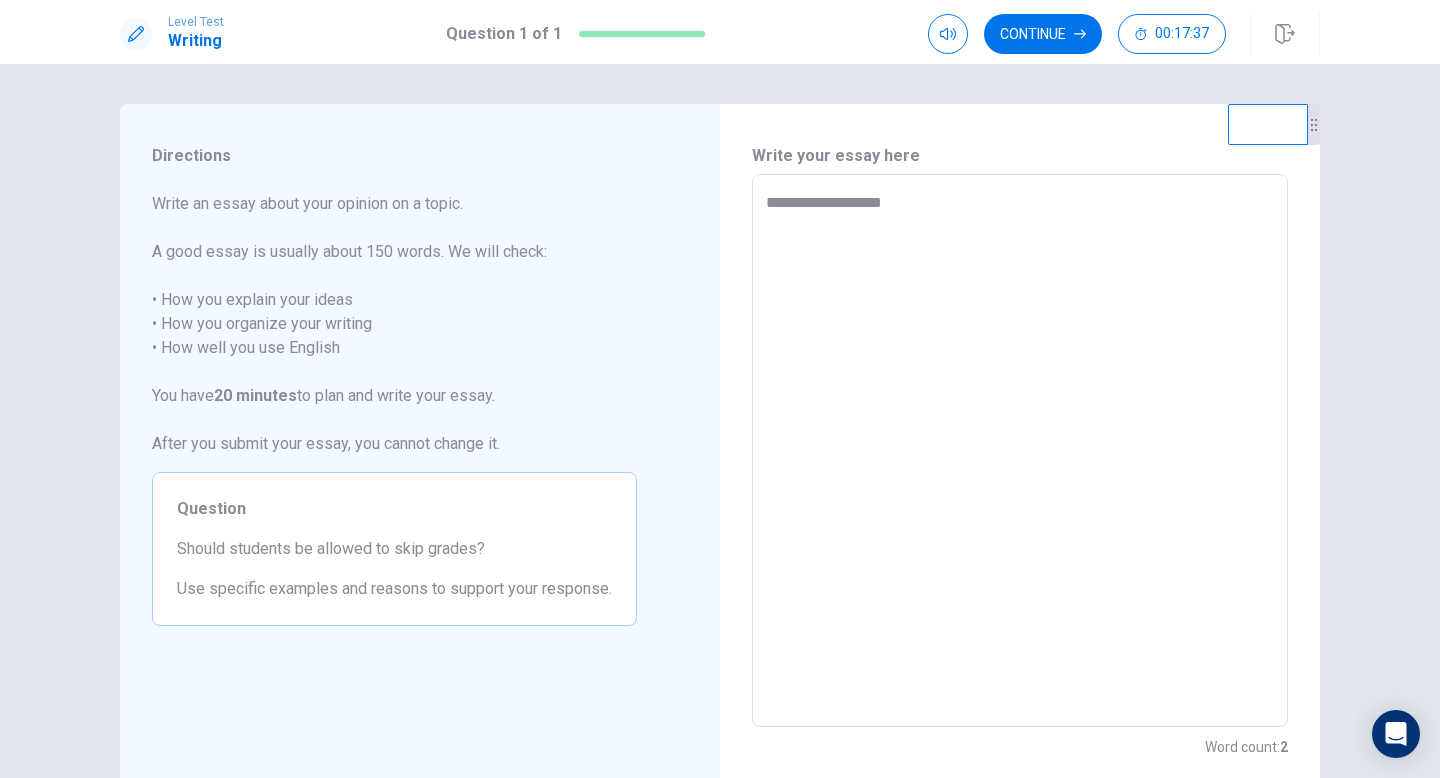 type on "*" 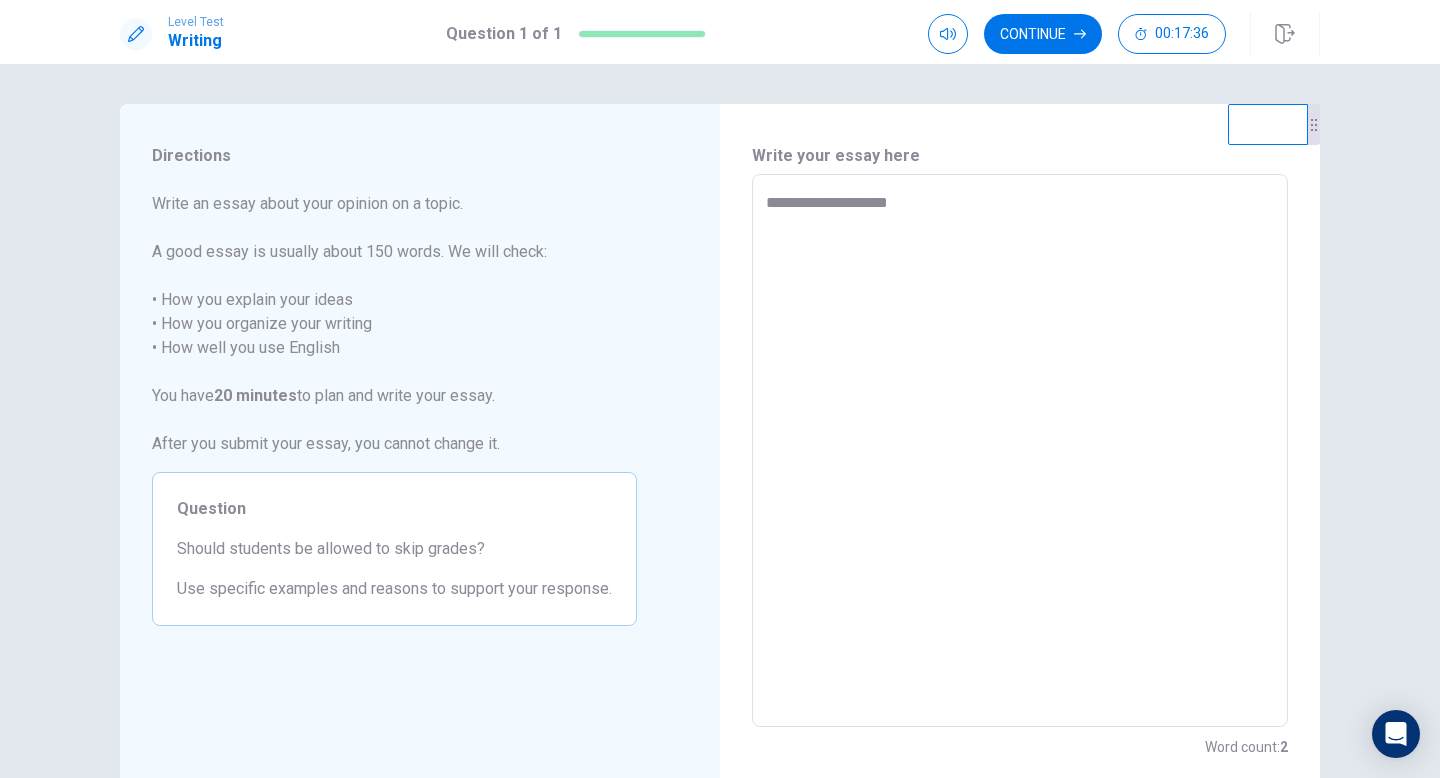 type on "*" 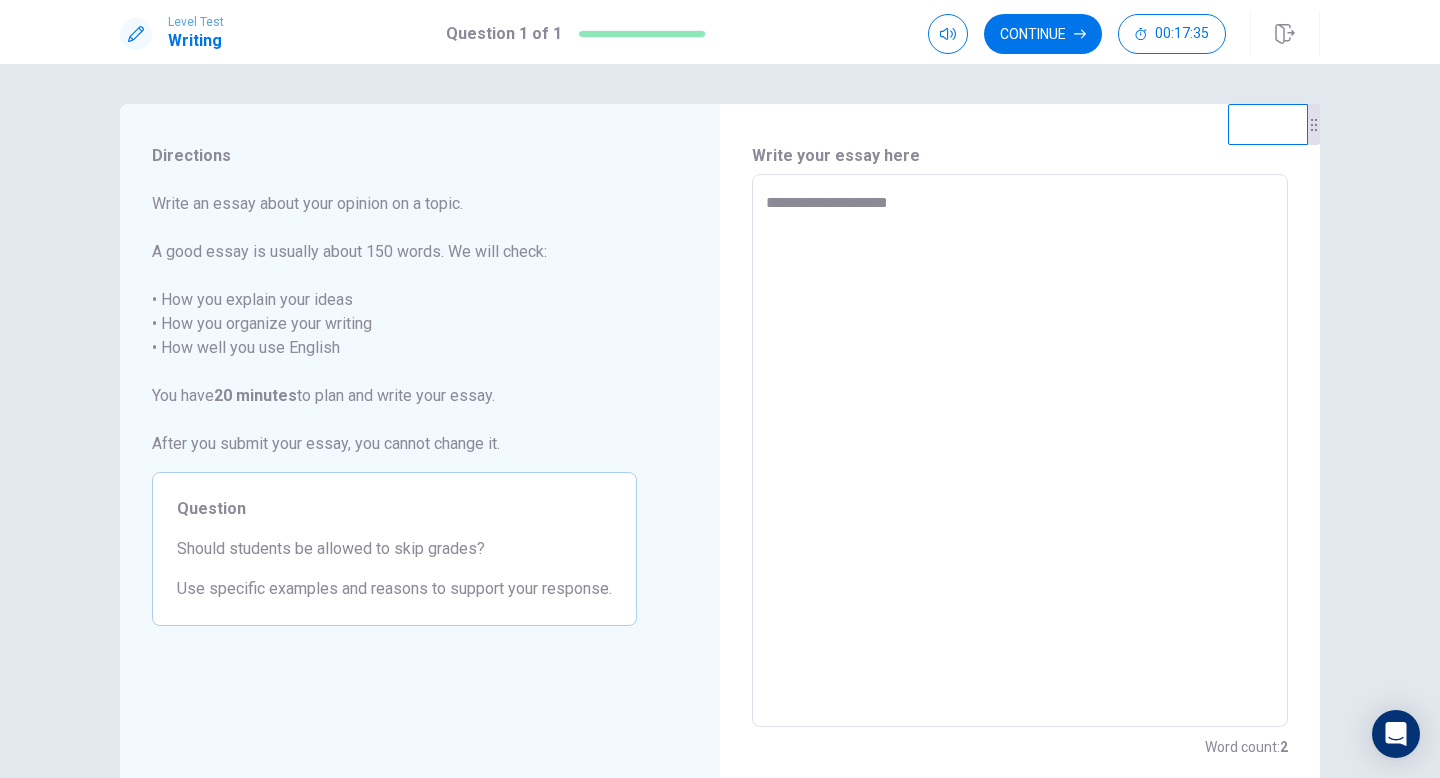 type on "**********" 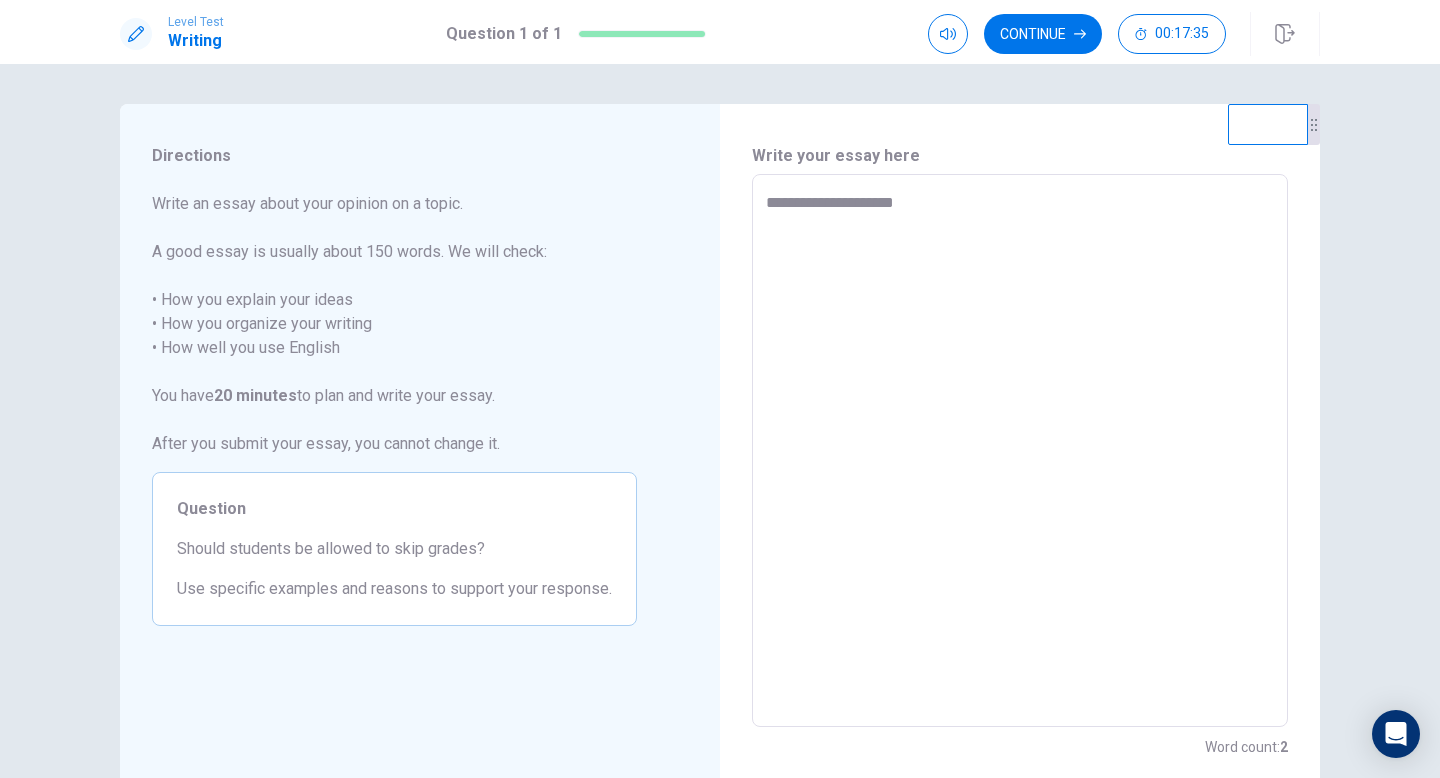 type on "*" 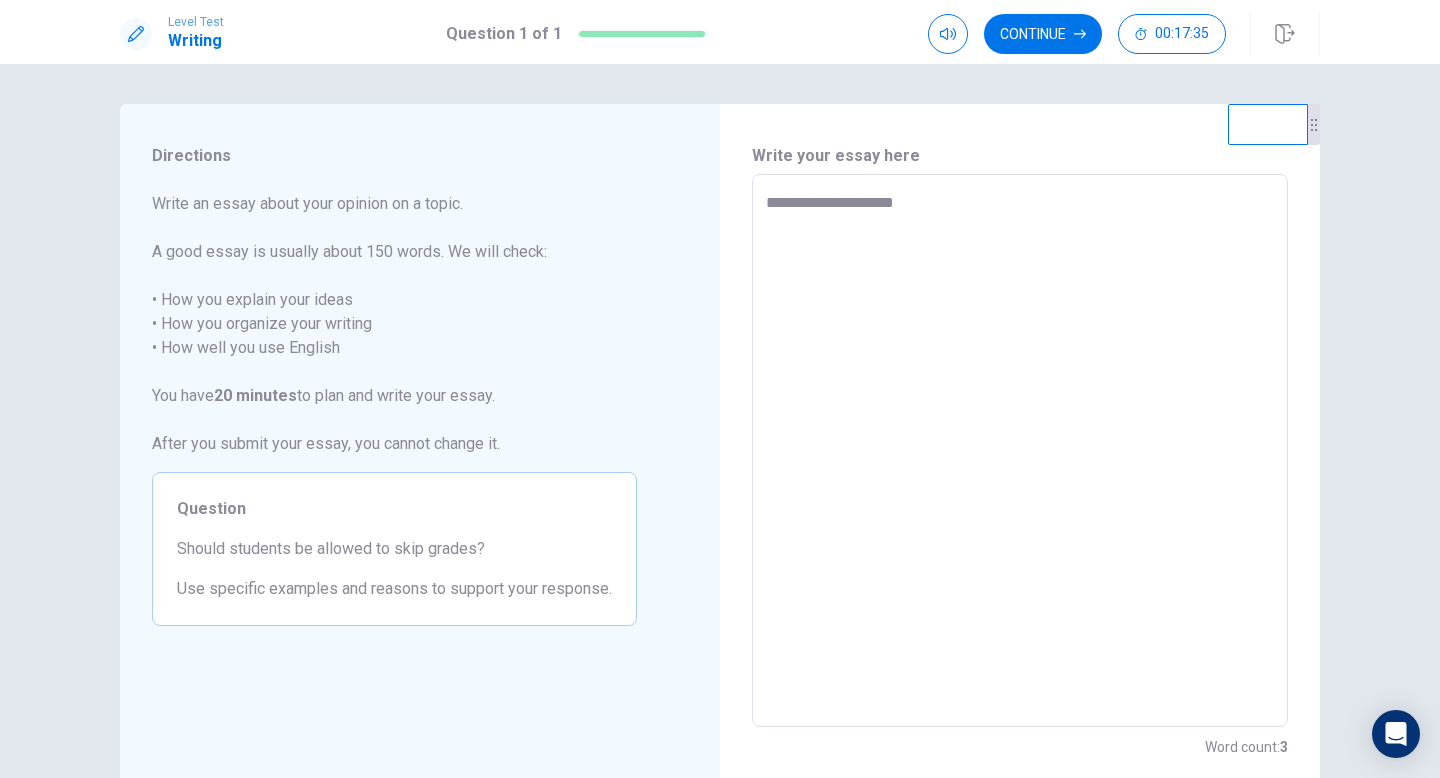 type on "**********" 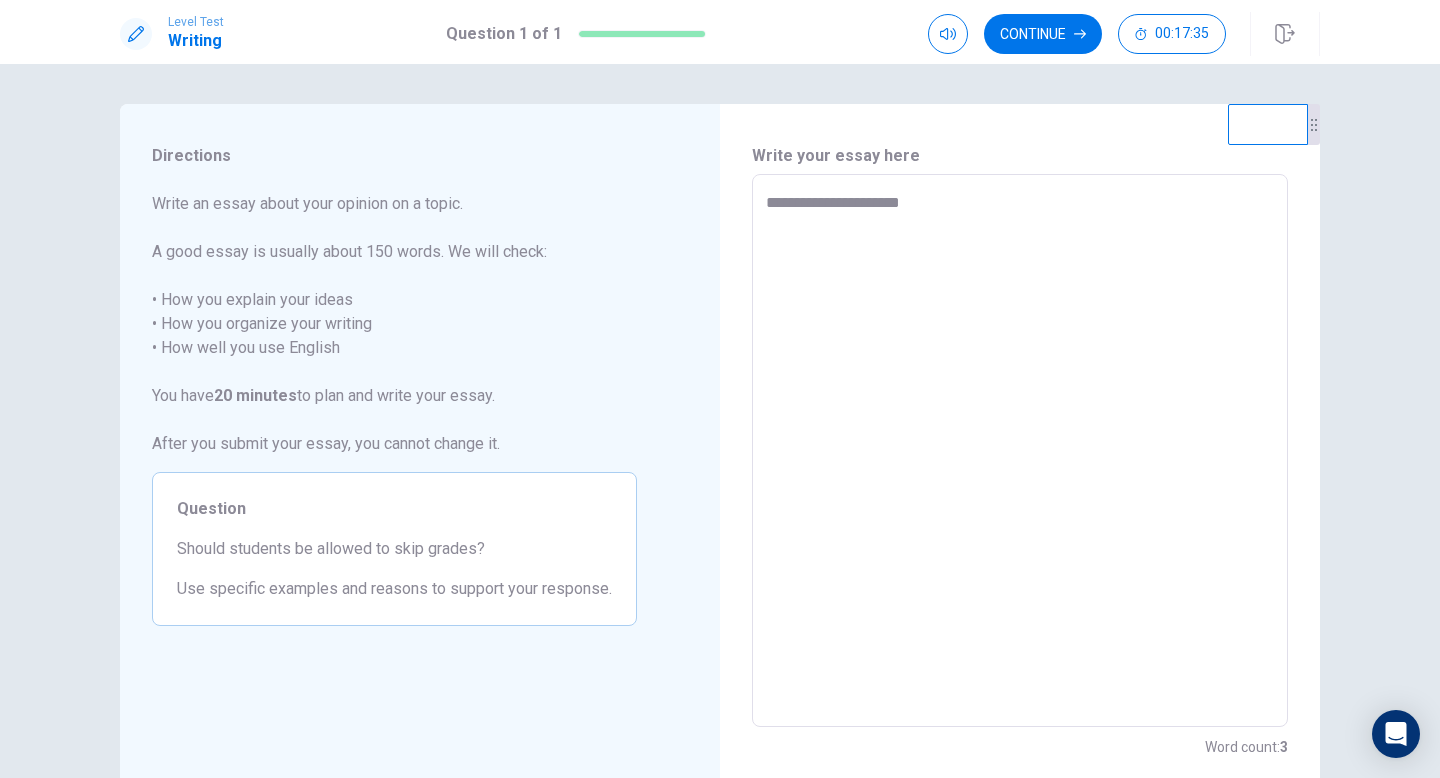 type on "*" 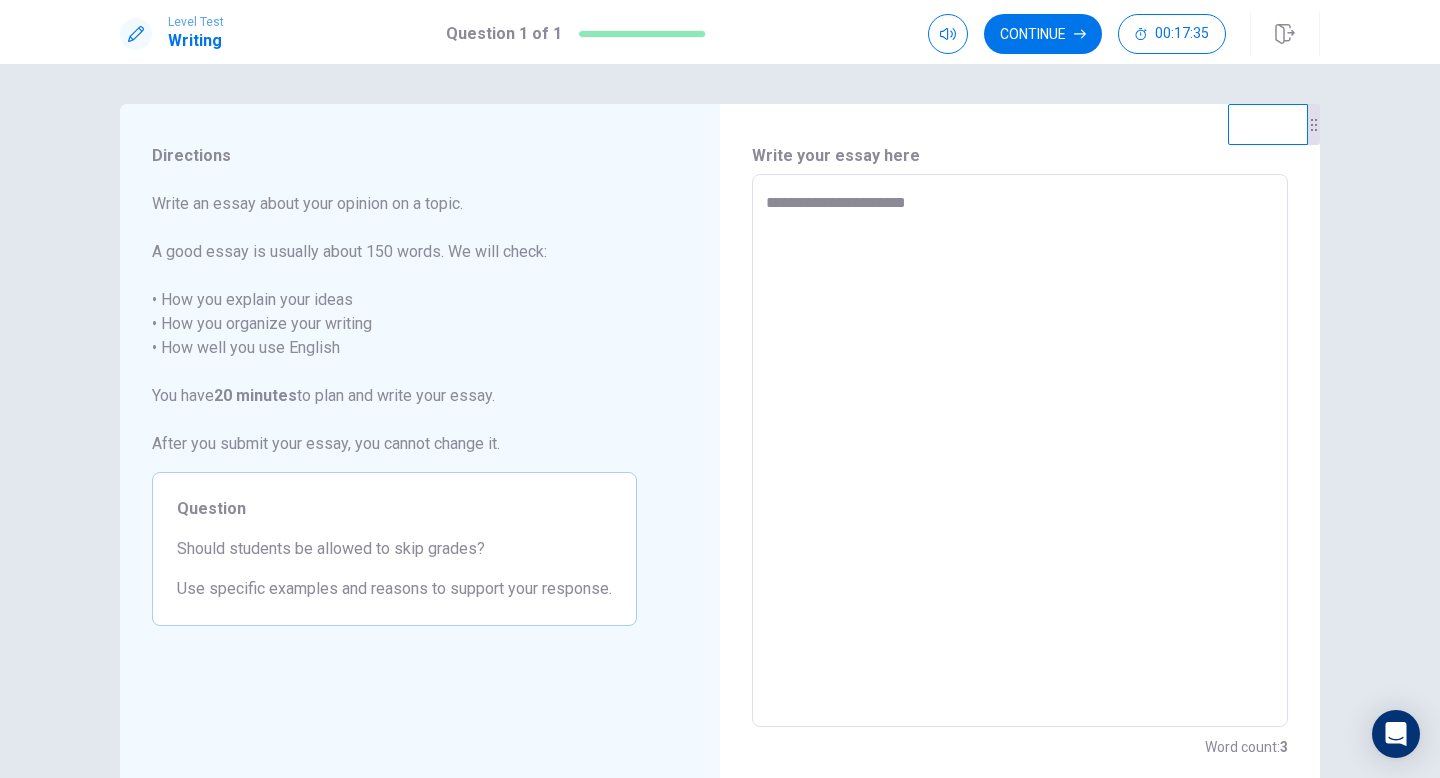 type on "*" 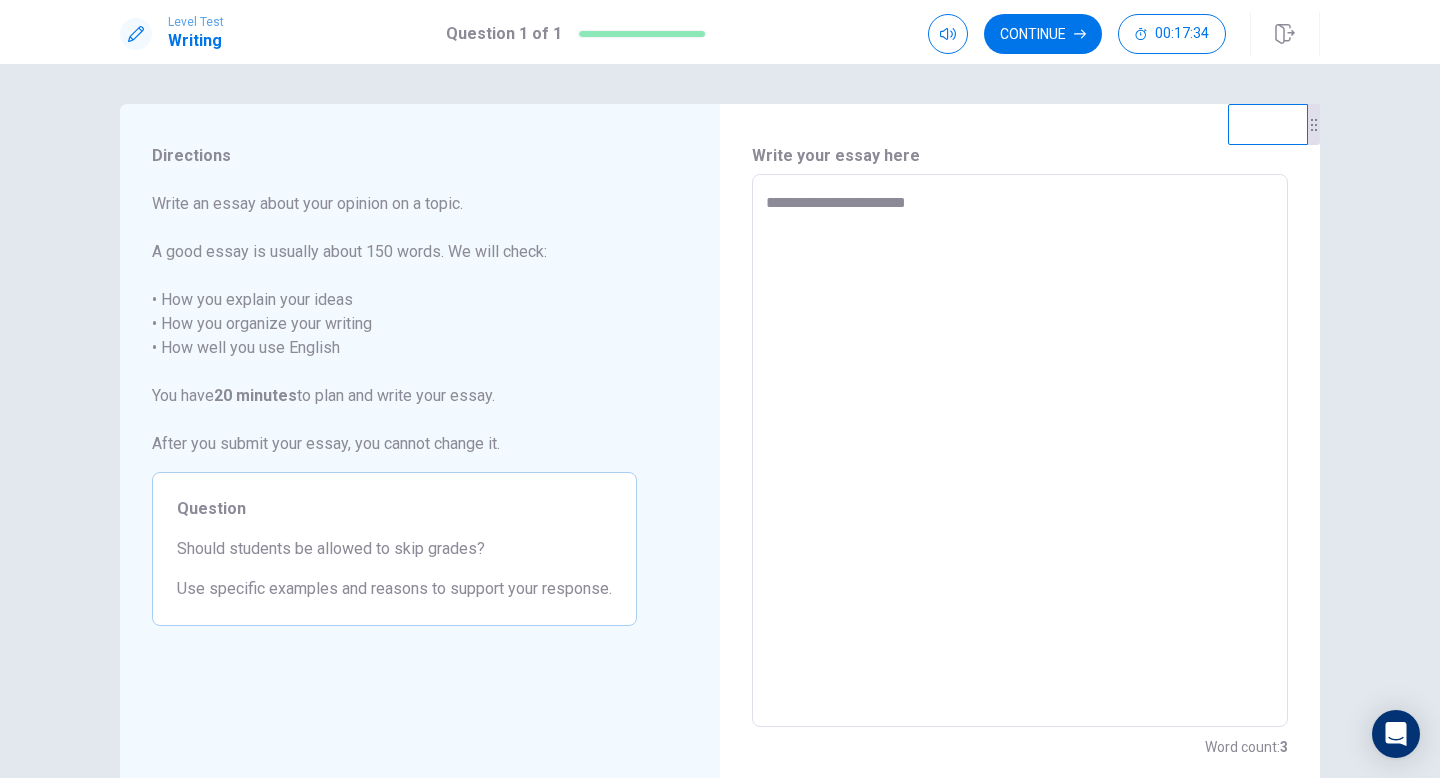 type on "**********" 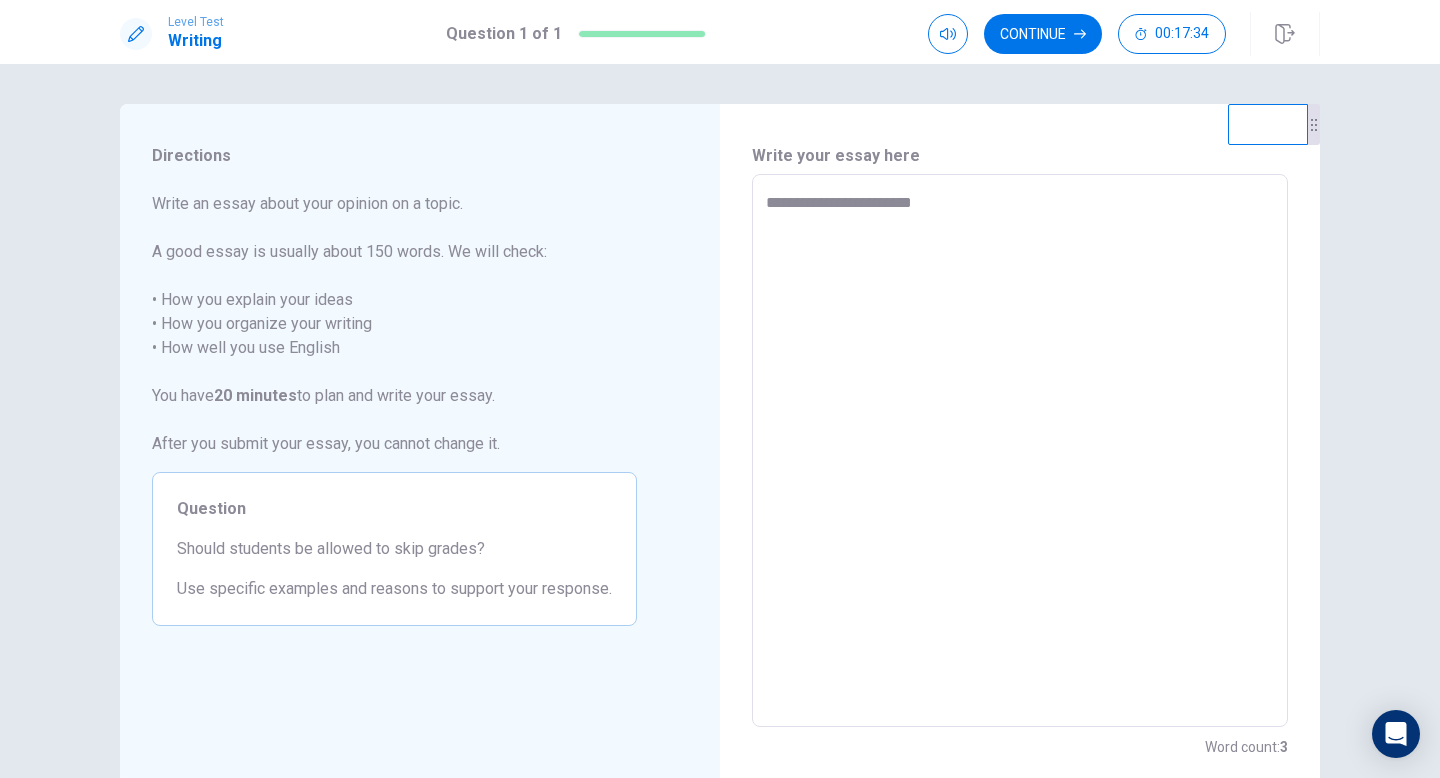 type on "*" 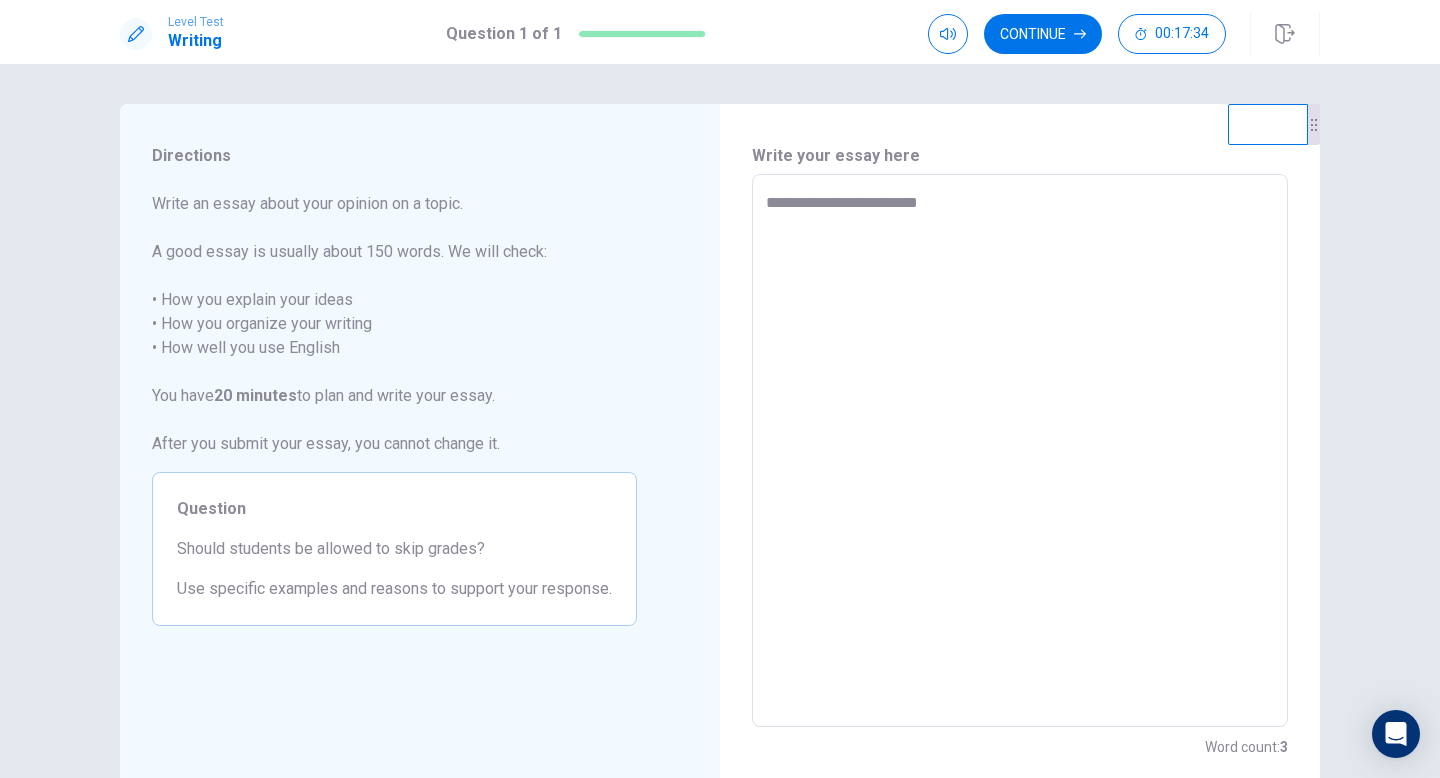 type on "**********" 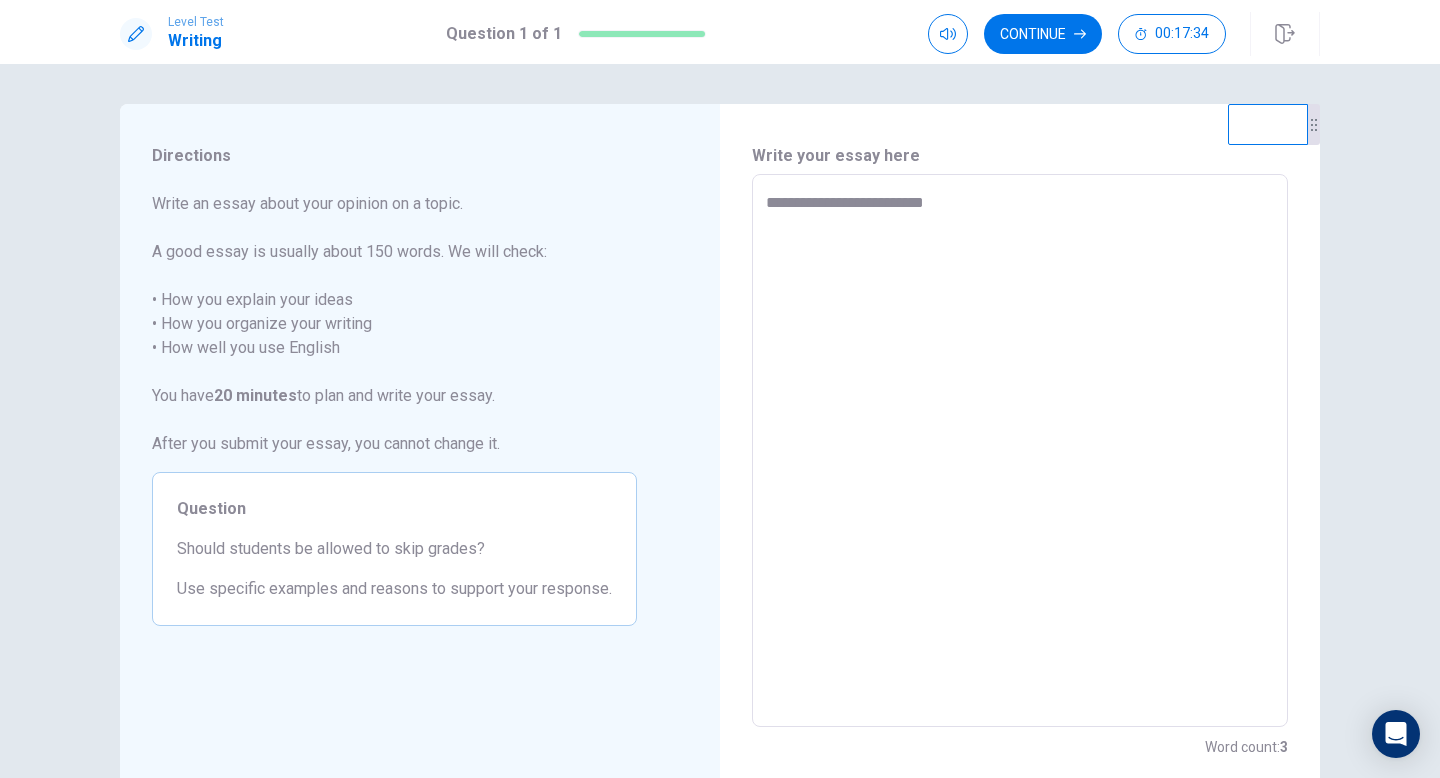 type on "*" 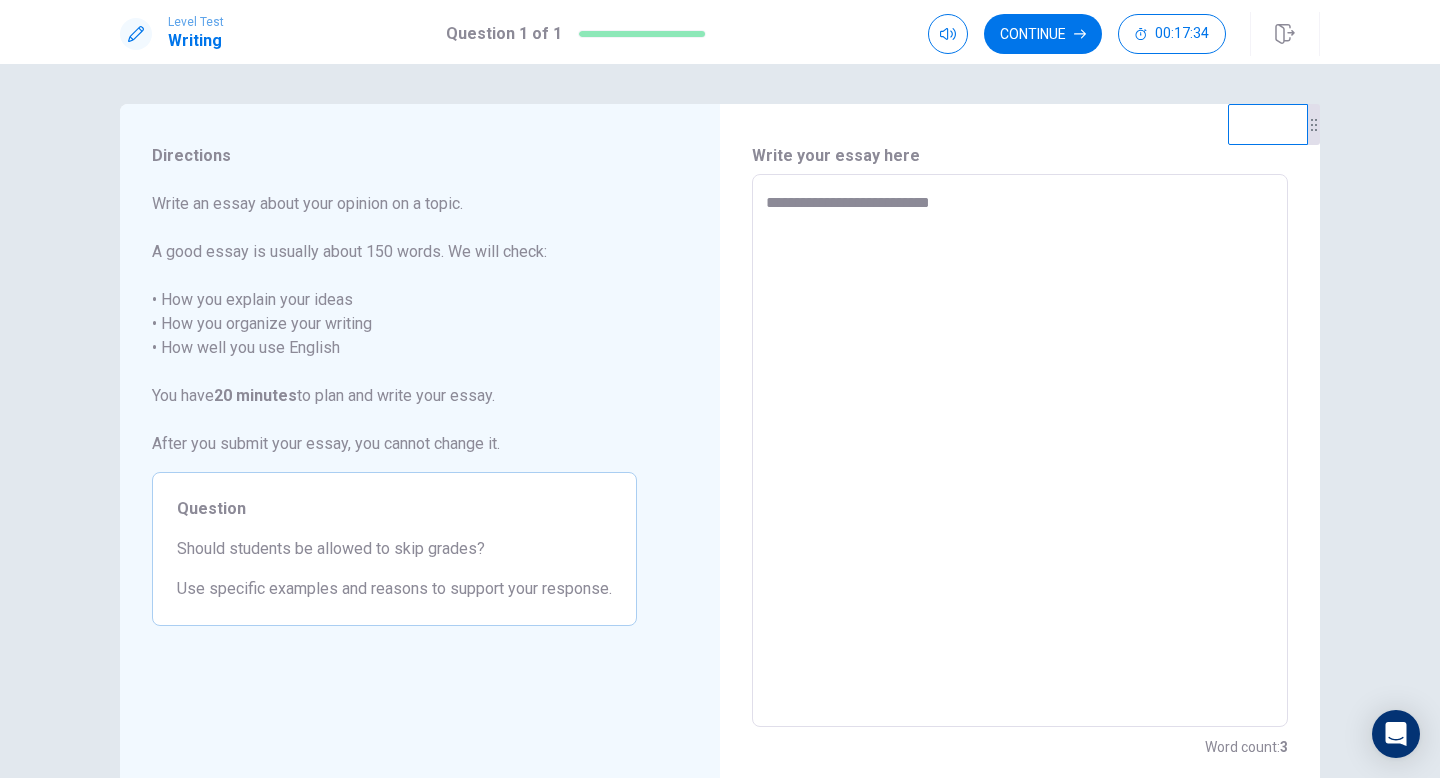 type on "*" 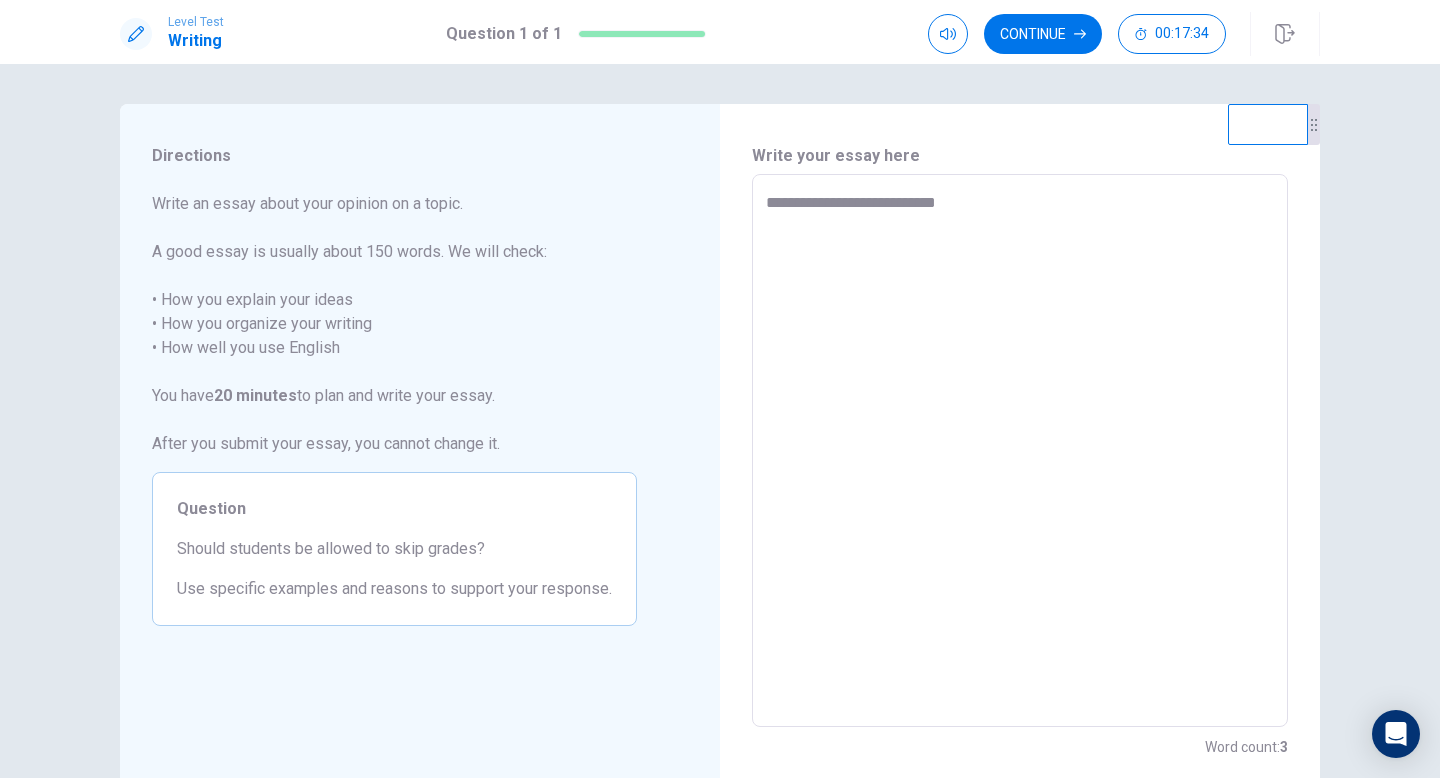 type on "*" 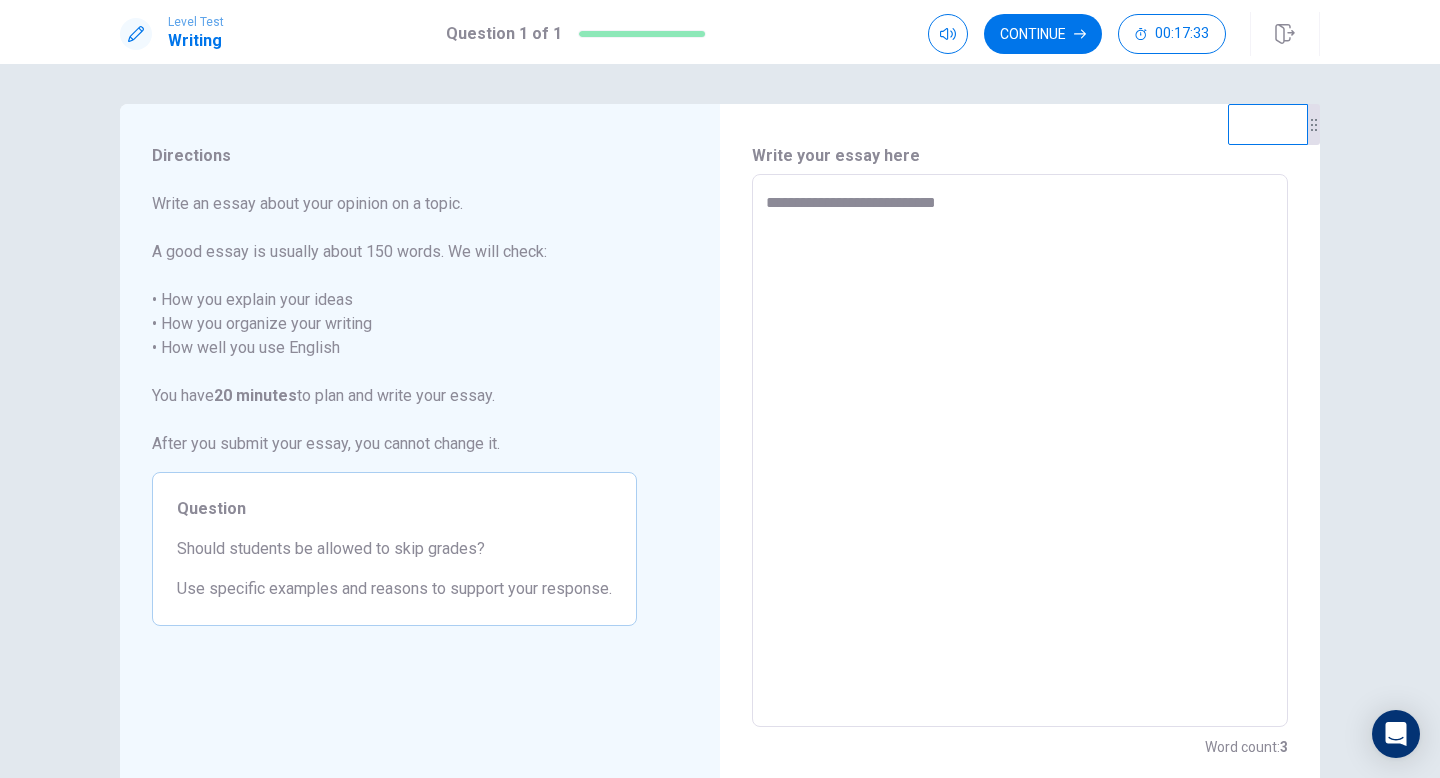 type on "**********" 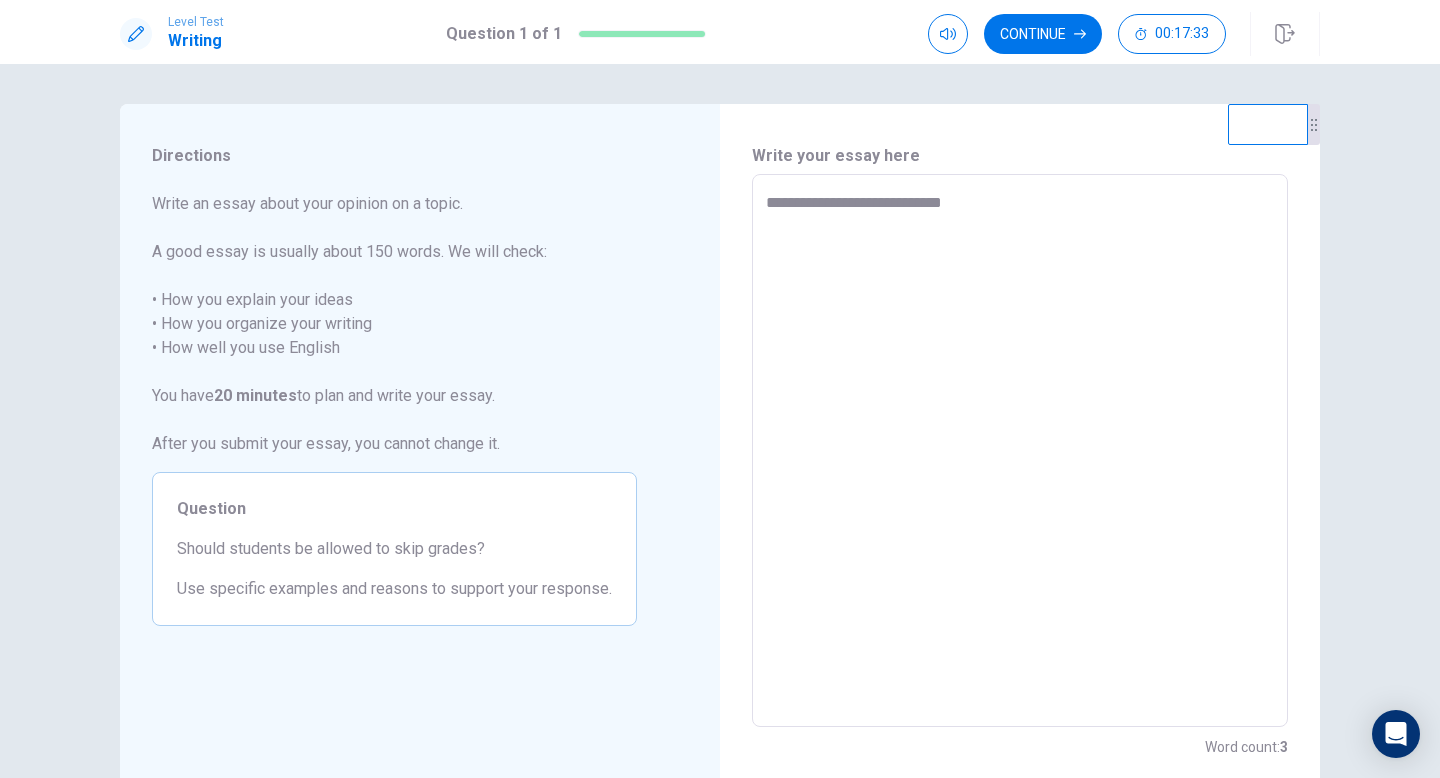 type on "*" 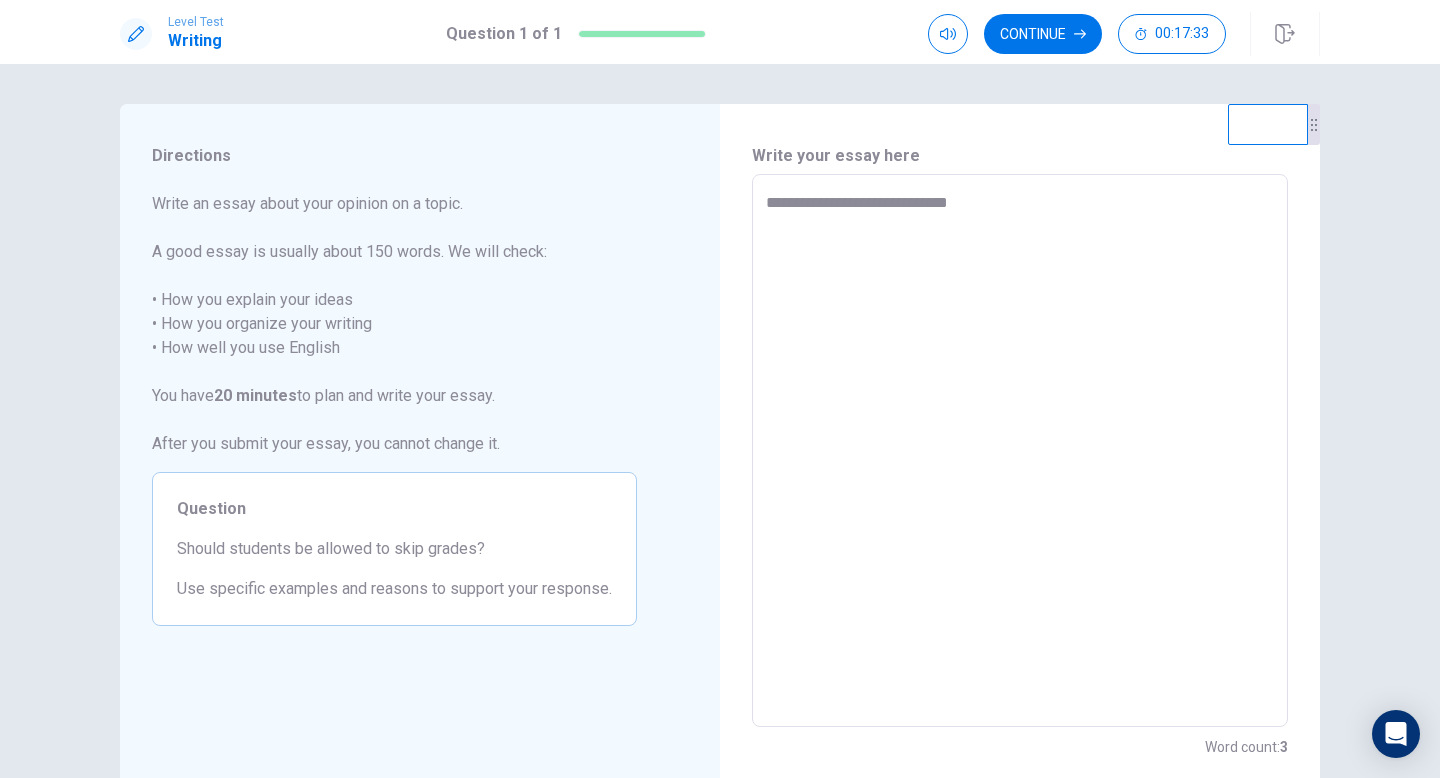 type on "*" 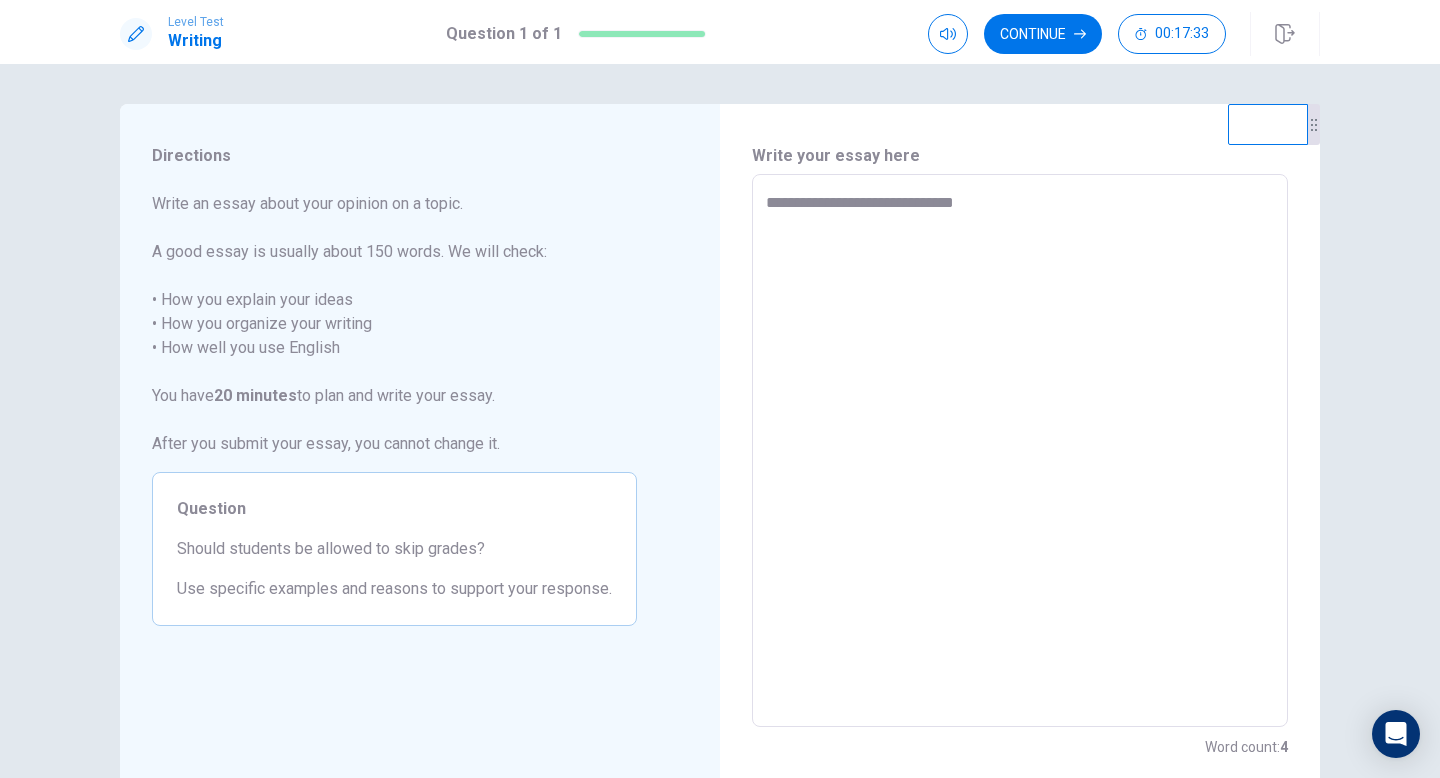 type on "*" 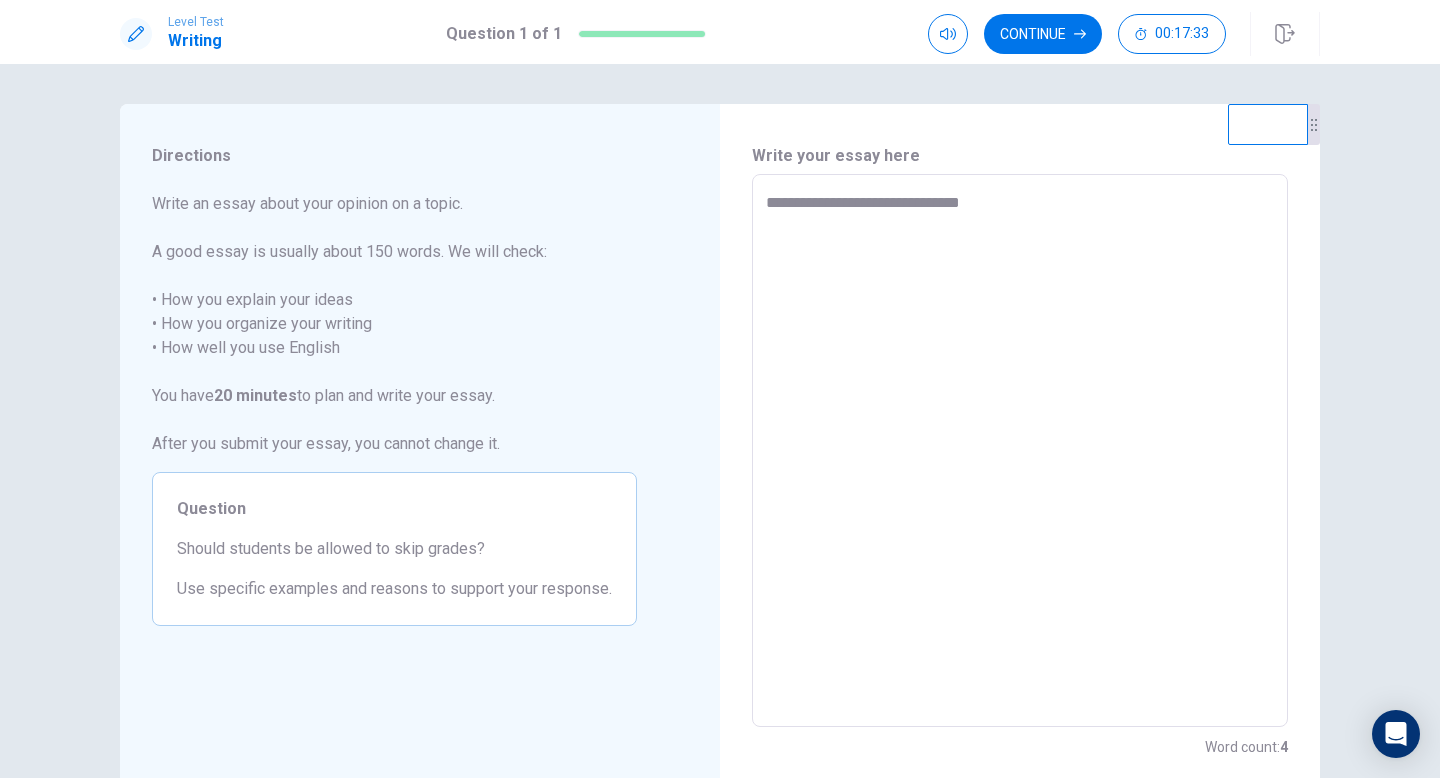 type on "*" 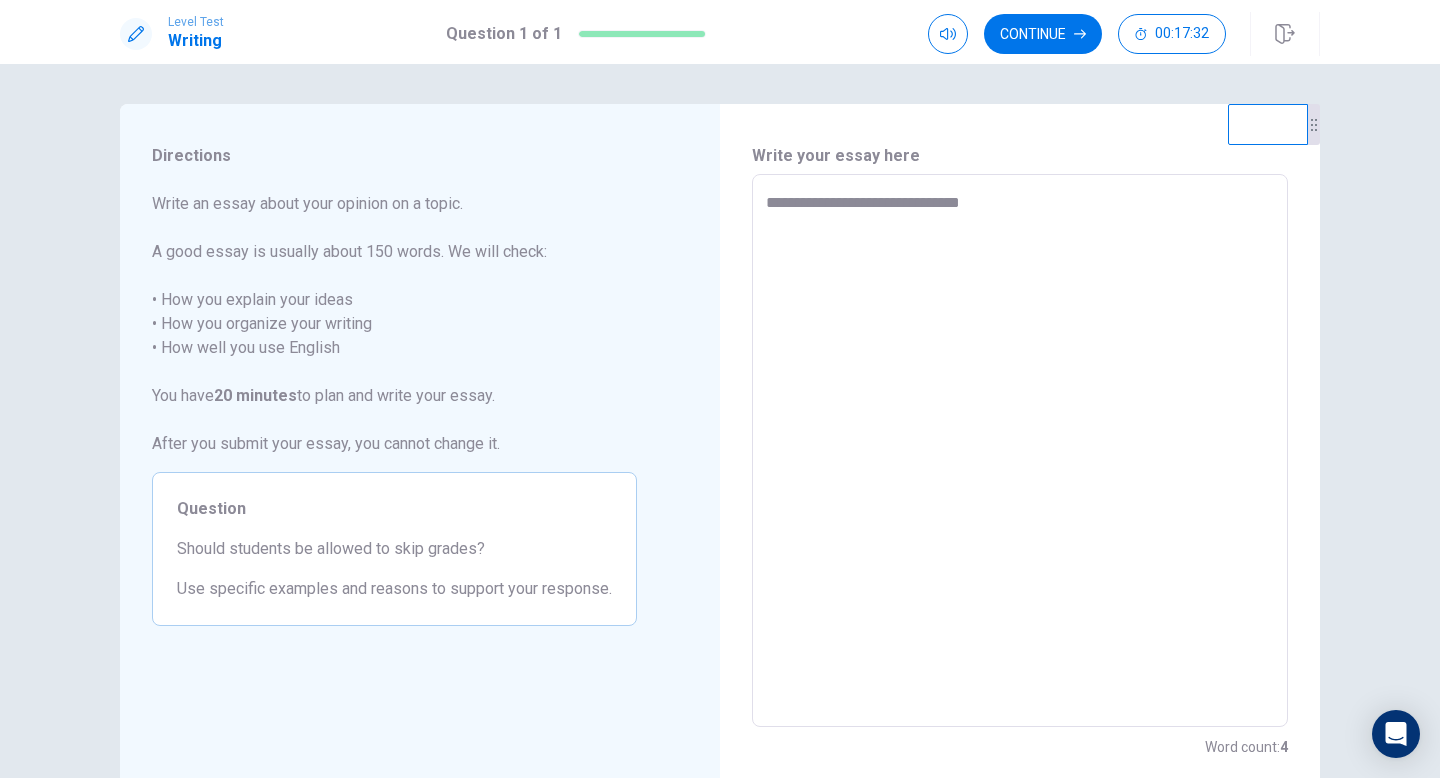 type on "**********" 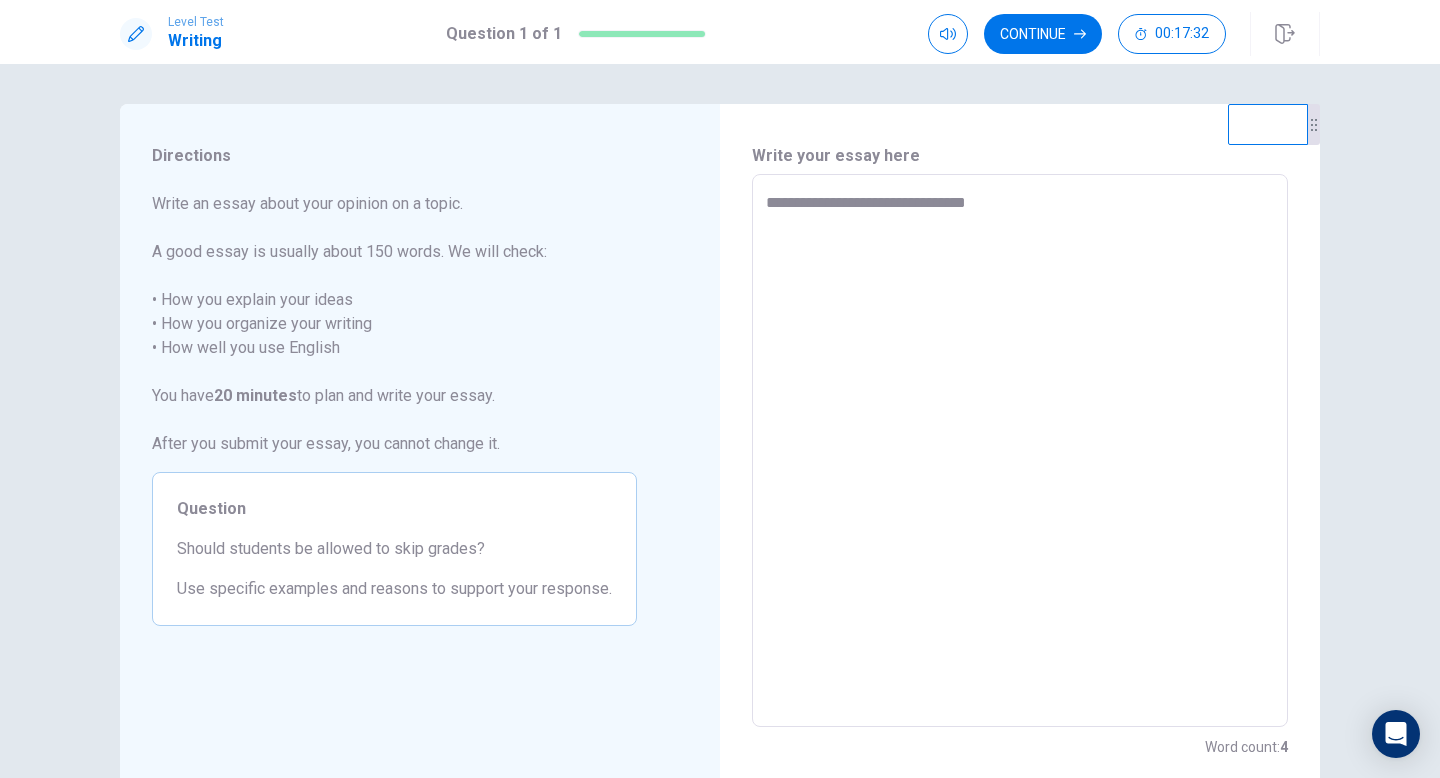 type on "*" 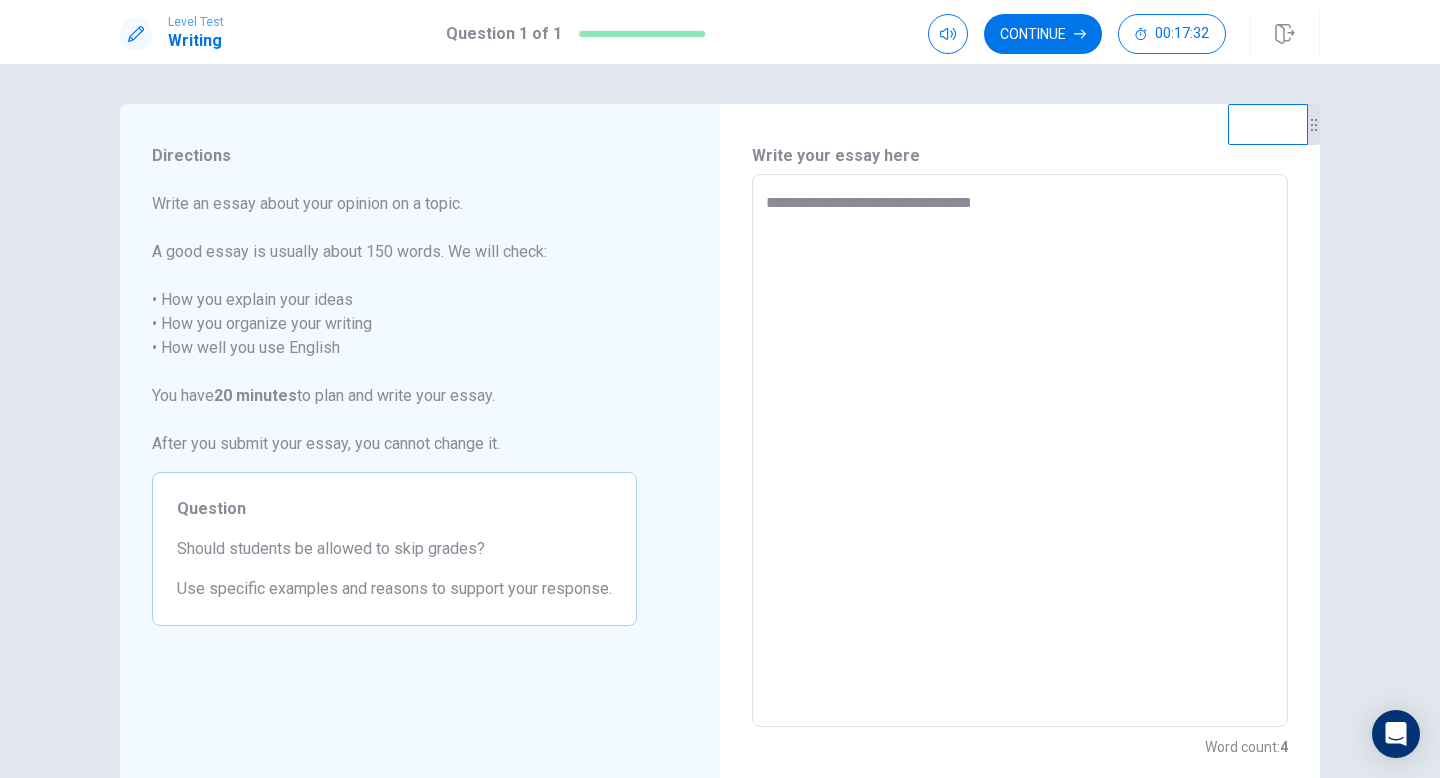 type on "*" 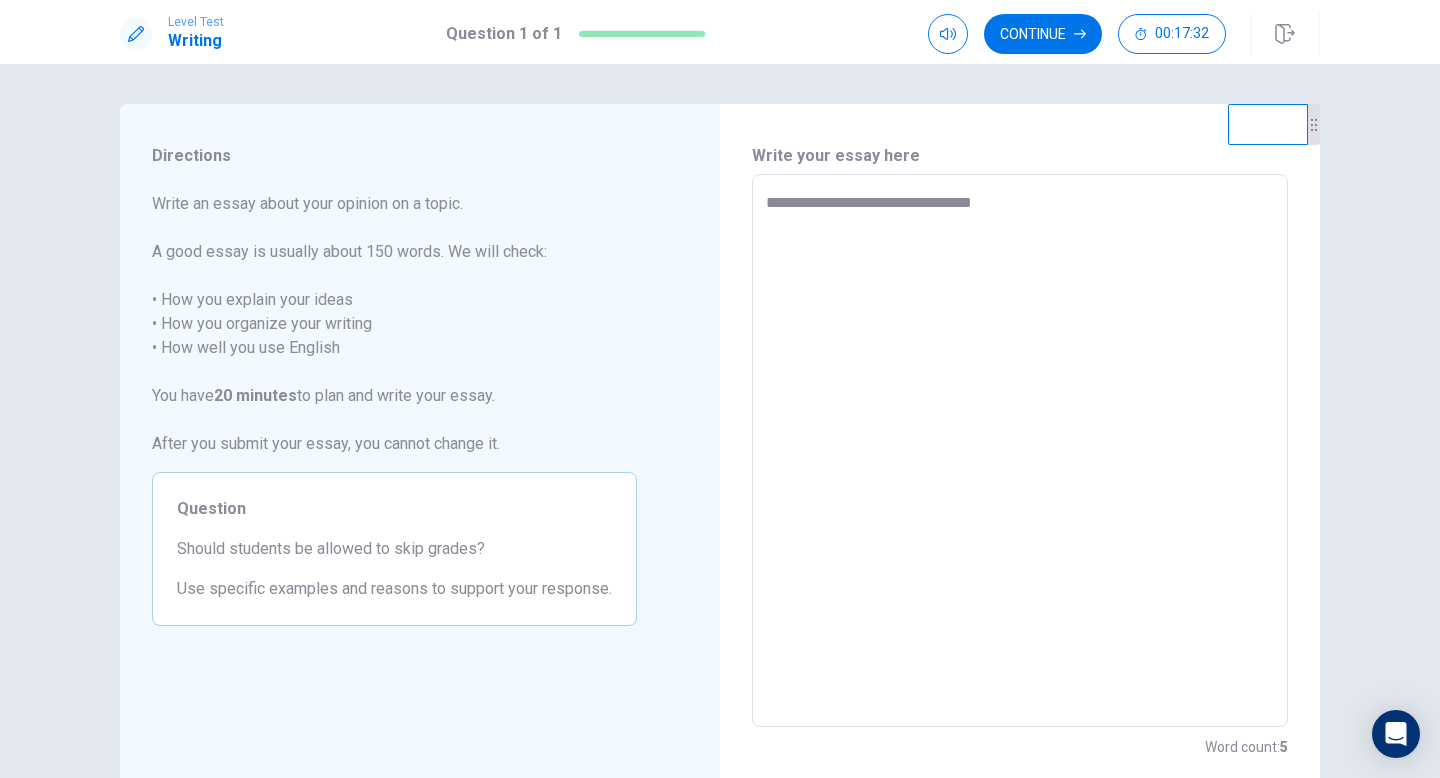 type on "**********" 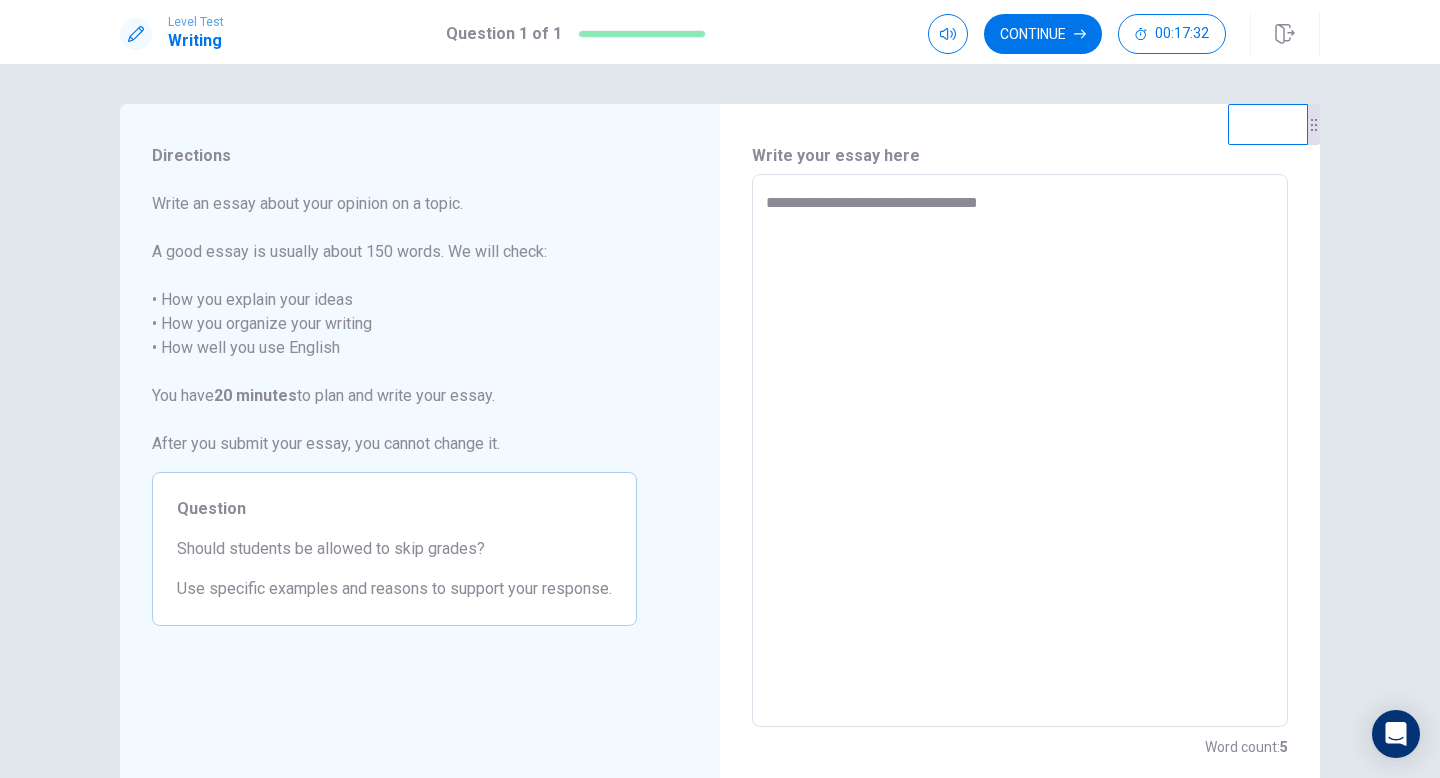 type on "*" 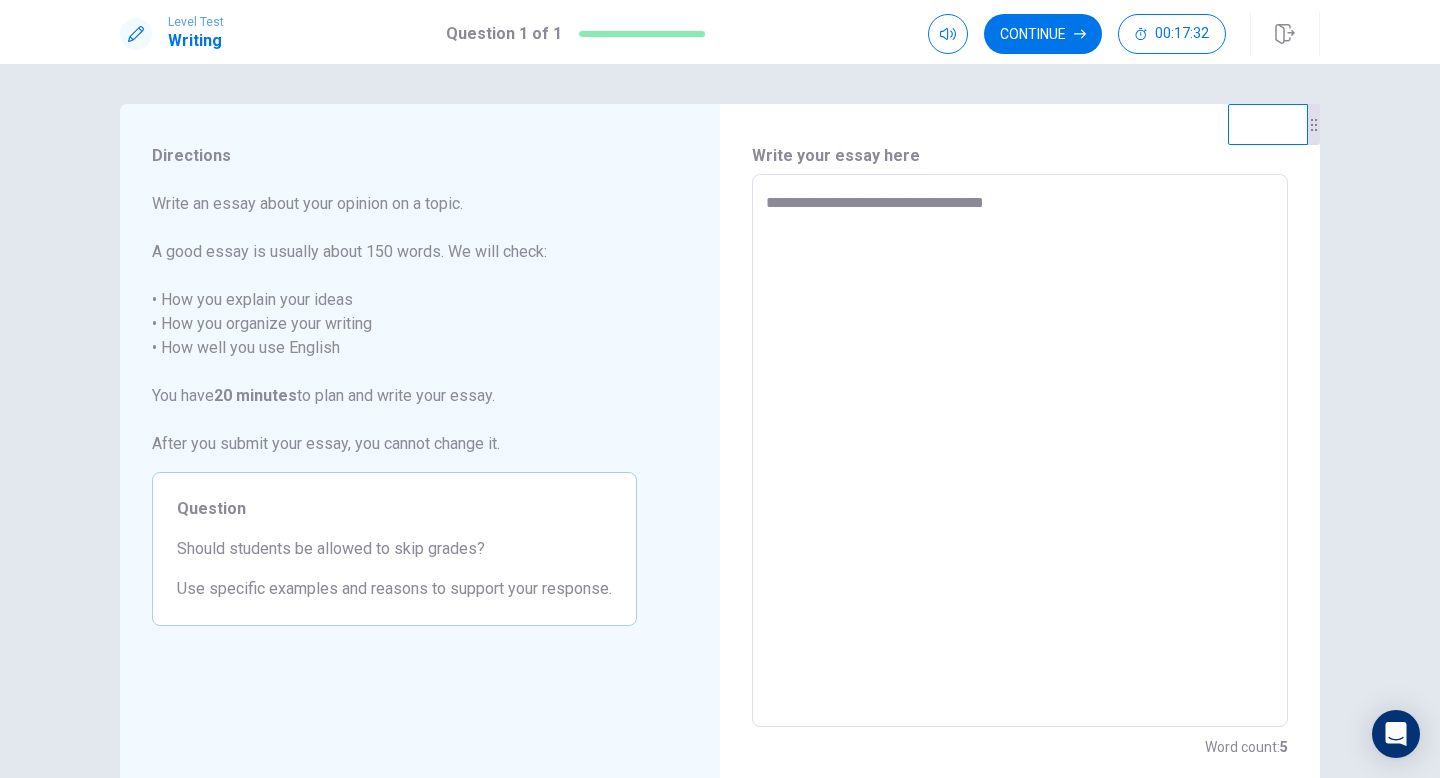 type on "*" 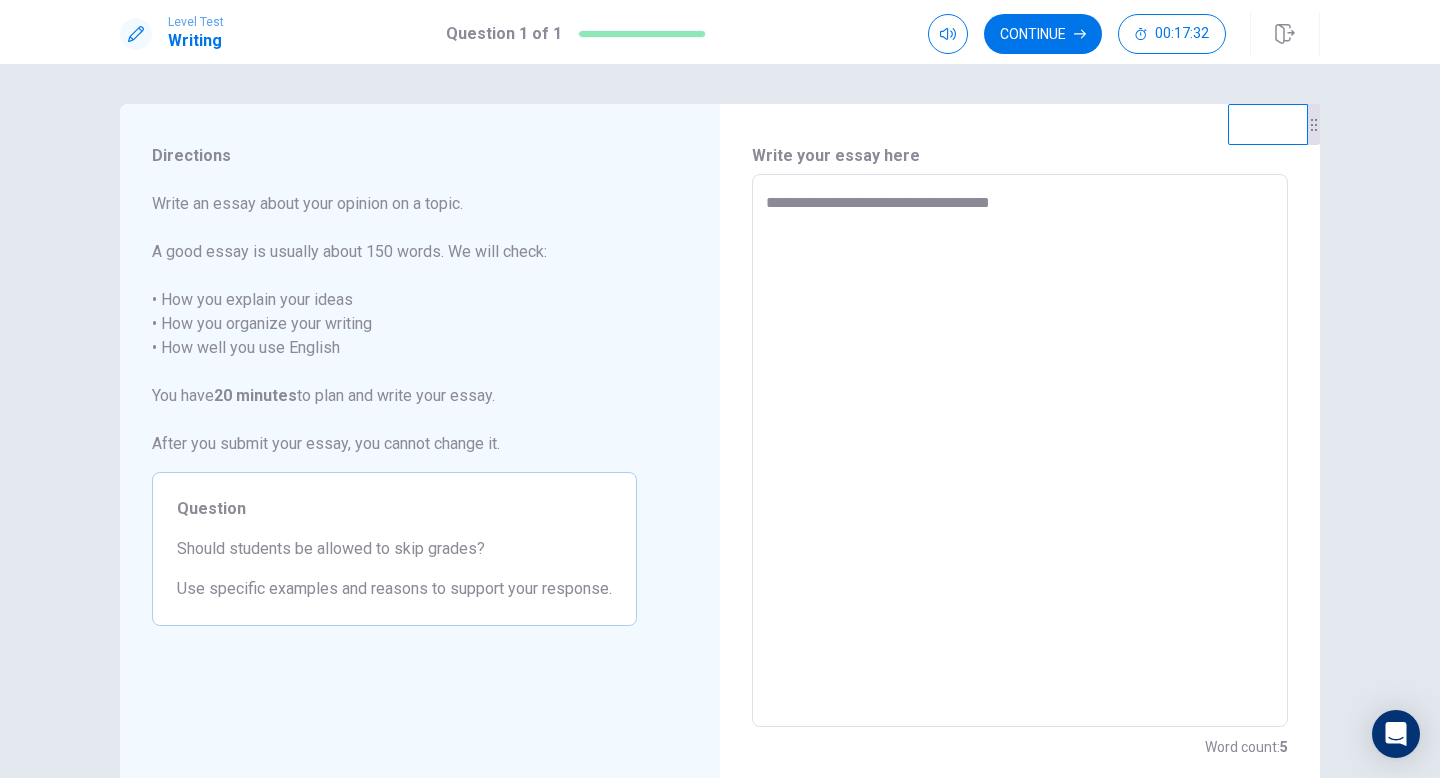 type on "*" 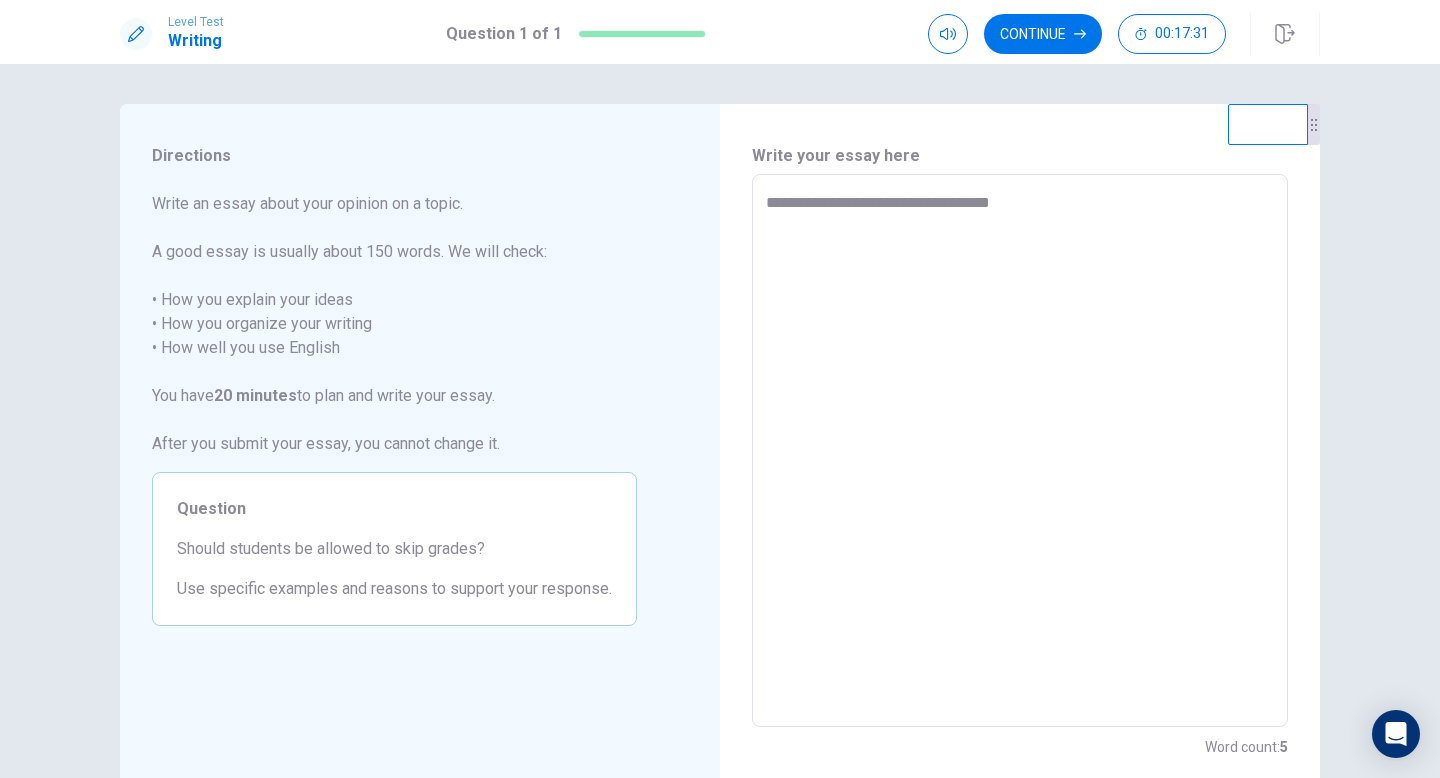type on "**********" 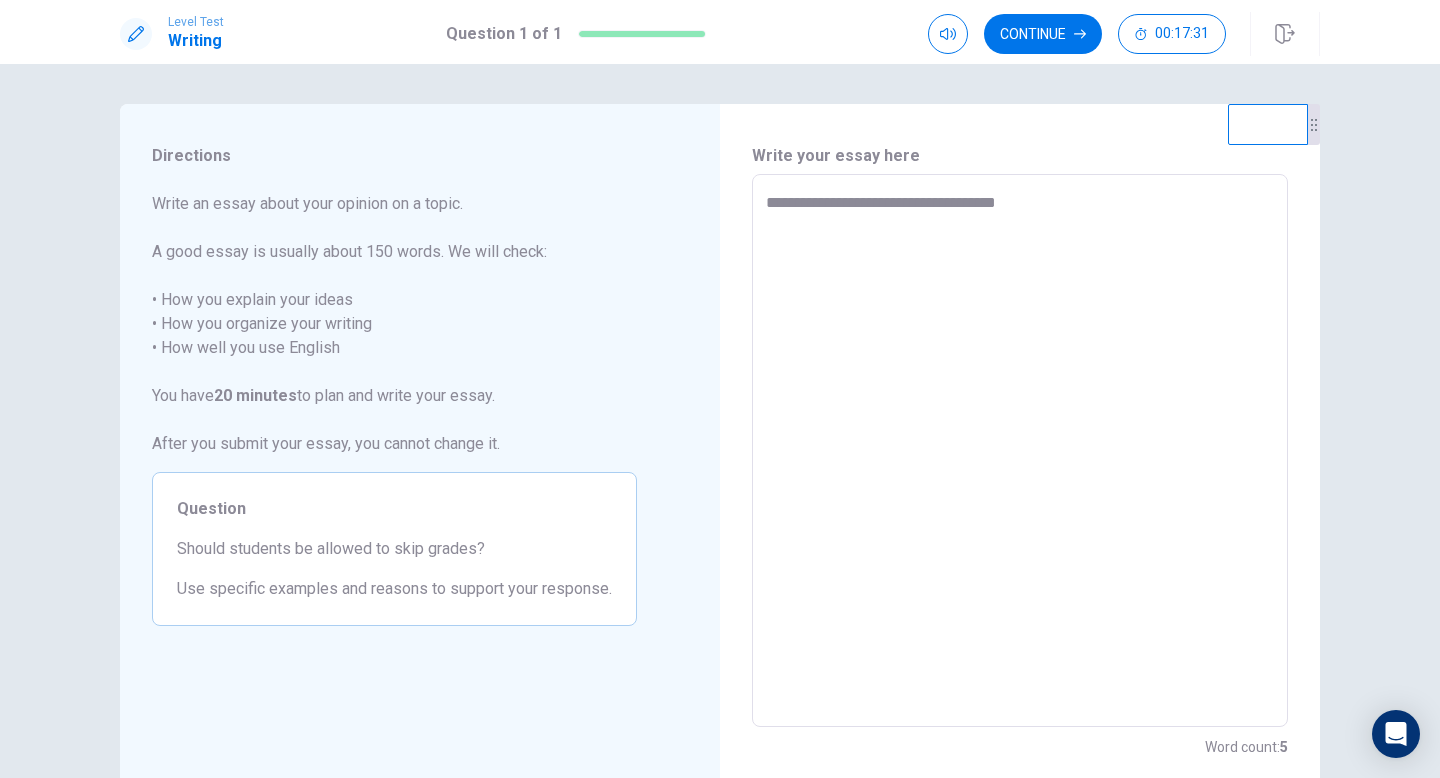 type on "*" 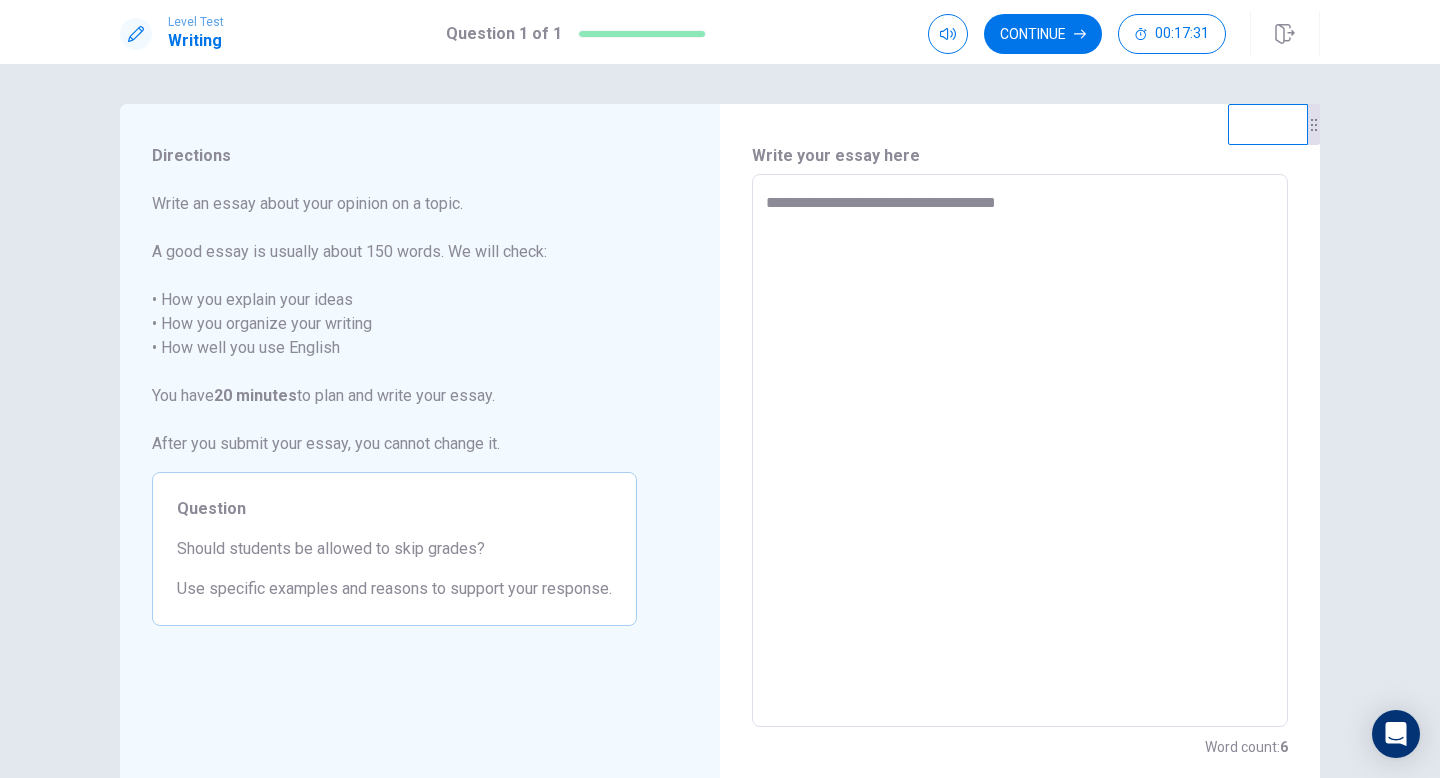 type on "**********" 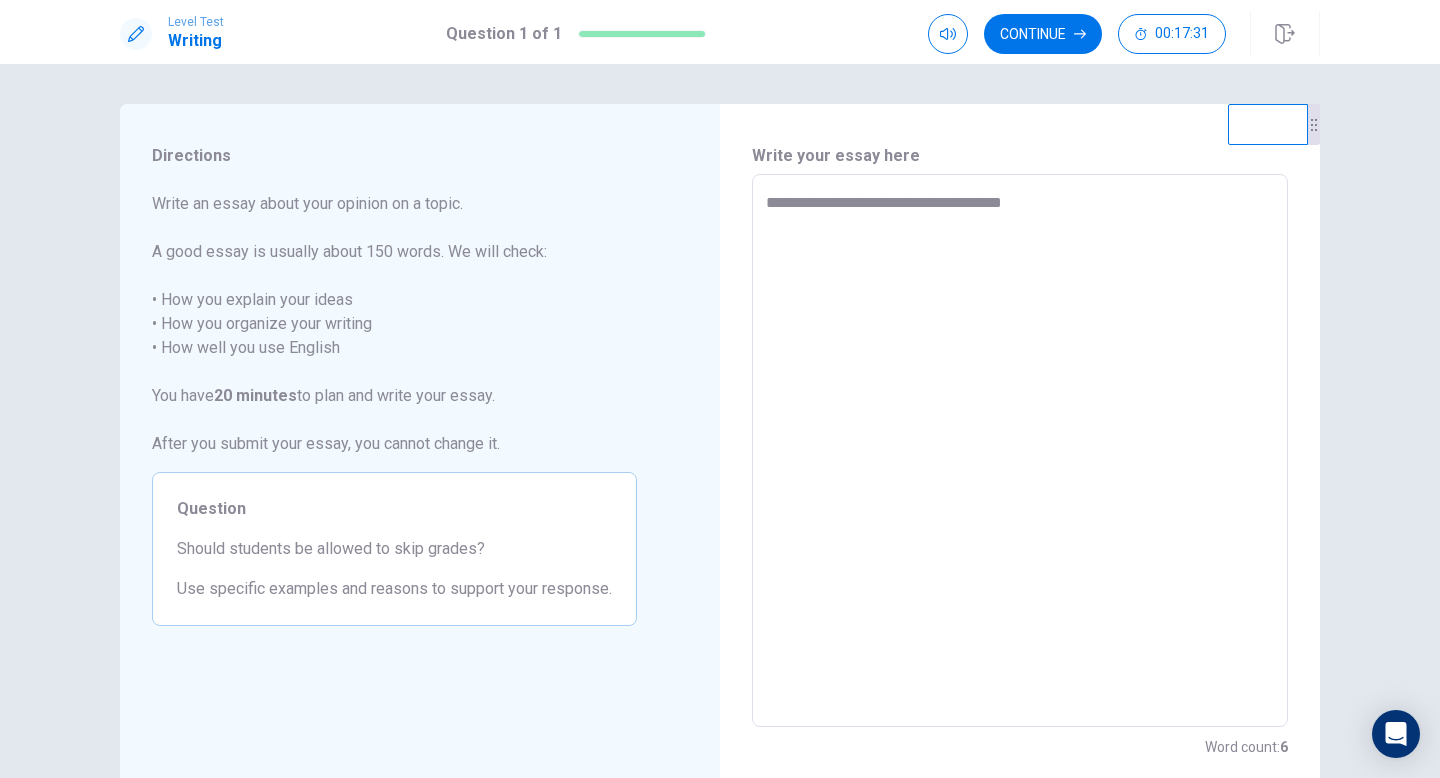 type on "*" 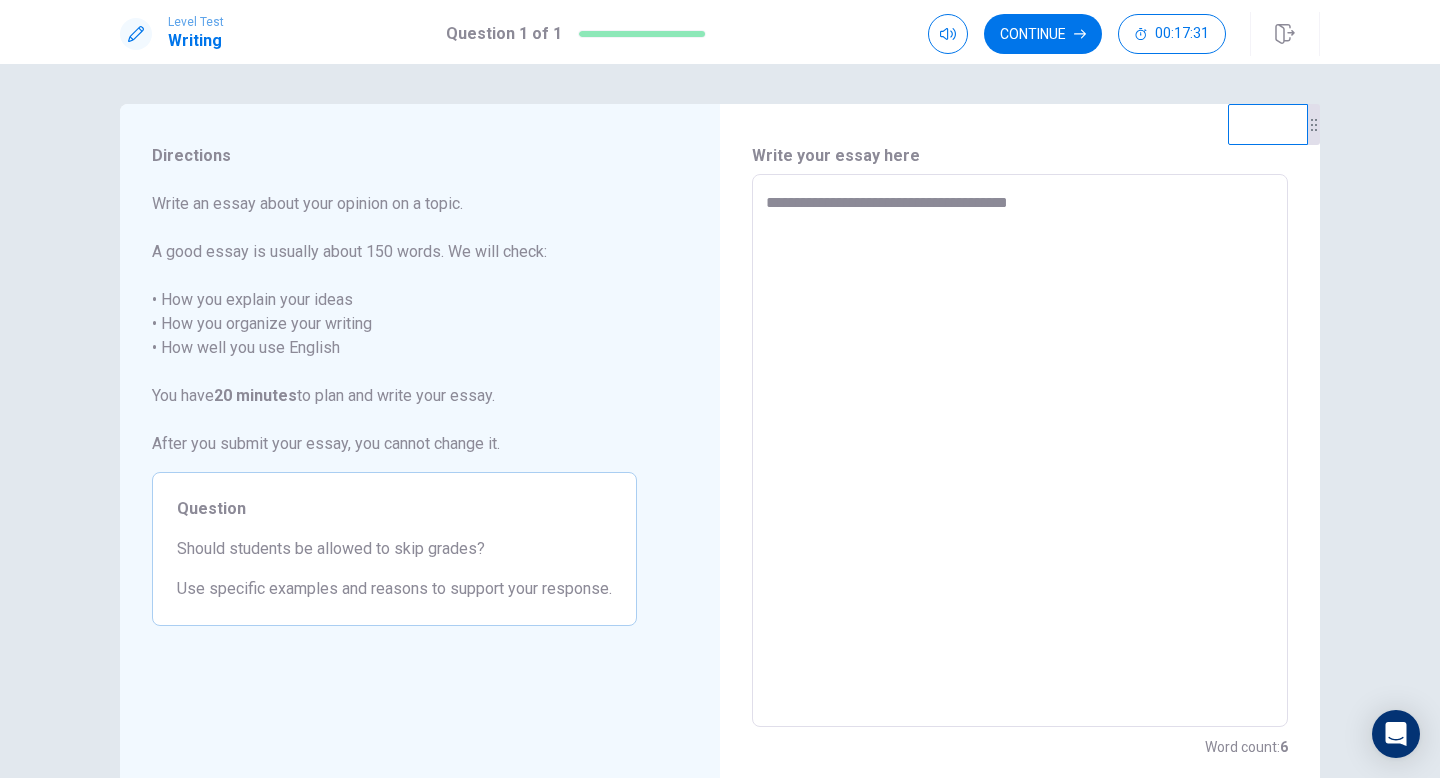 type on "*" 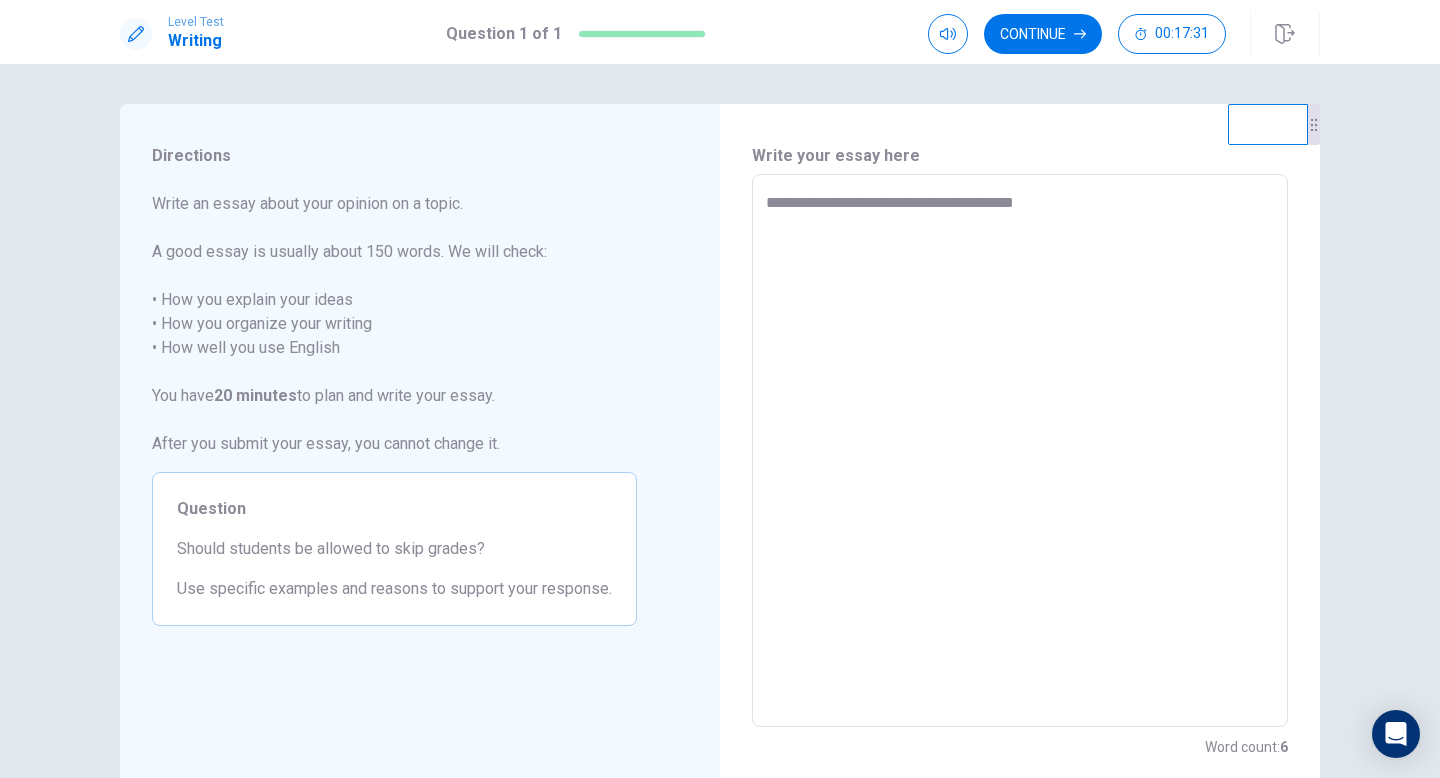 type on "*" 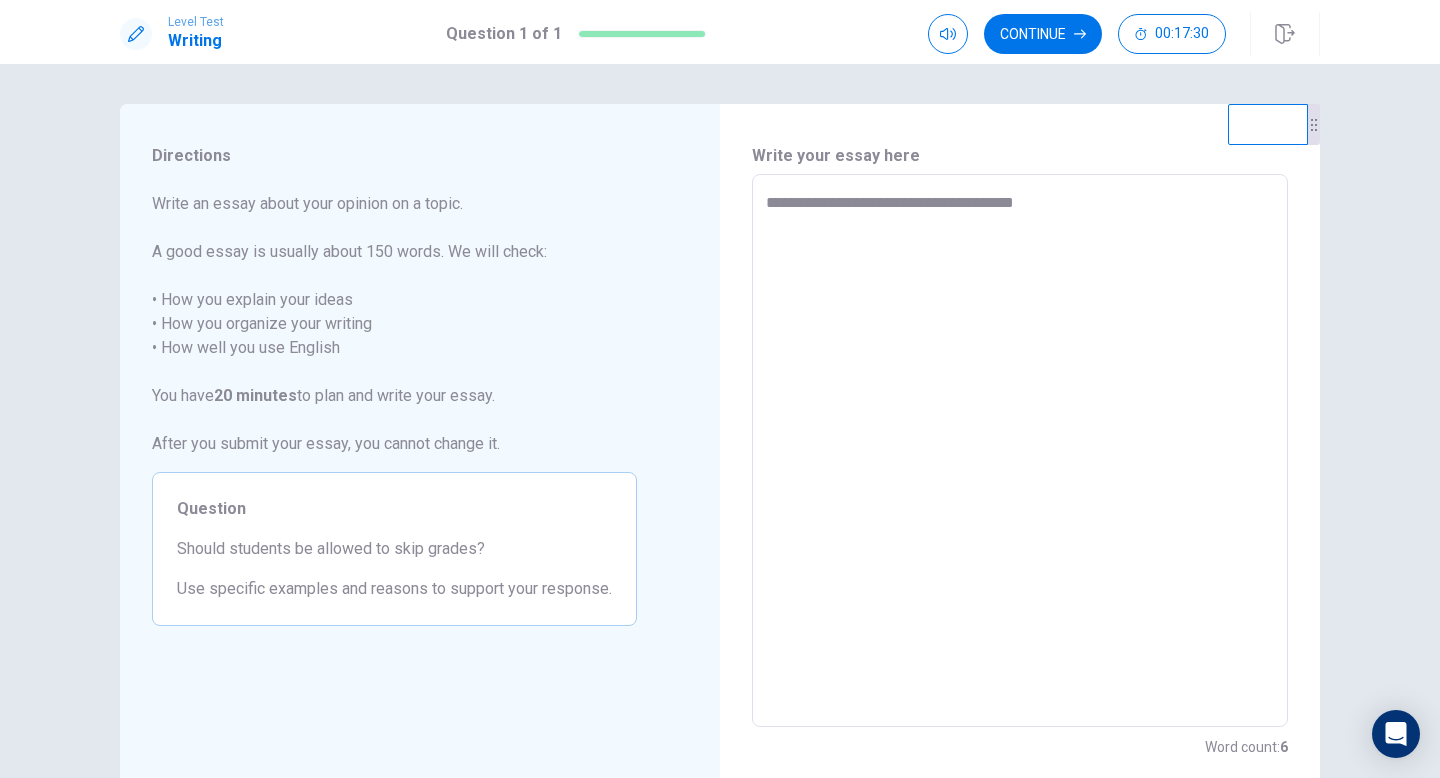 type on "**********" 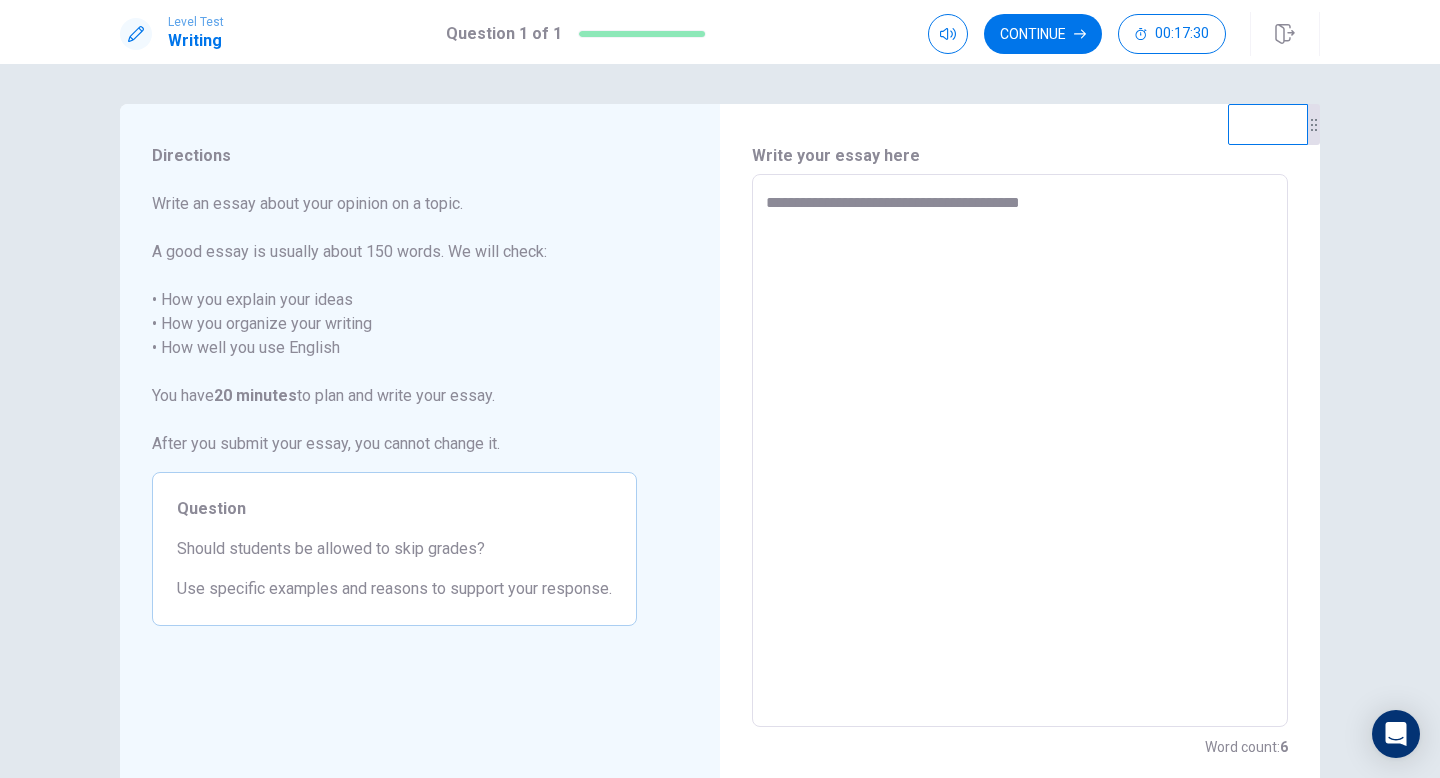 type on "*" 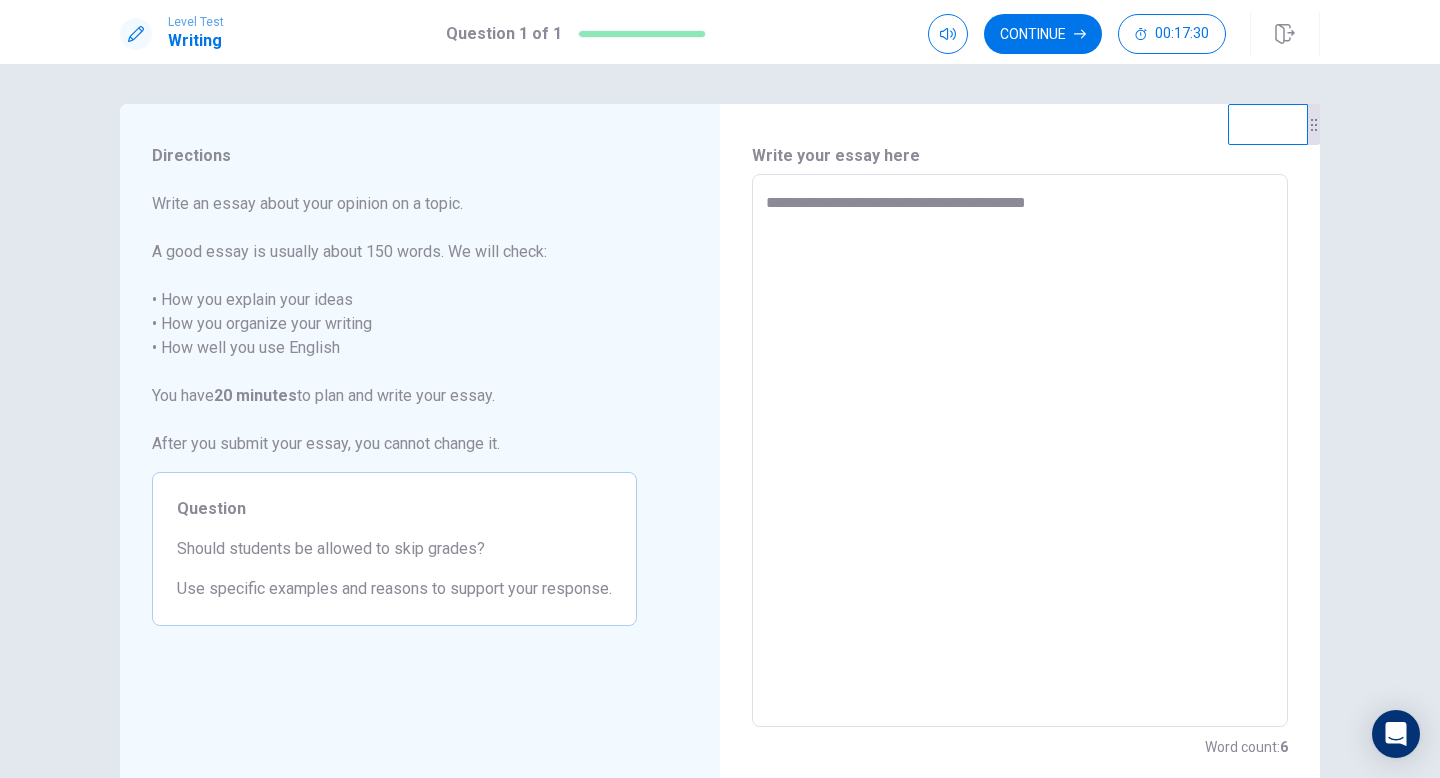 type on "*" 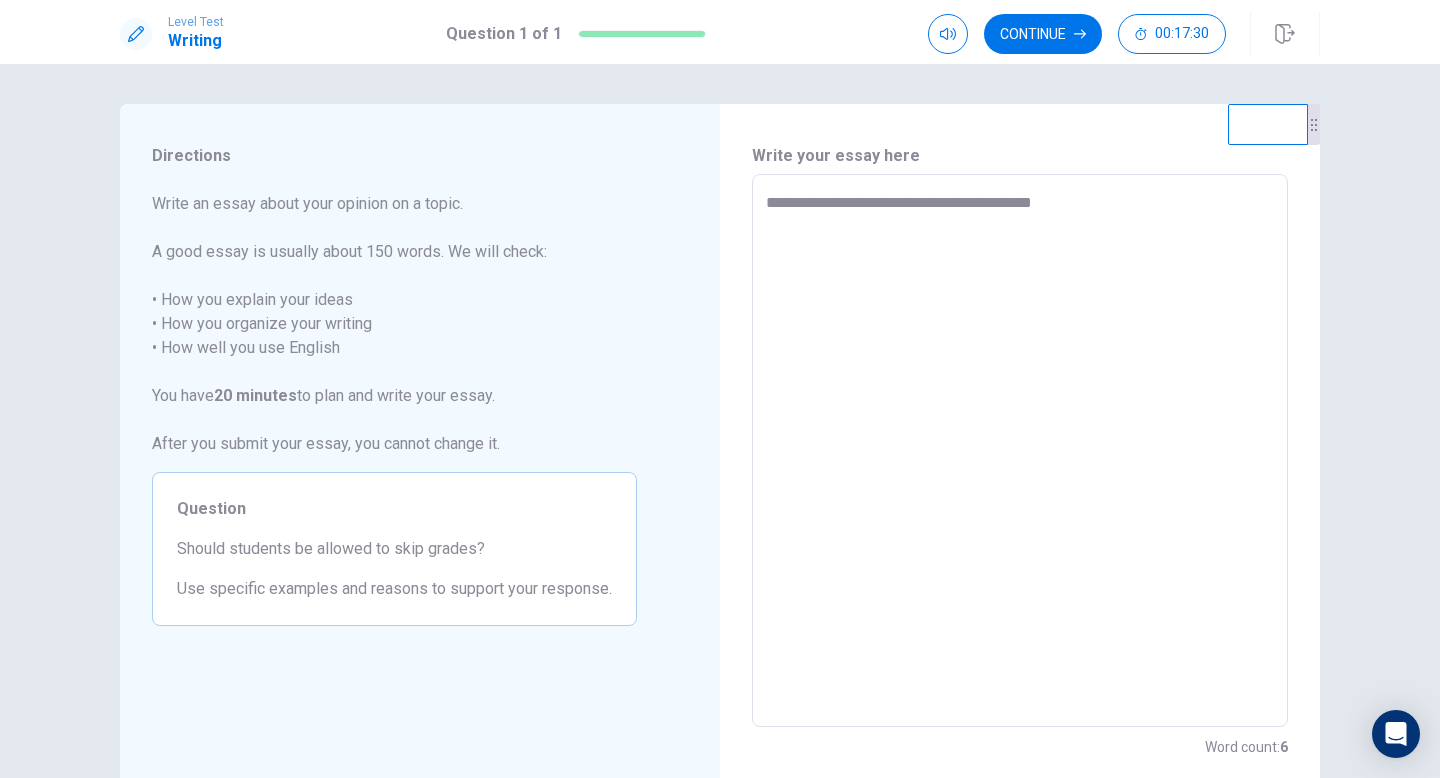 type on "**********" 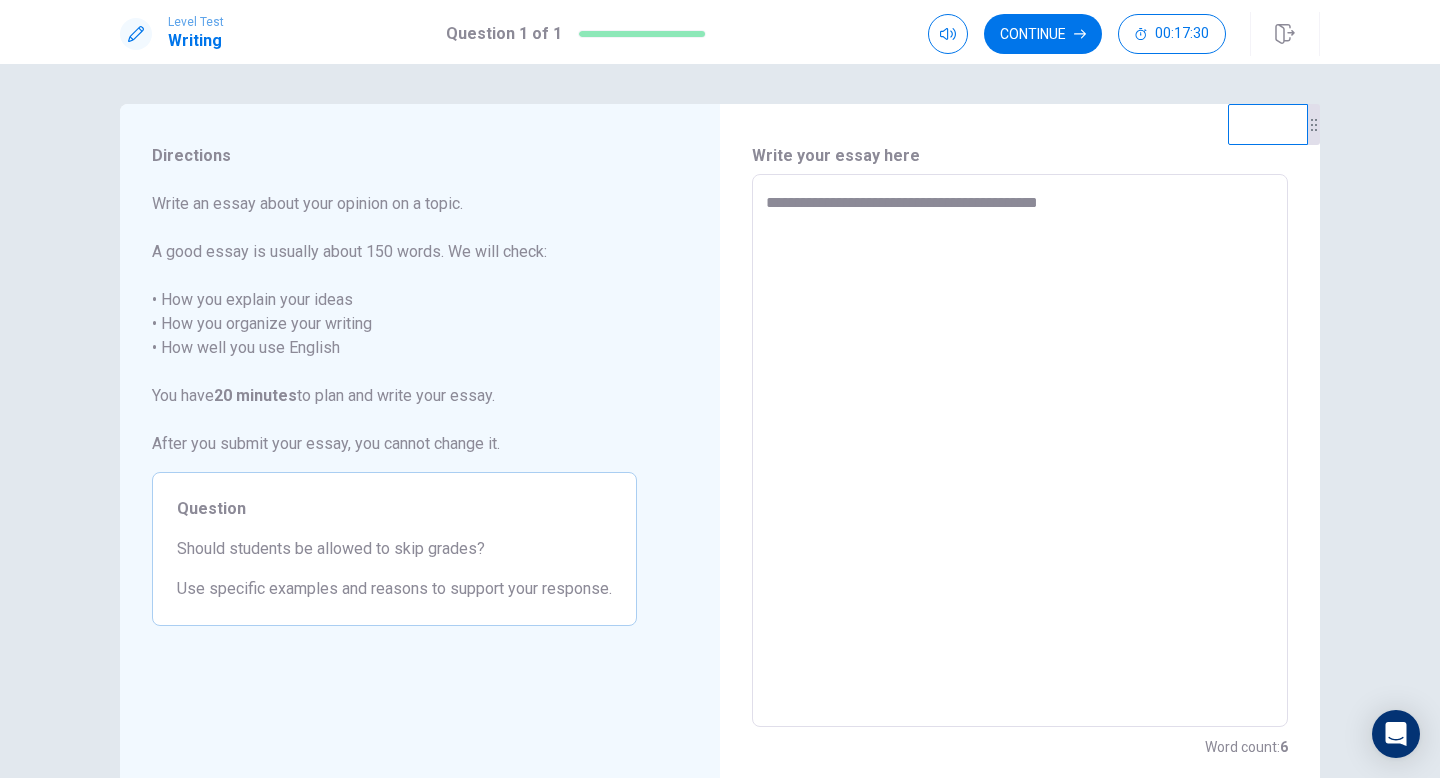 type on "*" 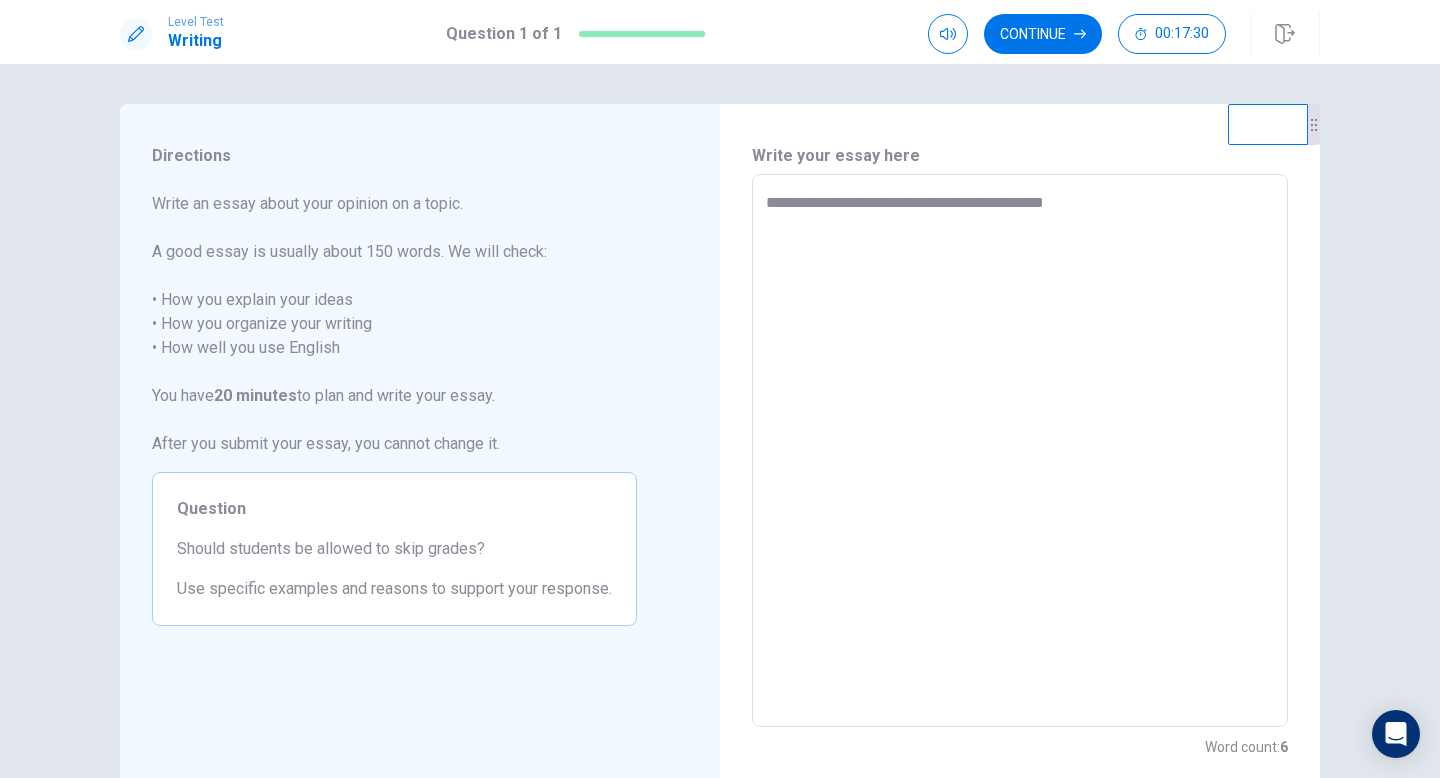 type on "*" 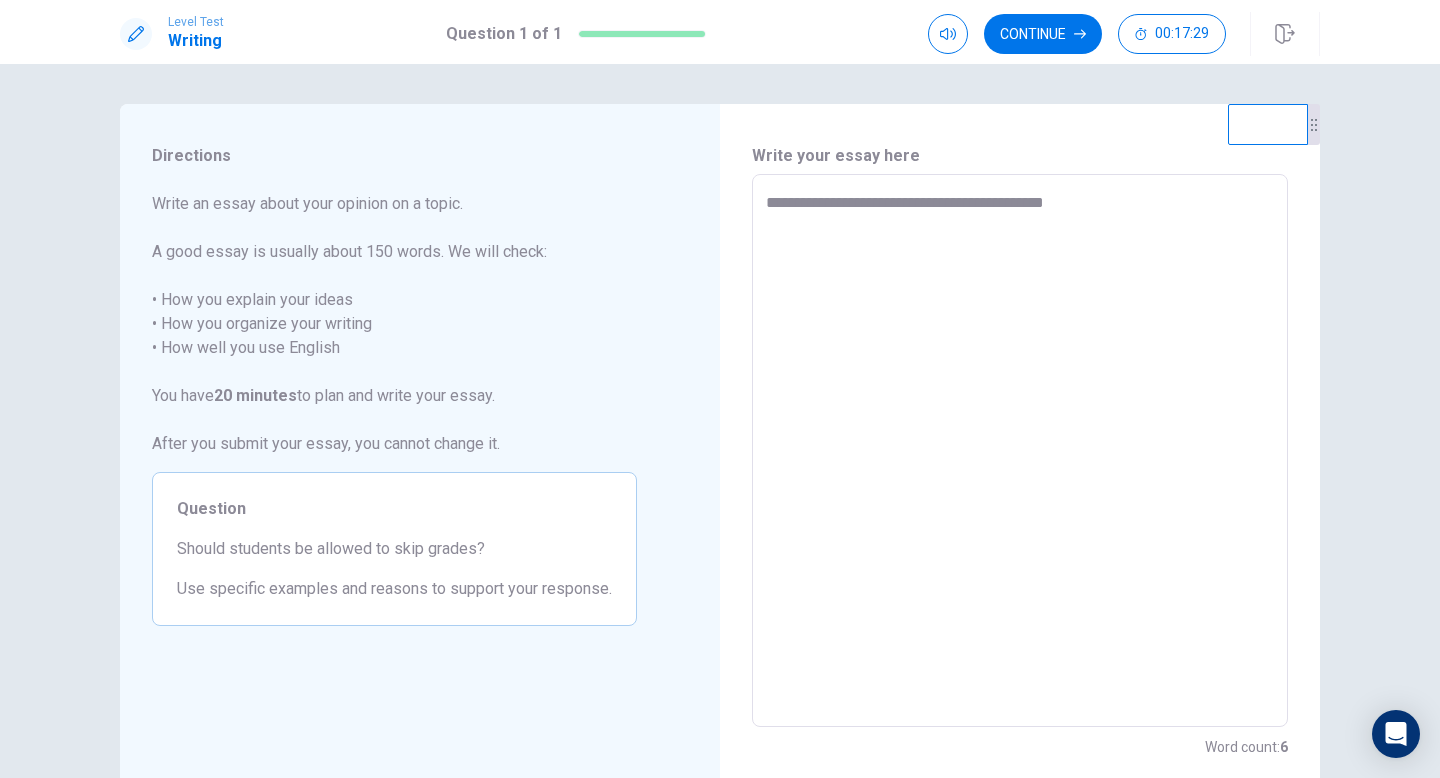 type on "**********" 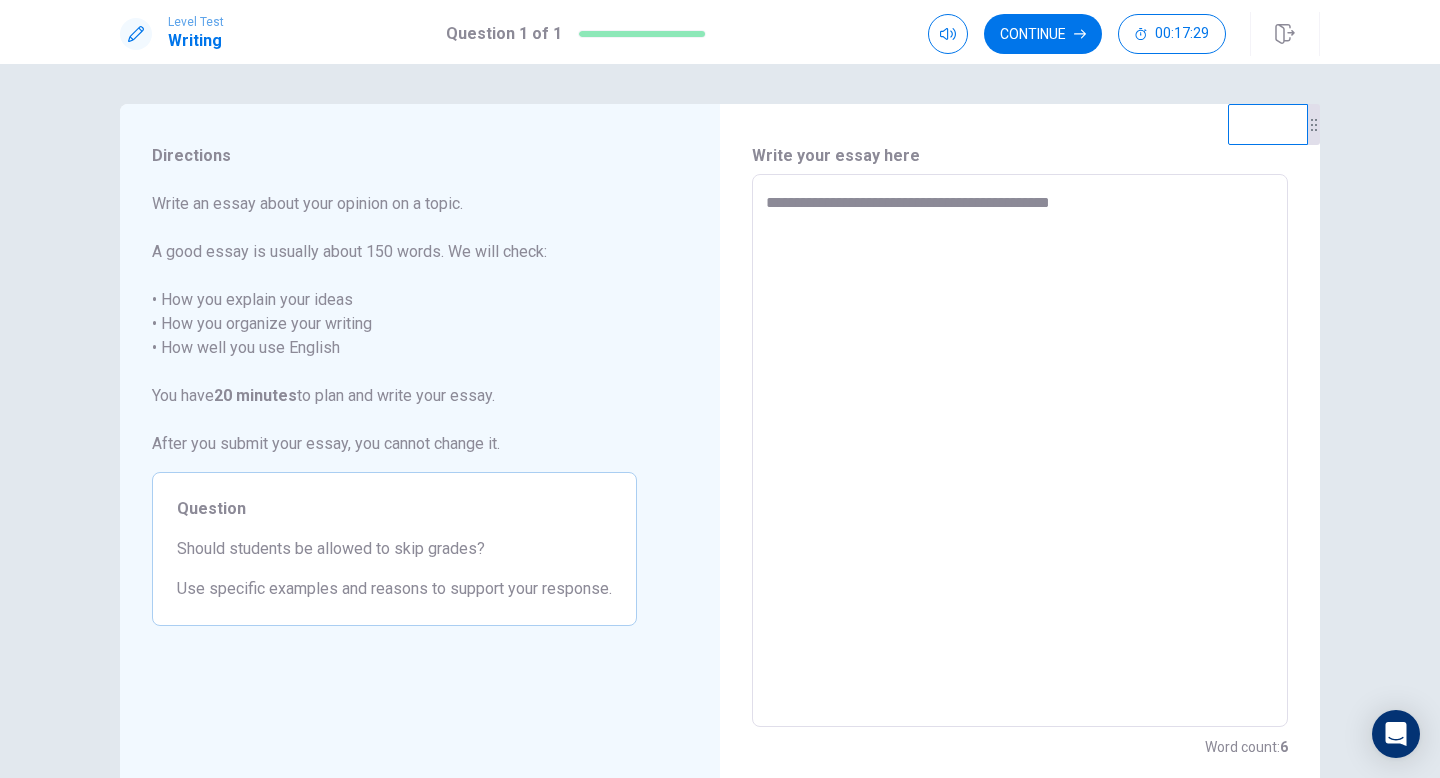 type on "*" 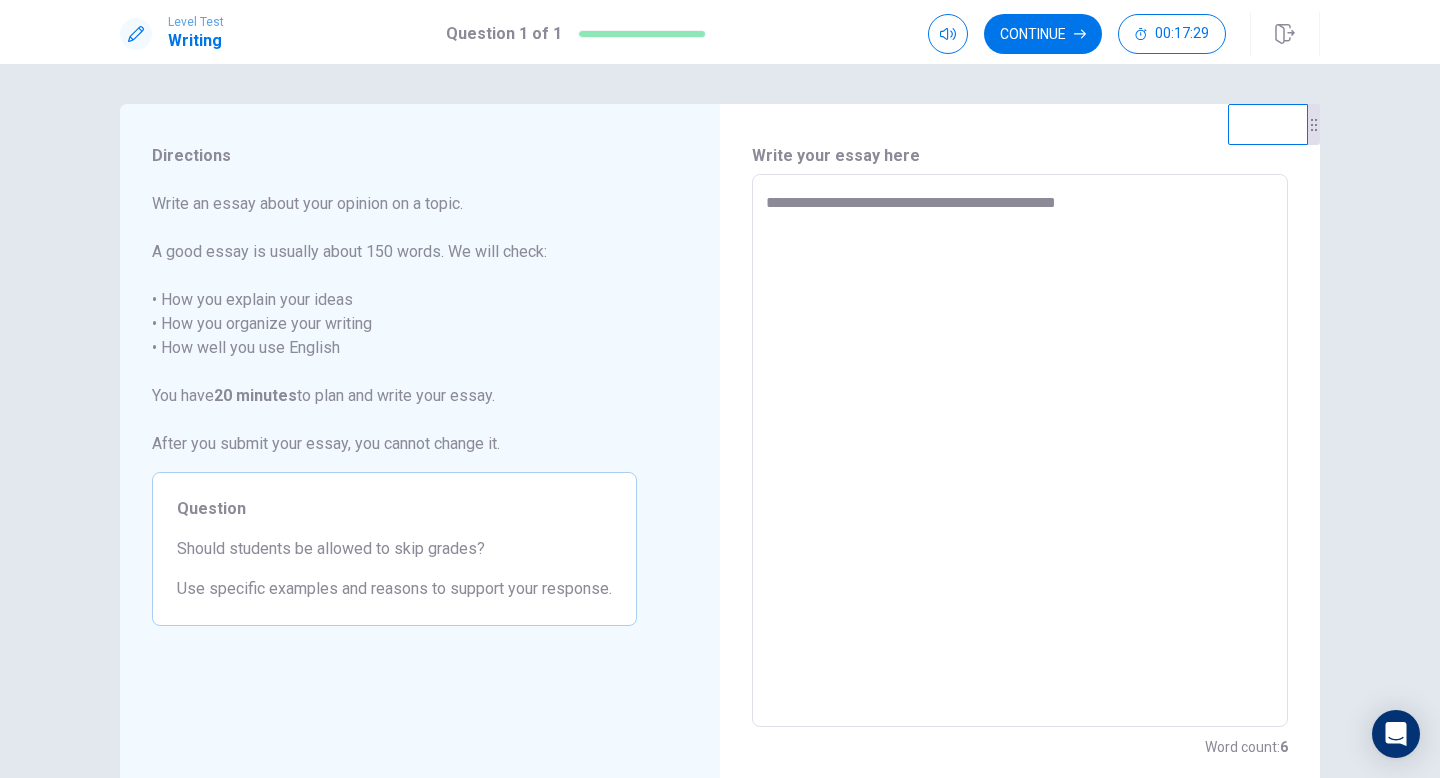 type on "*" 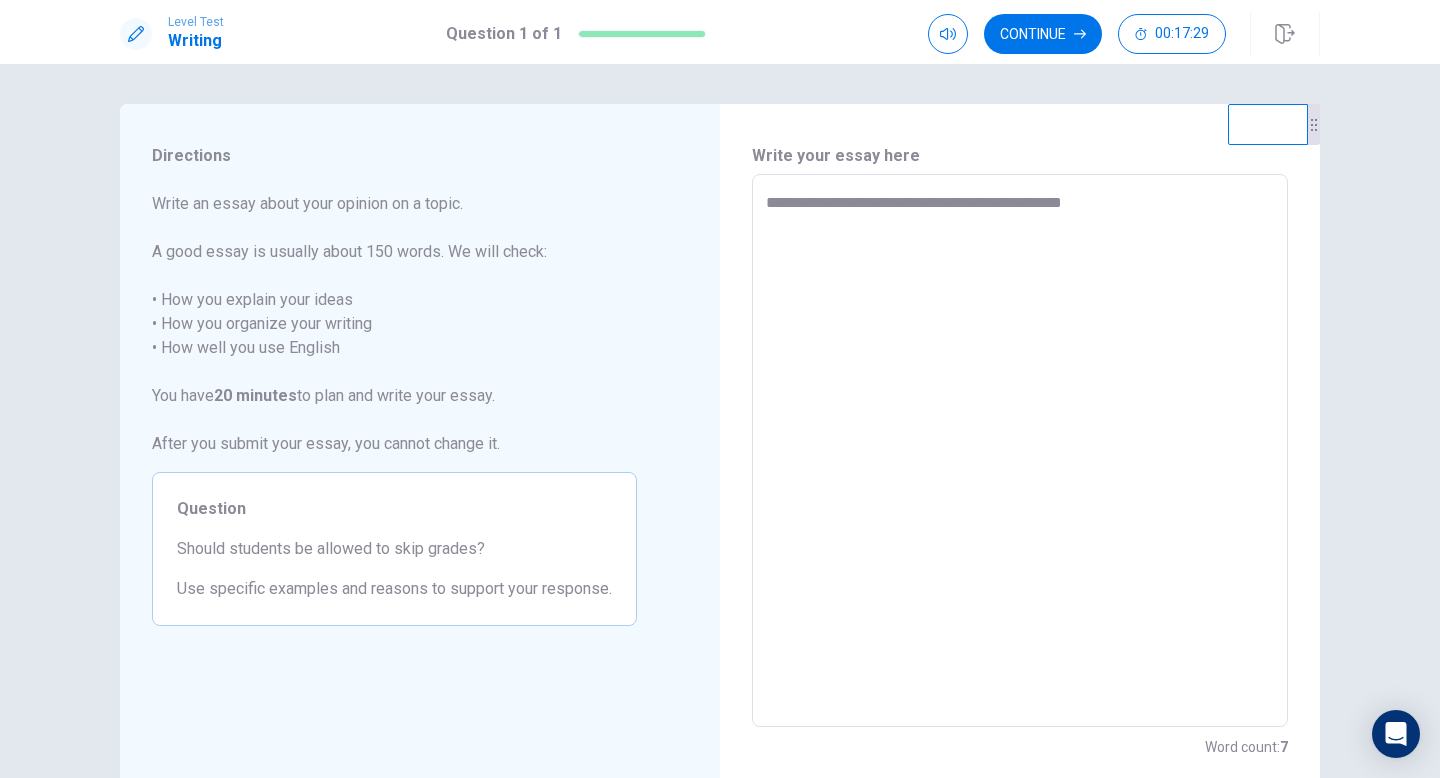 type on "*" 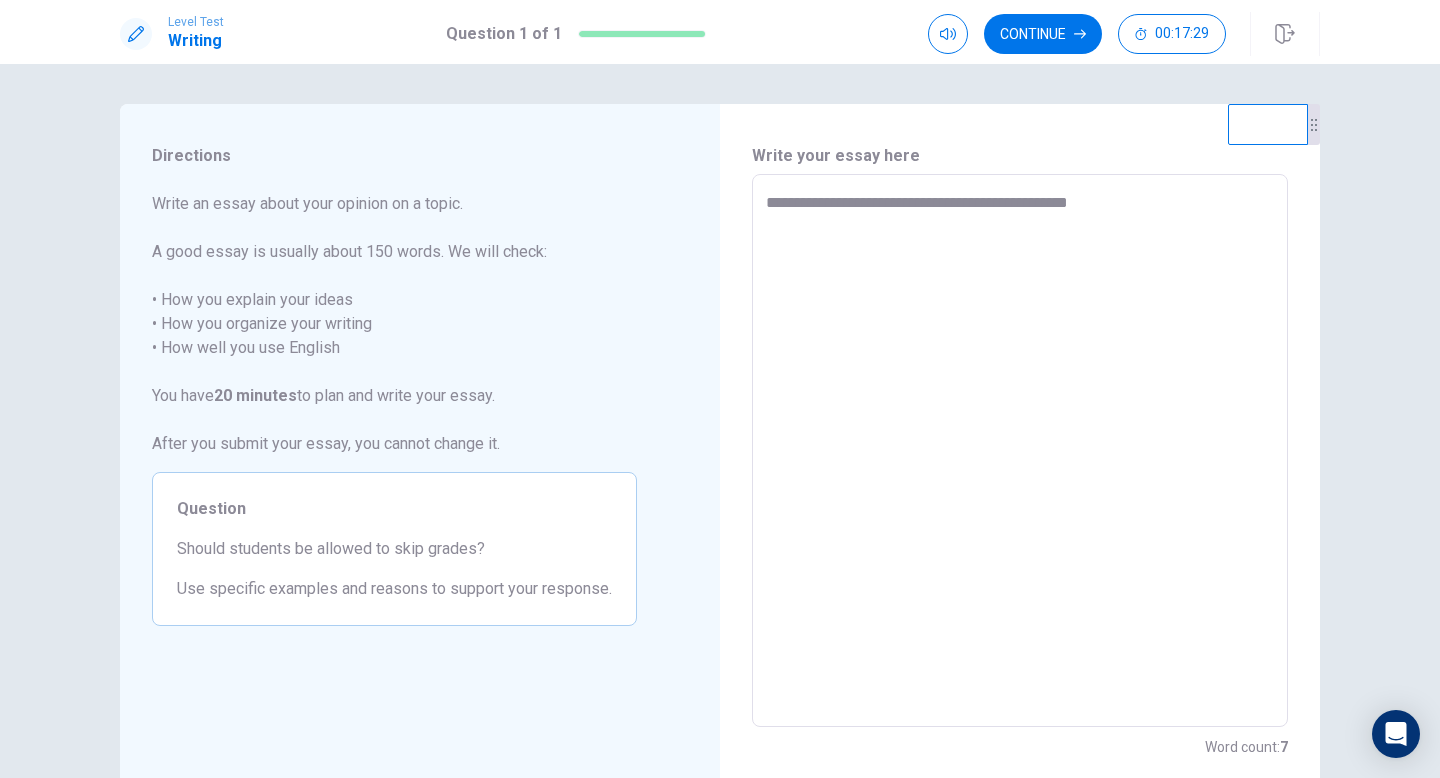 type on "*" 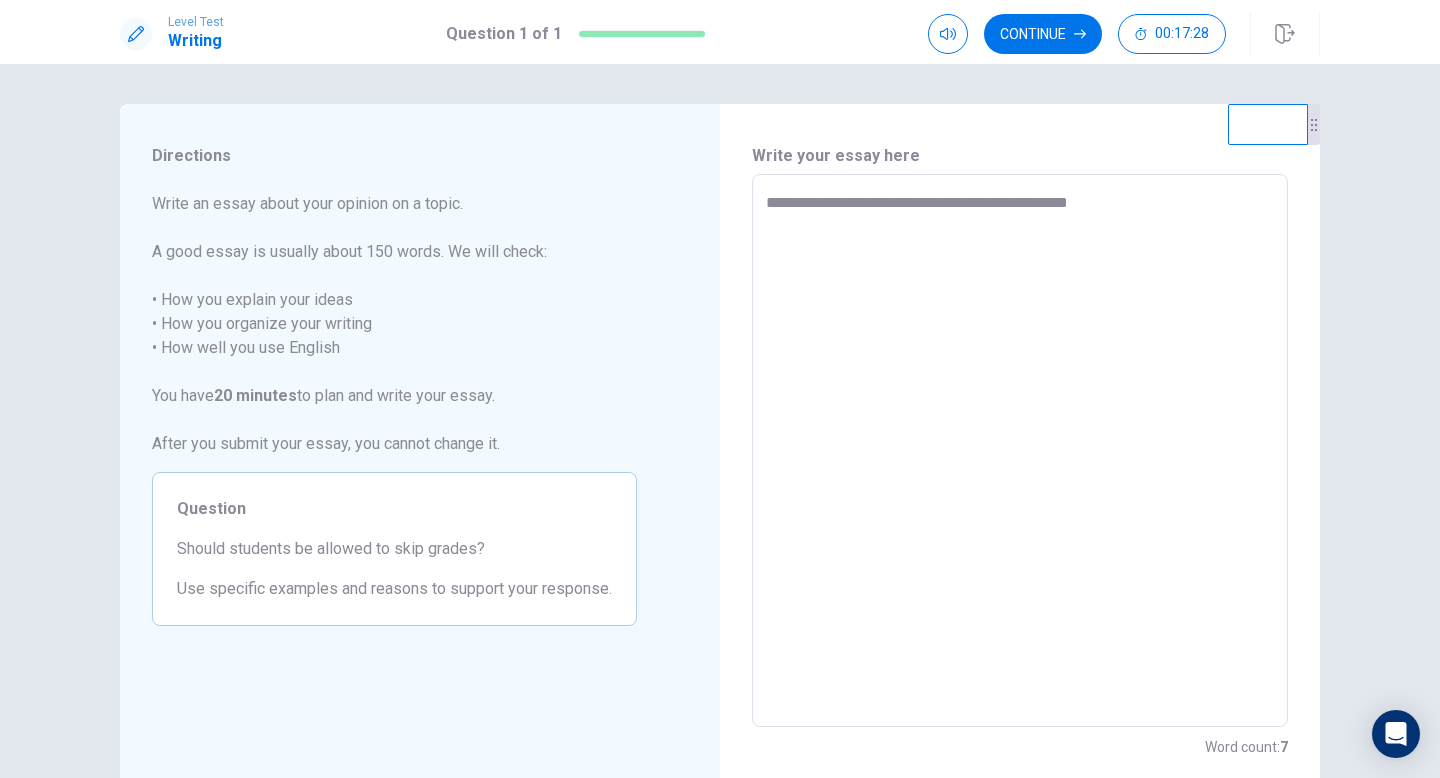 type on "**********" 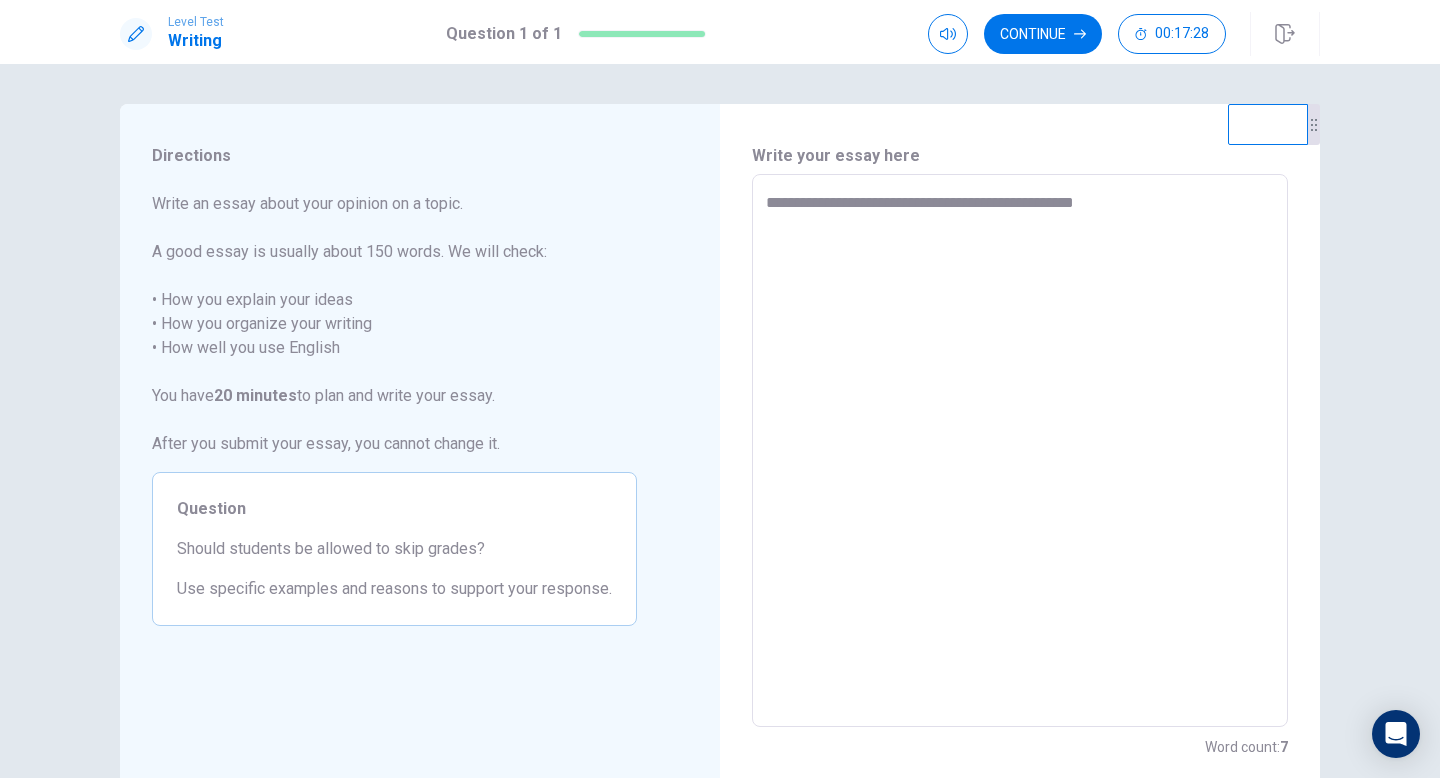 type on "*" 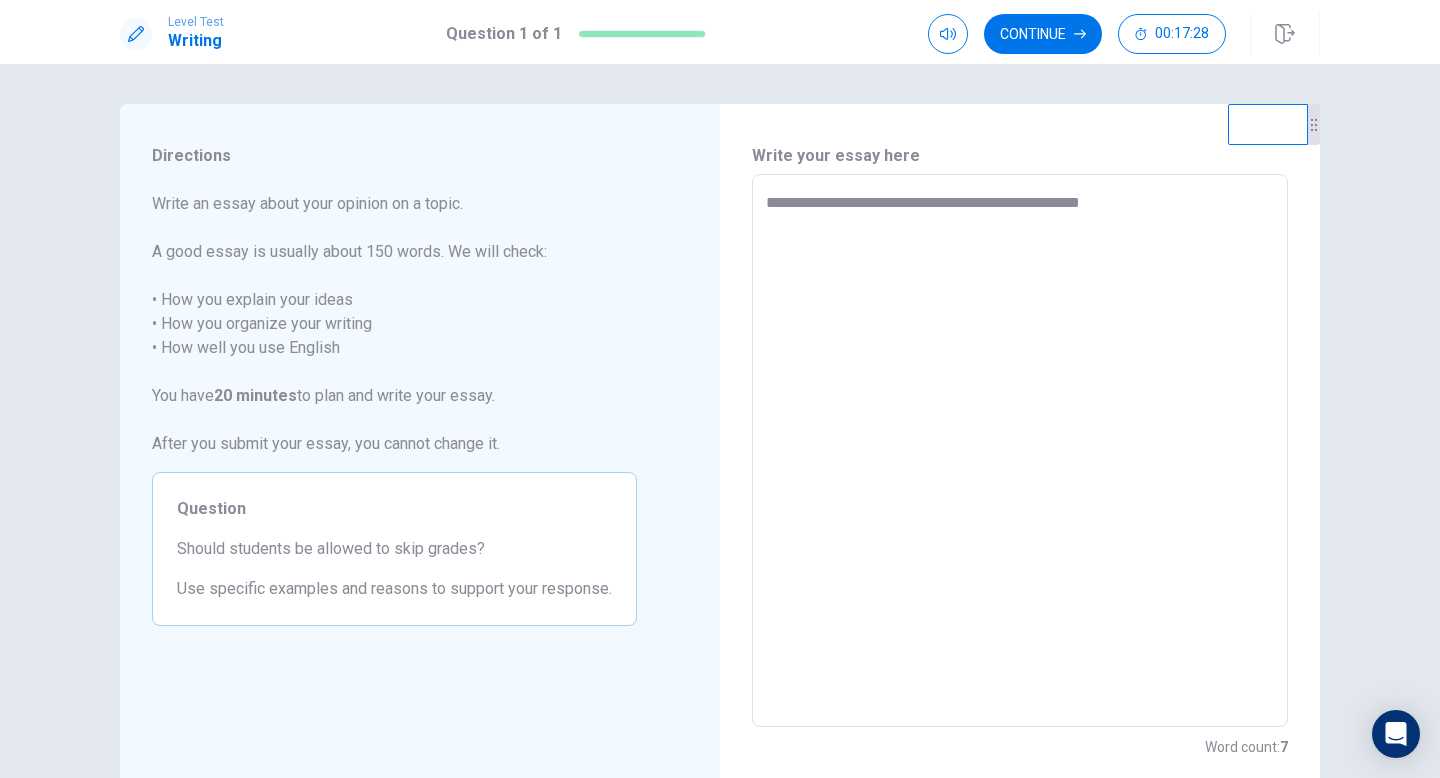 type on "*" 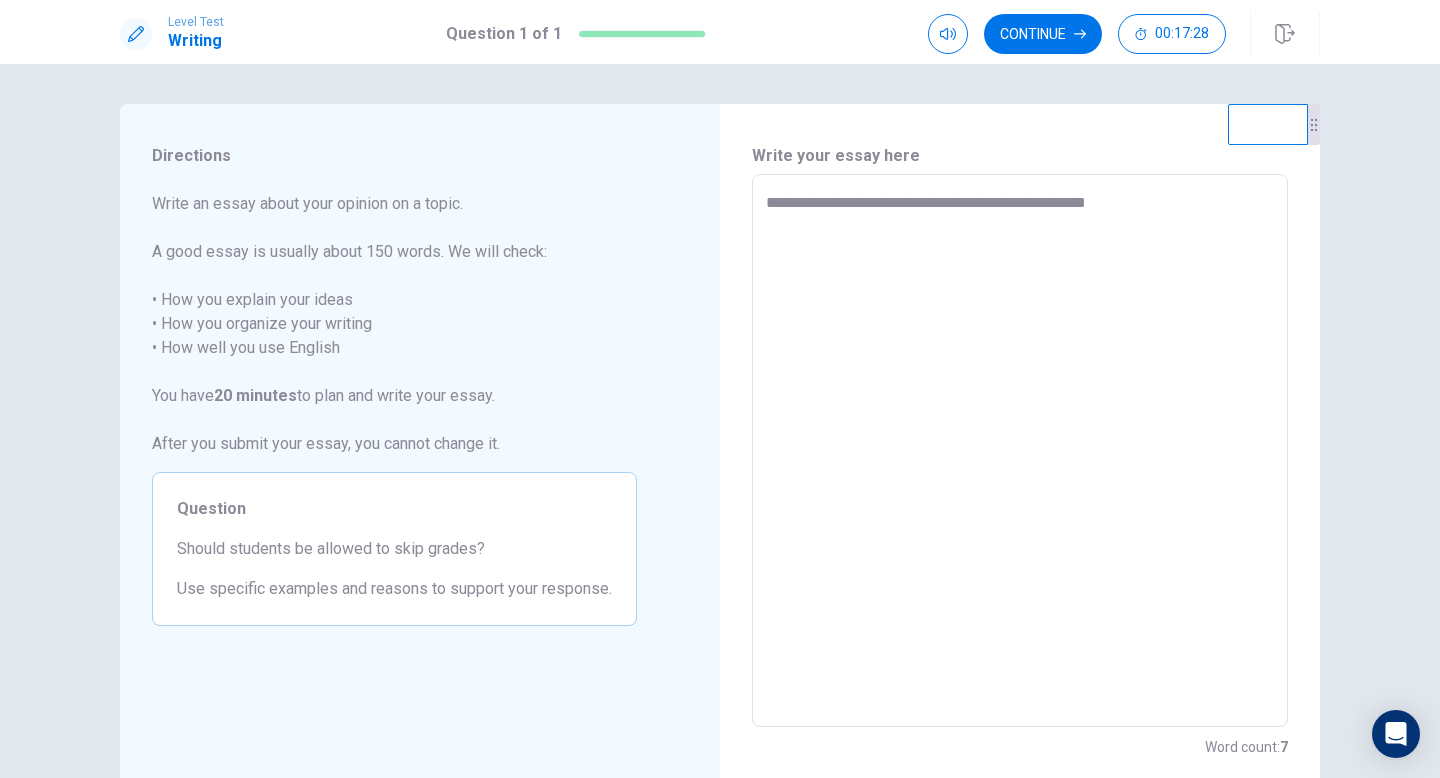 type on "*" 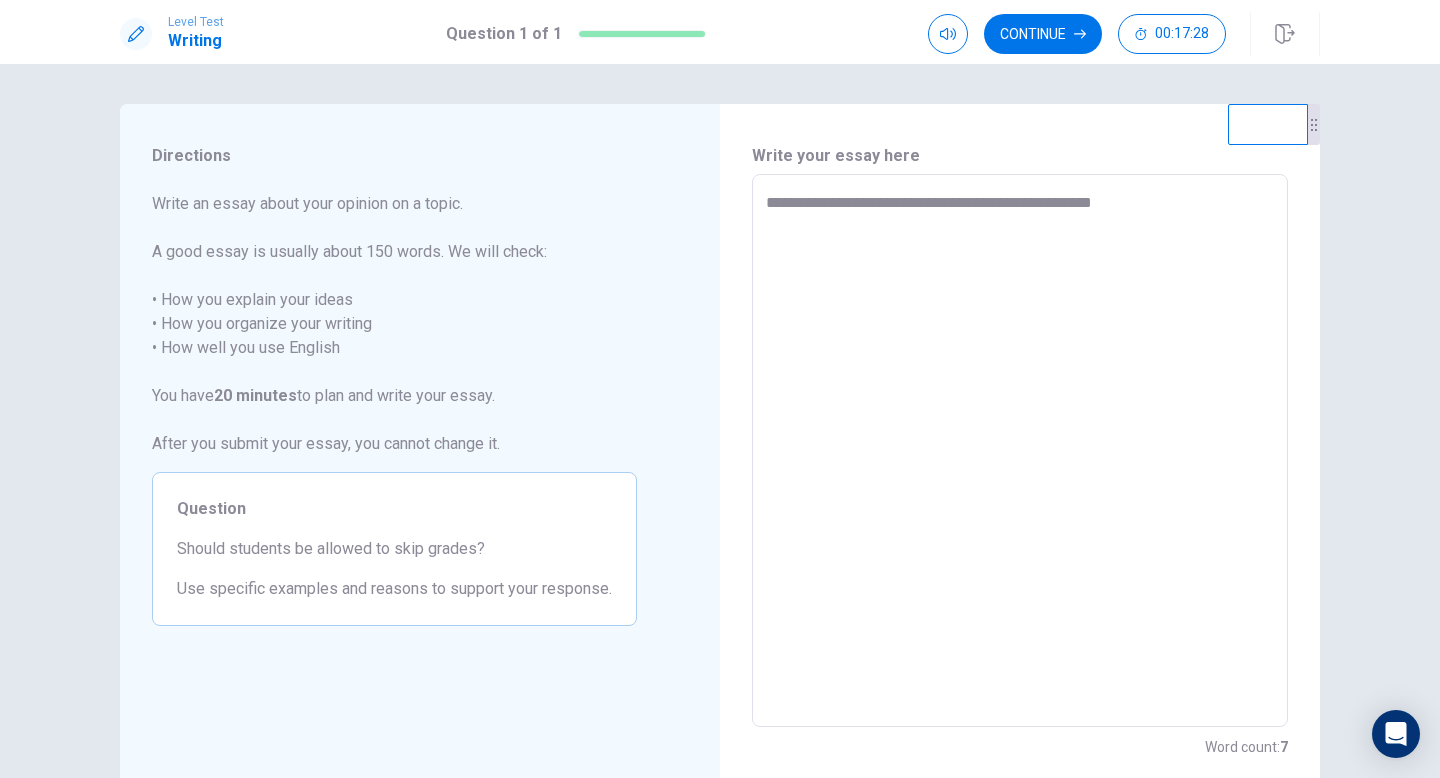 type on "*" 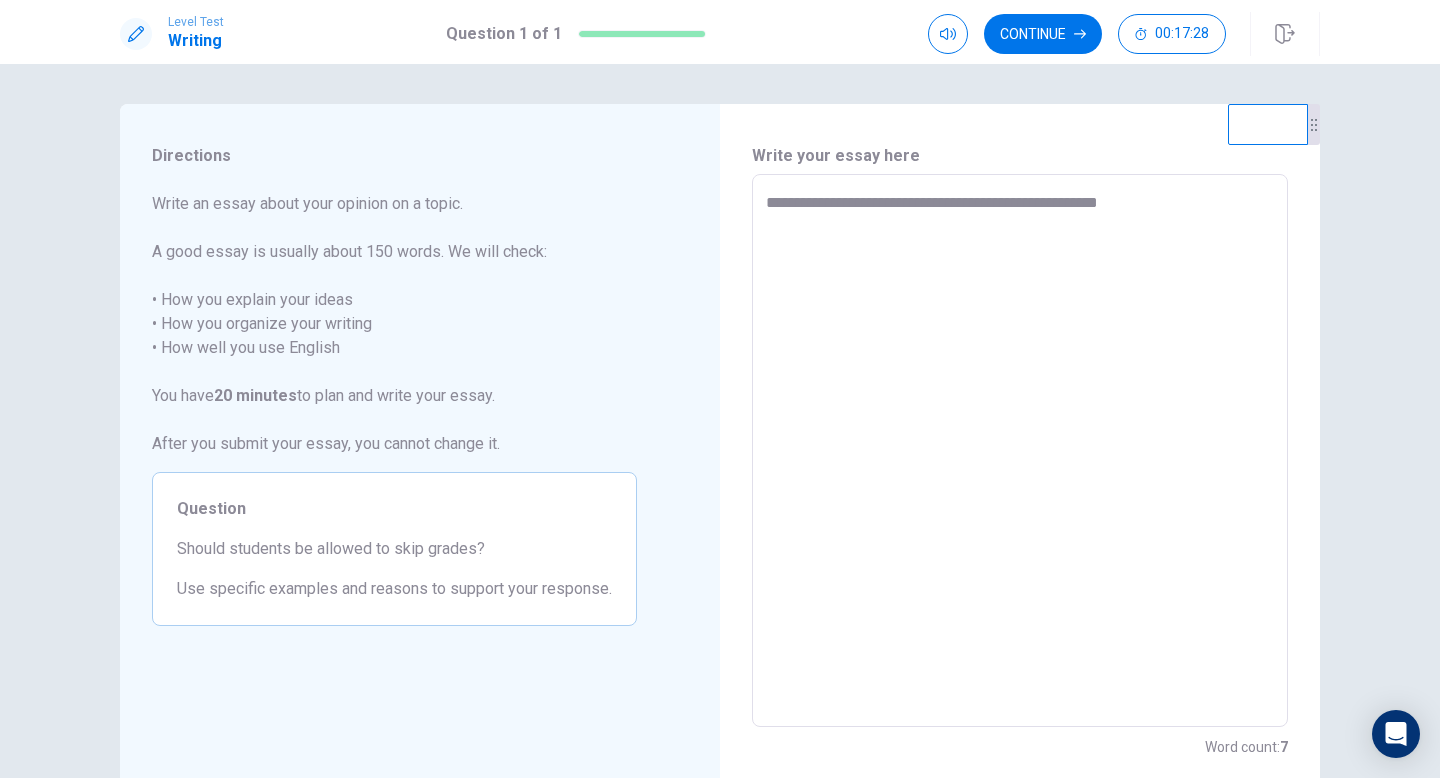 type on "*" 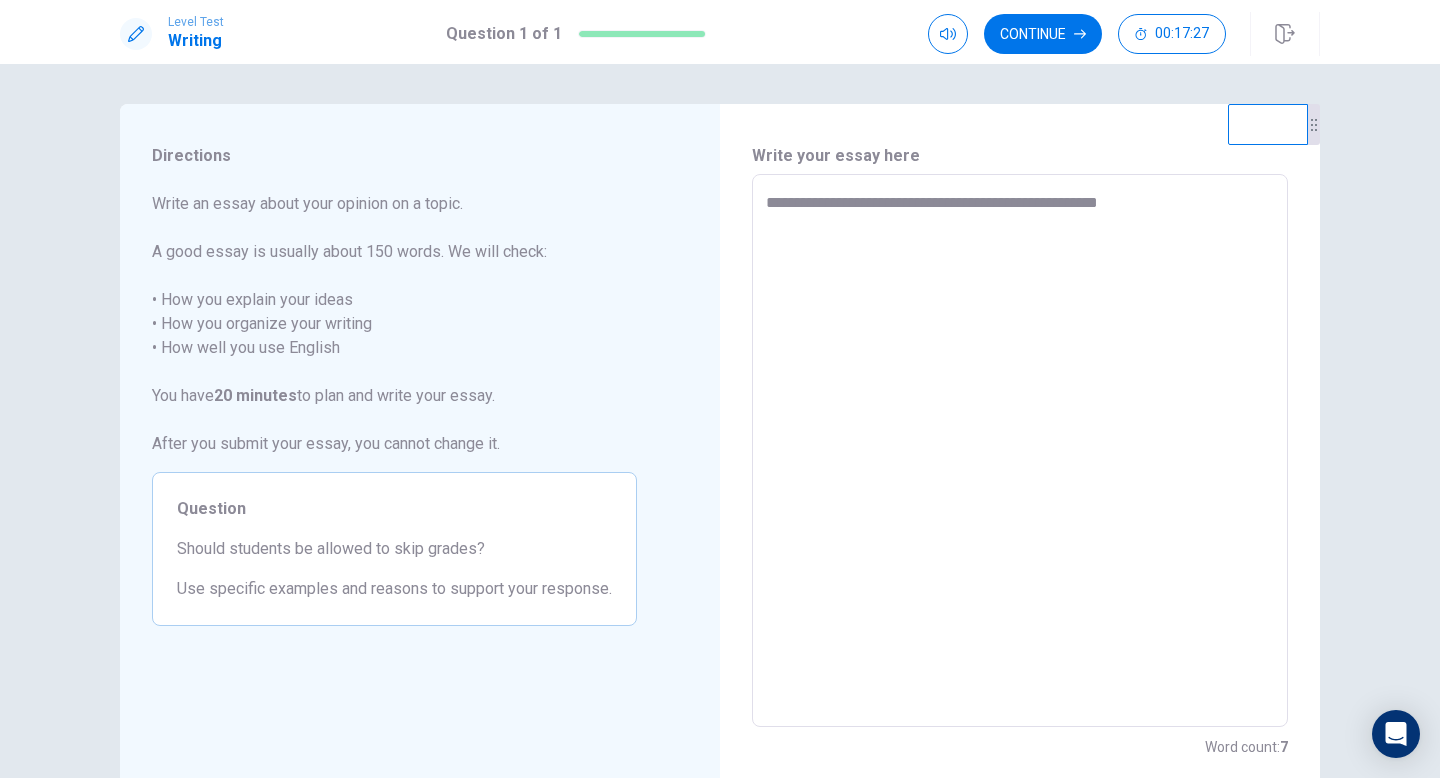 type on "**********" 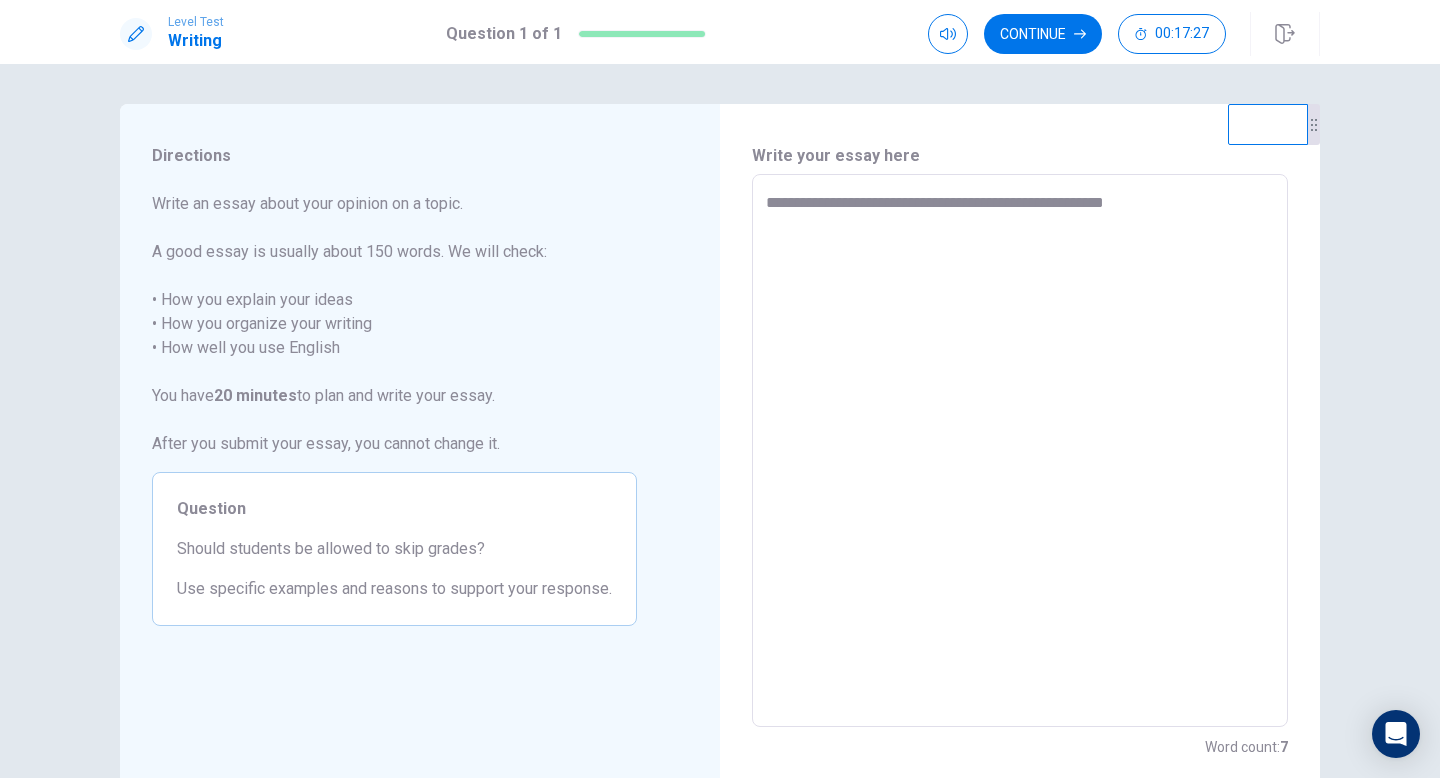 type on "*" 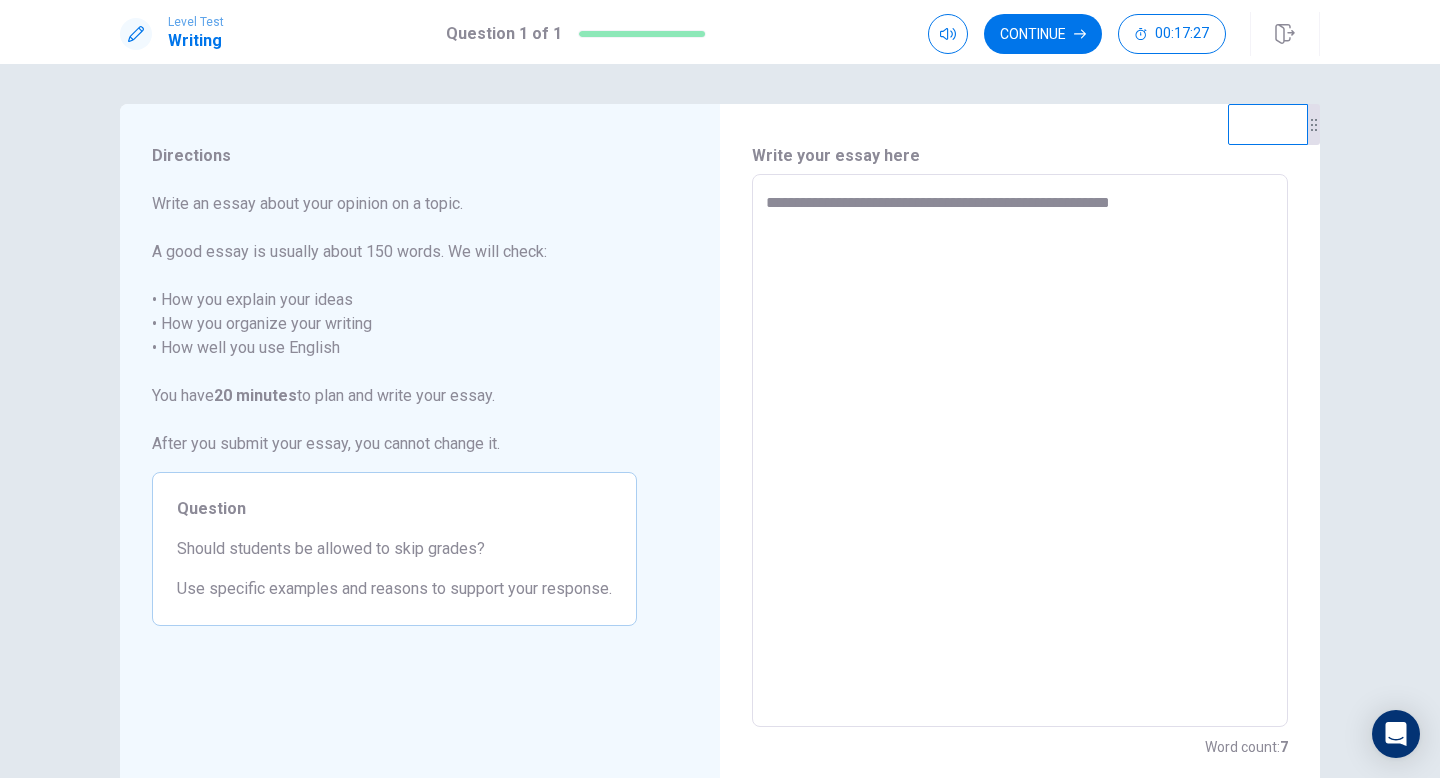 type on "*" 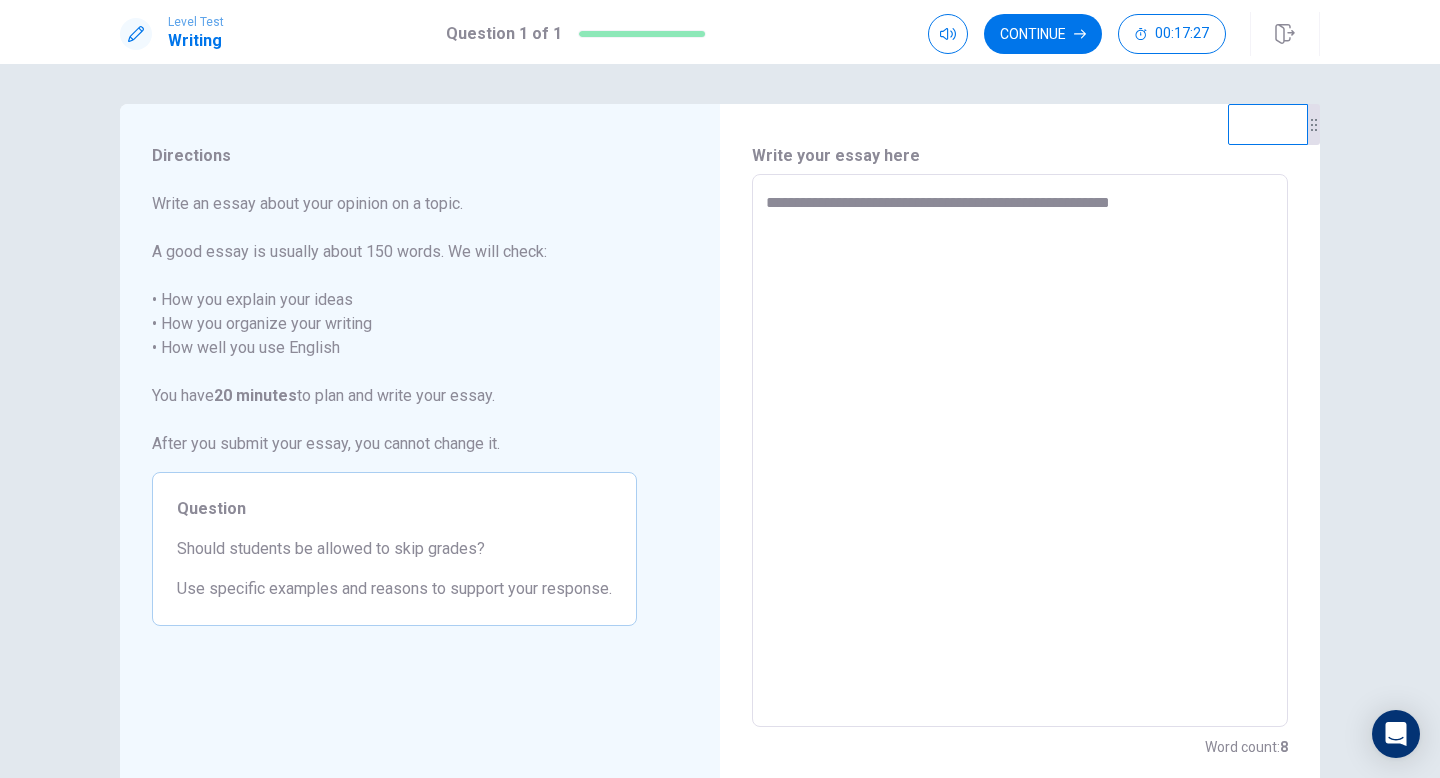 type on "**********" 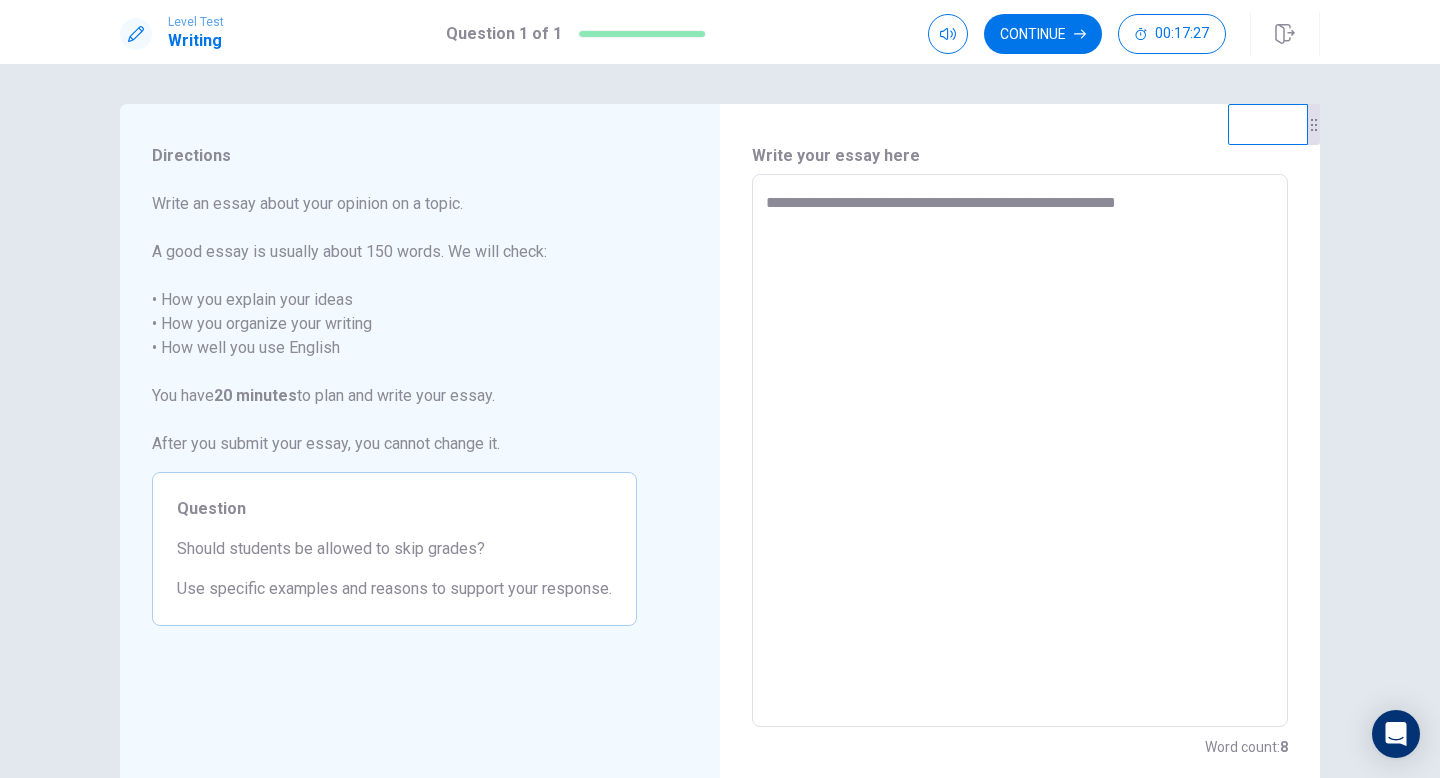 type on "**********" 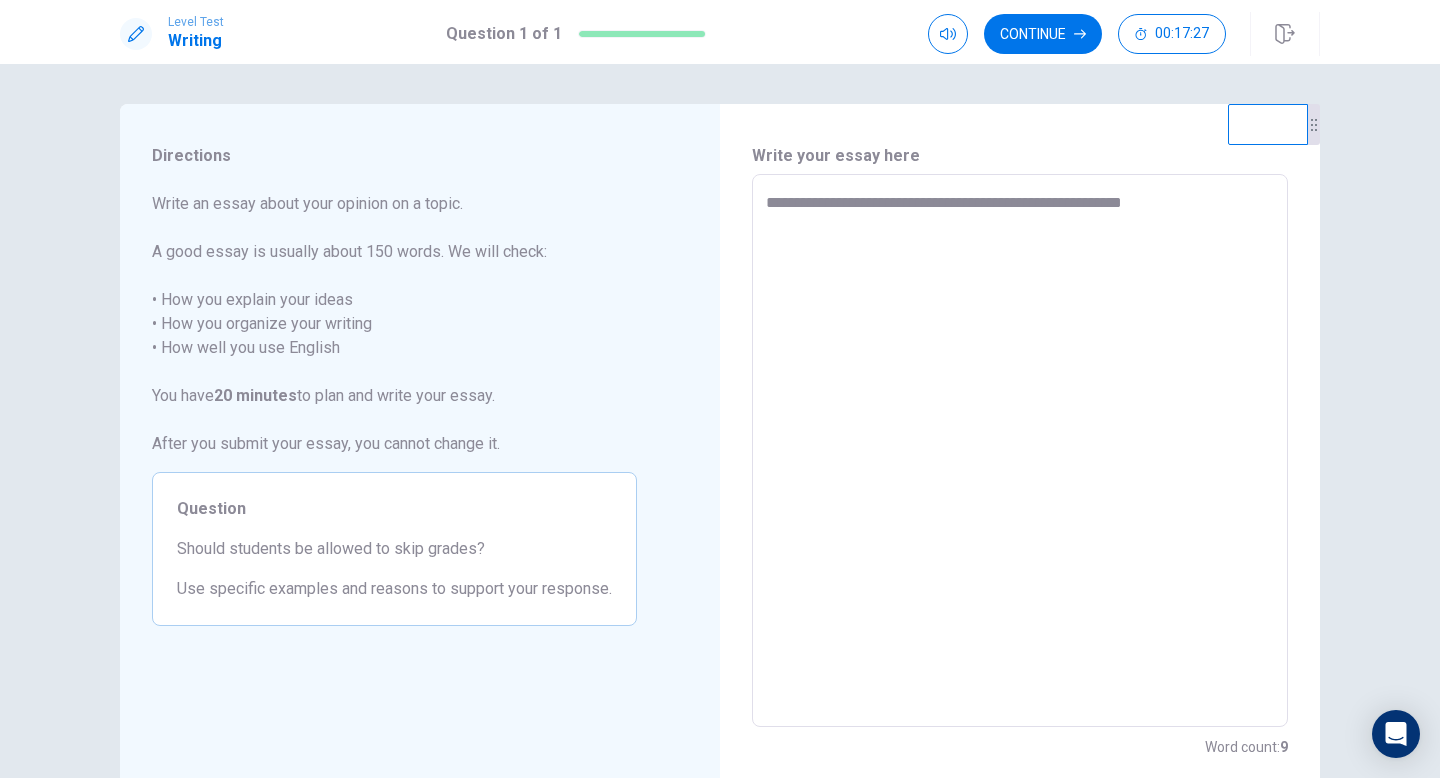 type on "*" 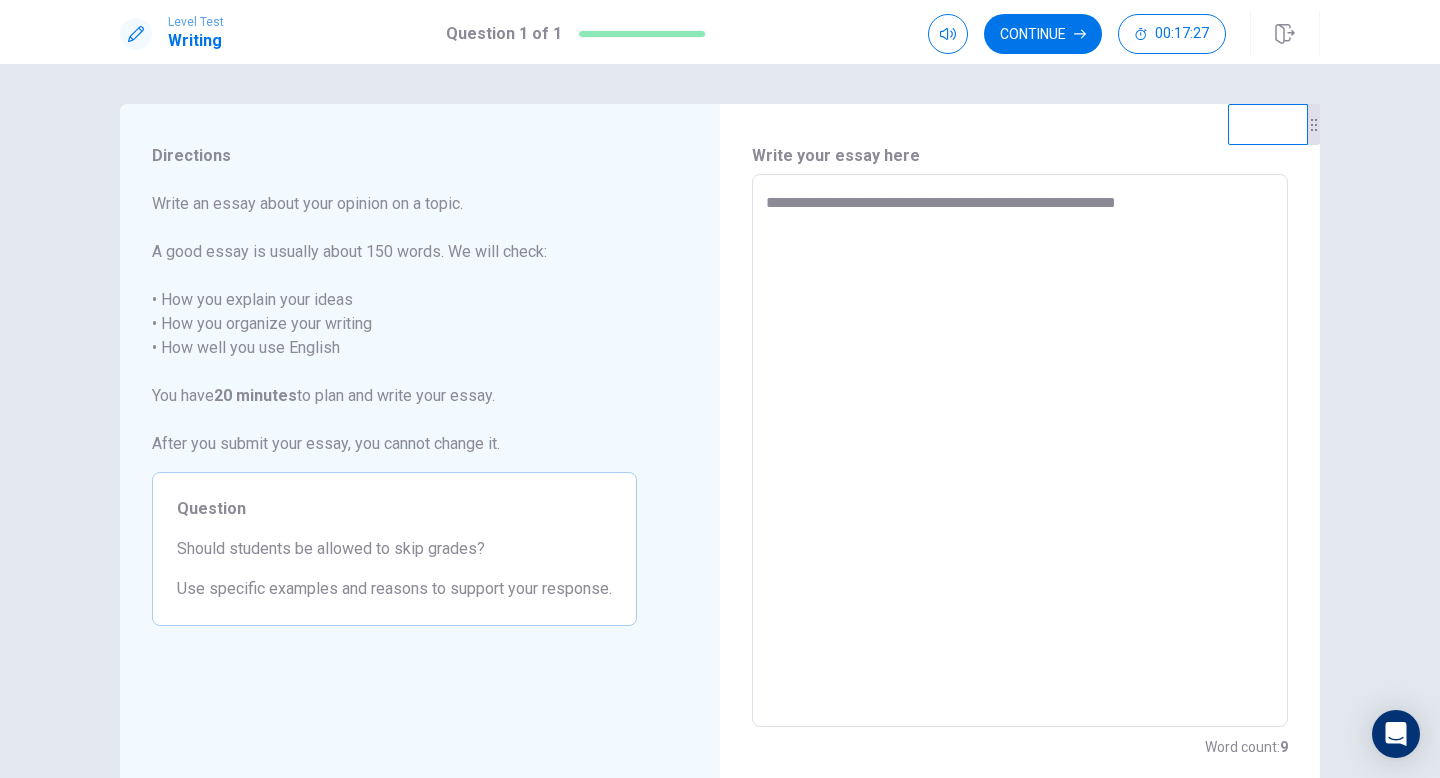 type on "*" 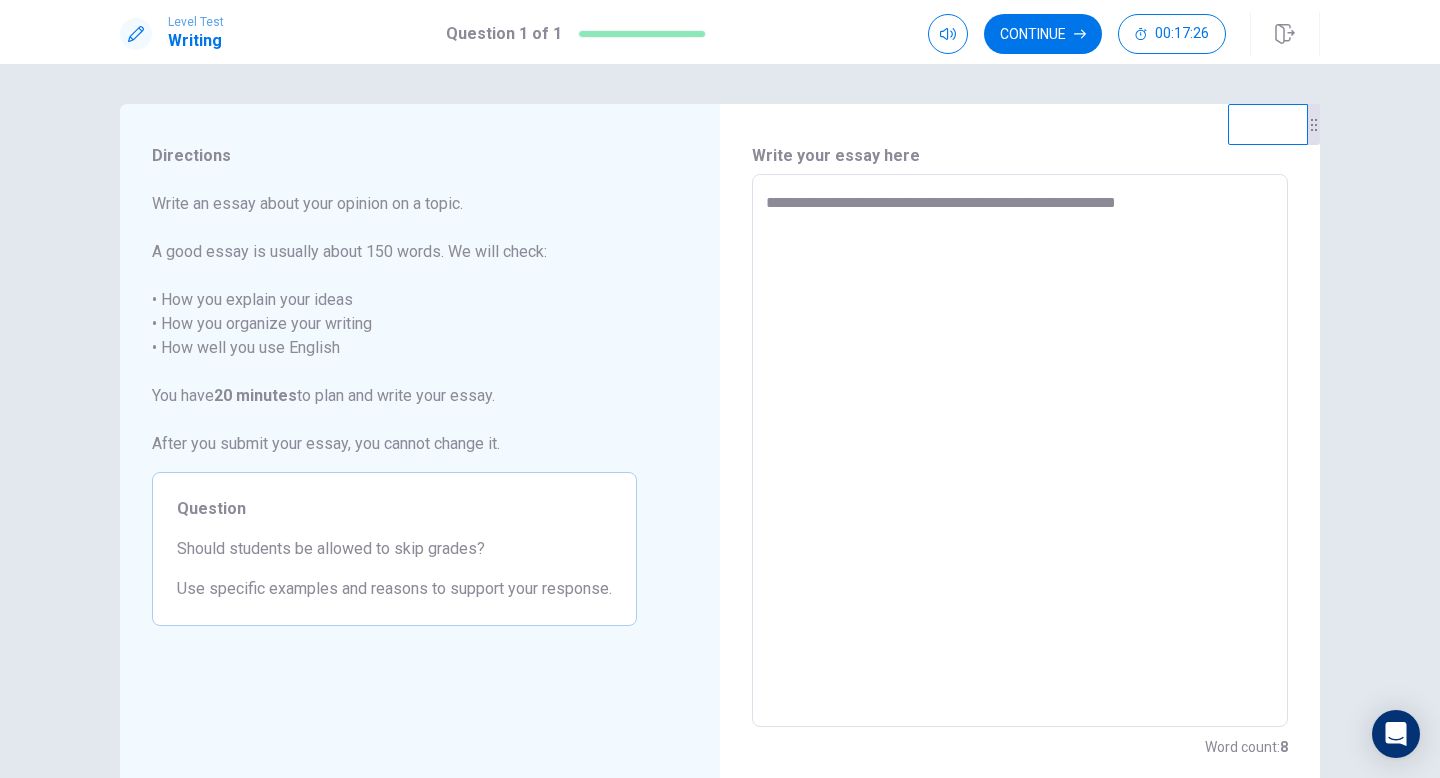 type on "**********" 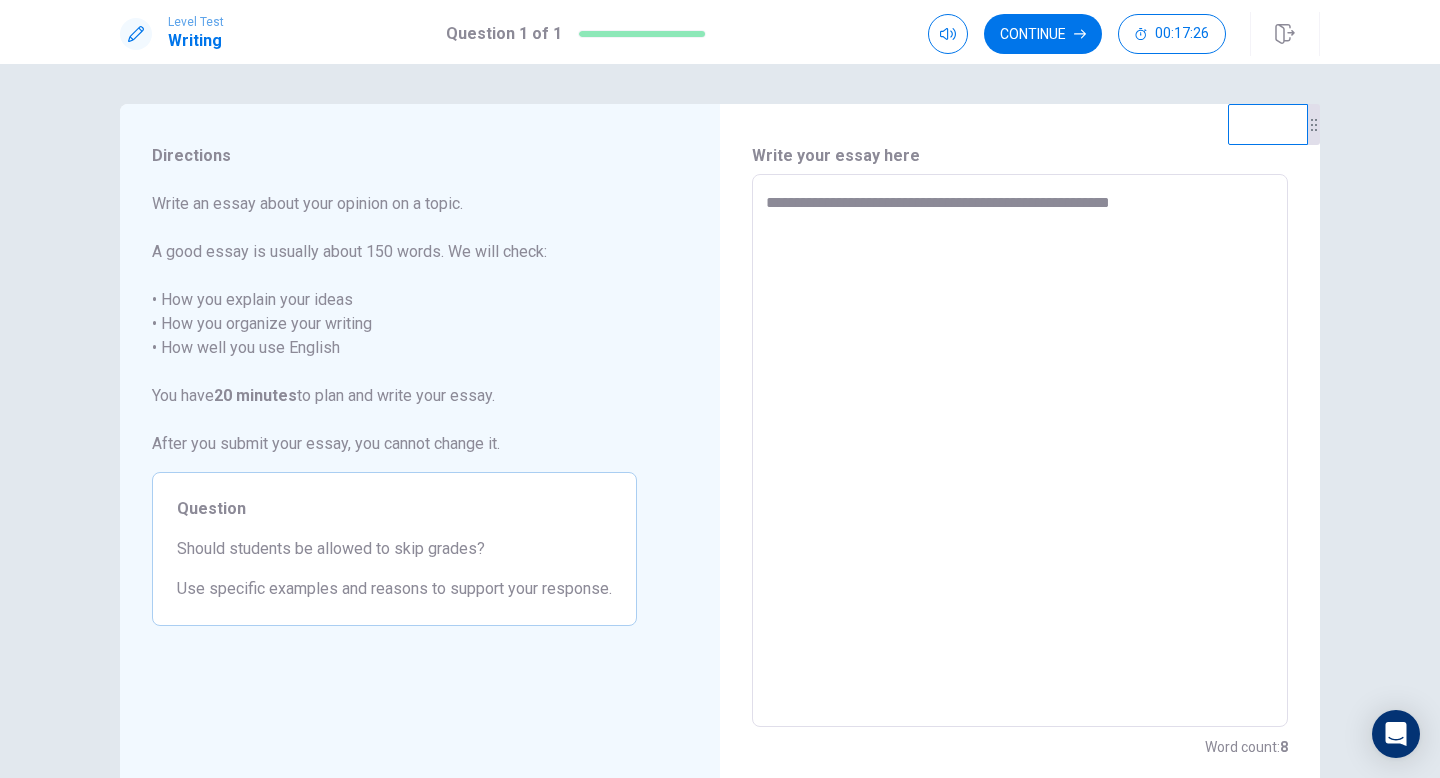 type on "**********" 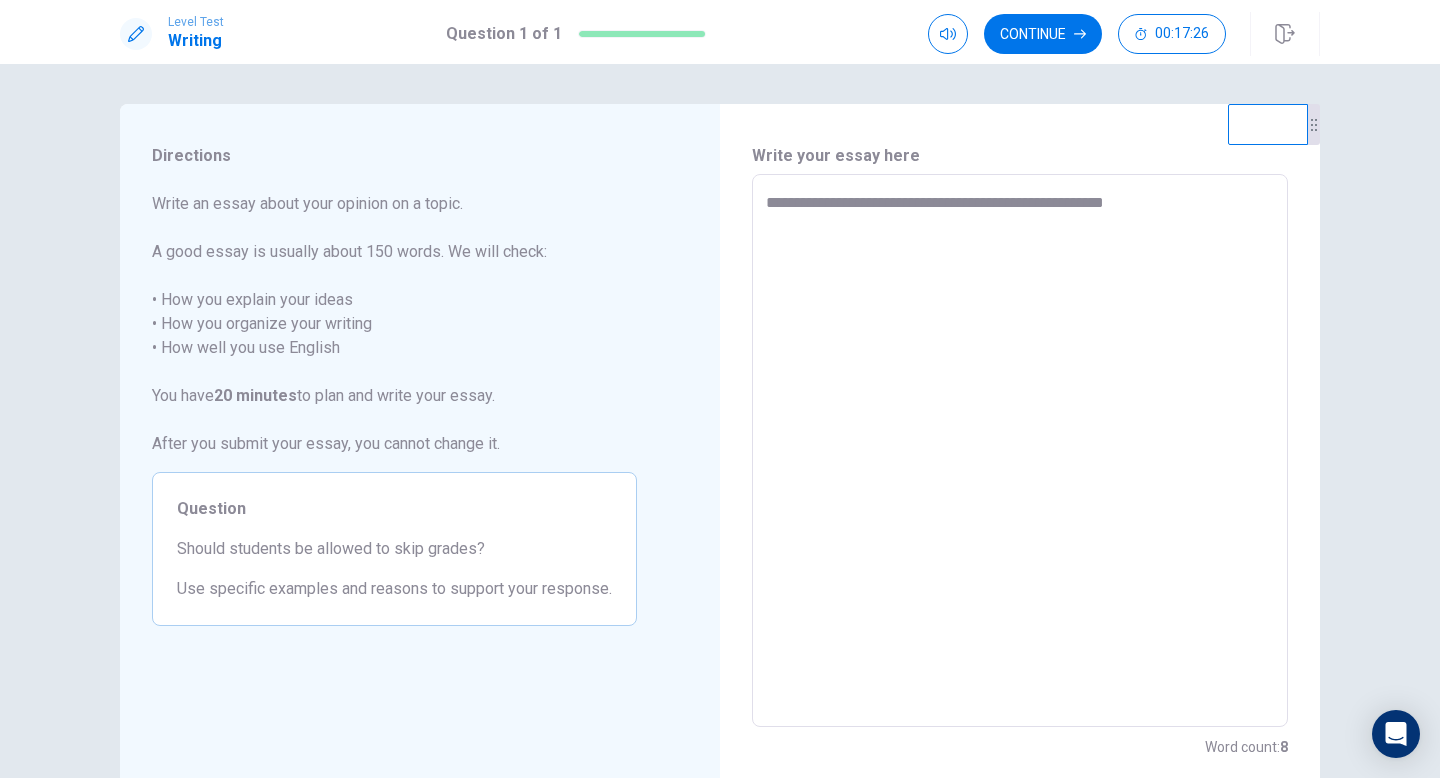 type on "*" 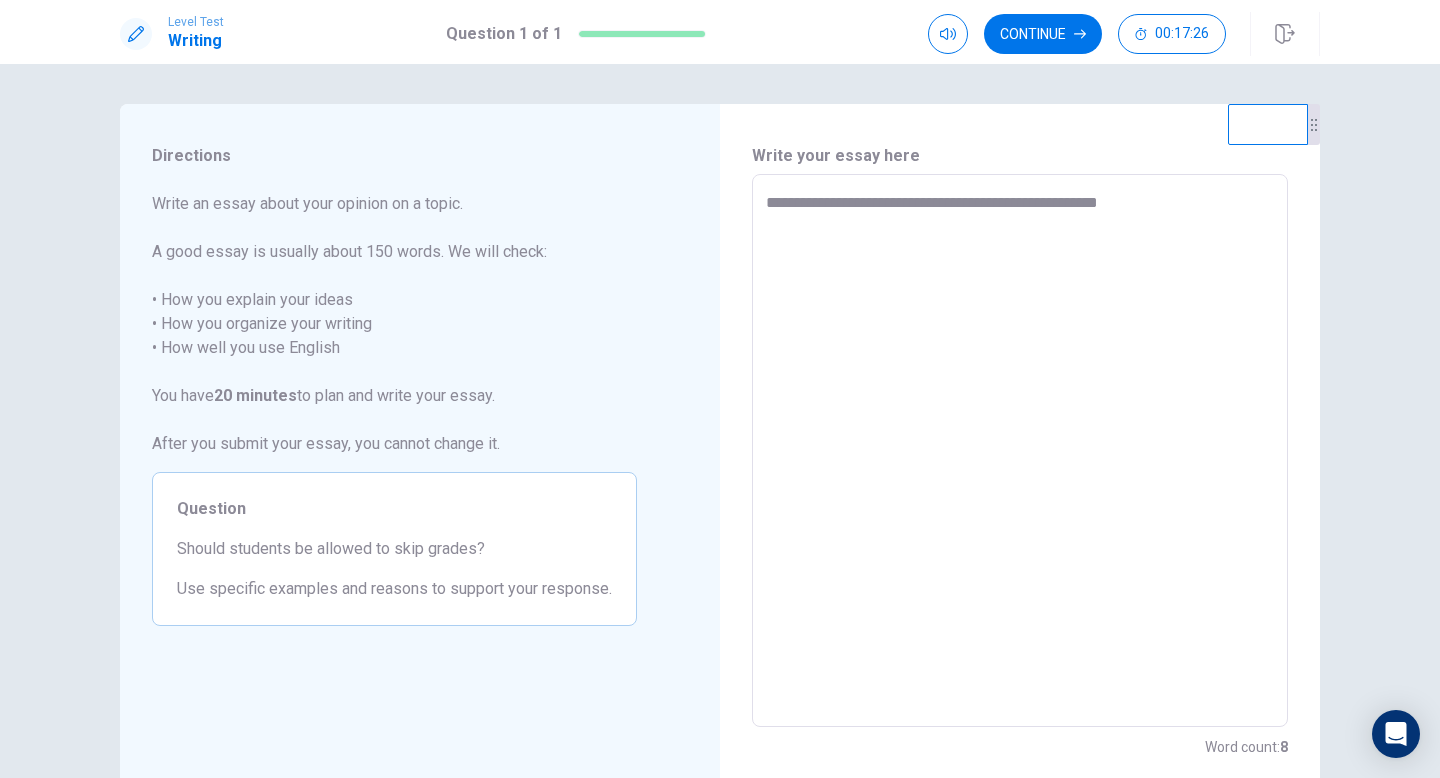 type on "*" 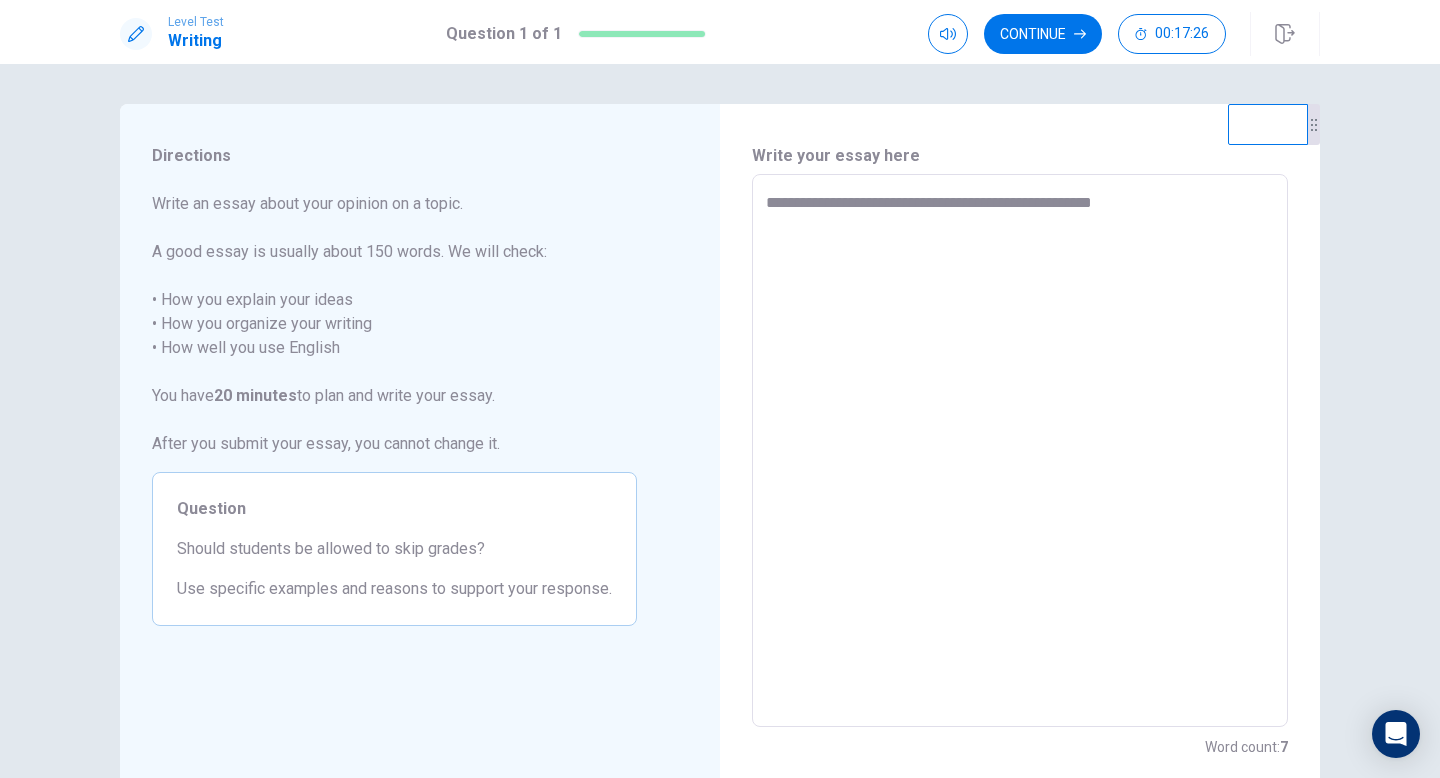 type on "*" 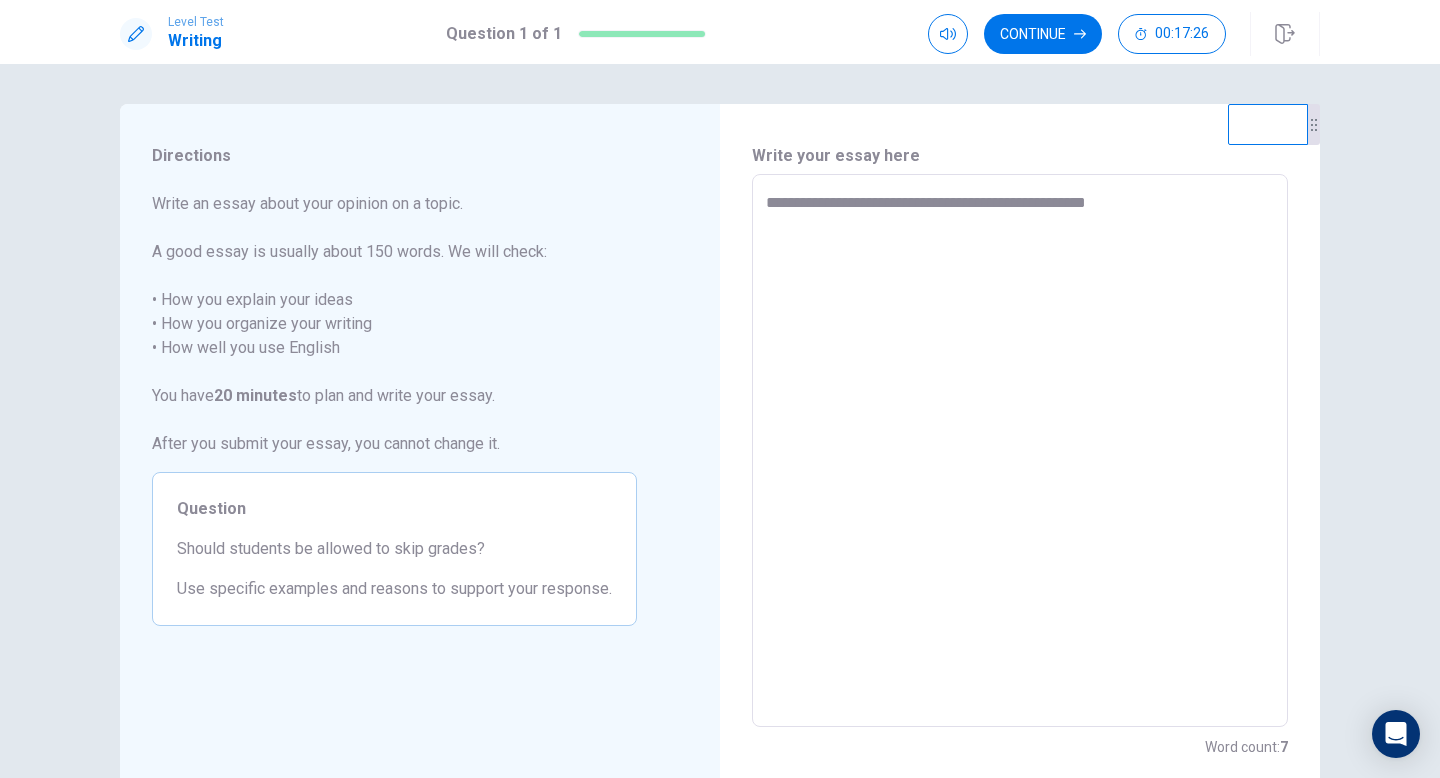 type on "*" 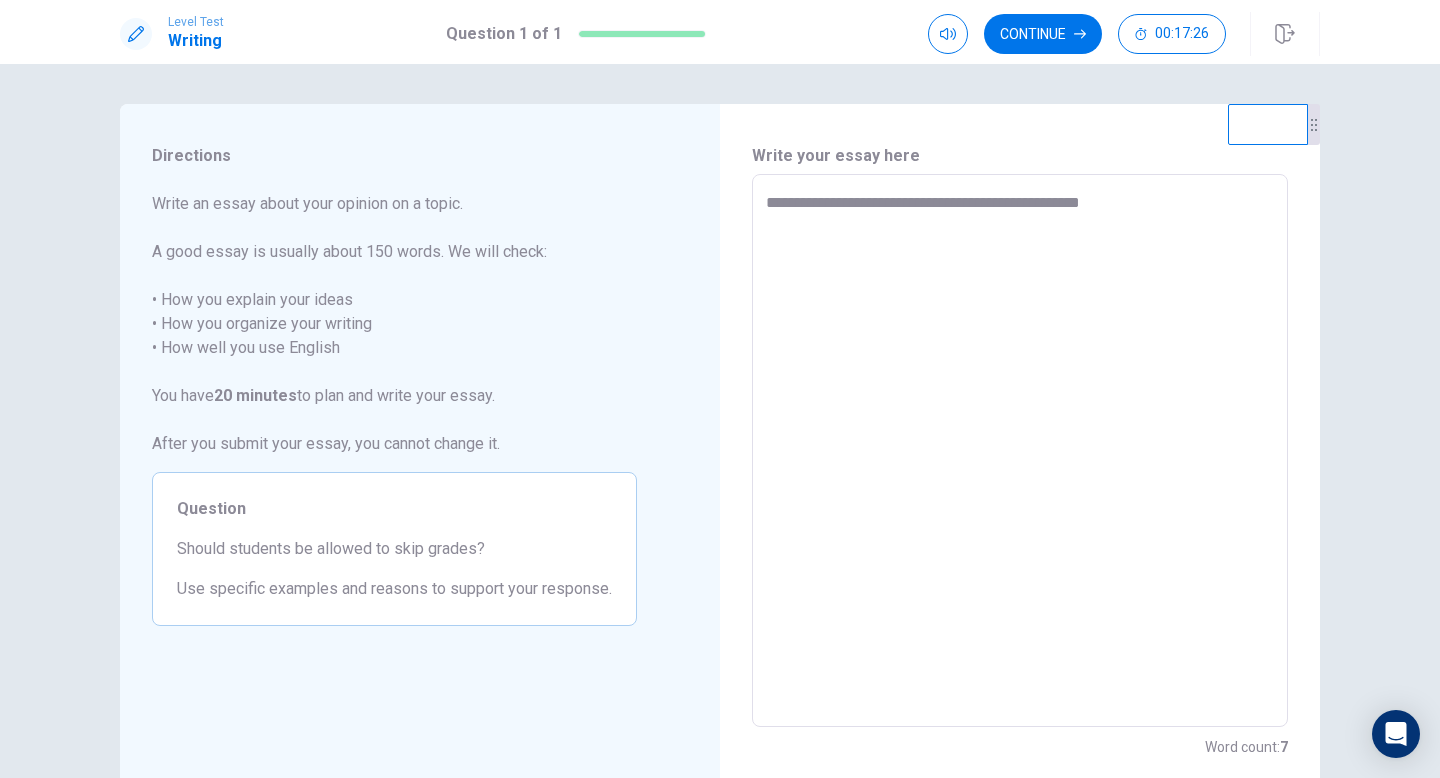 type on "*" 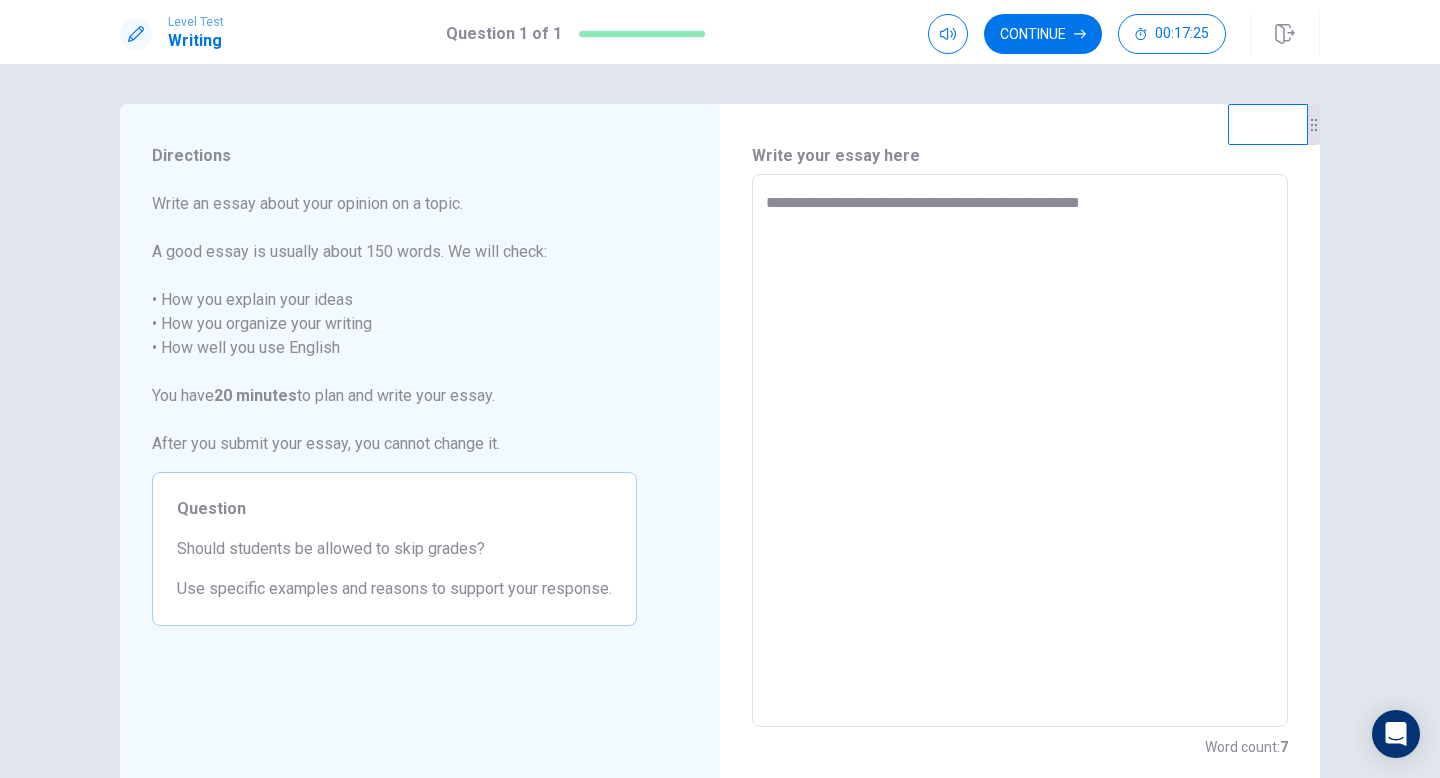 type on "**********" 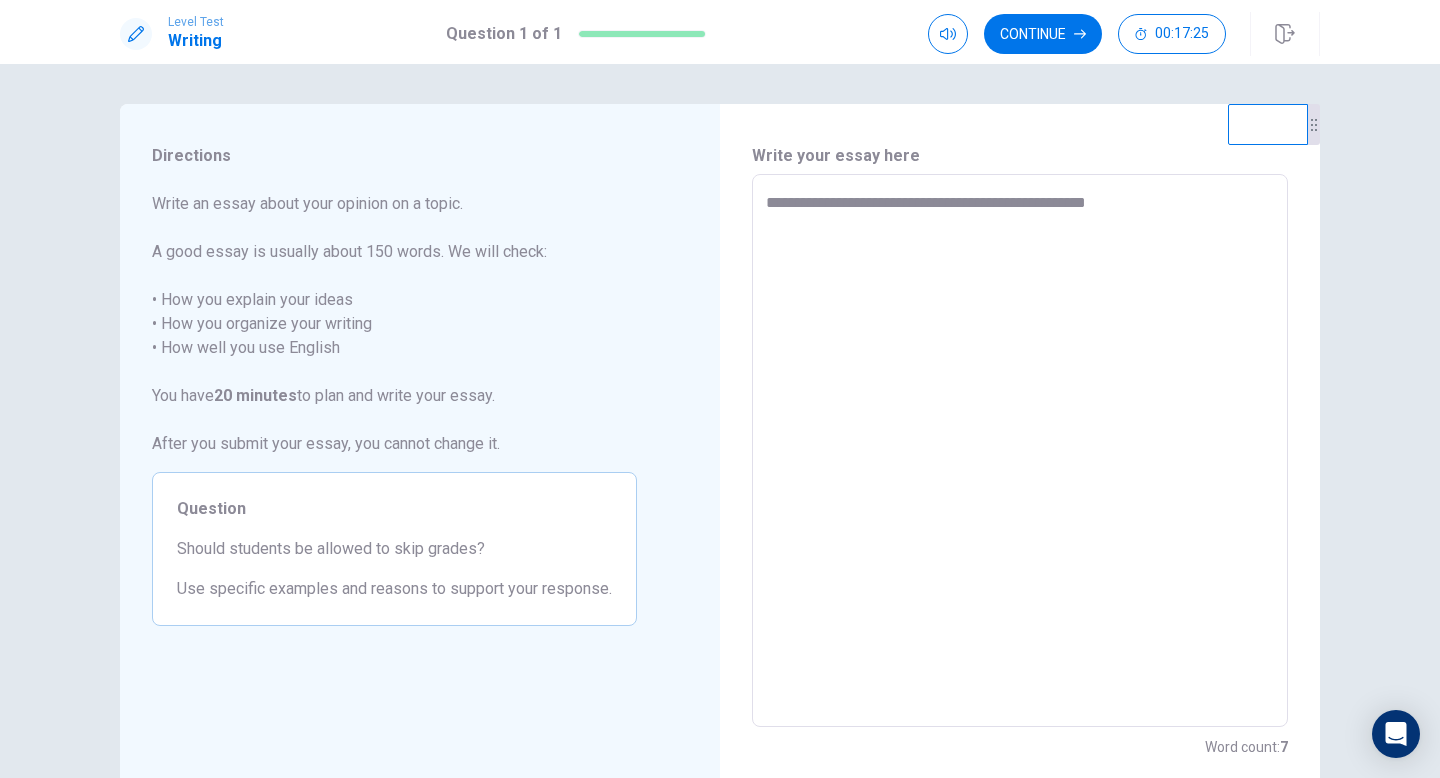 type on "*" 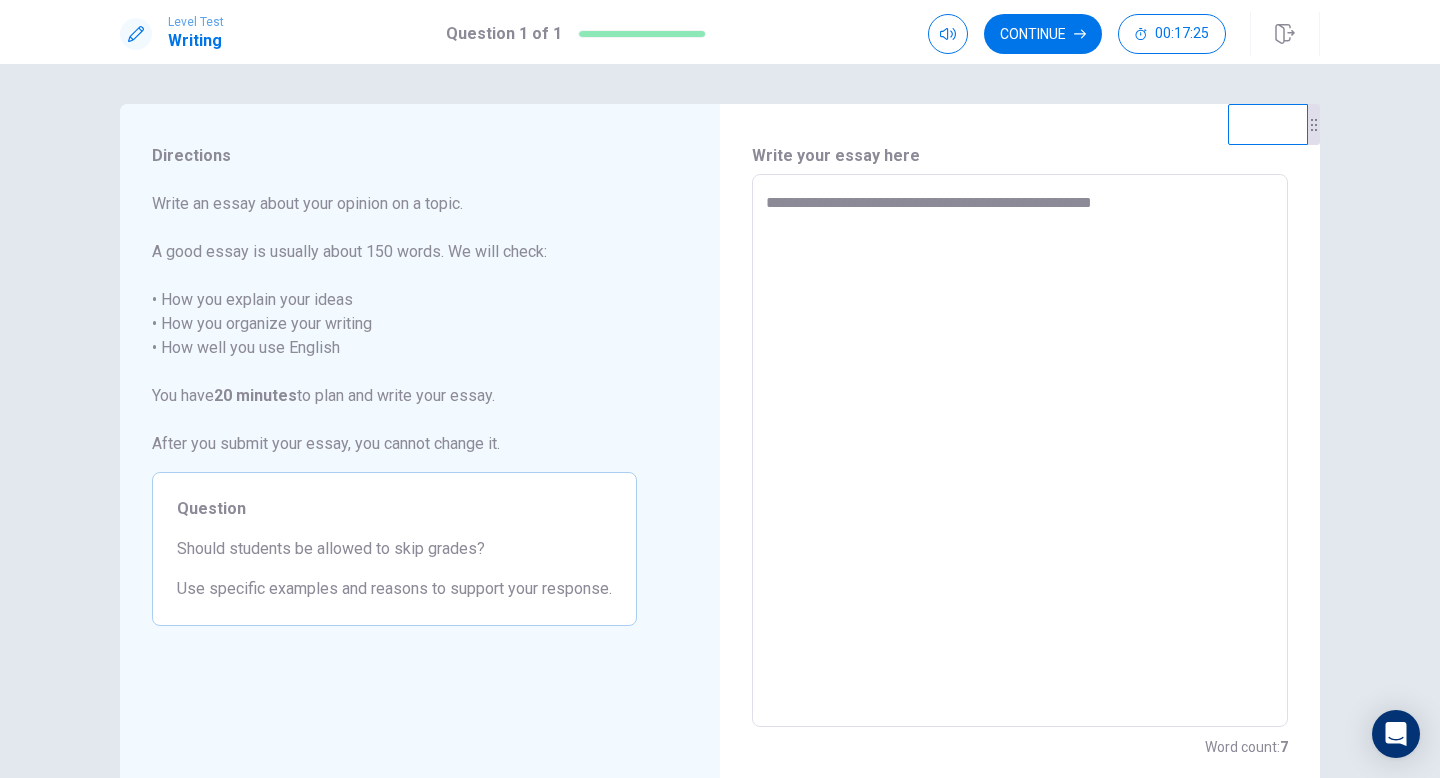 type on "*" 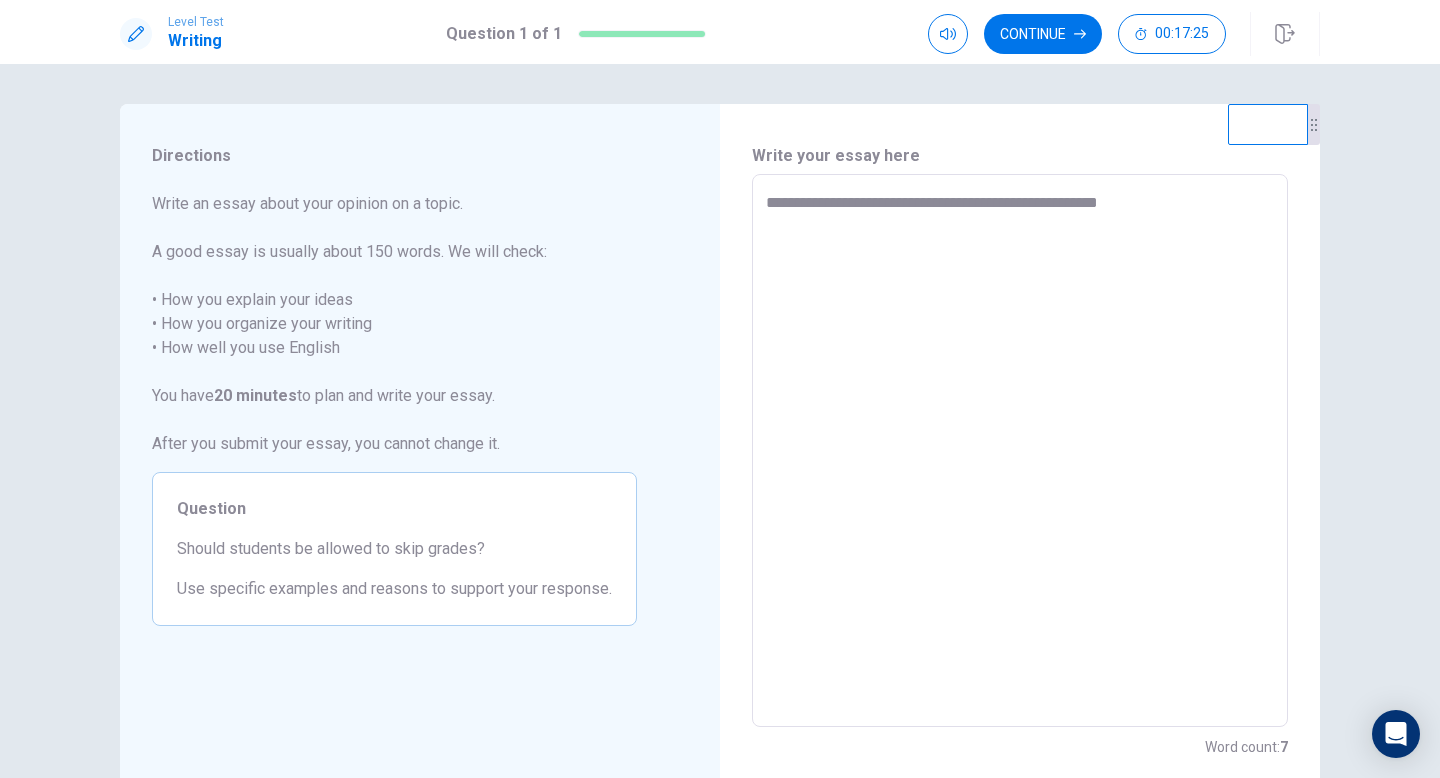 type on "*" 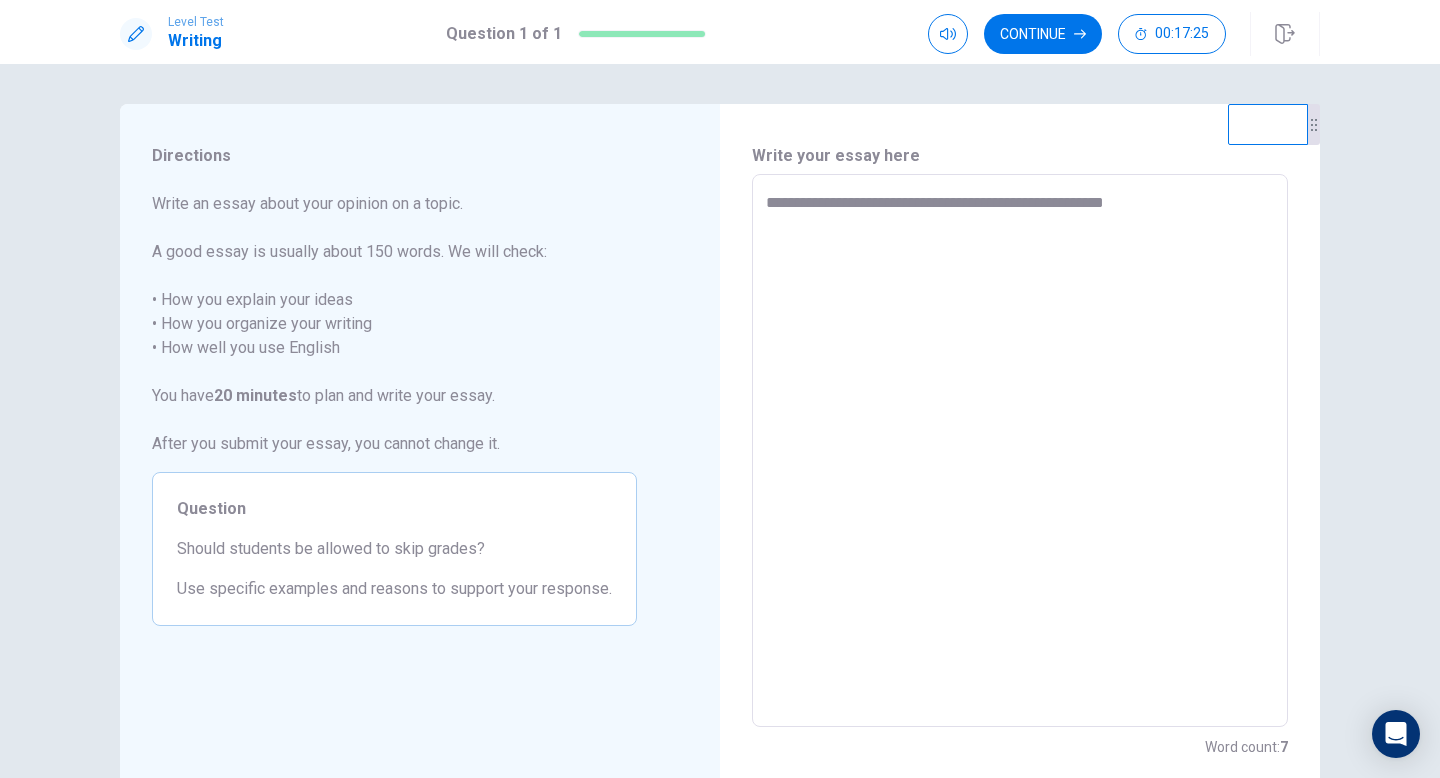 type on "*" 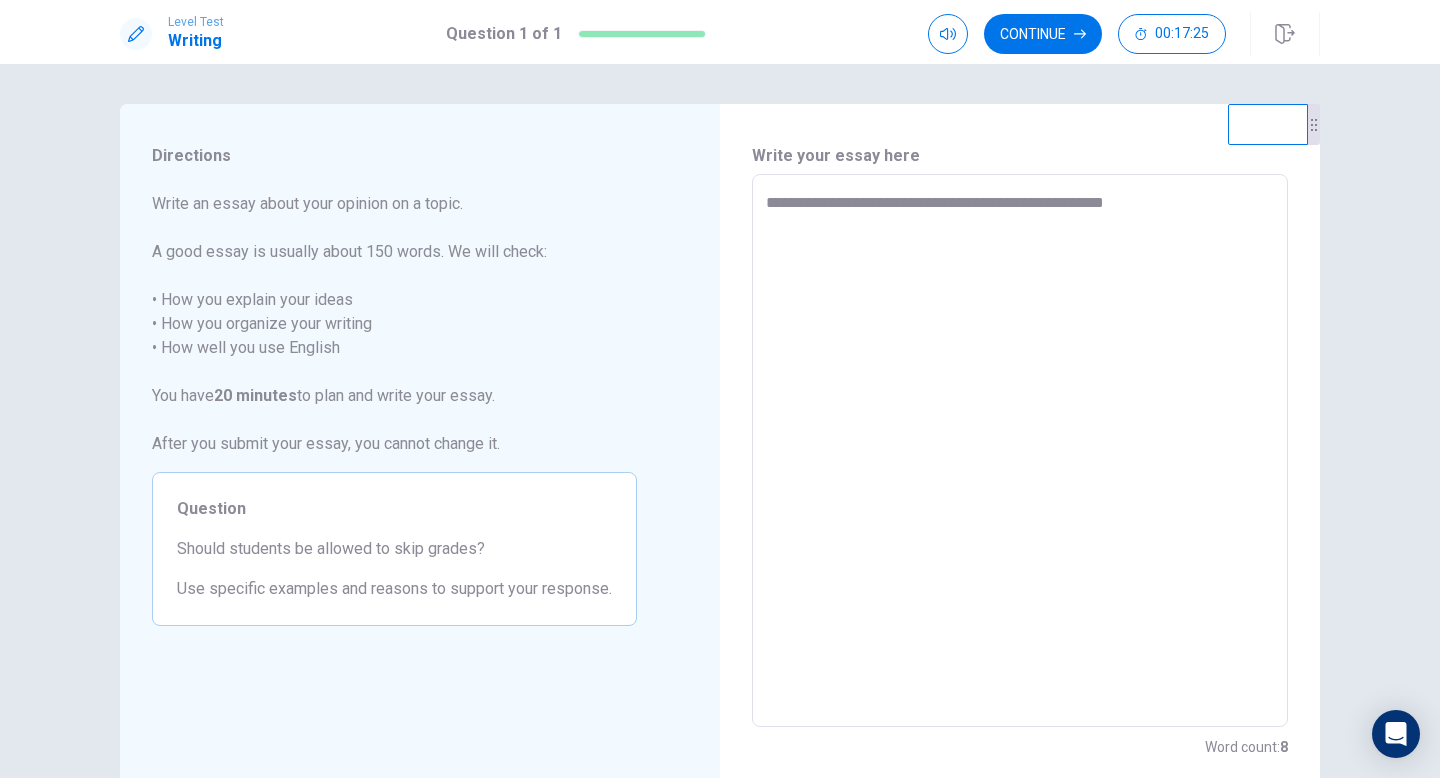 type on "**********" 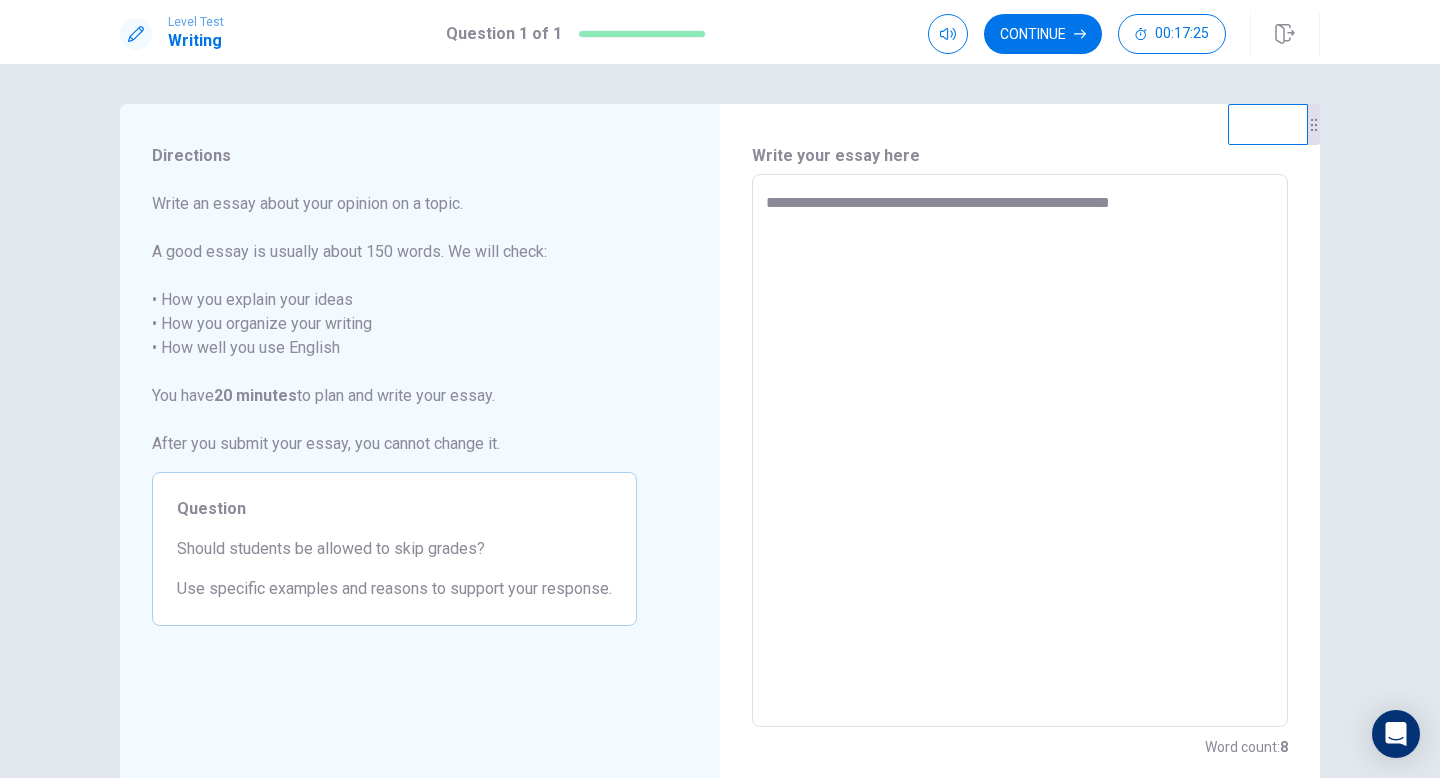 type on "*" 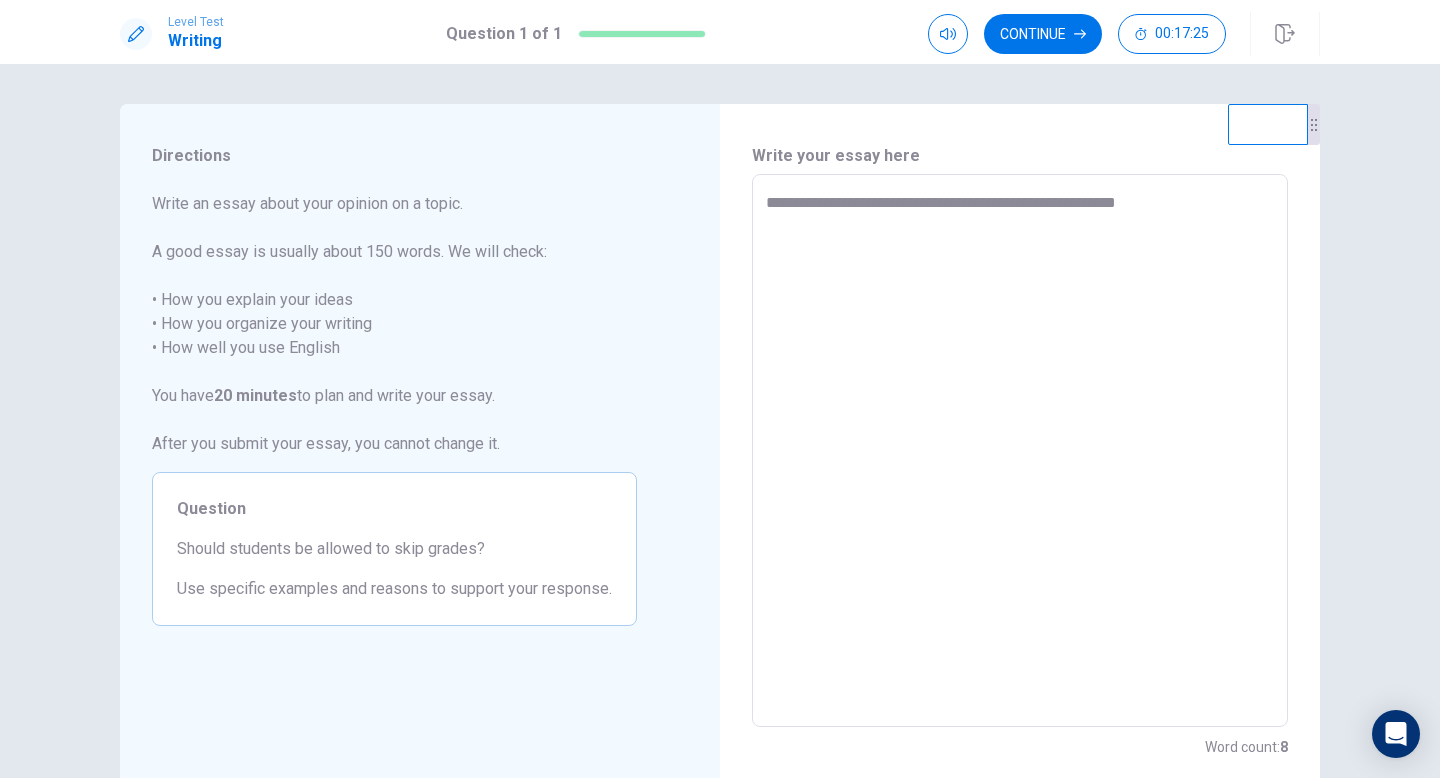 type on "*" 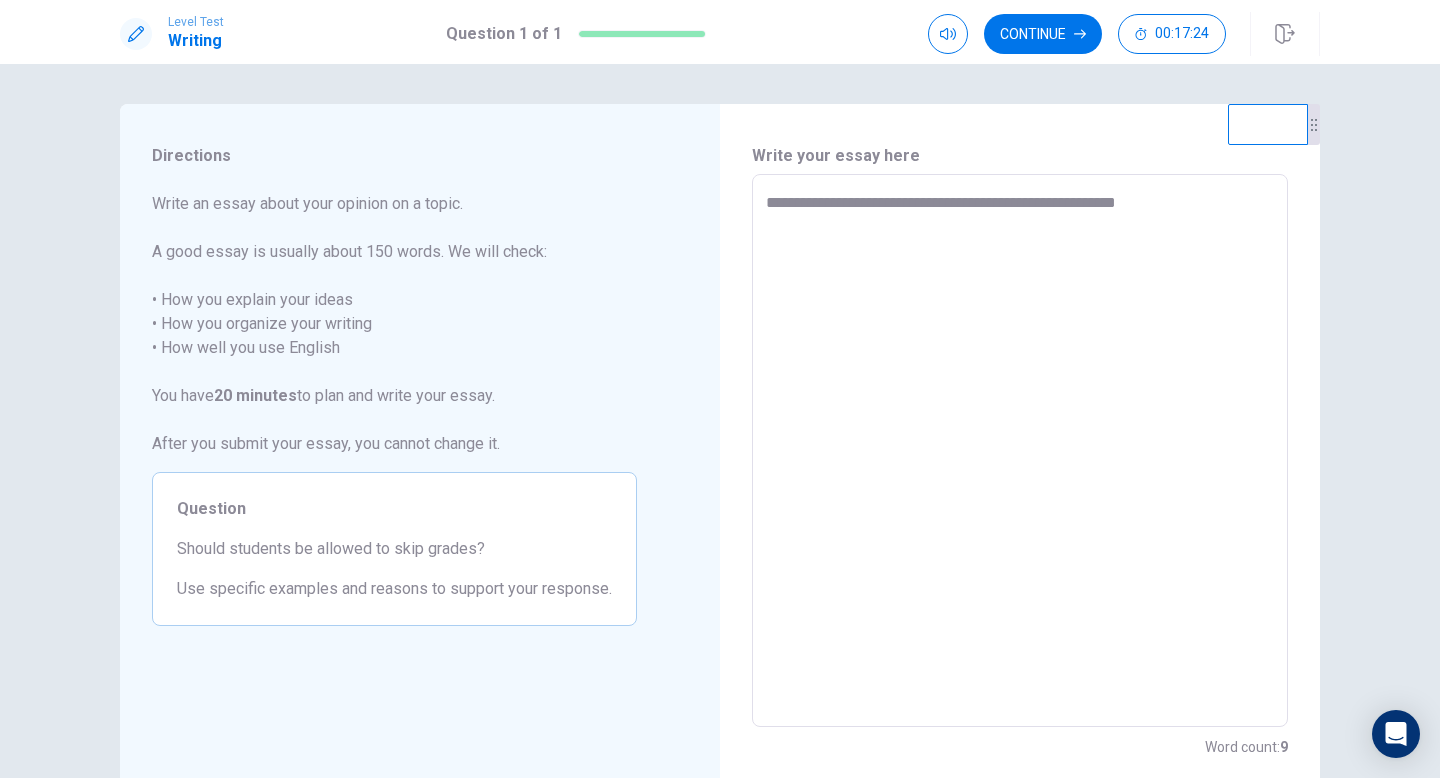 type on "**********" 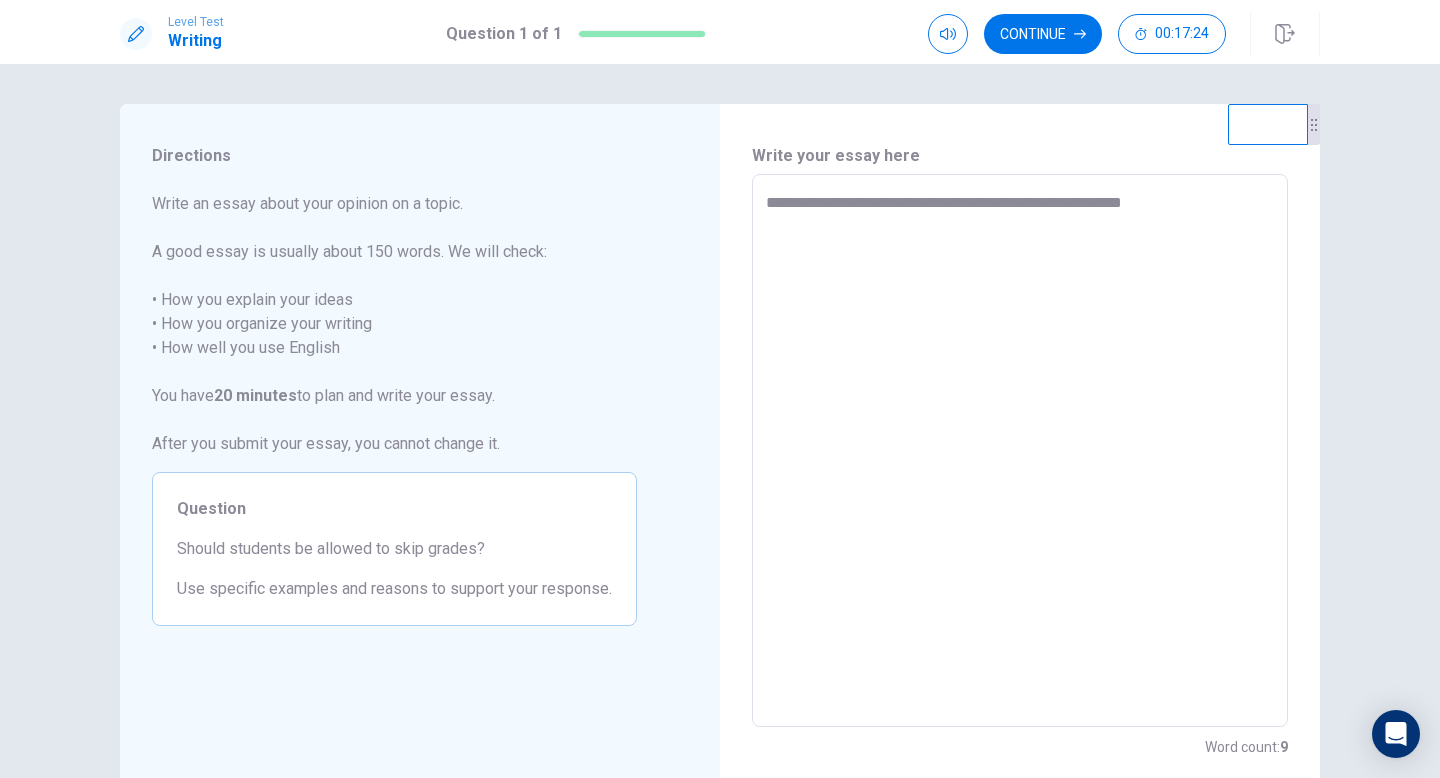 type on "*" 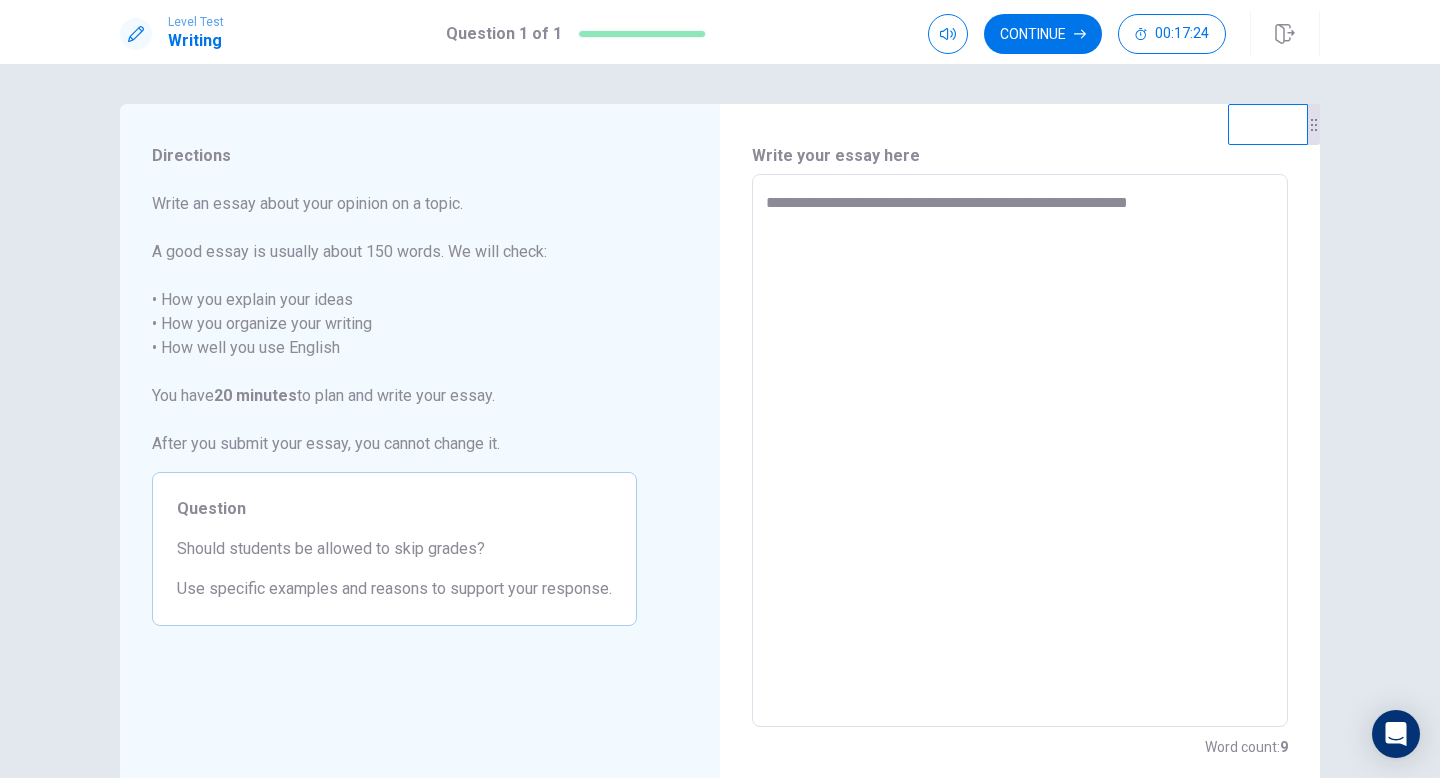 type on "*" 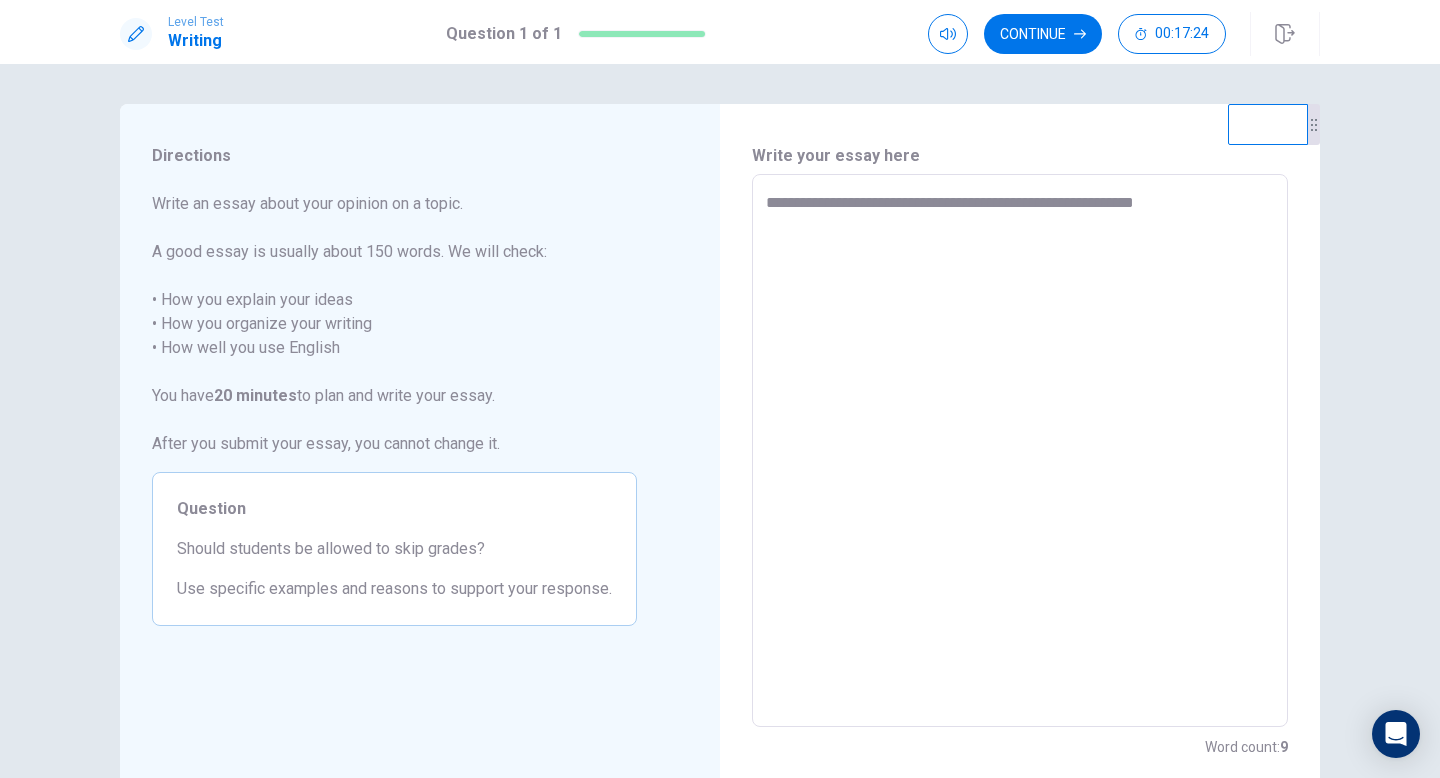 type on "*" 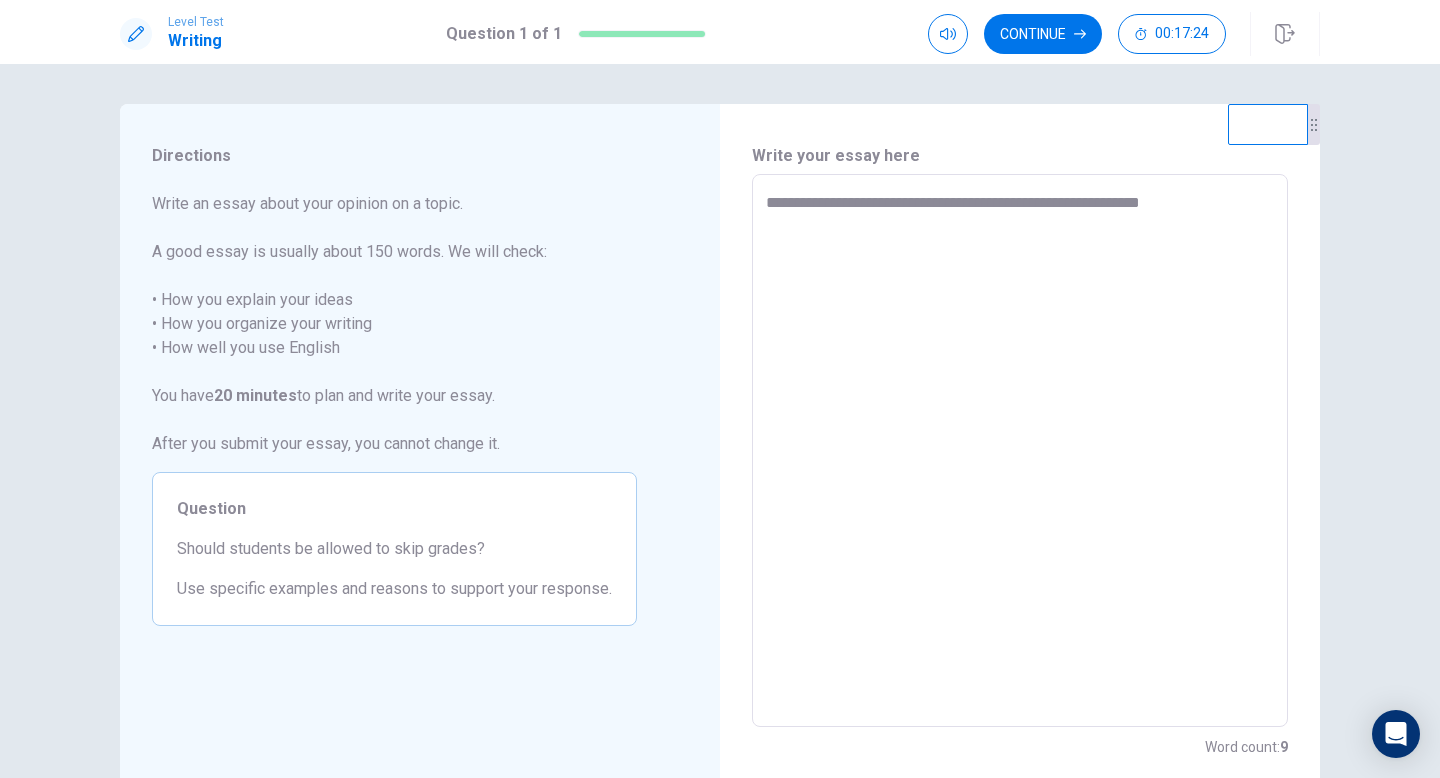 type on "*" 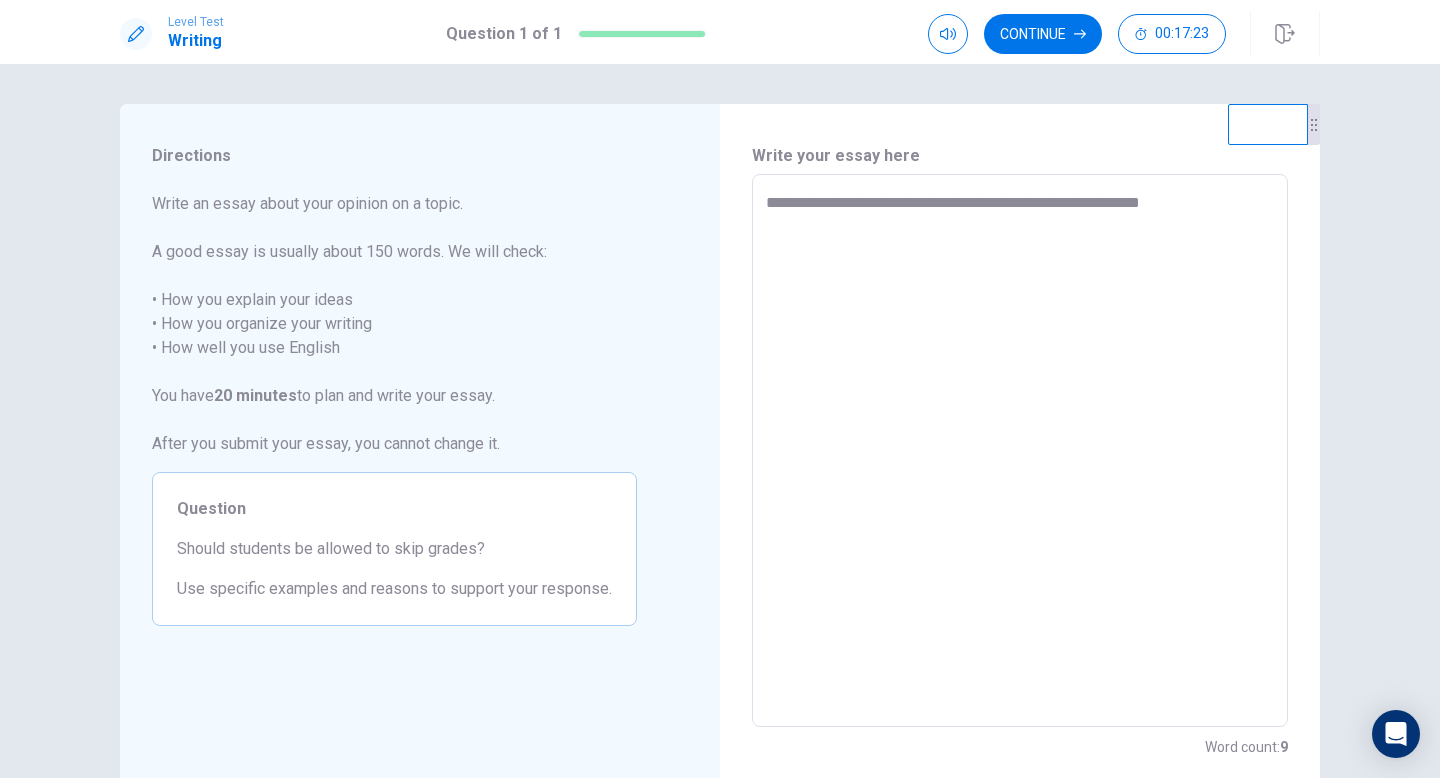 type on "**********" 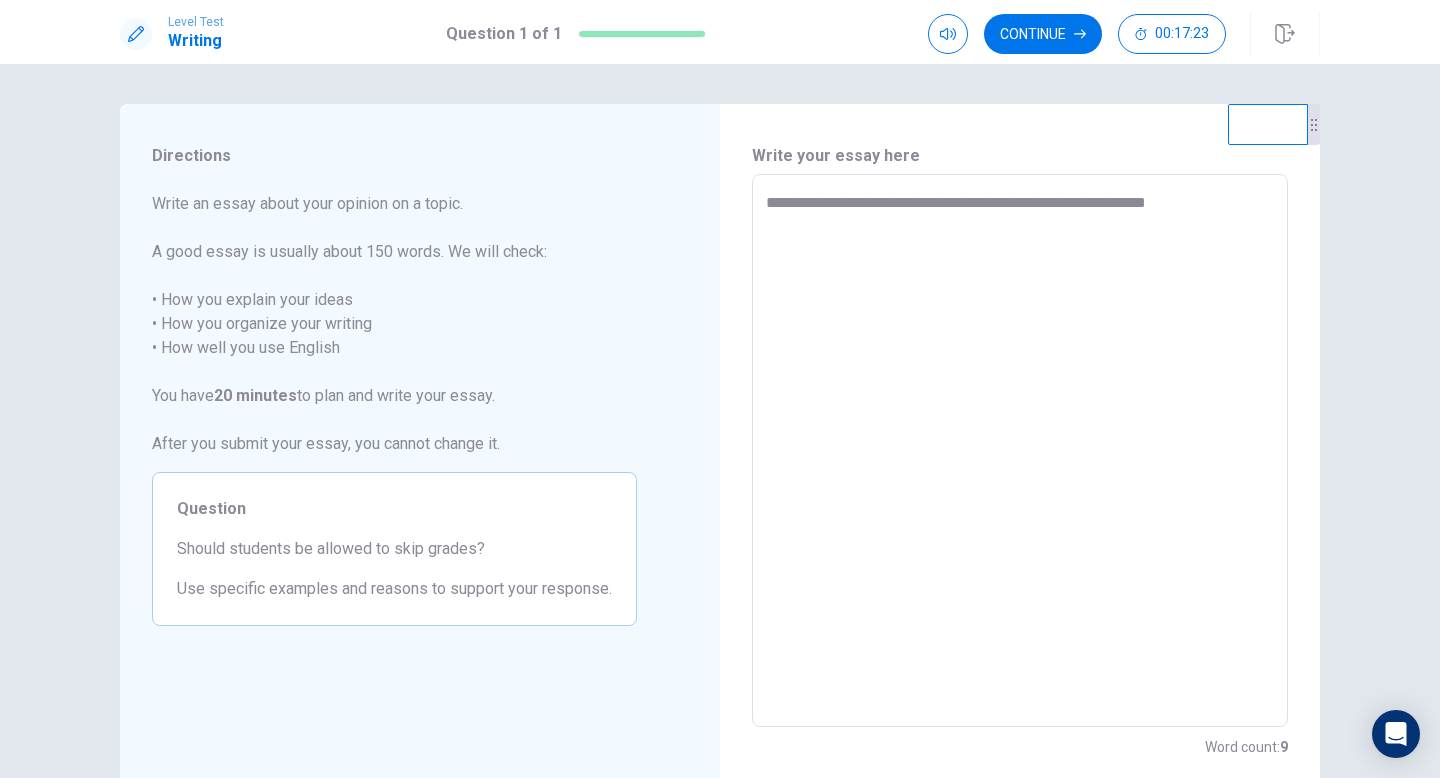 type on "*" 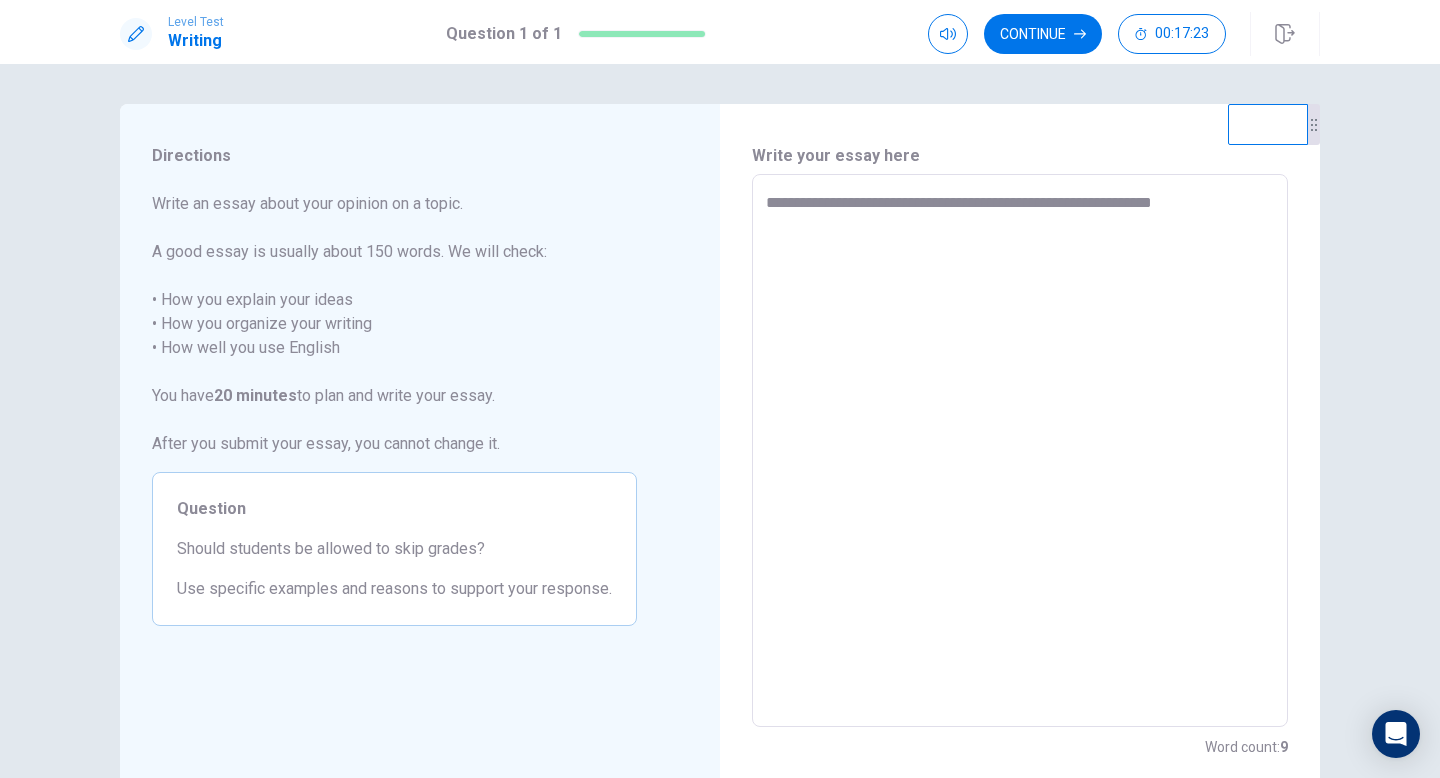 type on "*" 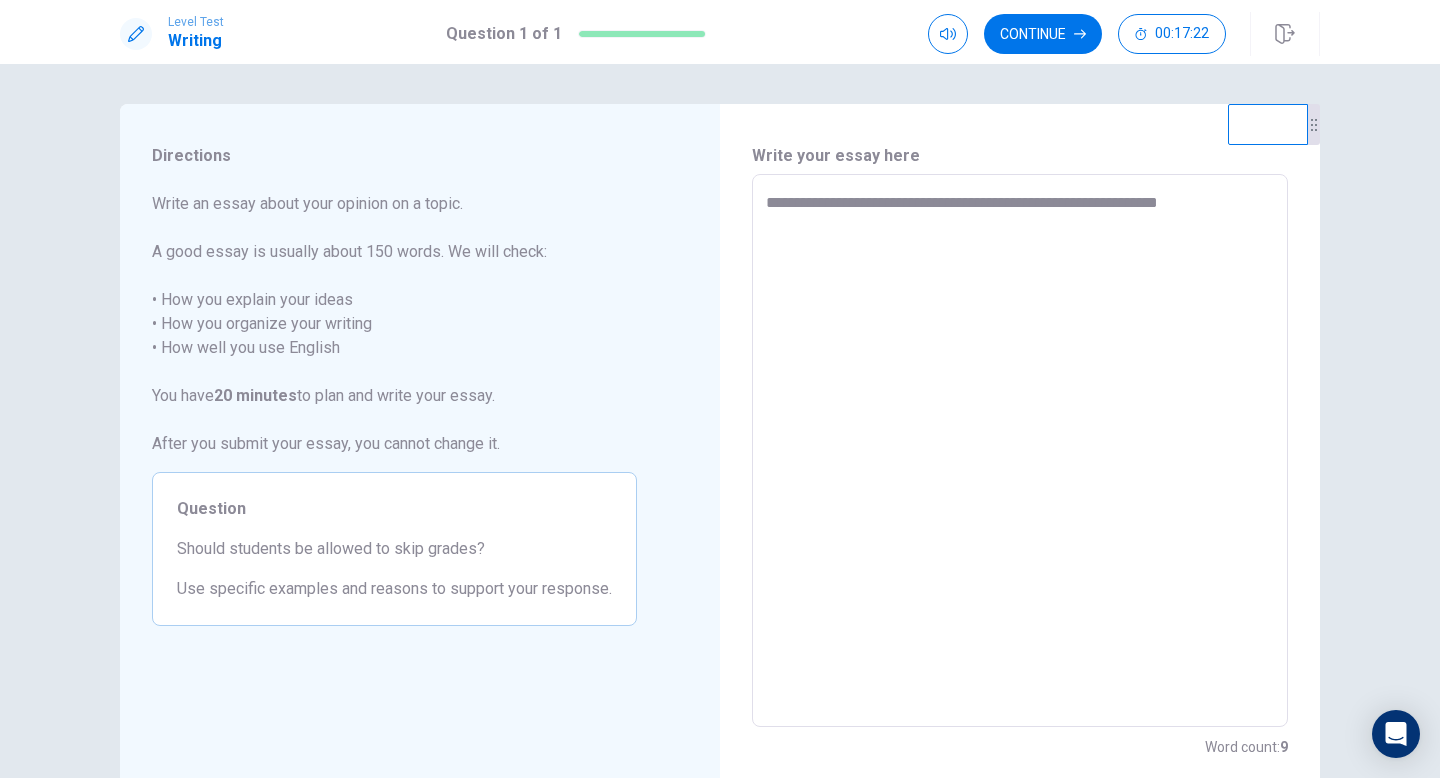 type on "*" 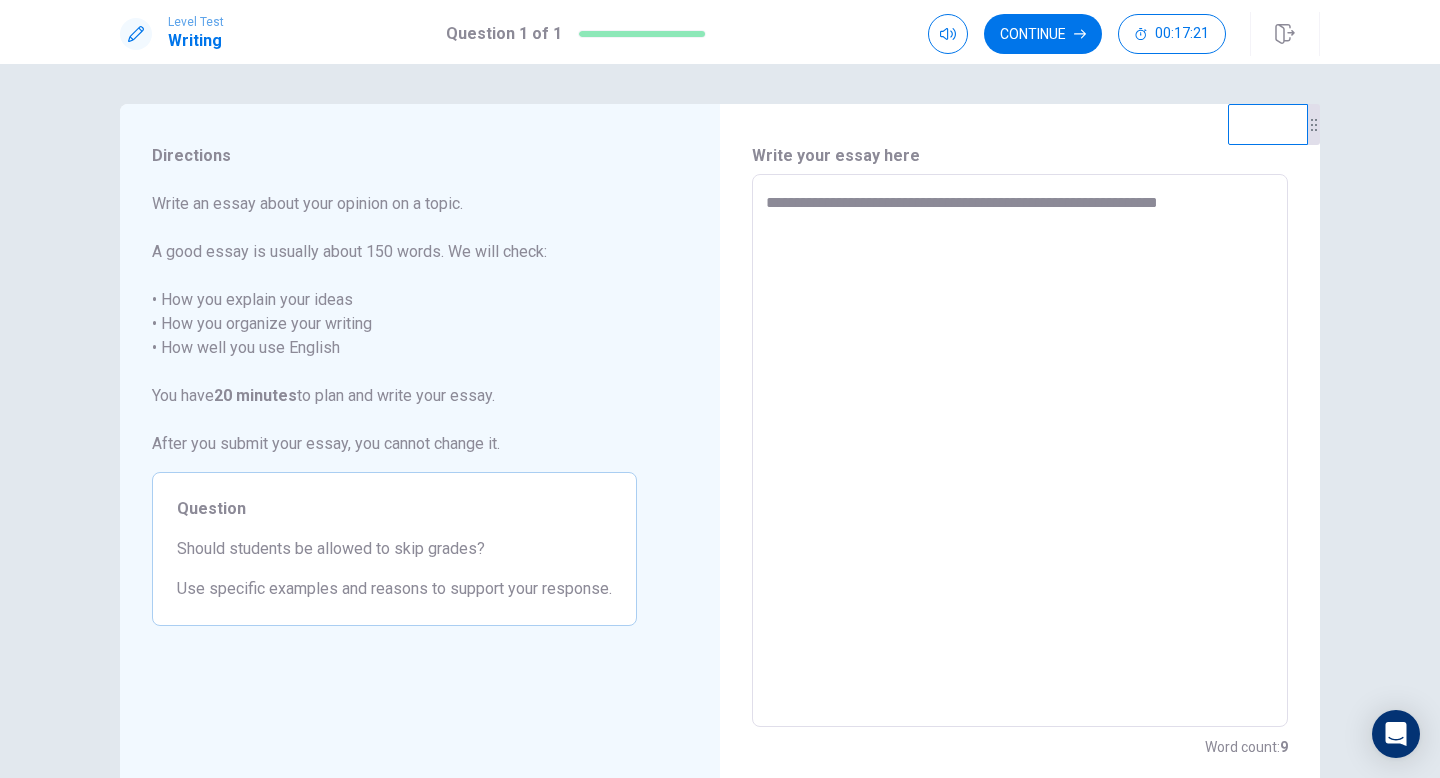 type on "**********" 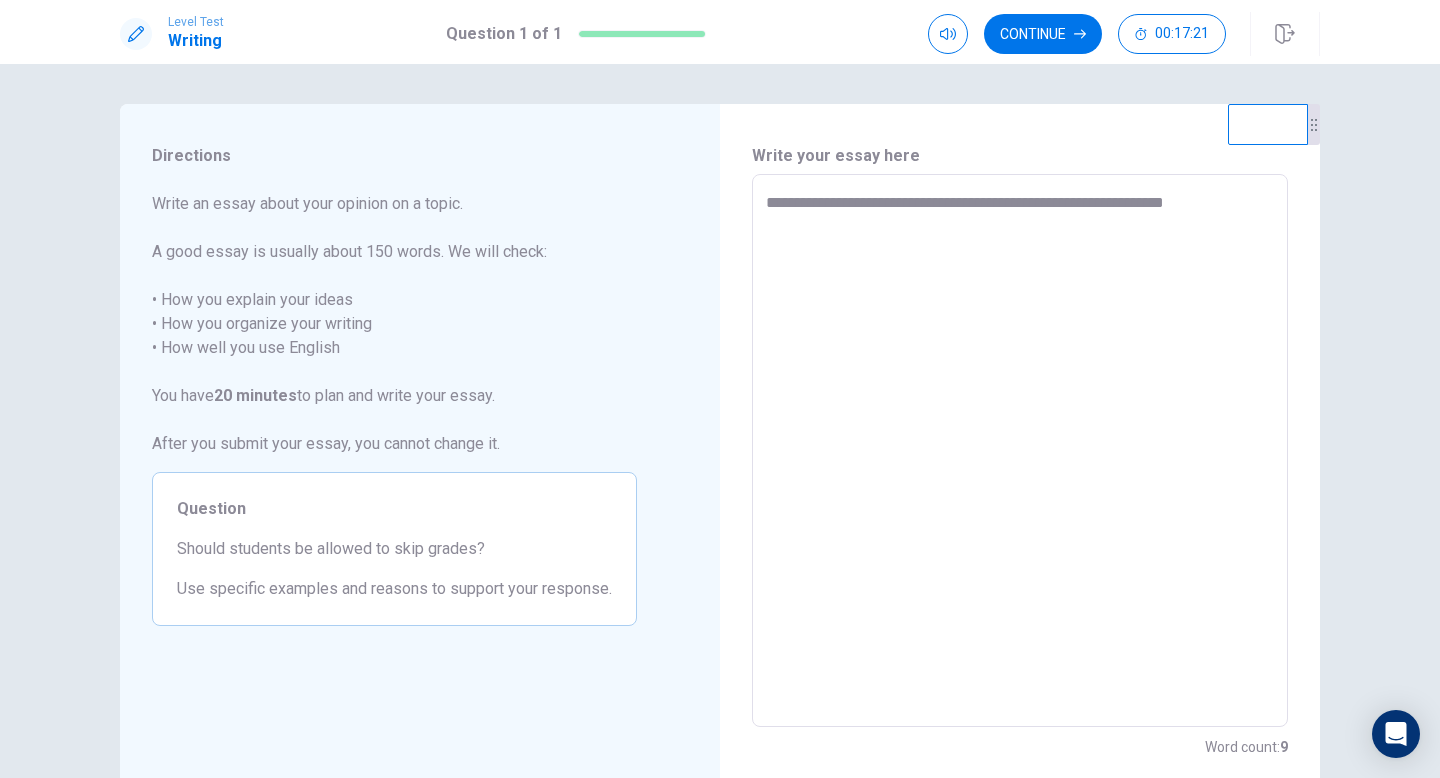 type on "*" 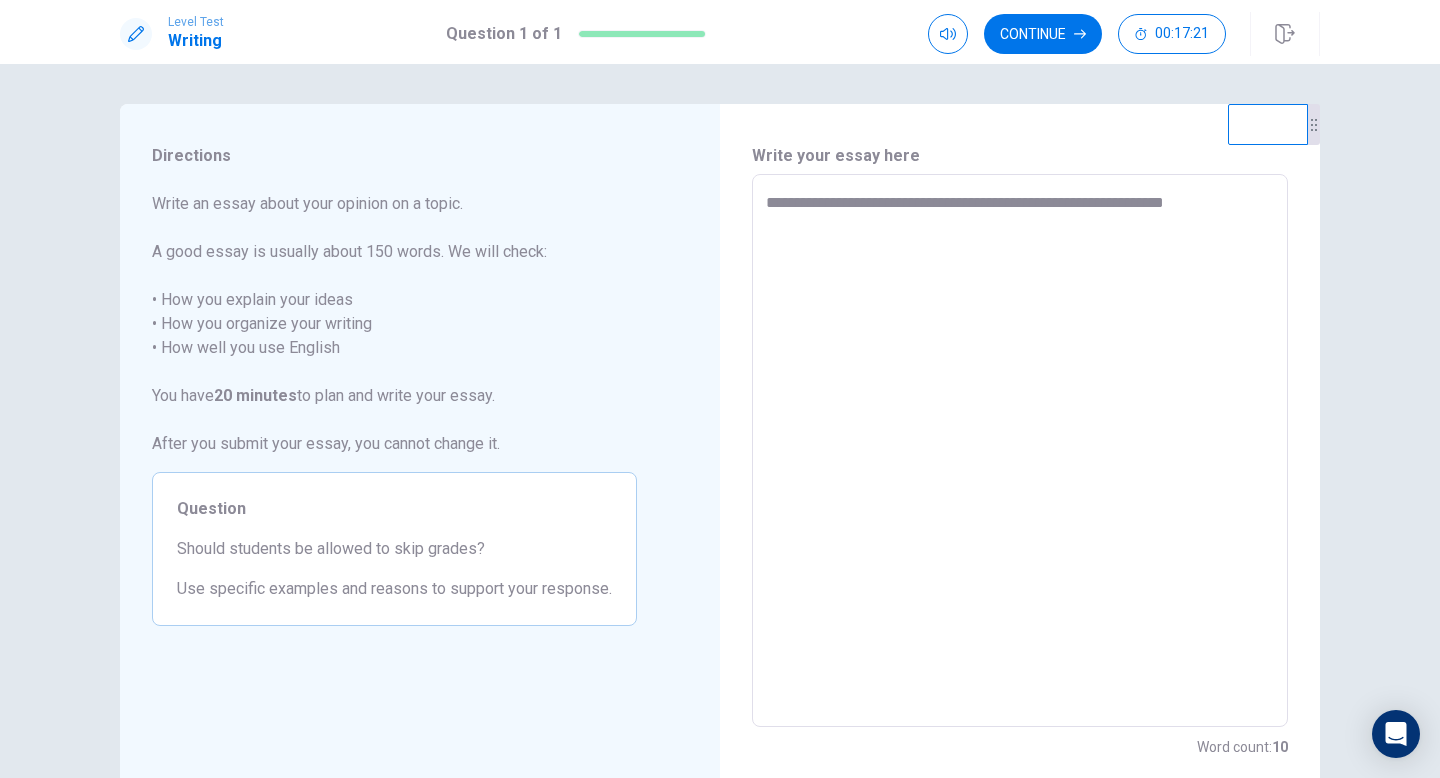 type on "**********" 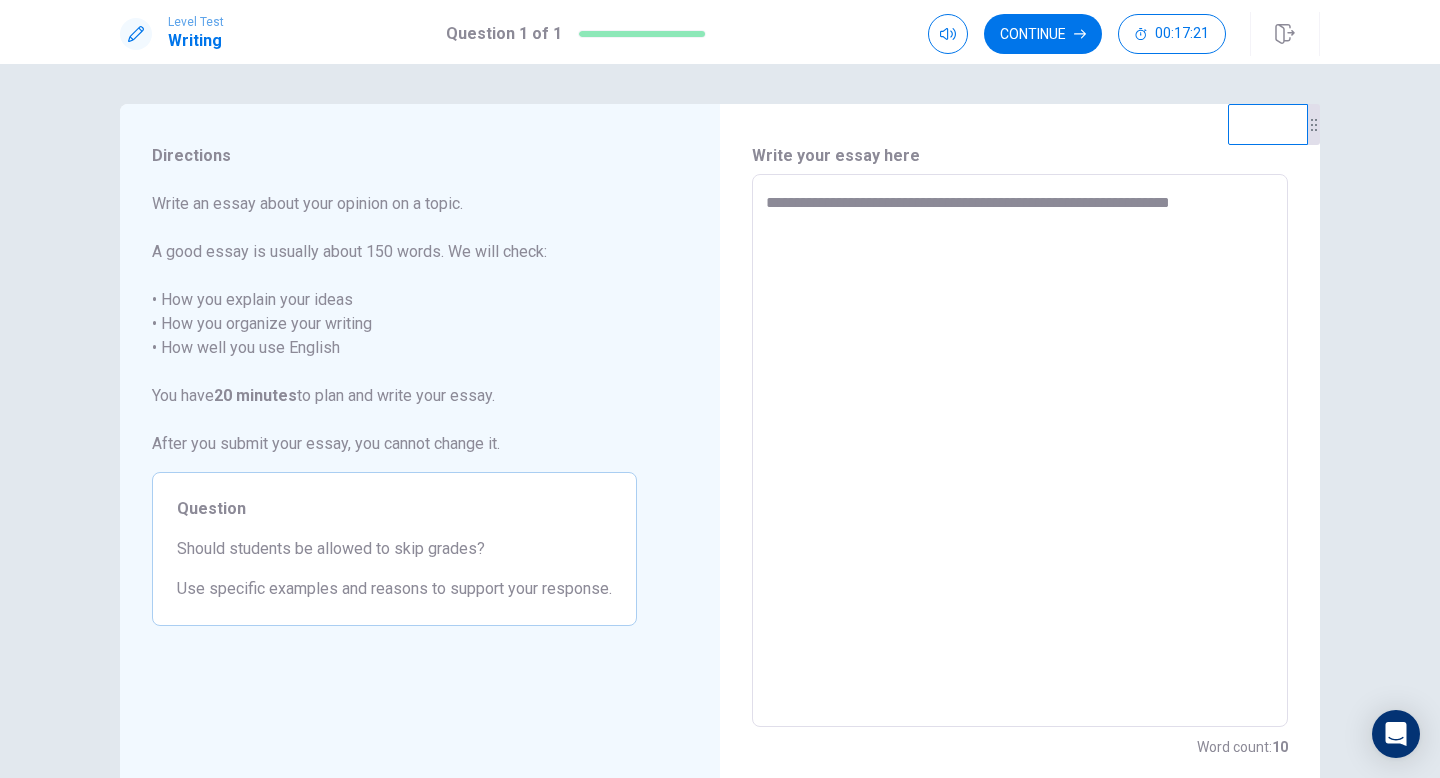 type on "*" 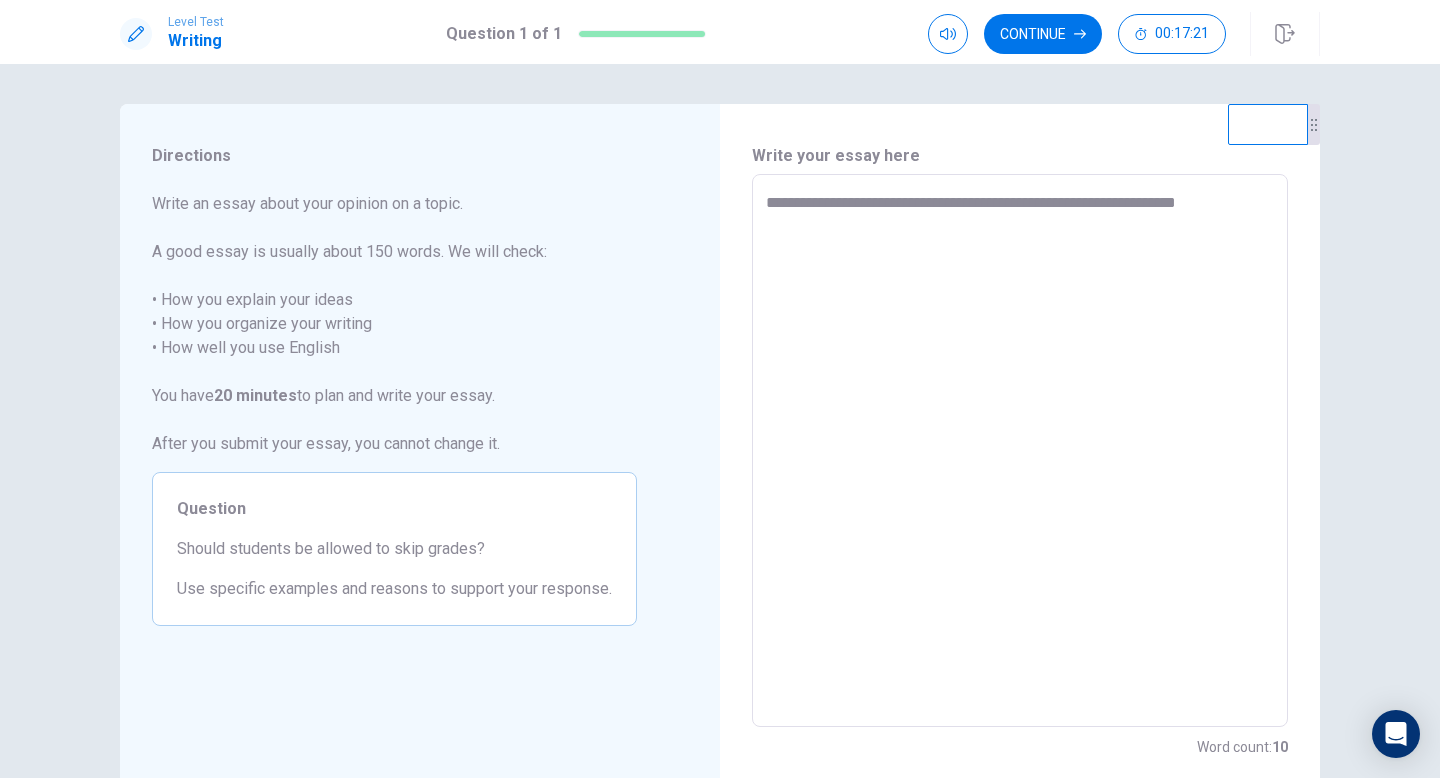 type on "*" 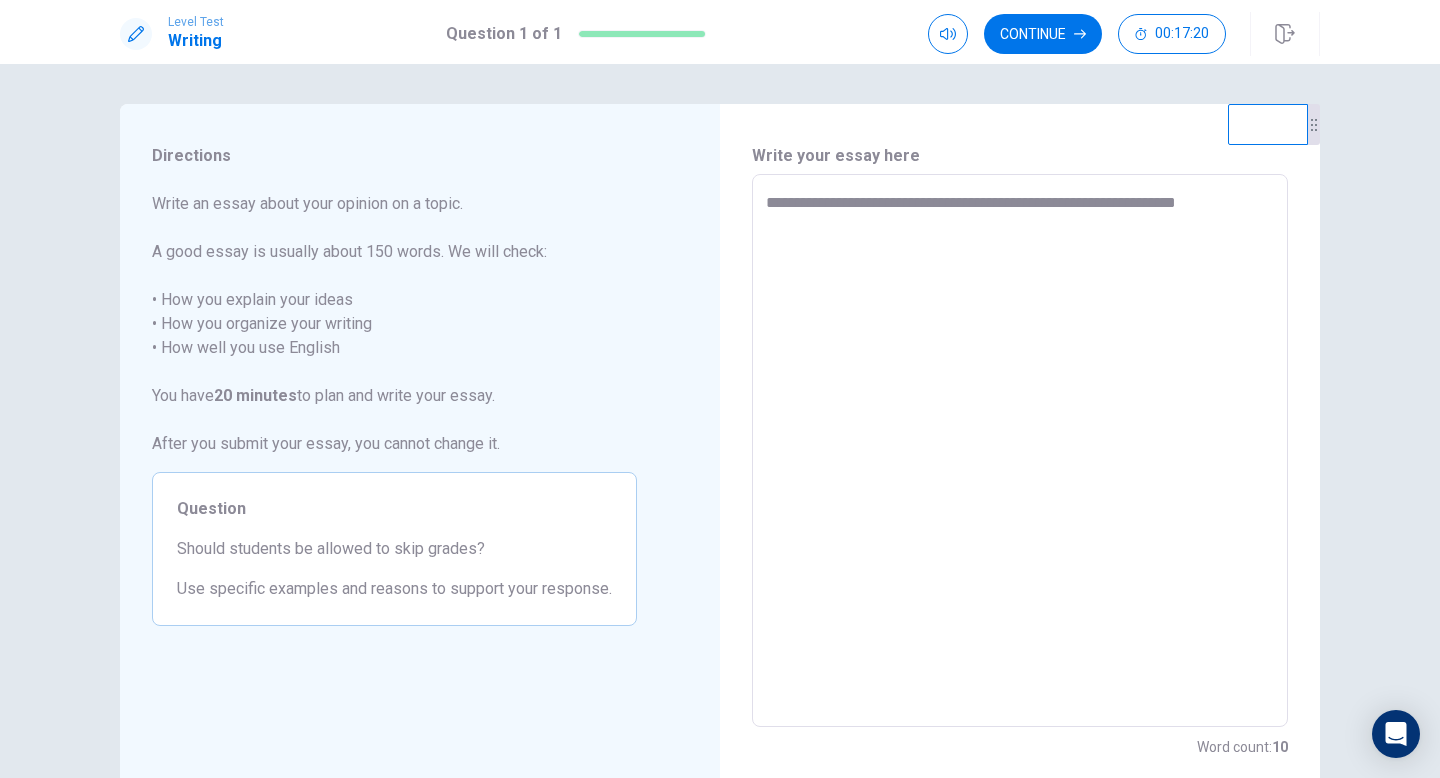 type on "**********" 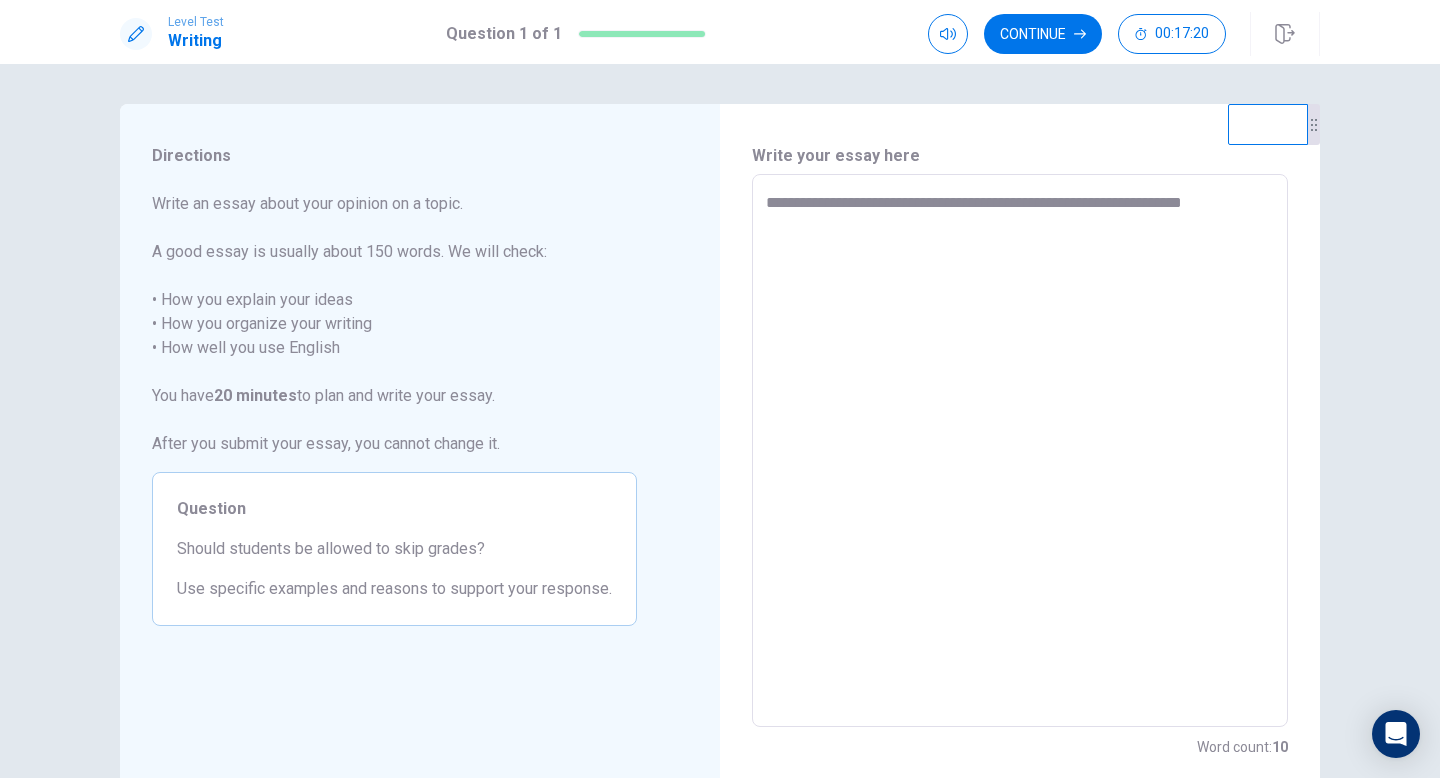 type on "*" 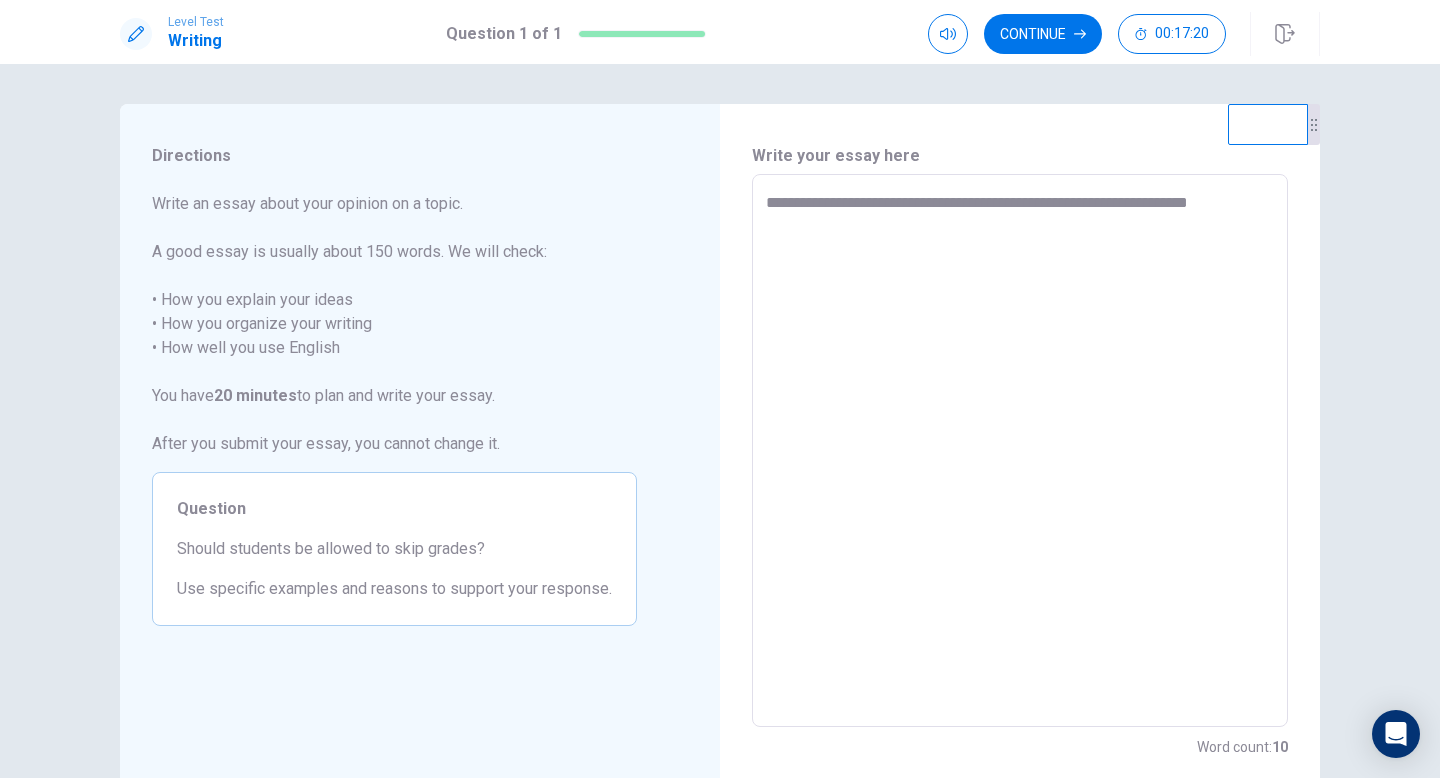 type on "*" 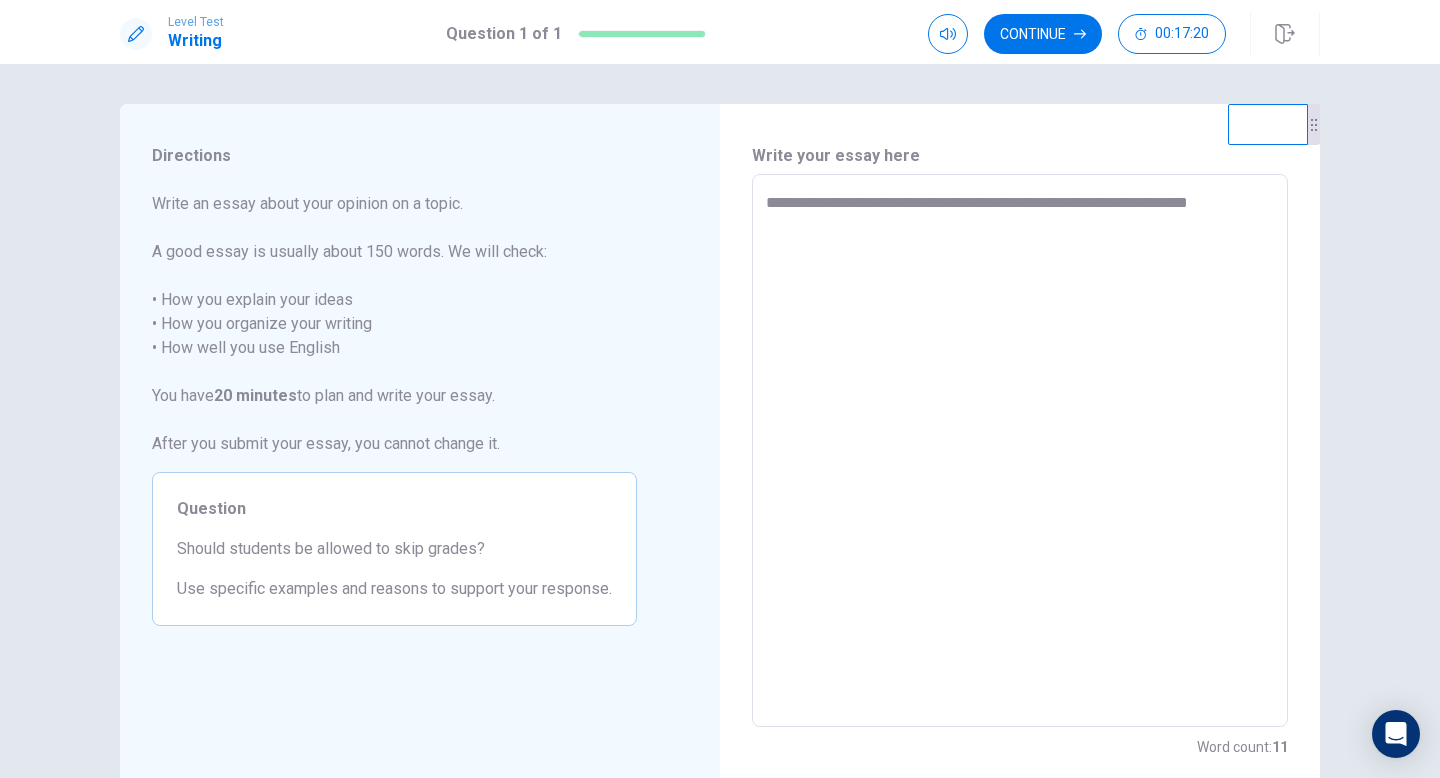 type on "**********" 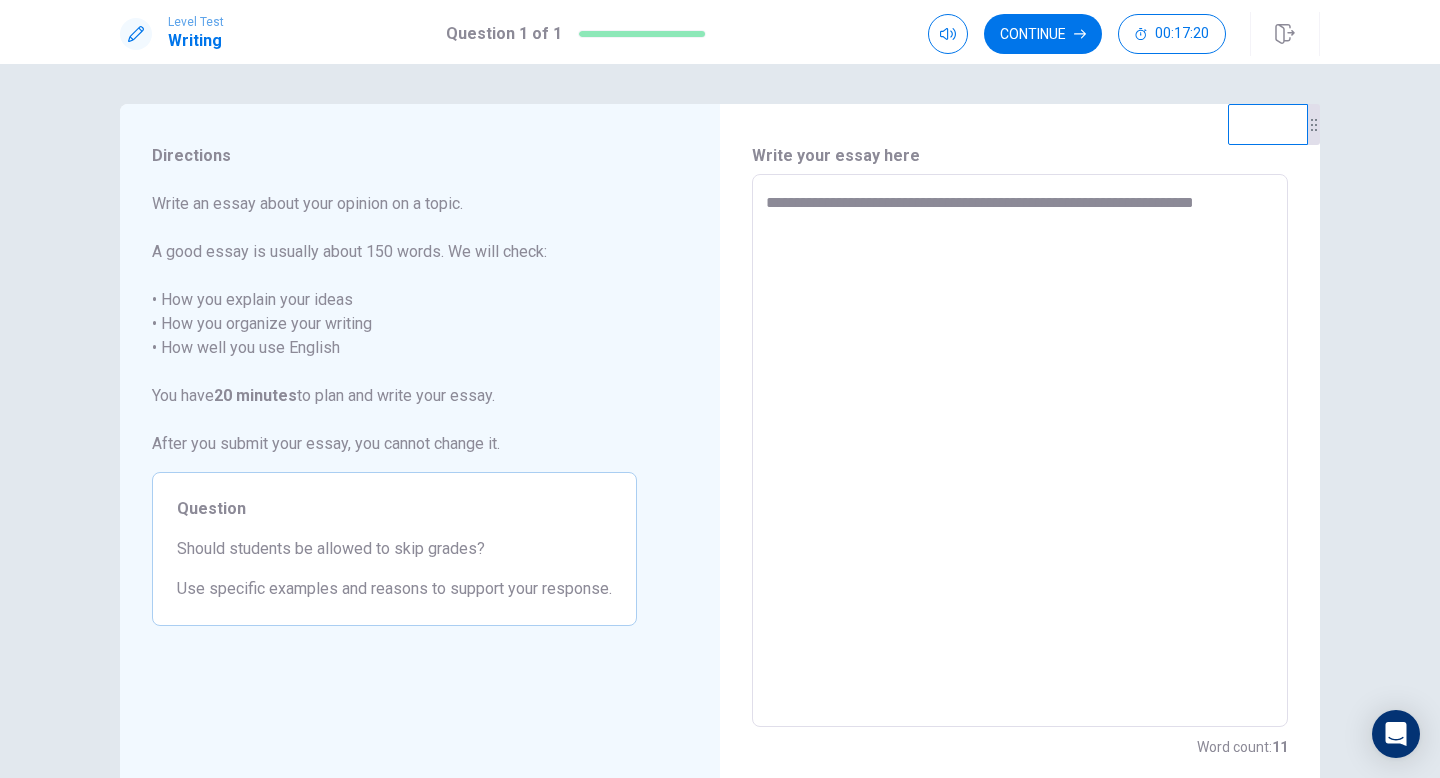 type on "*" 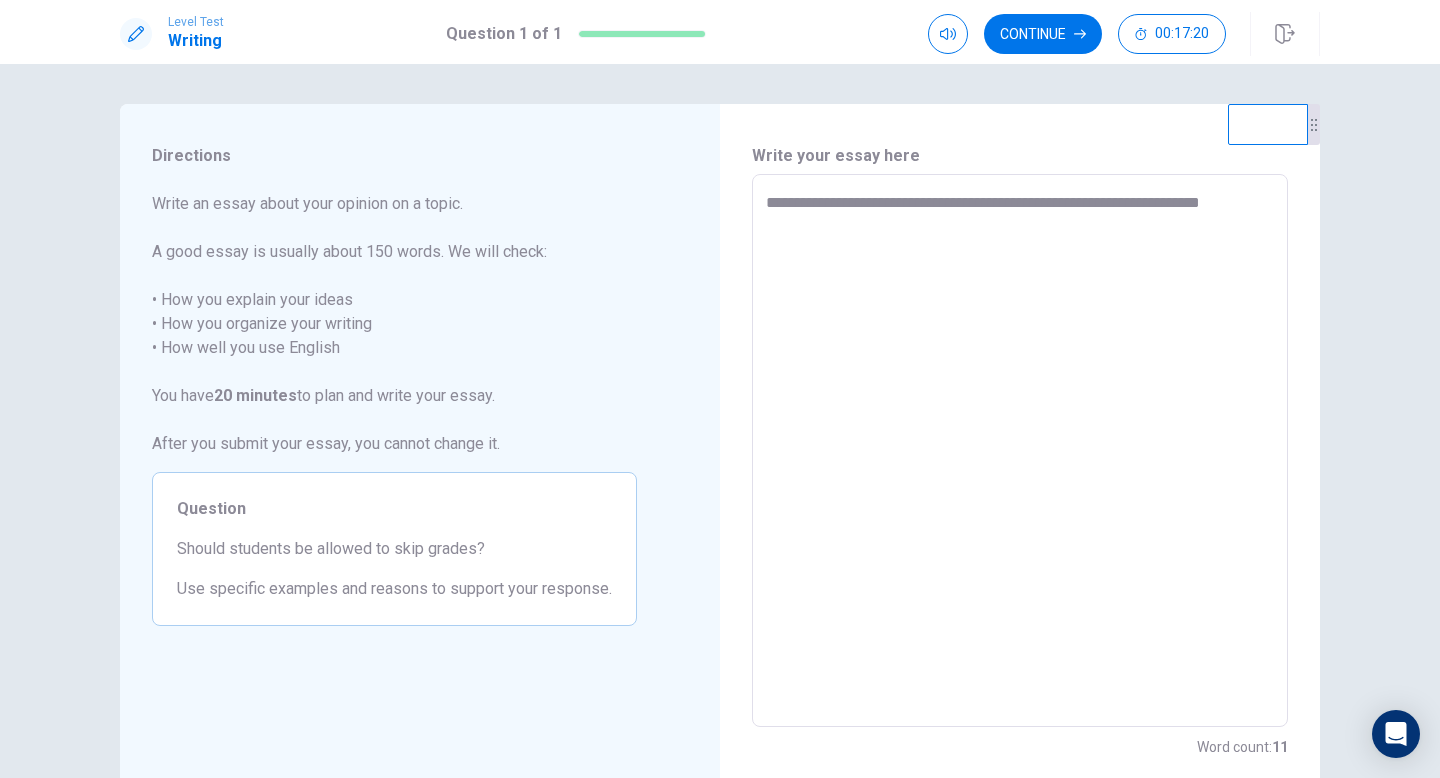 type on "*" 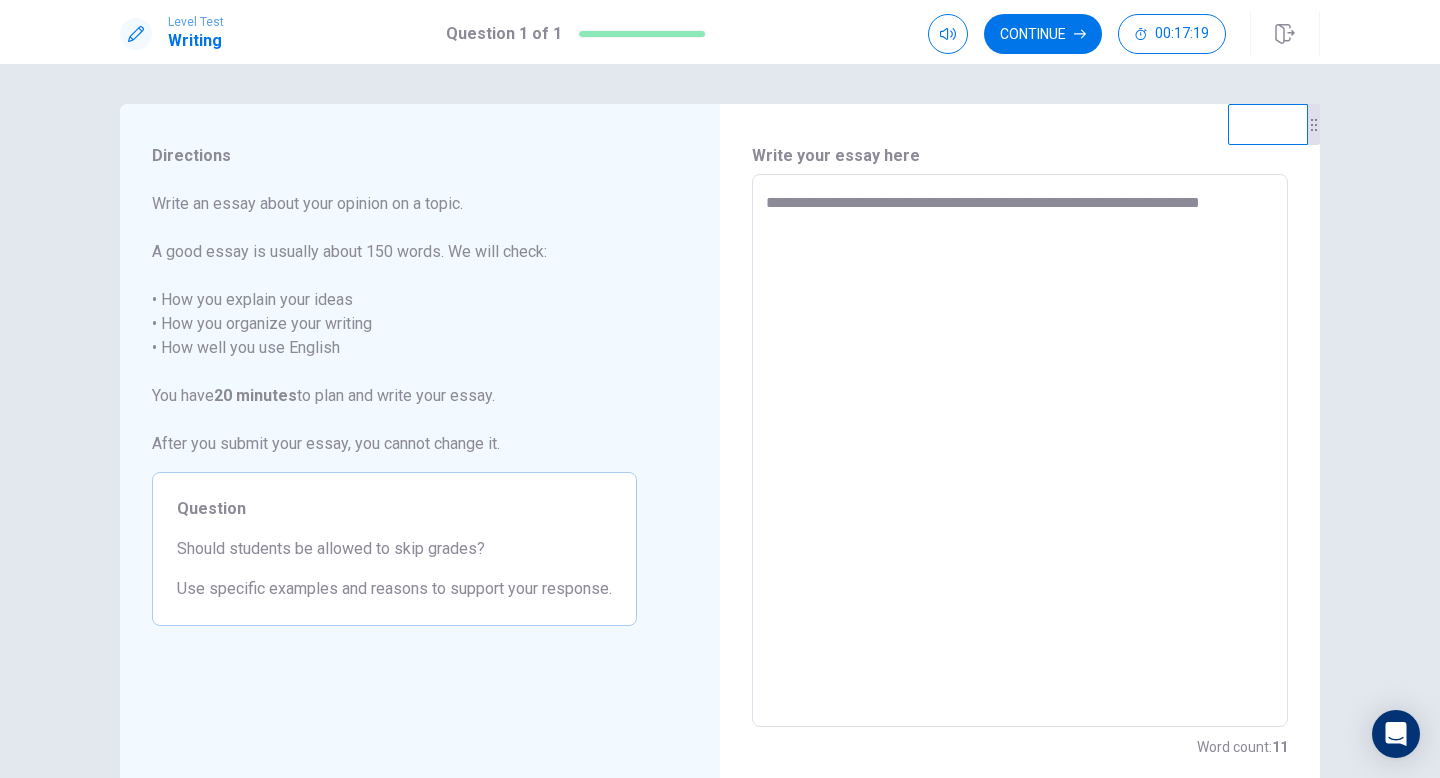 type on "**********" 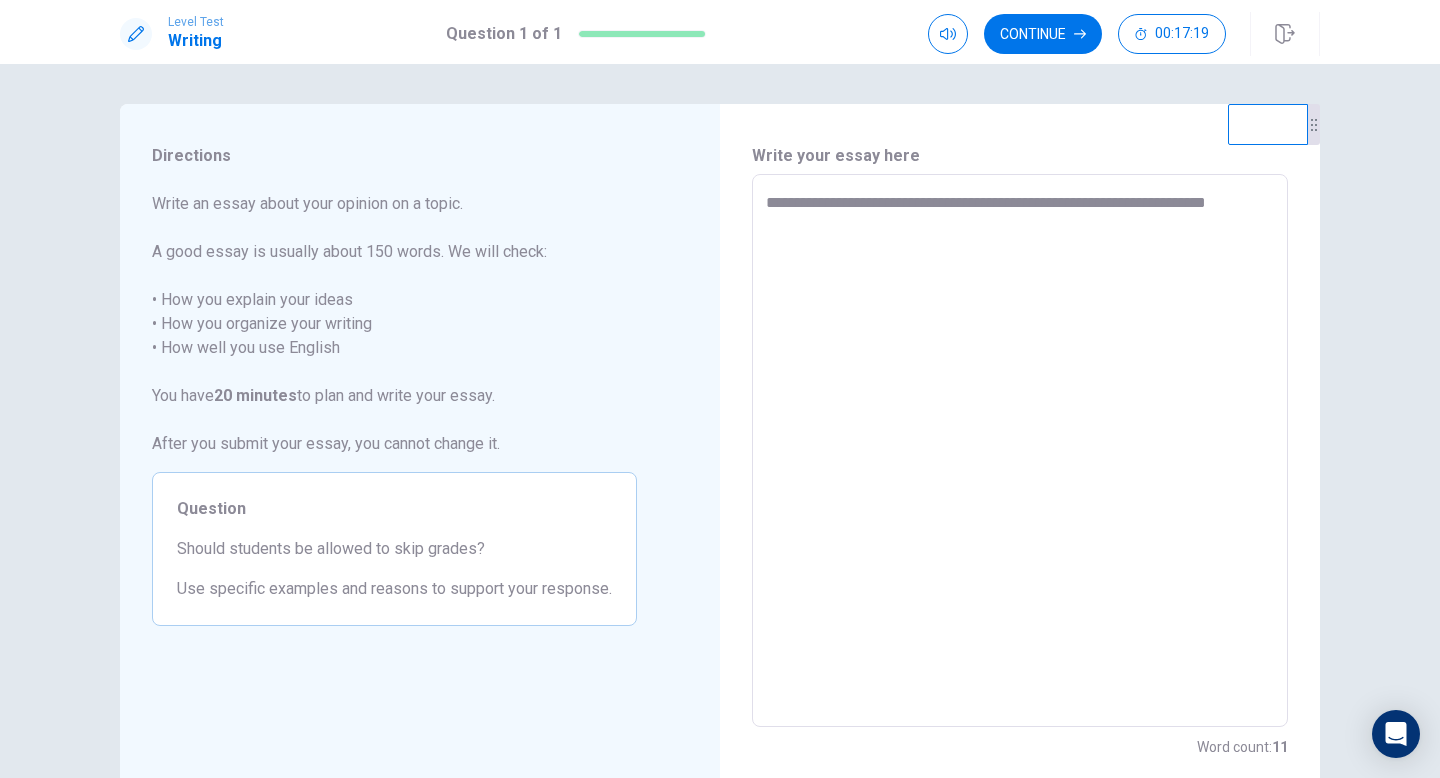 type on "*" 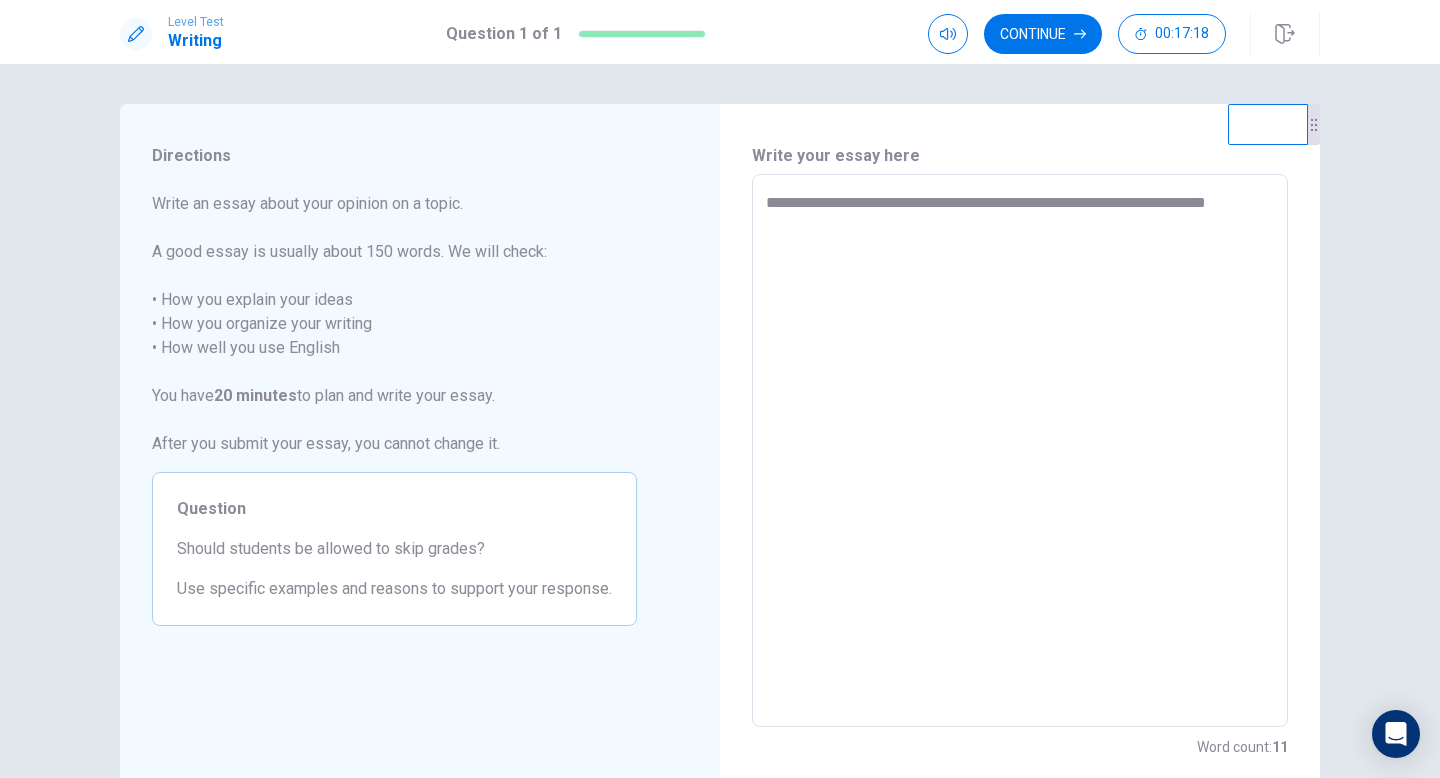 type on "**********" 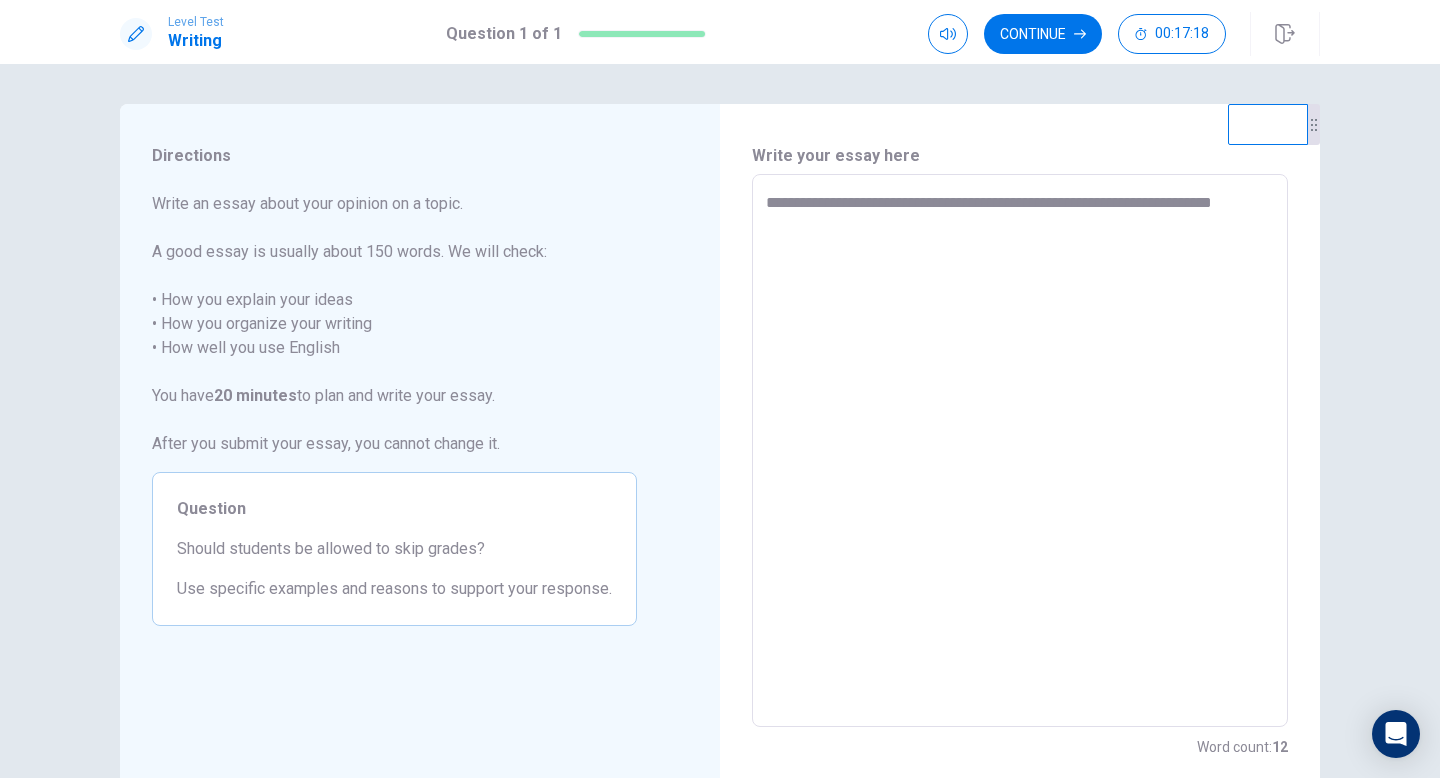 type on "*" 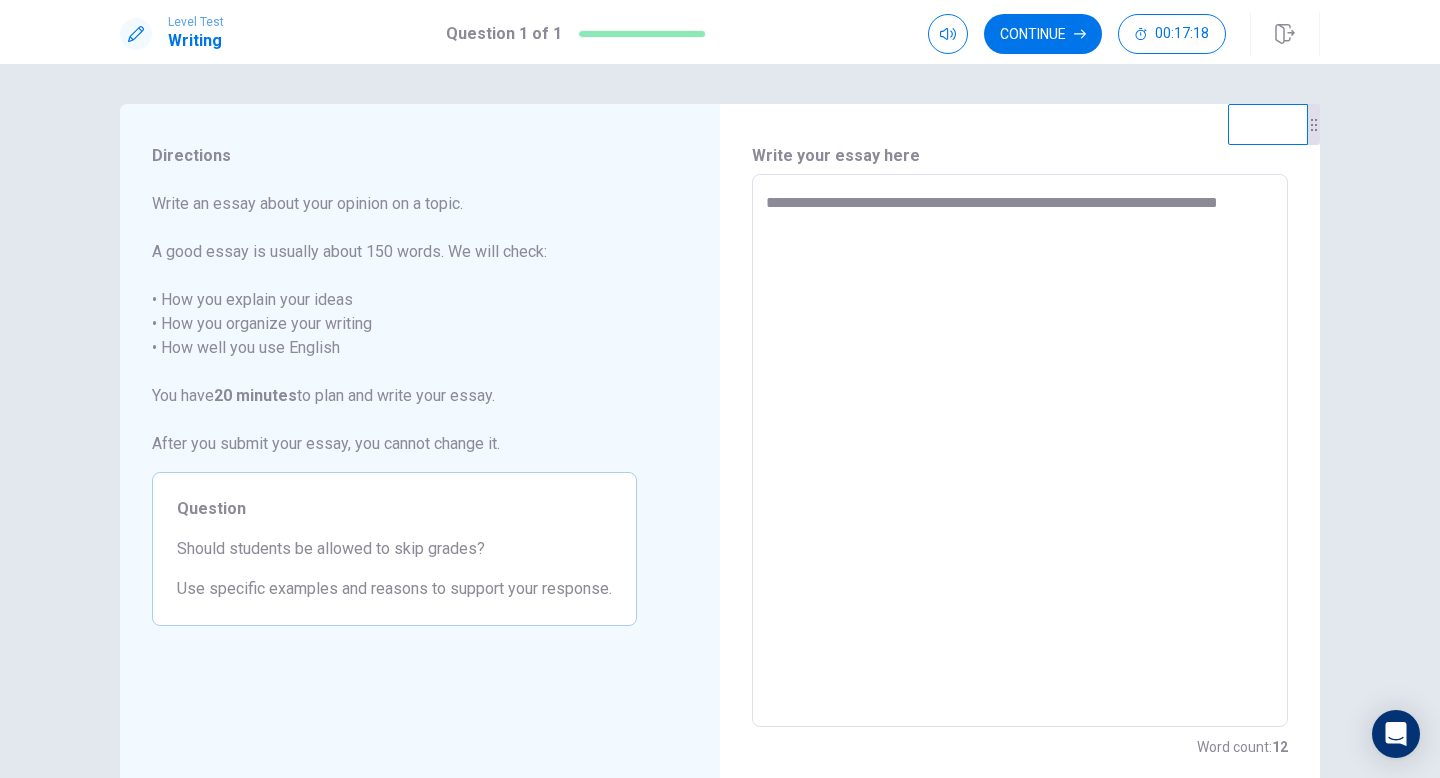 type on "*" 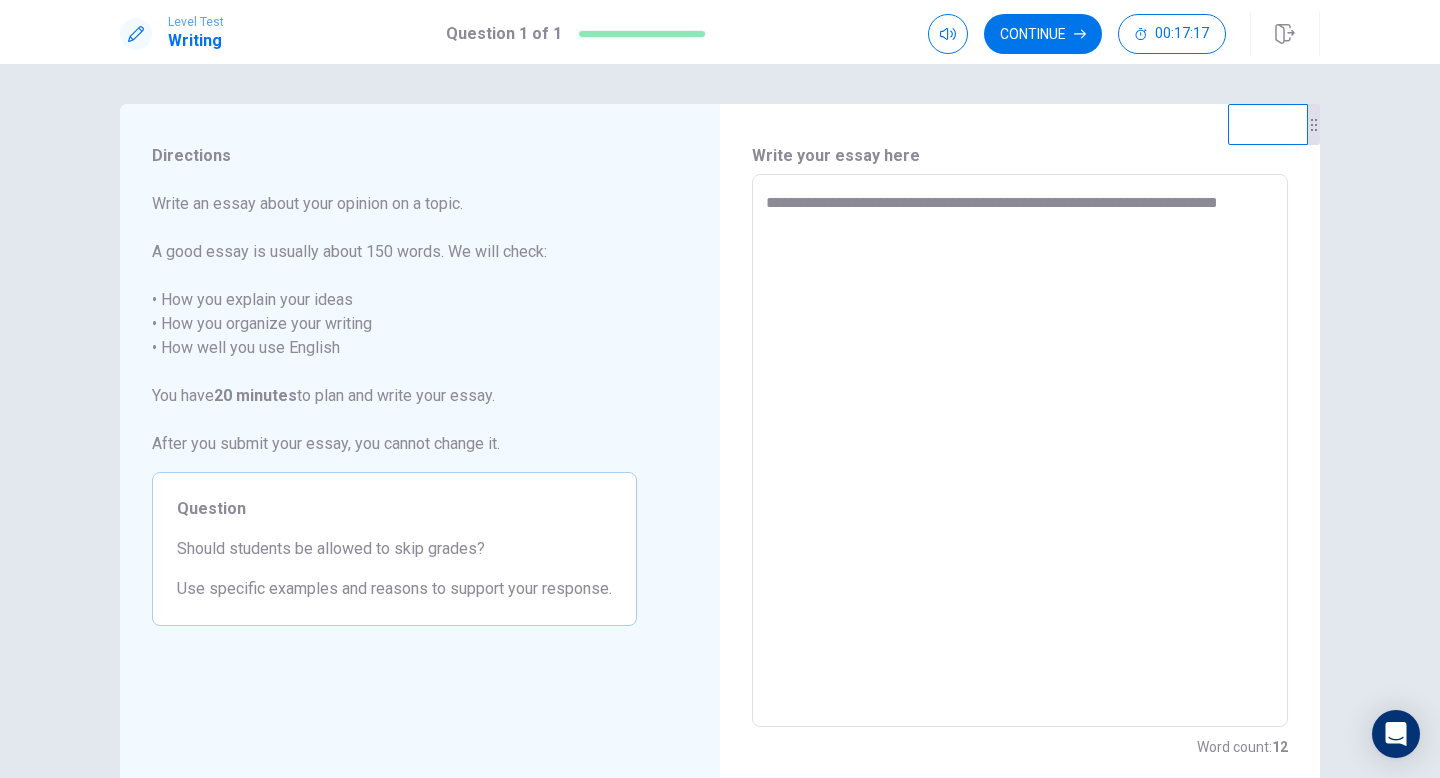 type on "**********" 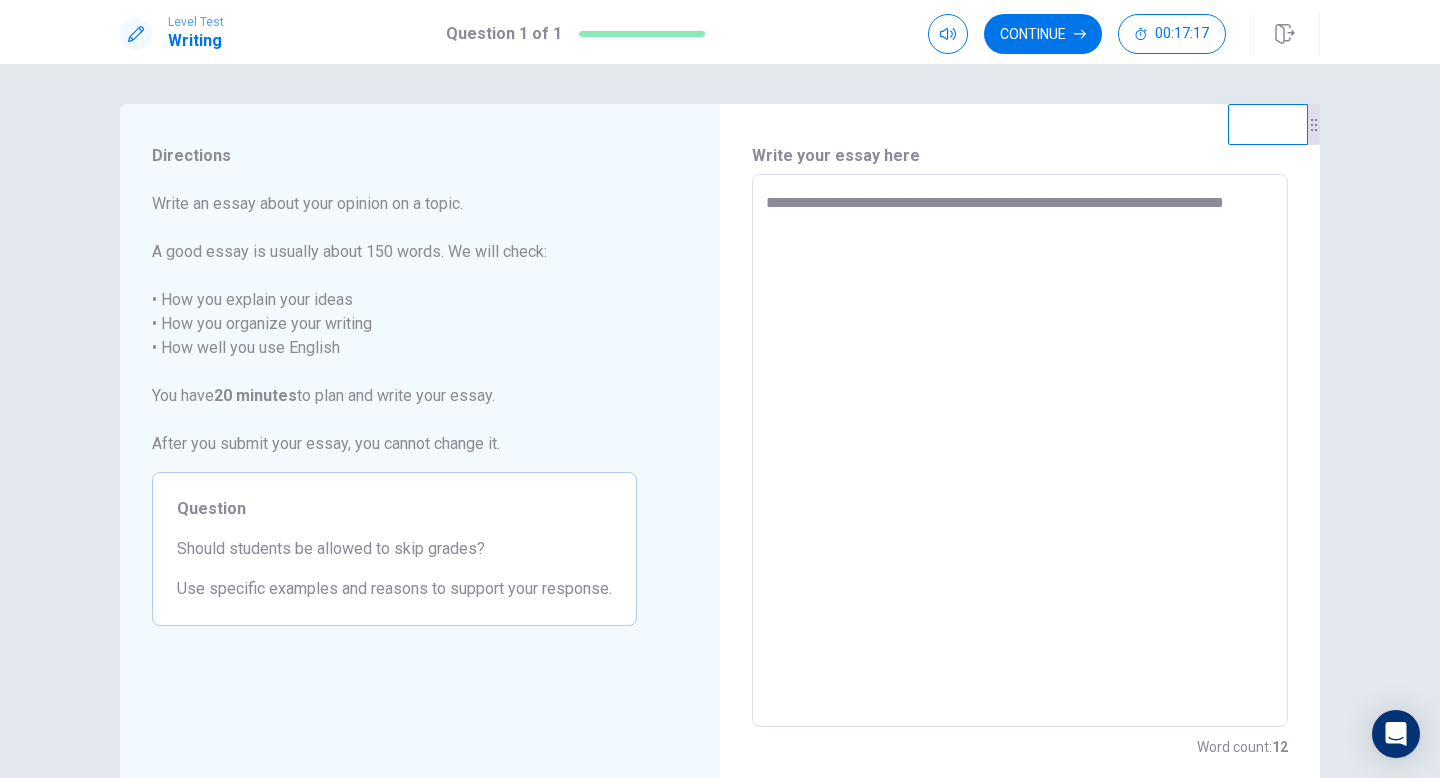 type on "*" 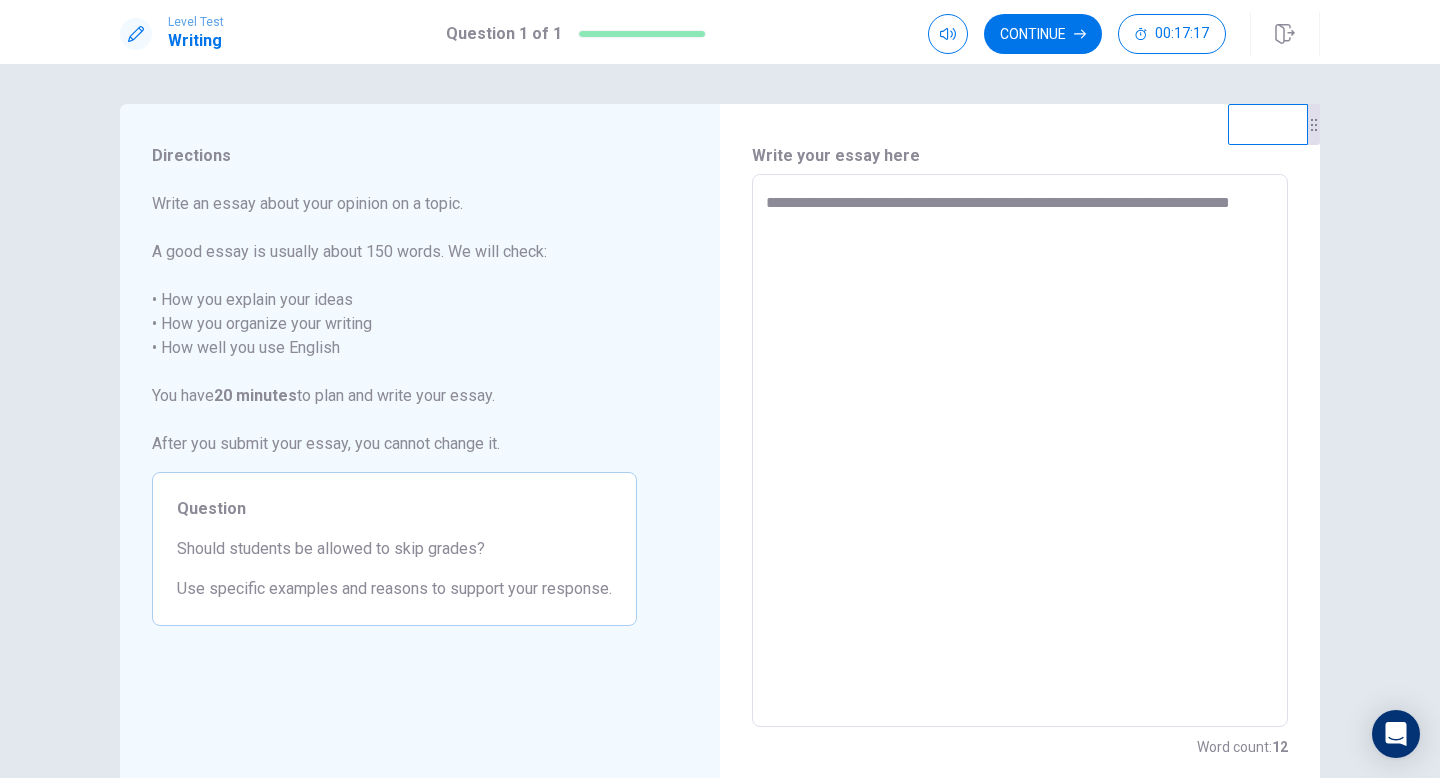 type on "*" 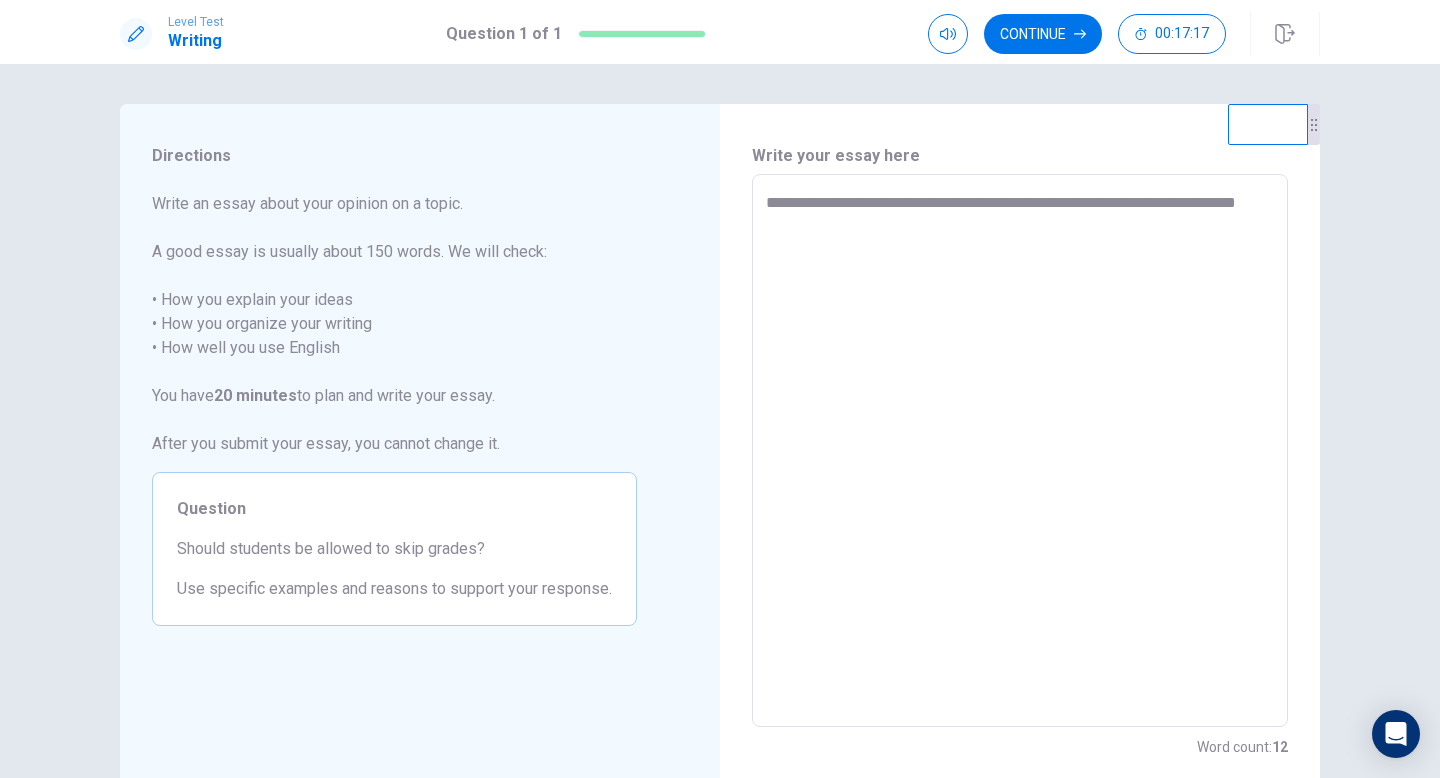 type on "*" 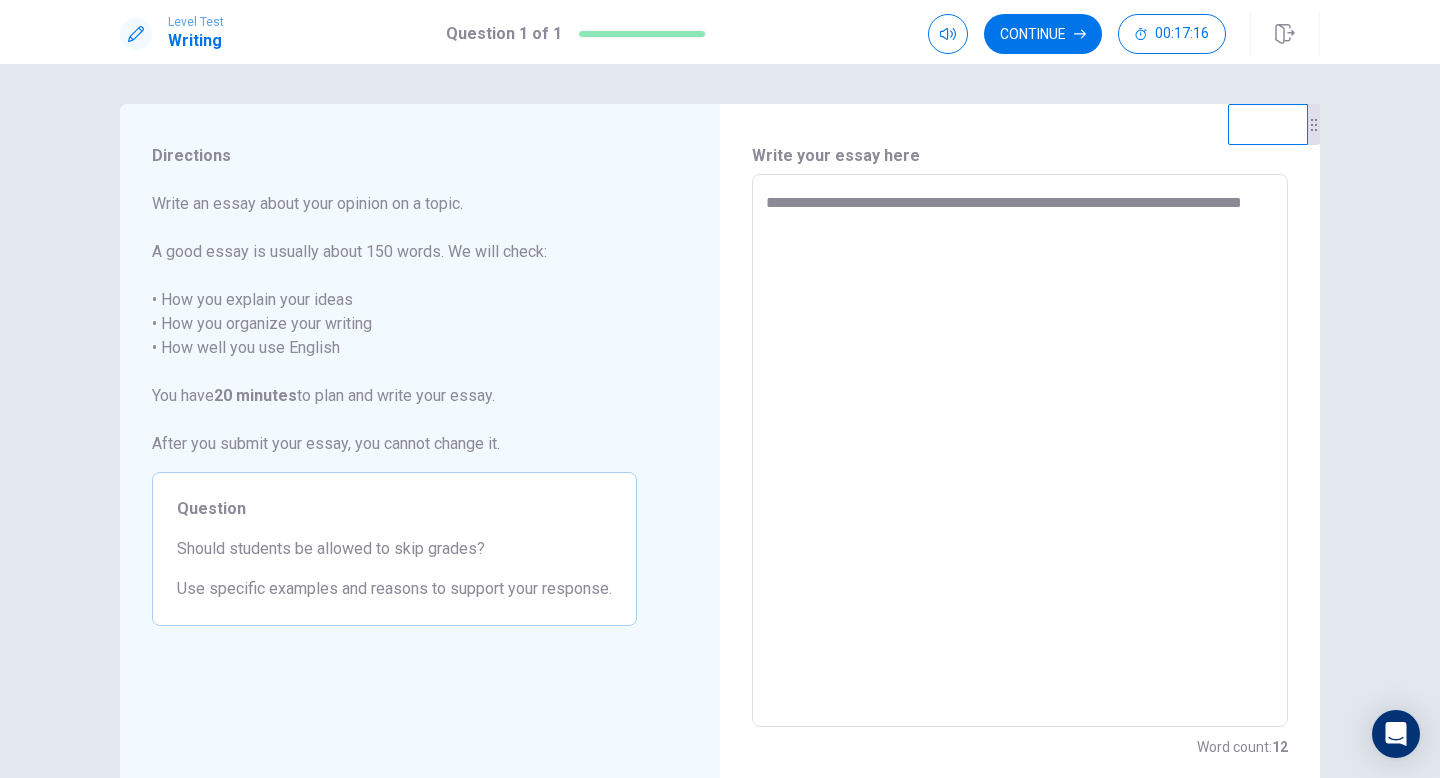 type on "*" 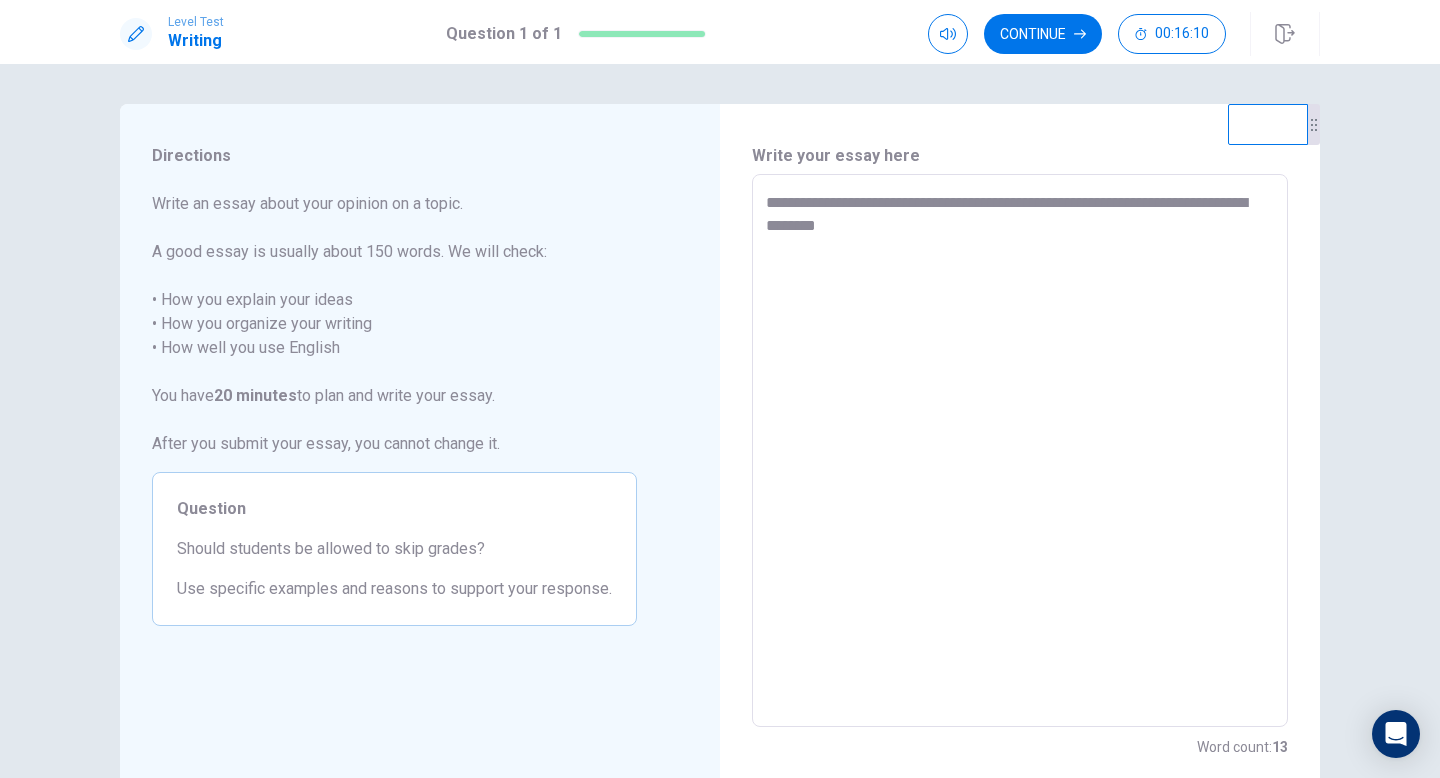 click on "**********" at bounding box center [1020, 451] 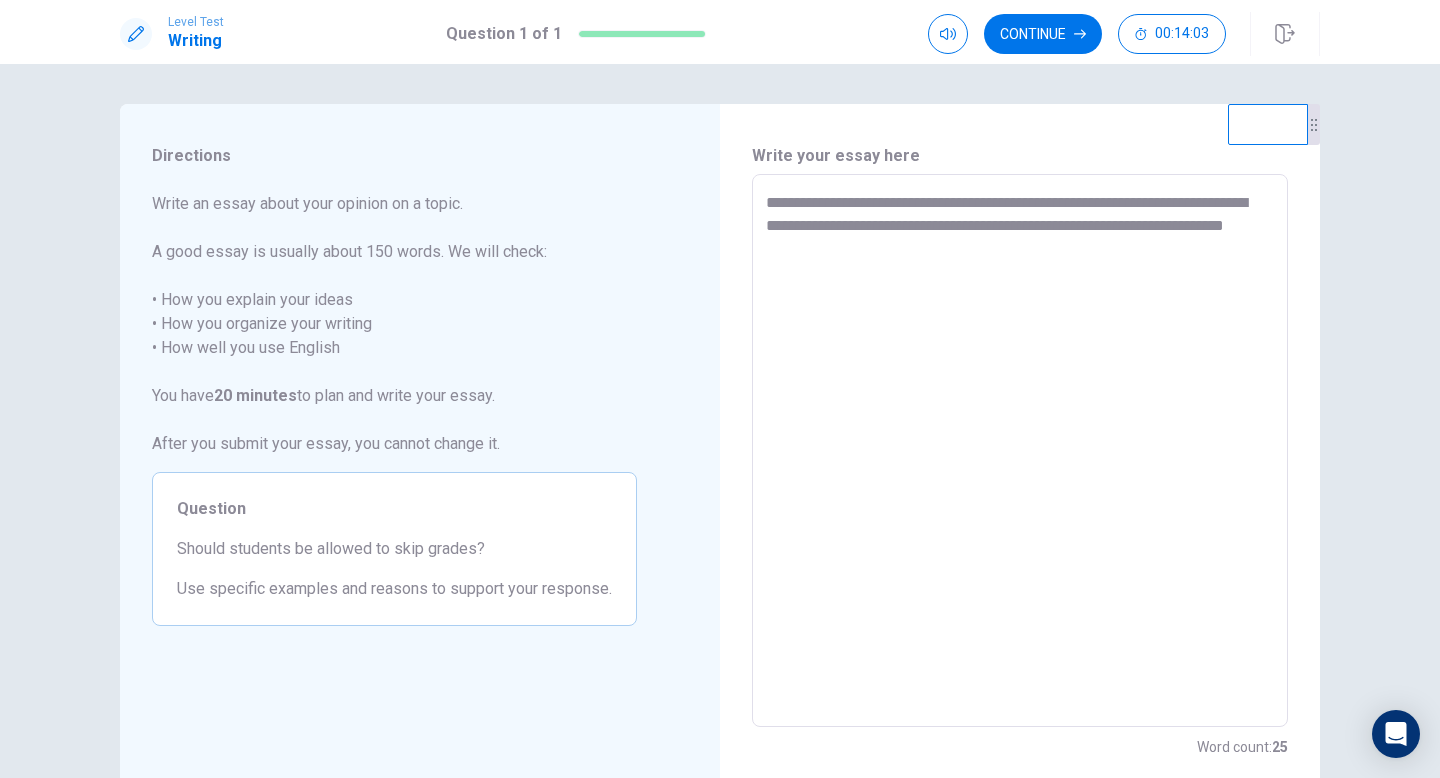 drag, startPoint x: 974, startPoint y: 267, endPoint x: 706, endPoint y: 179, distance: 282.078 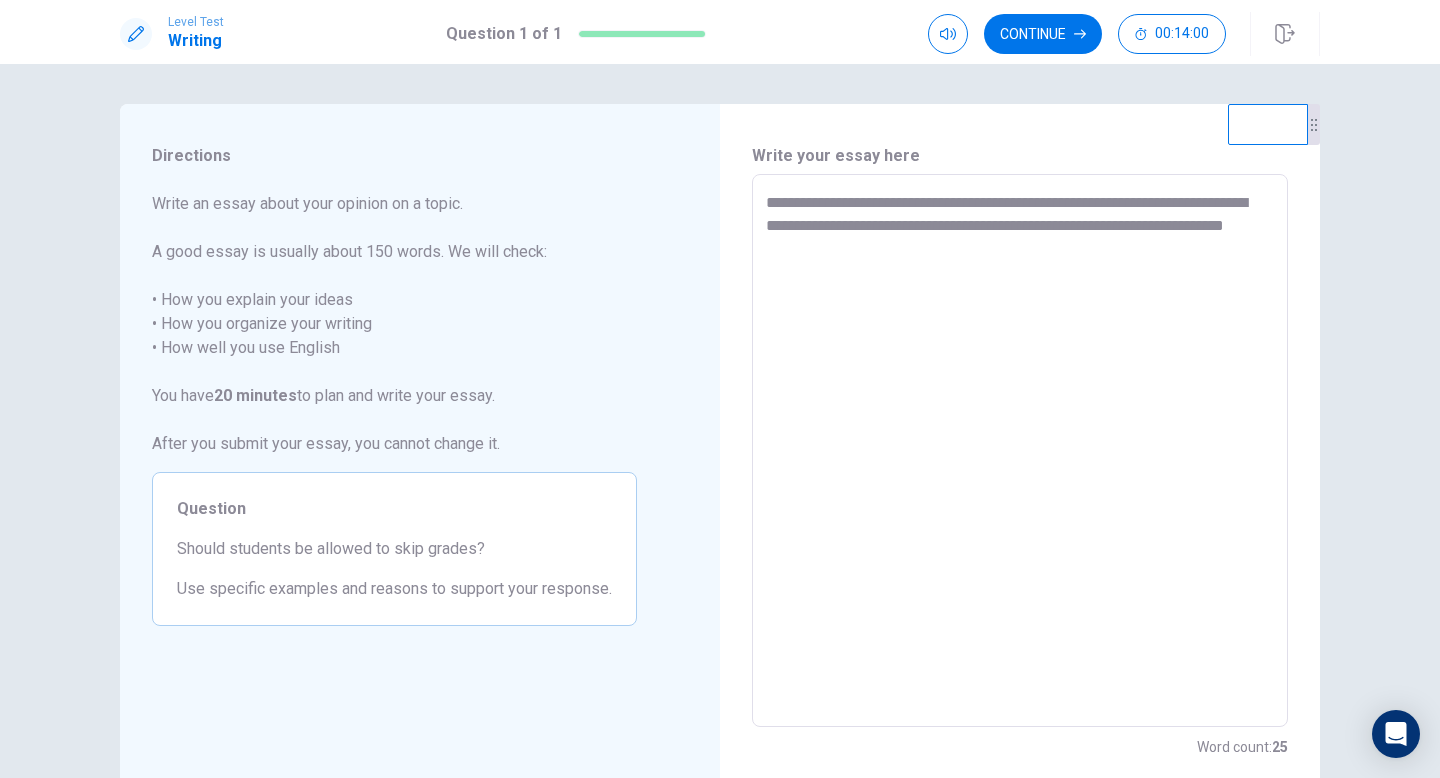 click on "**********" at bounding box center [1020, 451] 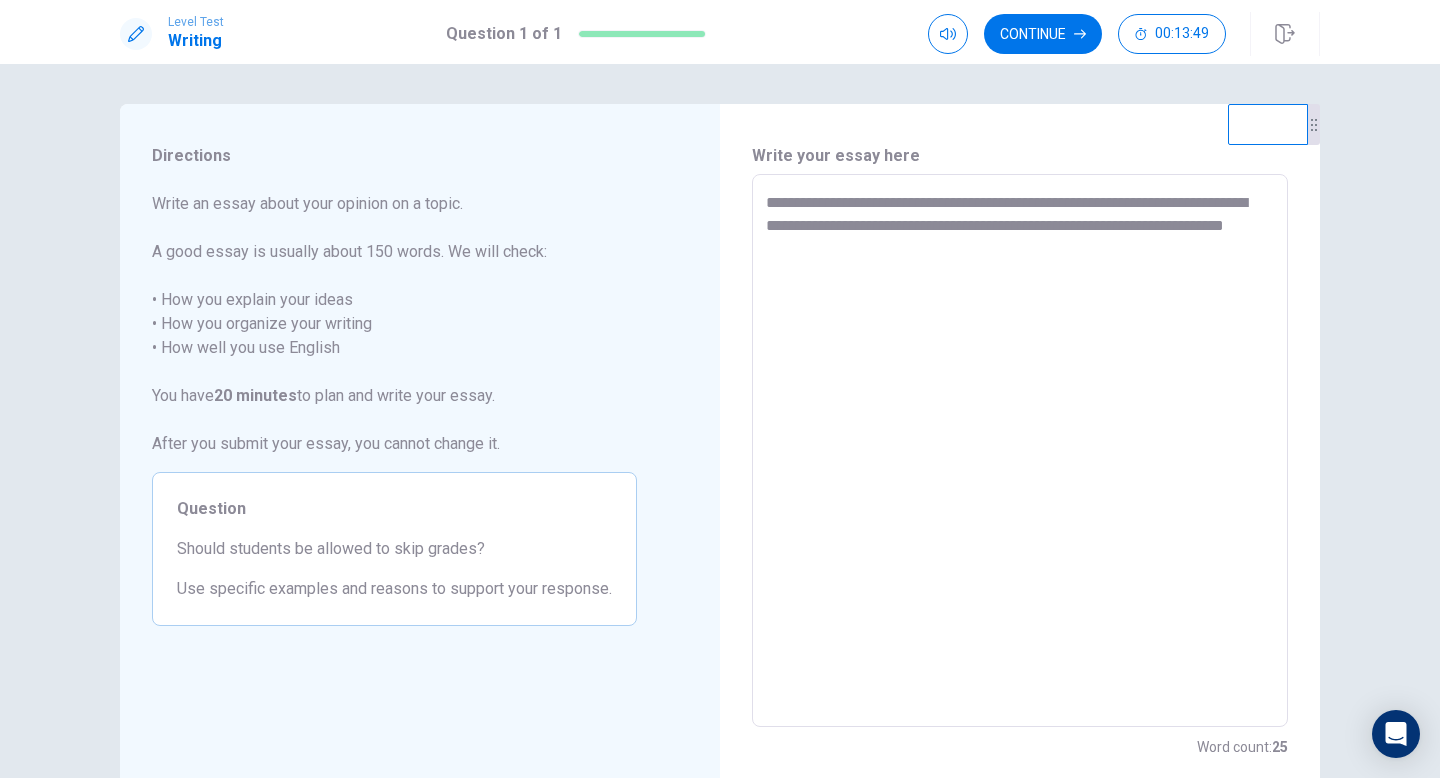 drag, startPoint x: 939, startPoint y: 248, endPoint x: 717, endPoint y: 190, distance: 229.45152 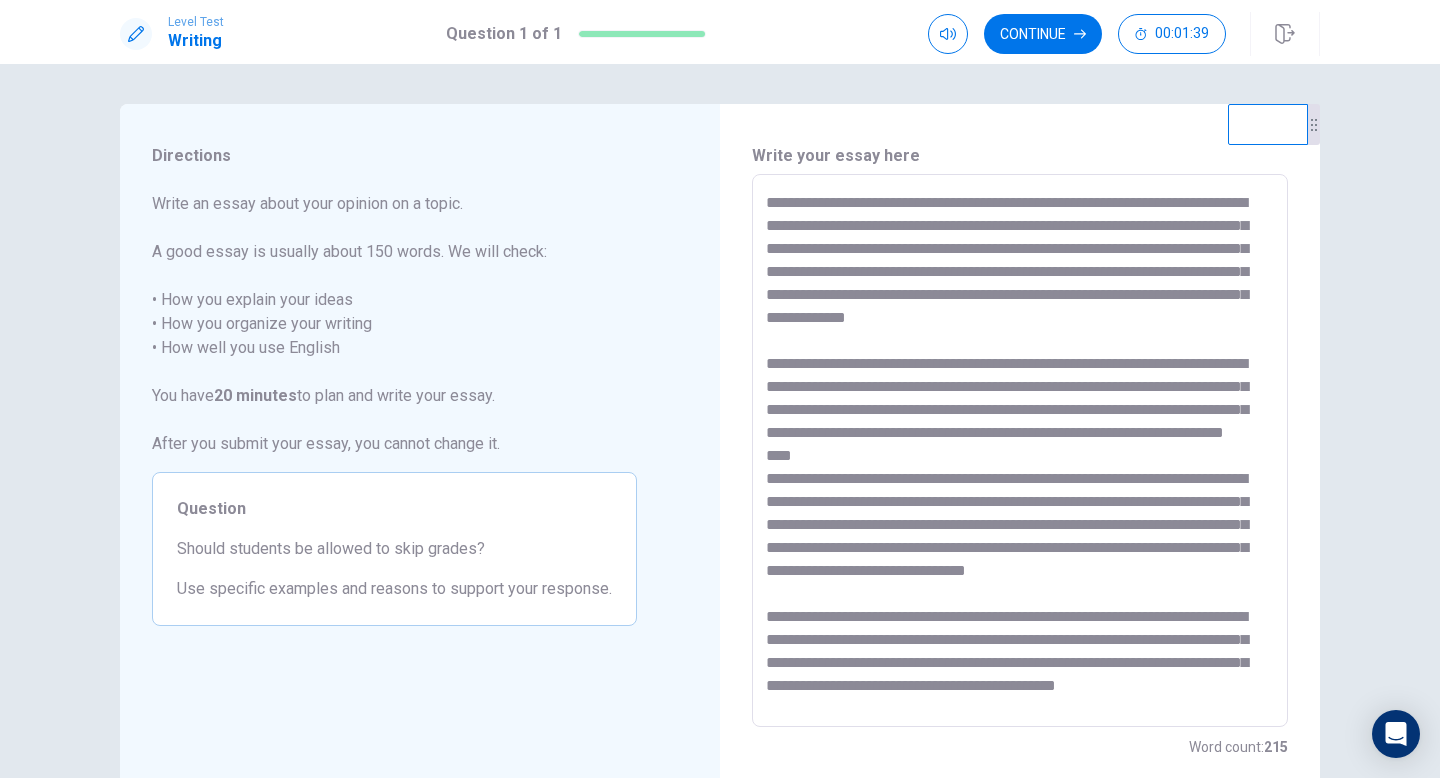 scroll, scrollTop: 76, scrollLeft: 0, axis: vertical 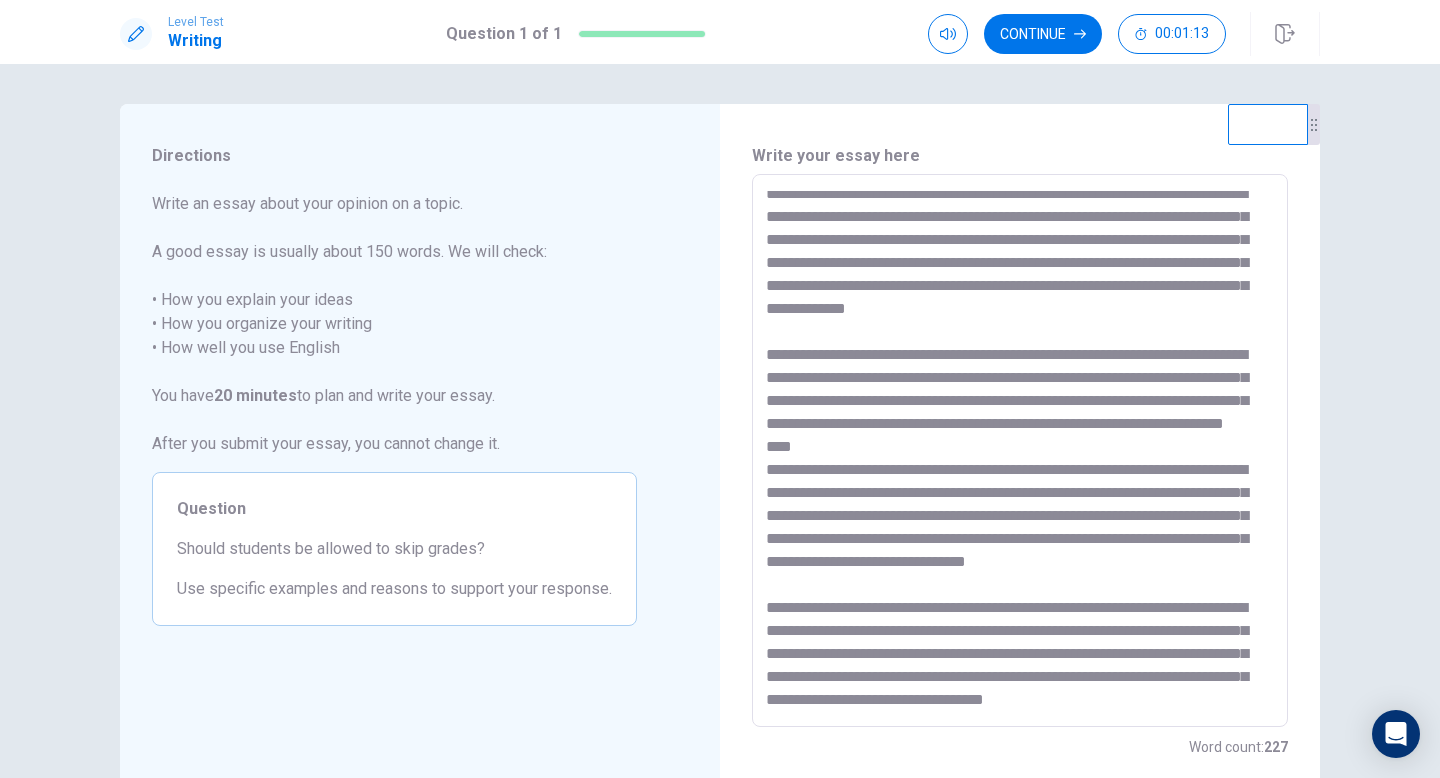 click at bounding box center (1020, 451) 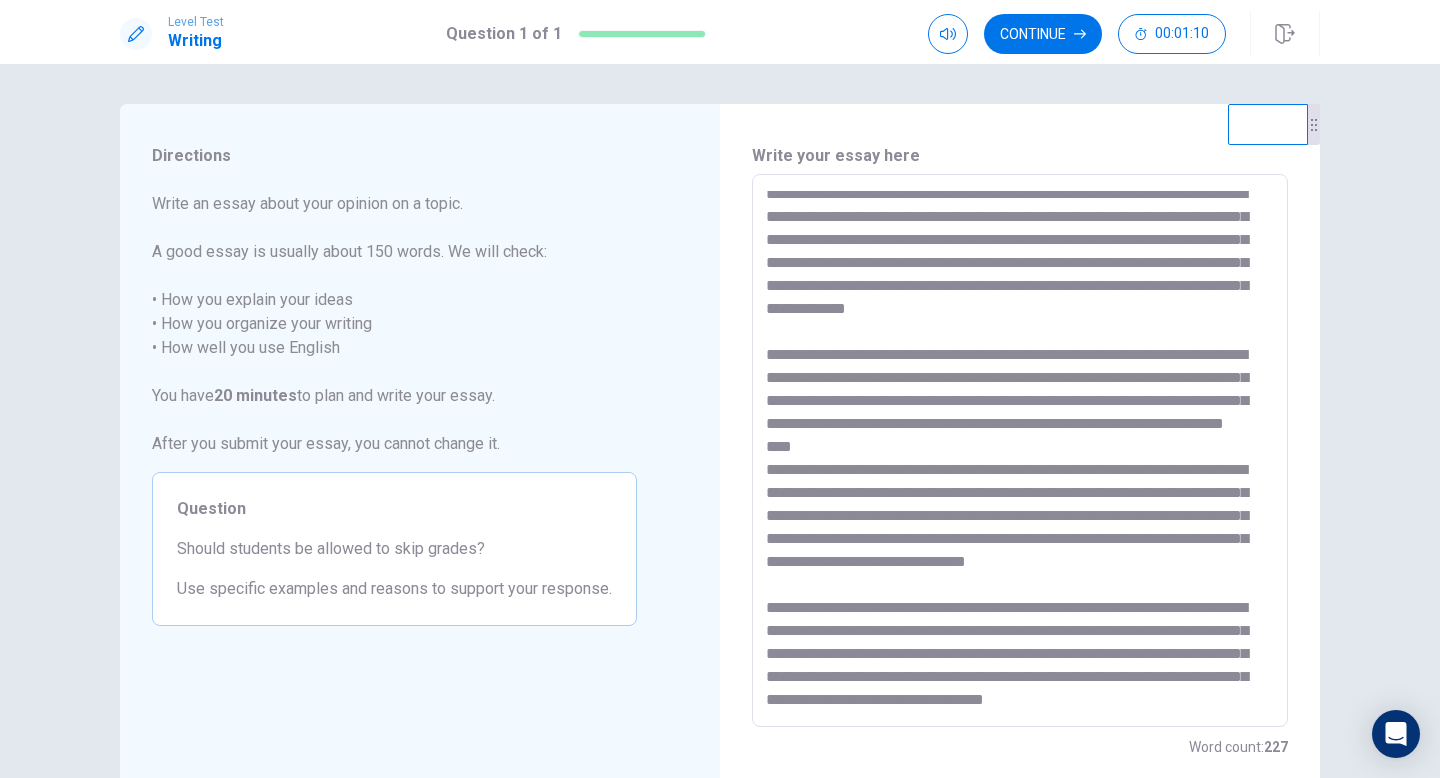 scroll, scrollTop: 0, scrollLeft: 0, axis: both 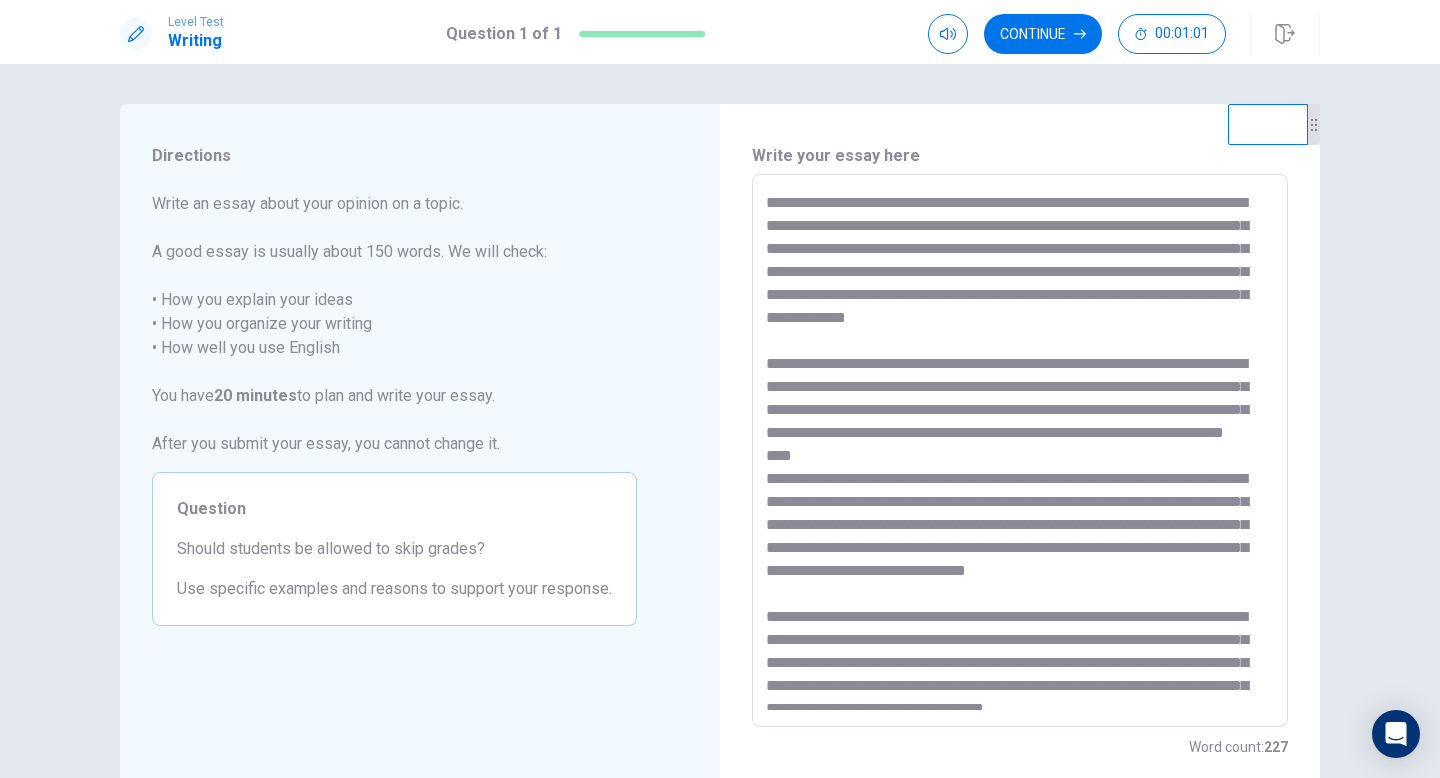 drag, startPoint x: 1054, startPoint y: 273, endPoint x: 1005, endPoint y: 270, distance: 49.09175 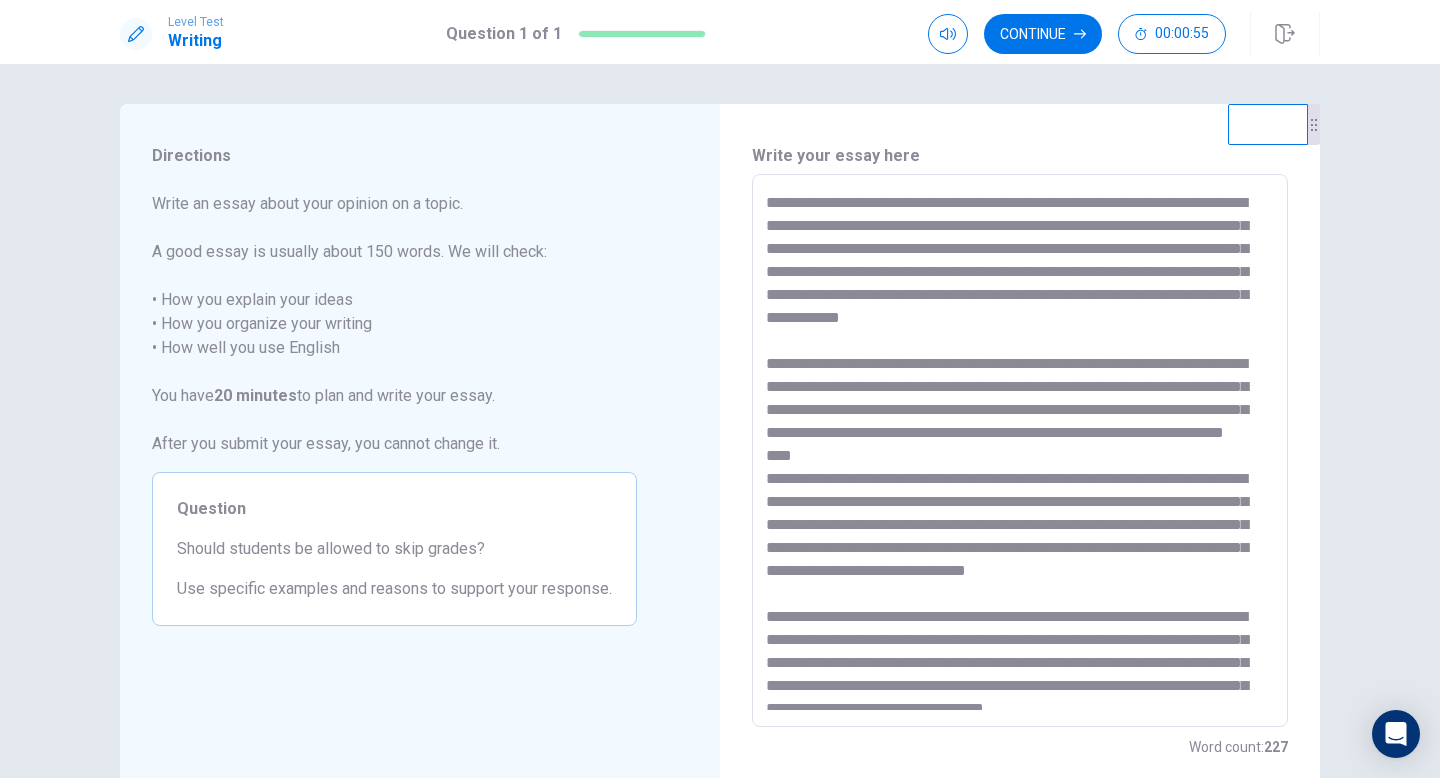 click at bounding box center (1020, 451) 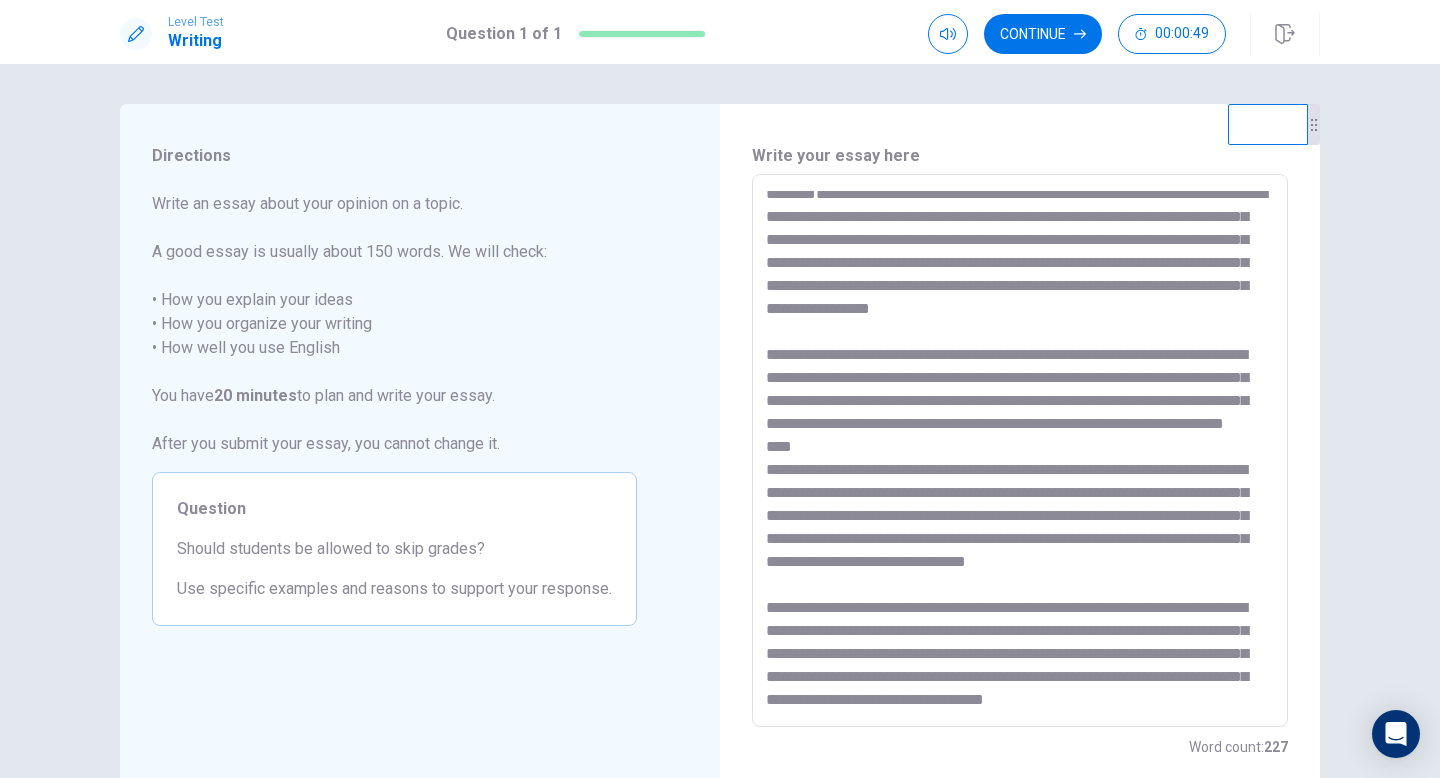 scroll, scrollTop: 78, scrollLeft: 0, axis: vertical 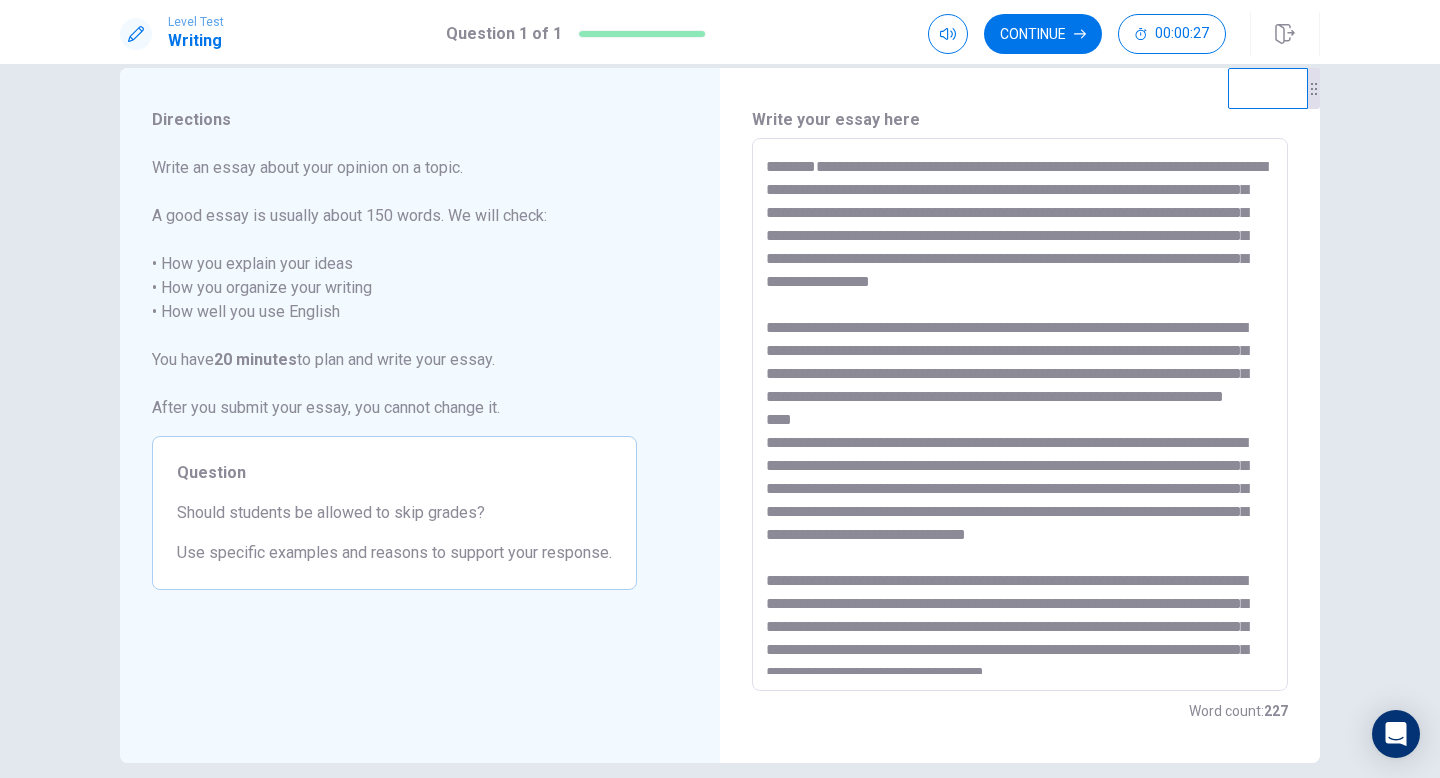 click at bounding box center [1020, 415] 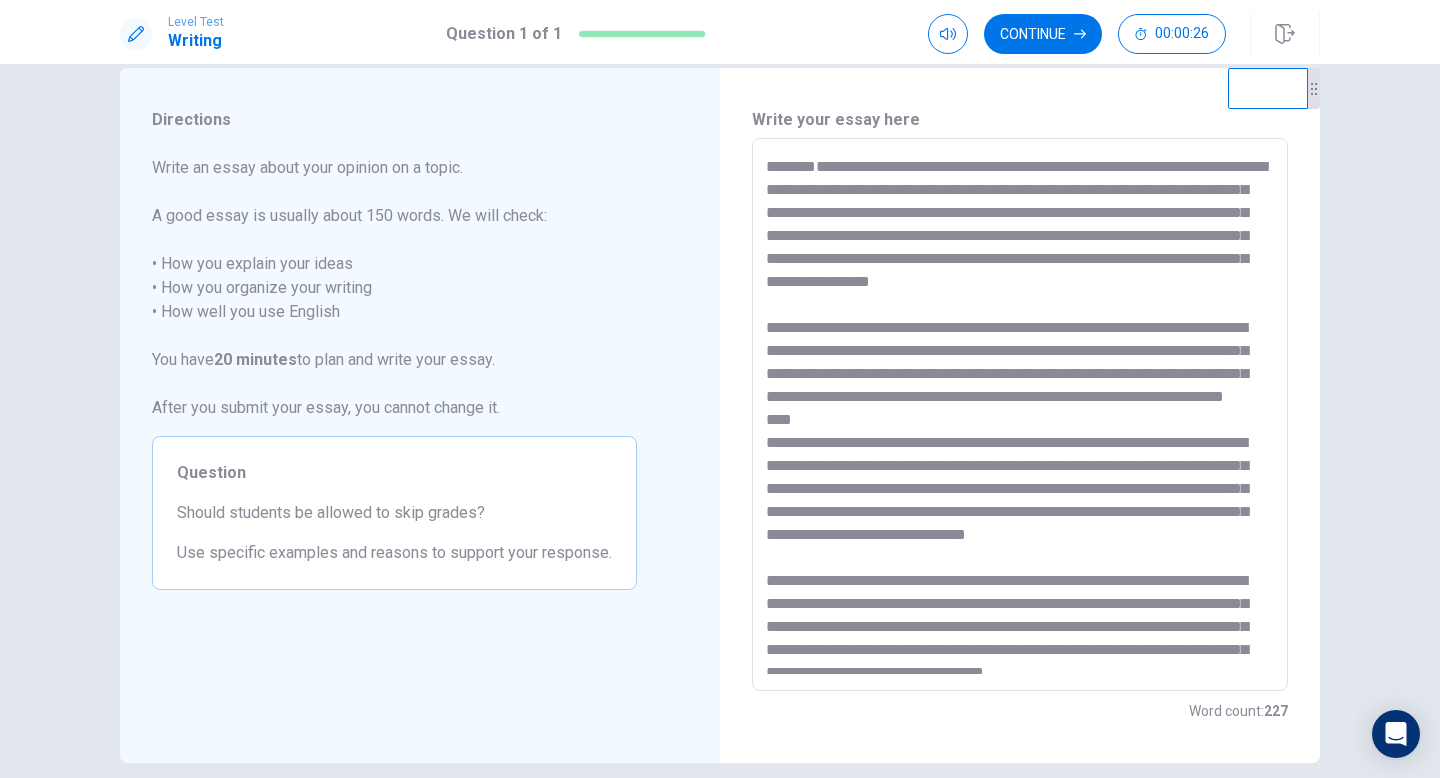 click at bounding box center (1020, 415) 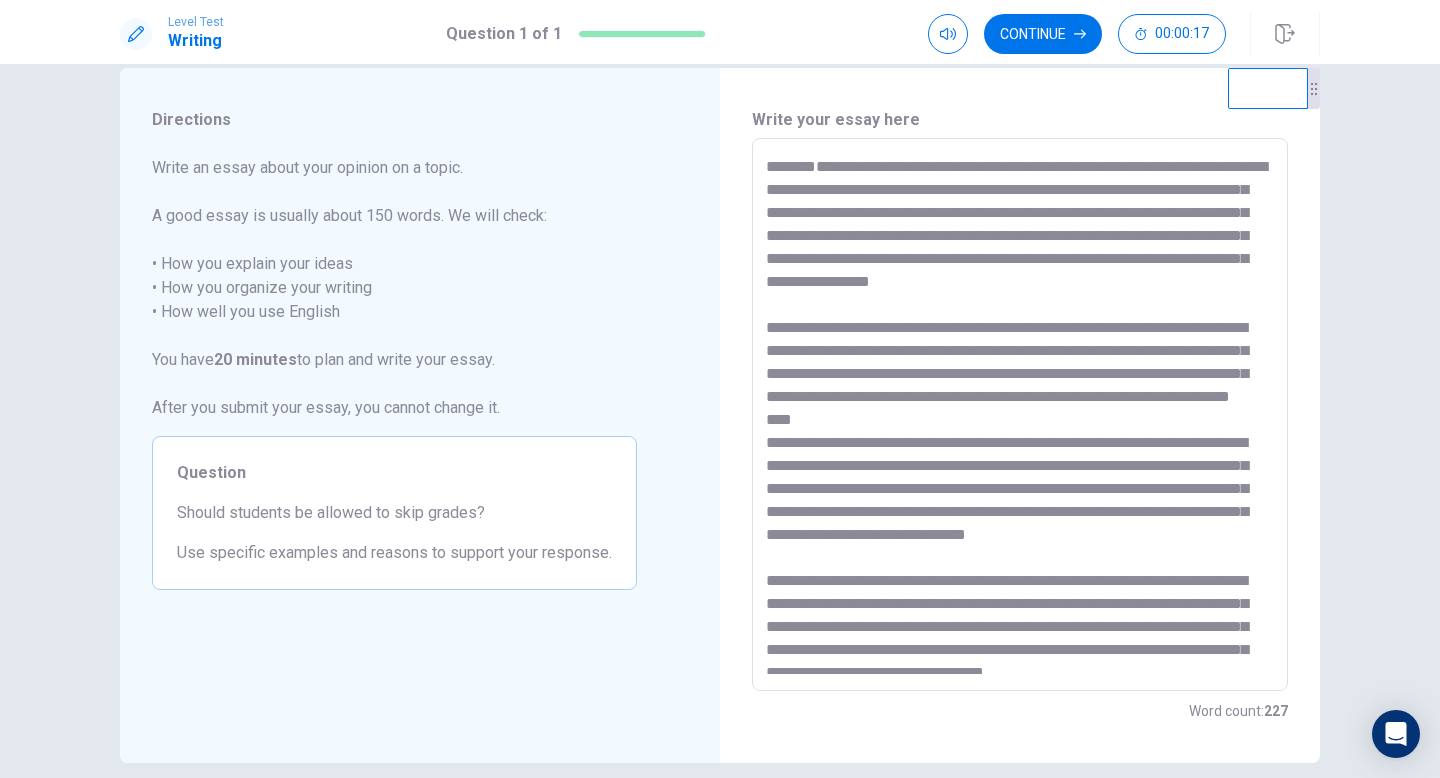 scroll, scrollTop: 9, scrollLeft: 0, axis: vertical 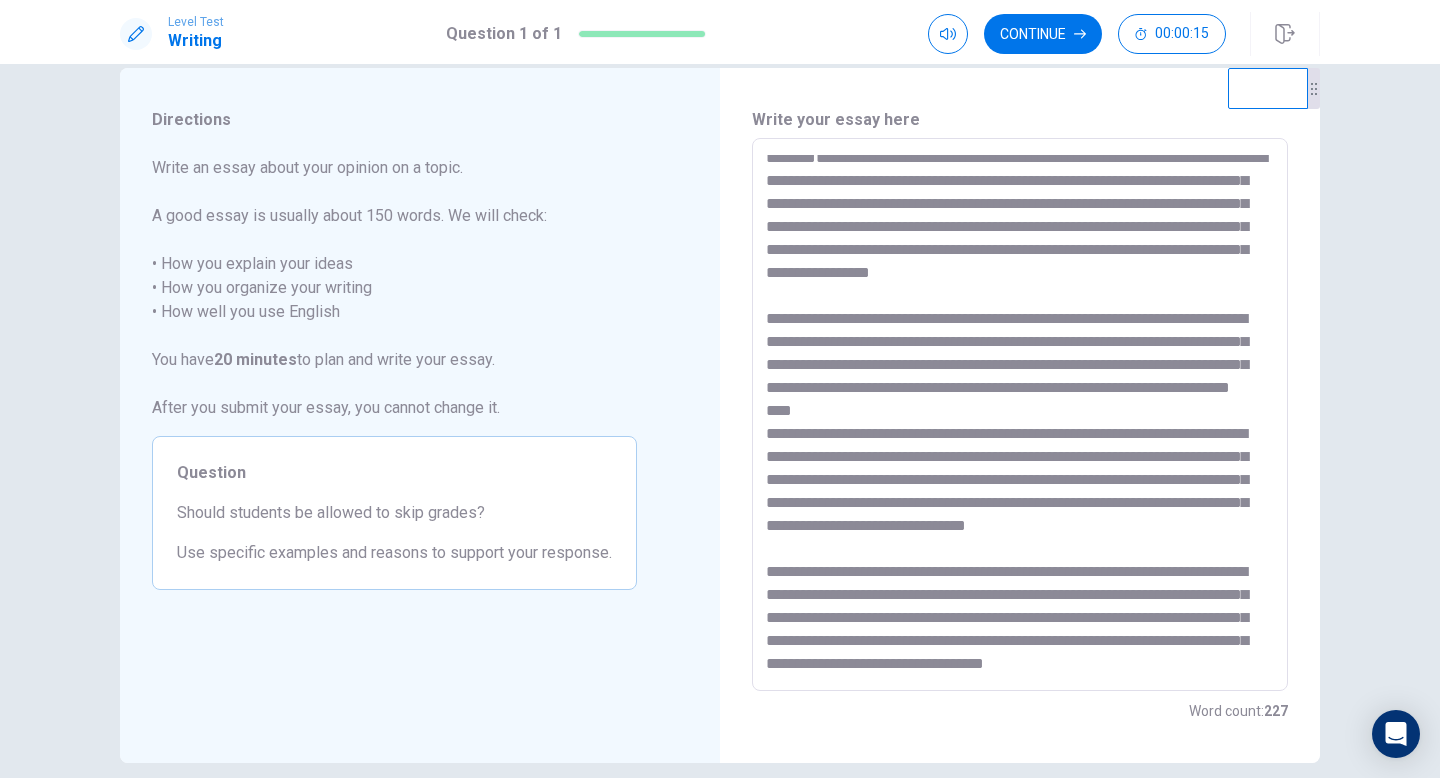 click at bounding box center [1020, 415] 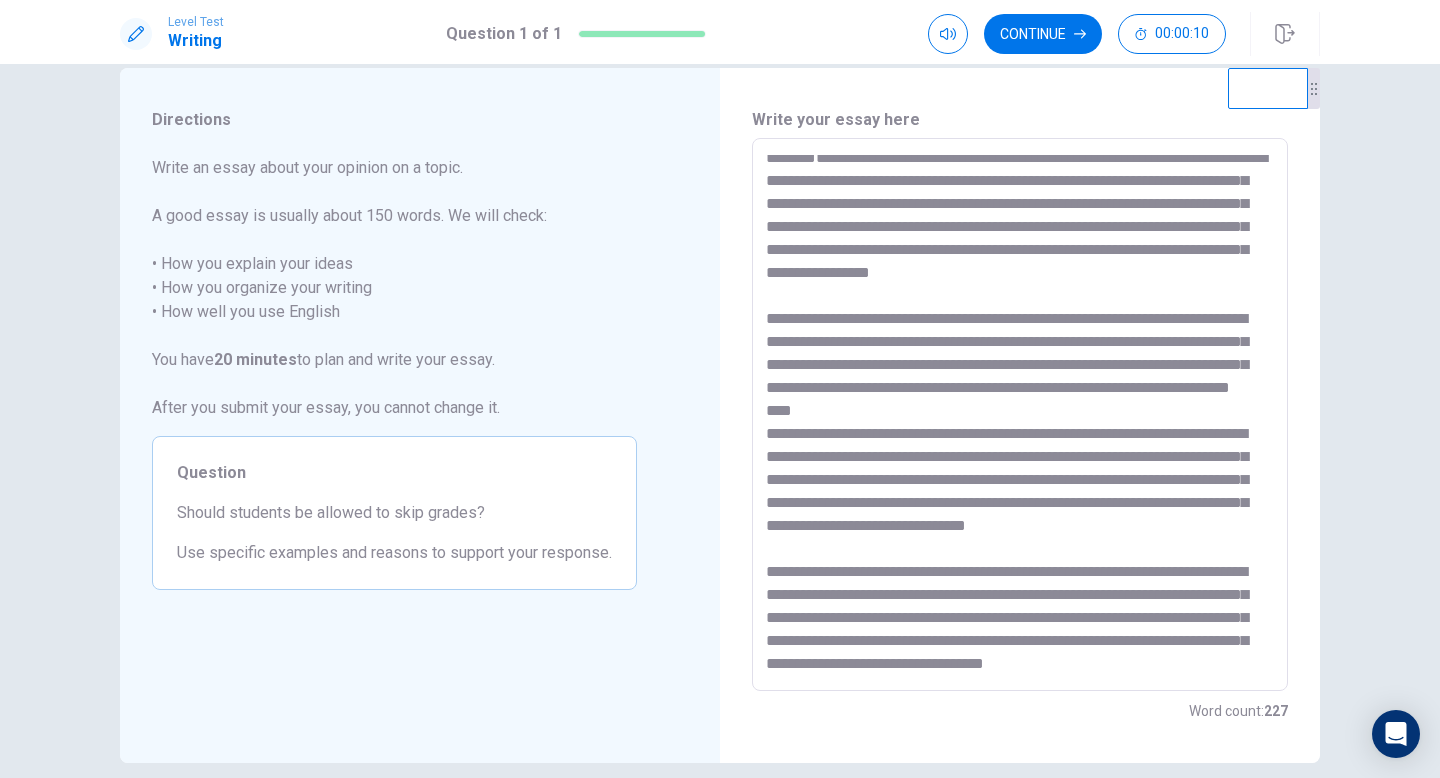 scroll, scrollTop: 78, scrollLeft: 0, axis: vertical 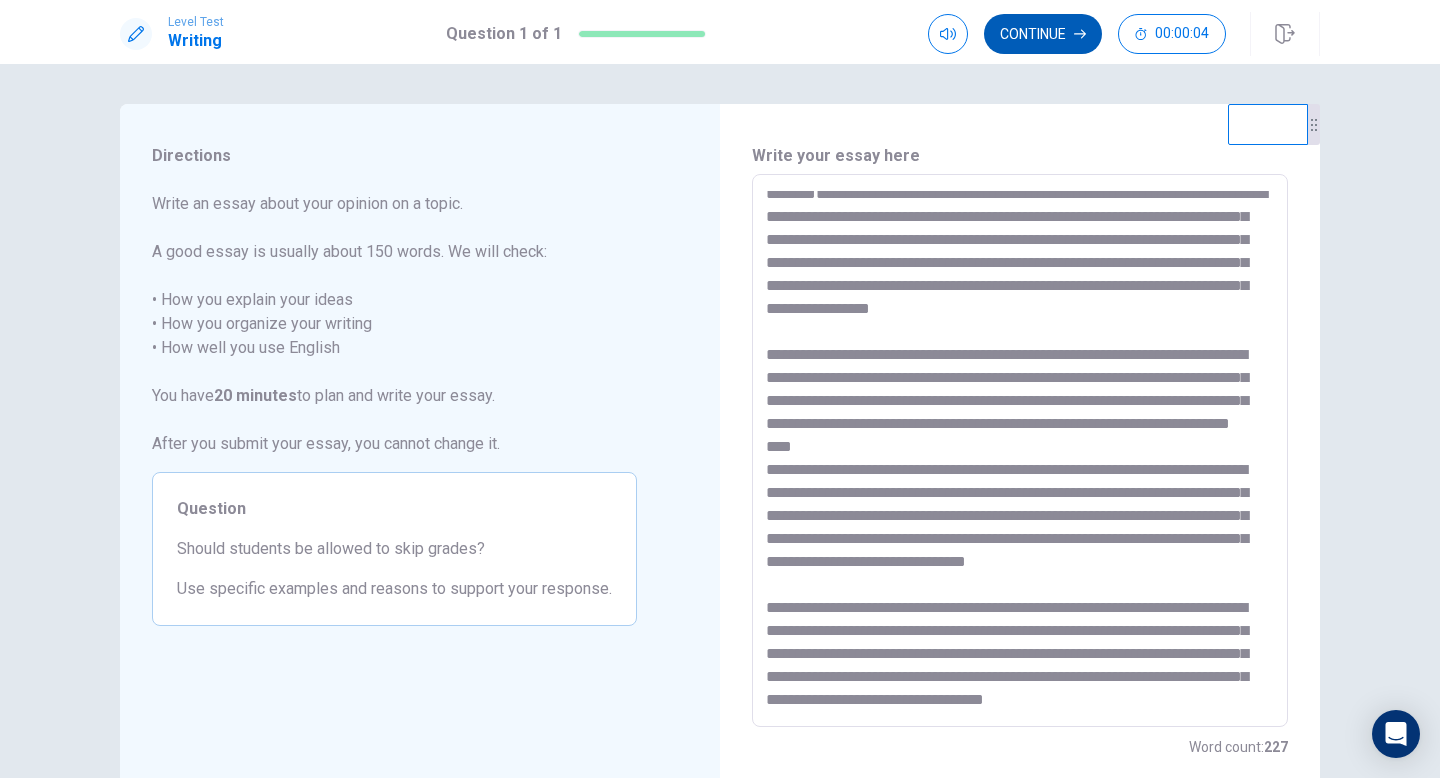 click on "Continue" at bounding box center [1043, 34] 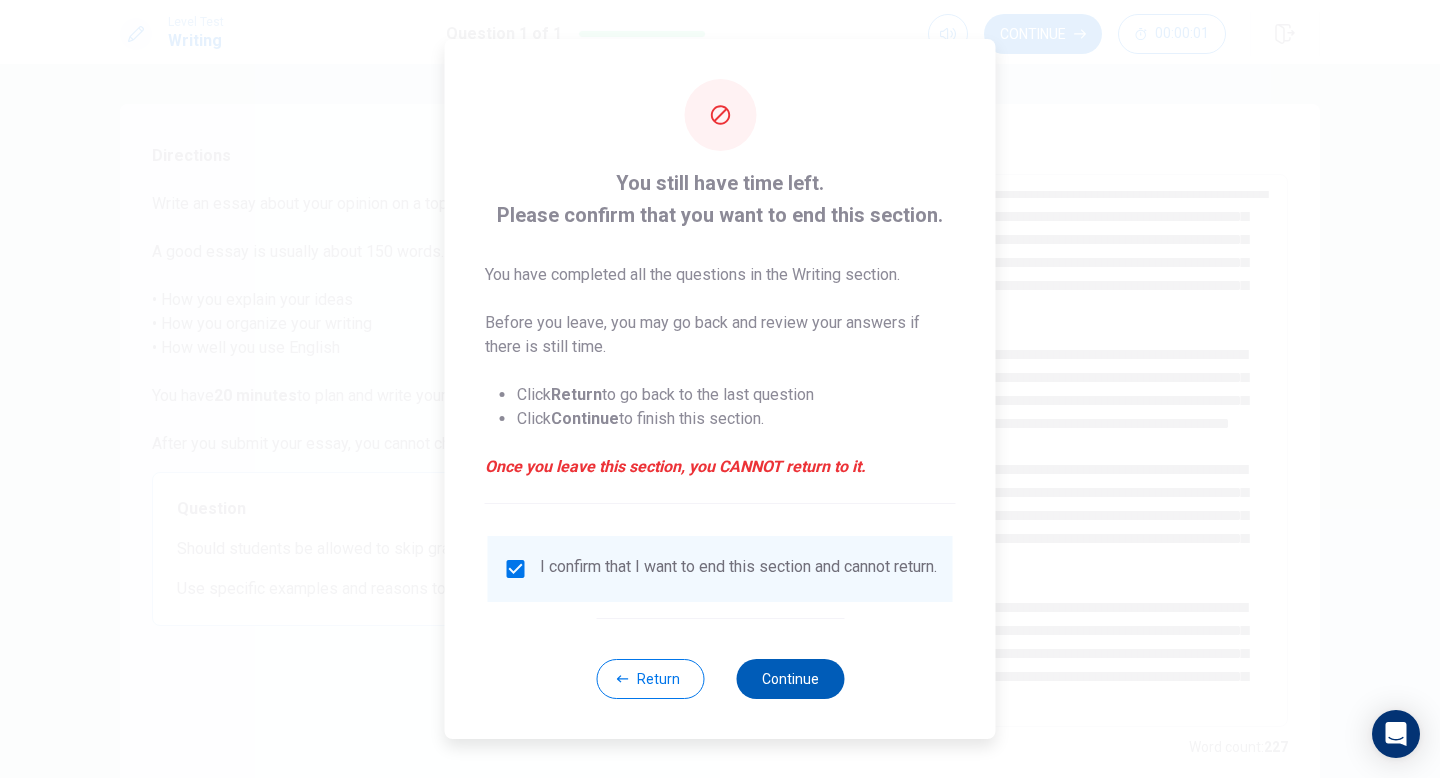 click on "Continue" at bounding box center (790, 679) 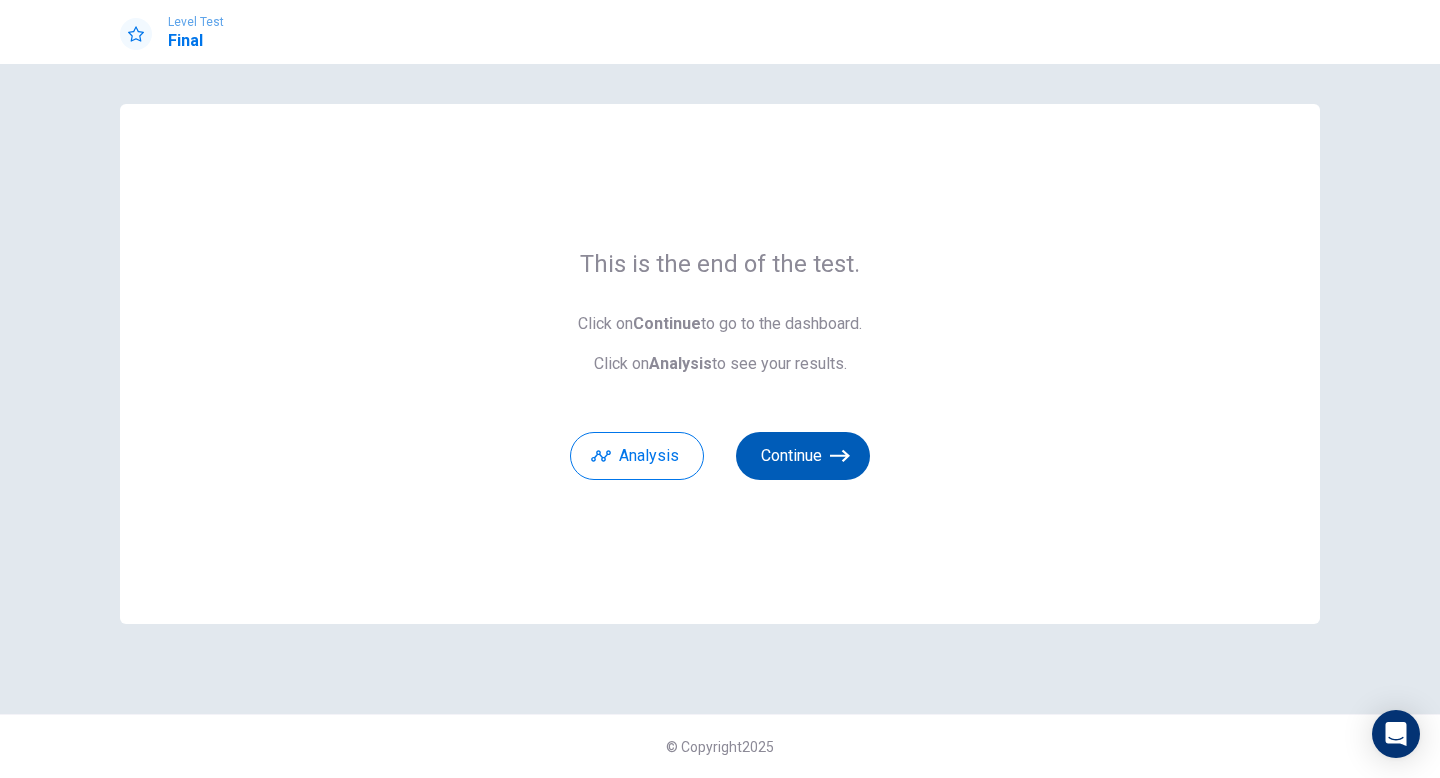 click on "Continue" at bounding box center [803, 456] 